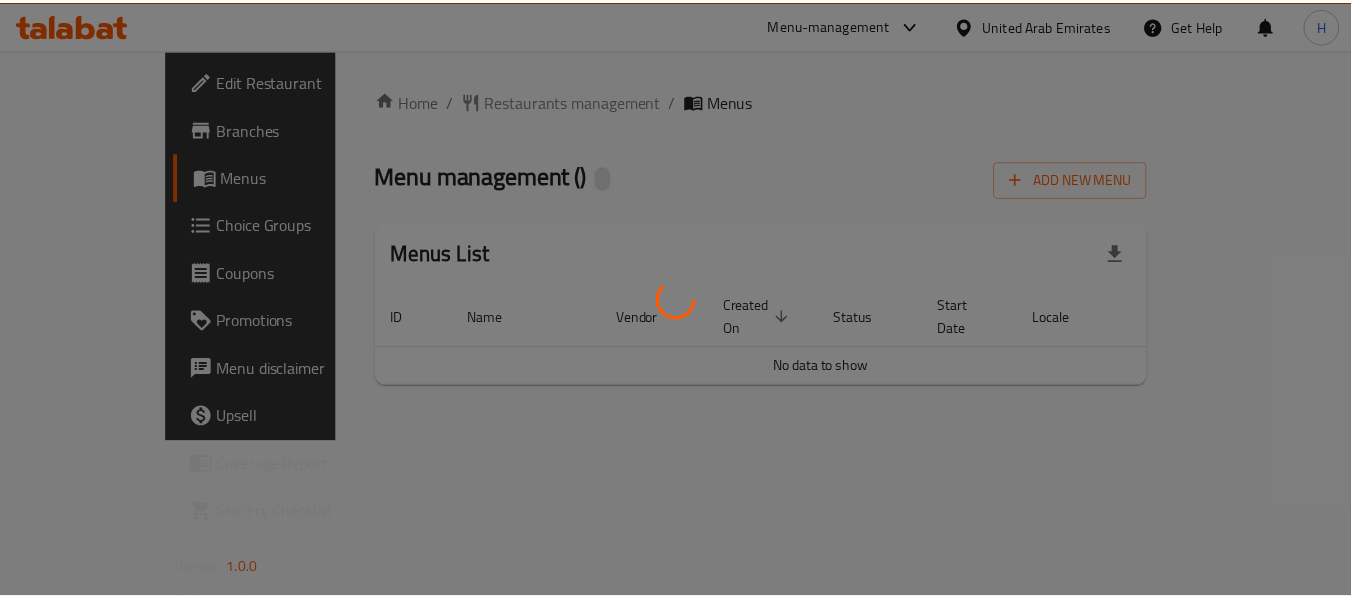 scroll, scrollTop: 0, scrollLeft: 0, axis: both 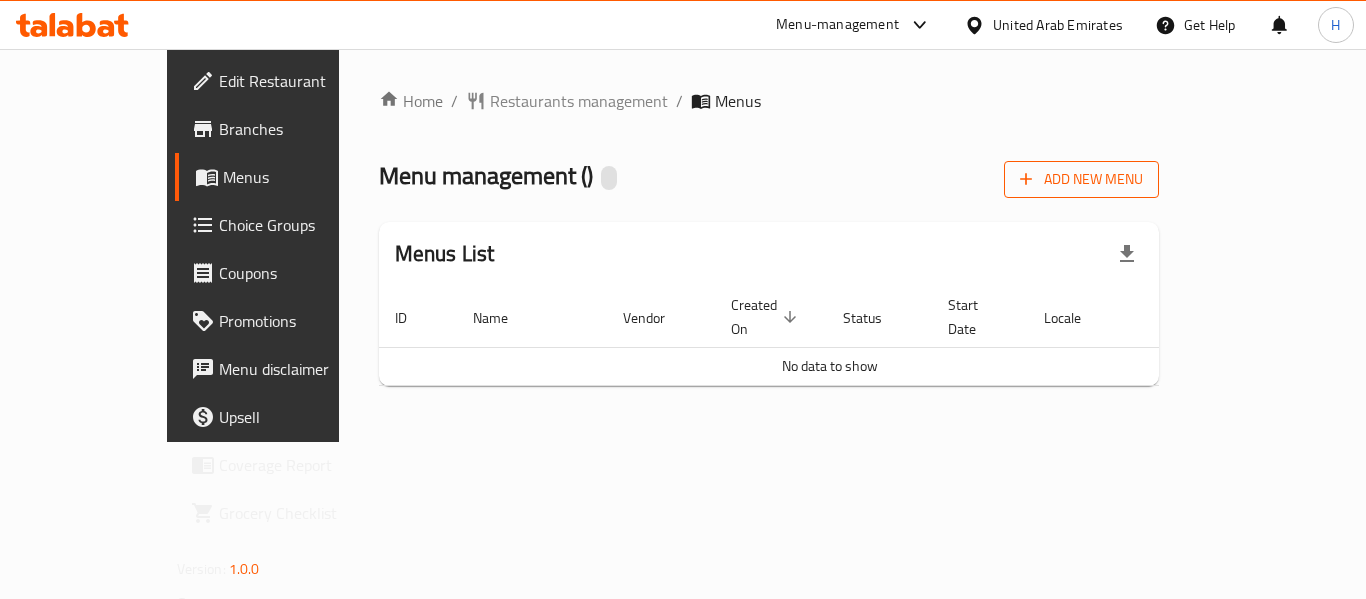 click on "Add New Menu" at bounding box center (1081, 179) 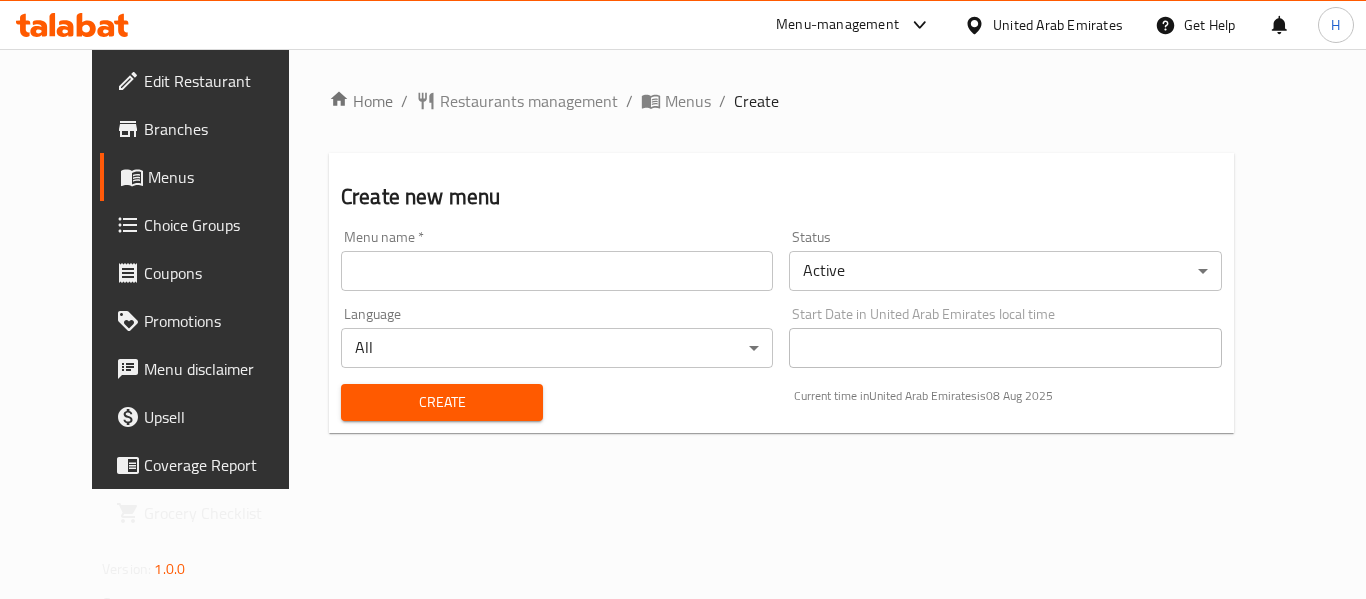 click at bounding box center [557, 271] 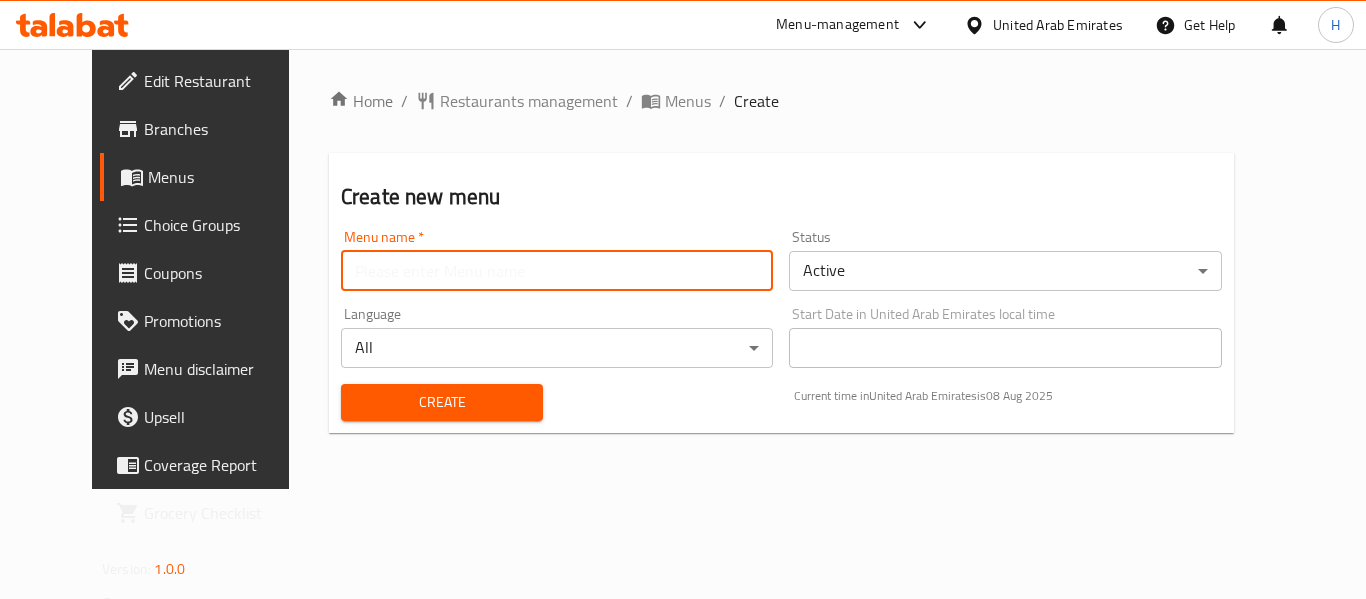 type on "New Menu" 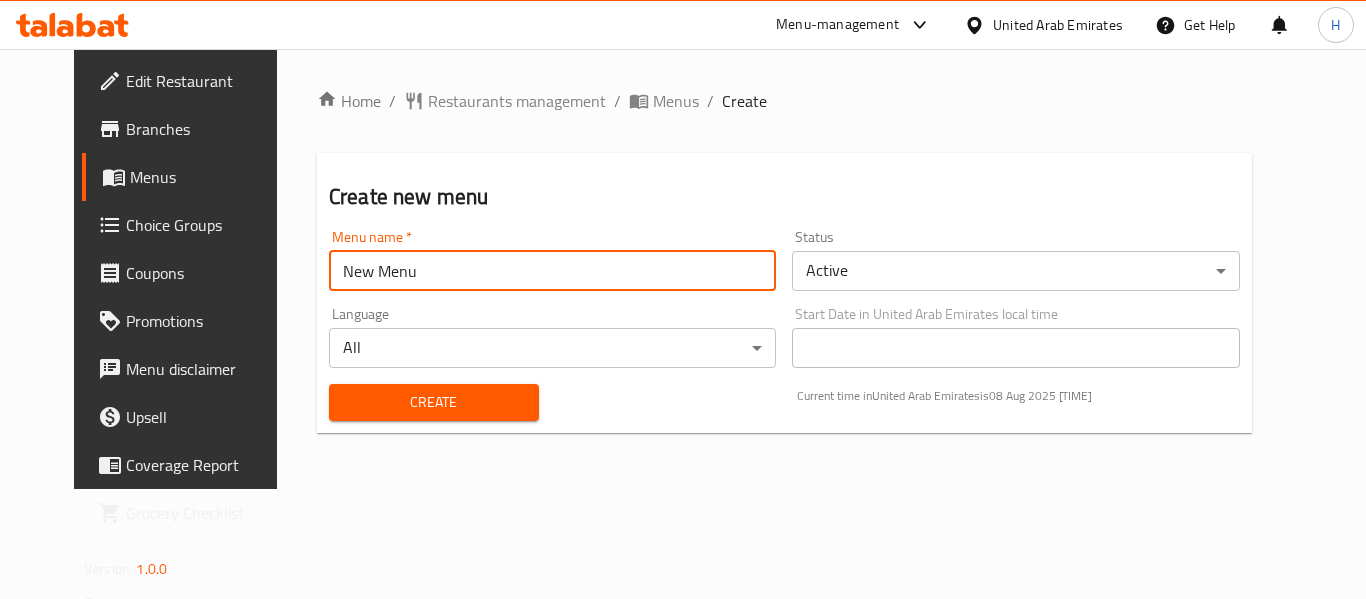 click on "Create" at bounding box center [434, 402] 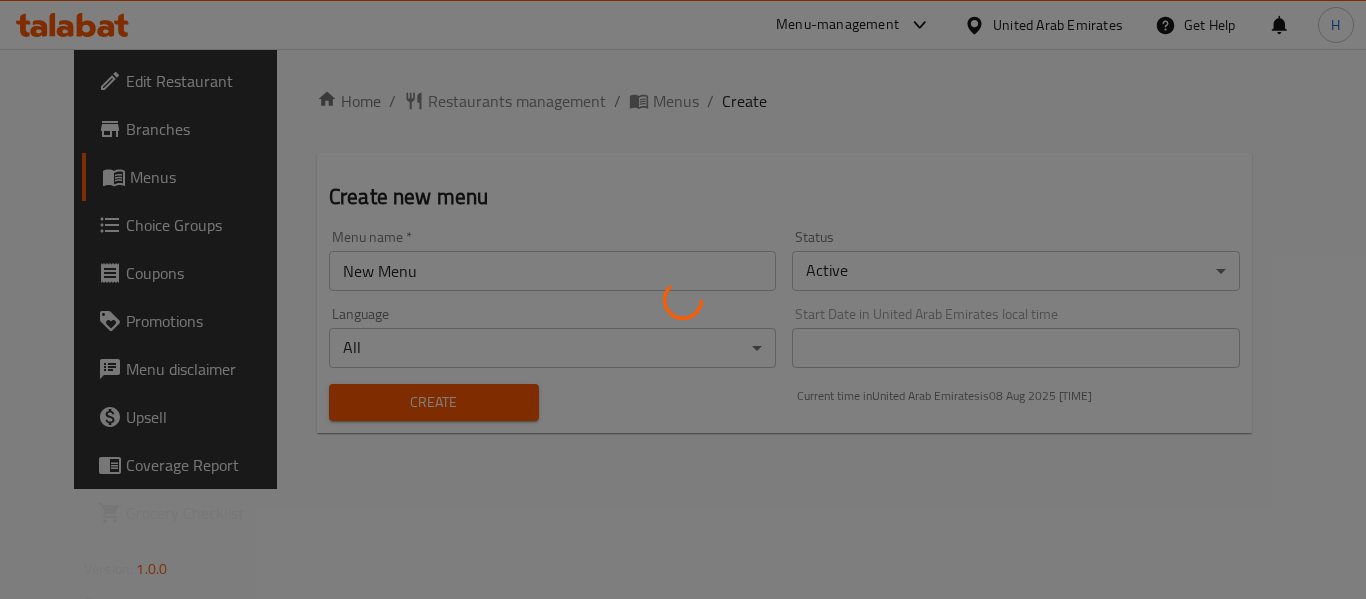 type 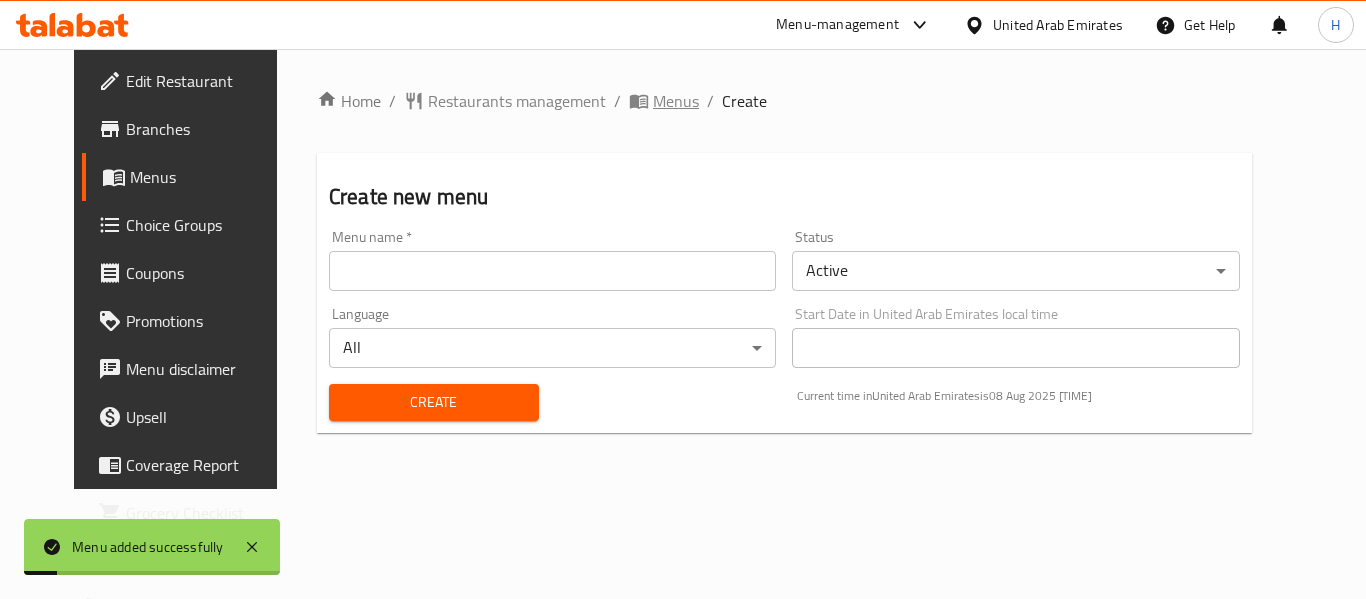 click on "Menus" at bounding box center (676, 101) 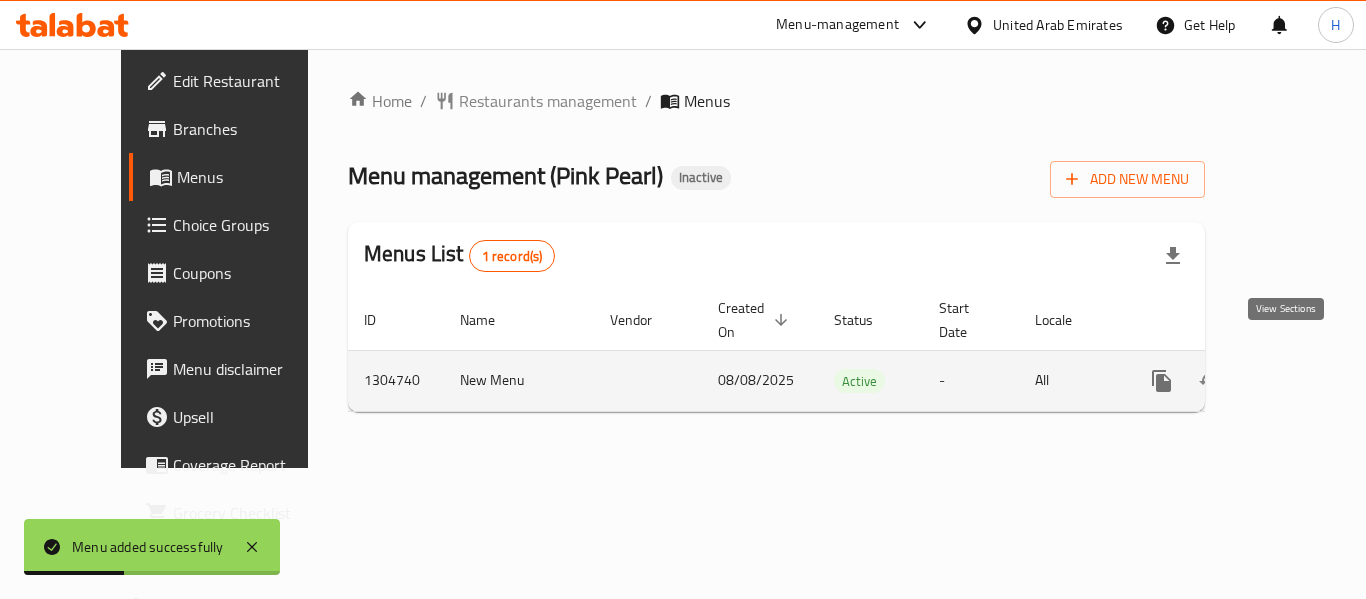 click 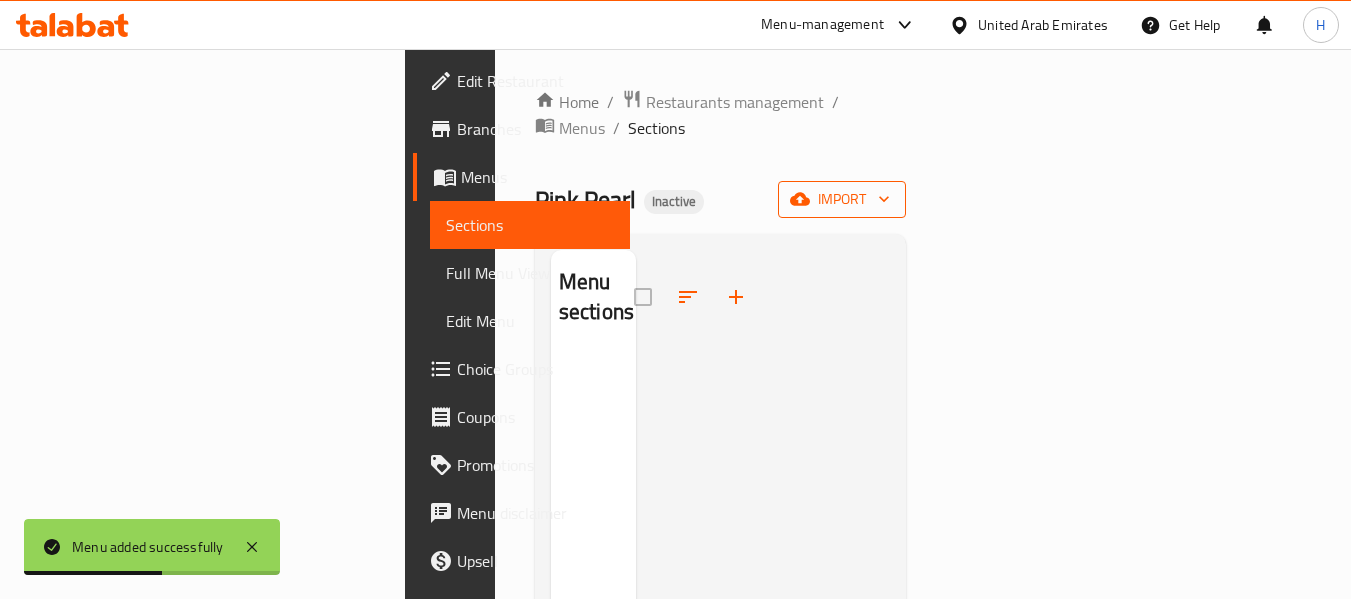 click on "import" at bounding box center (842, 199) 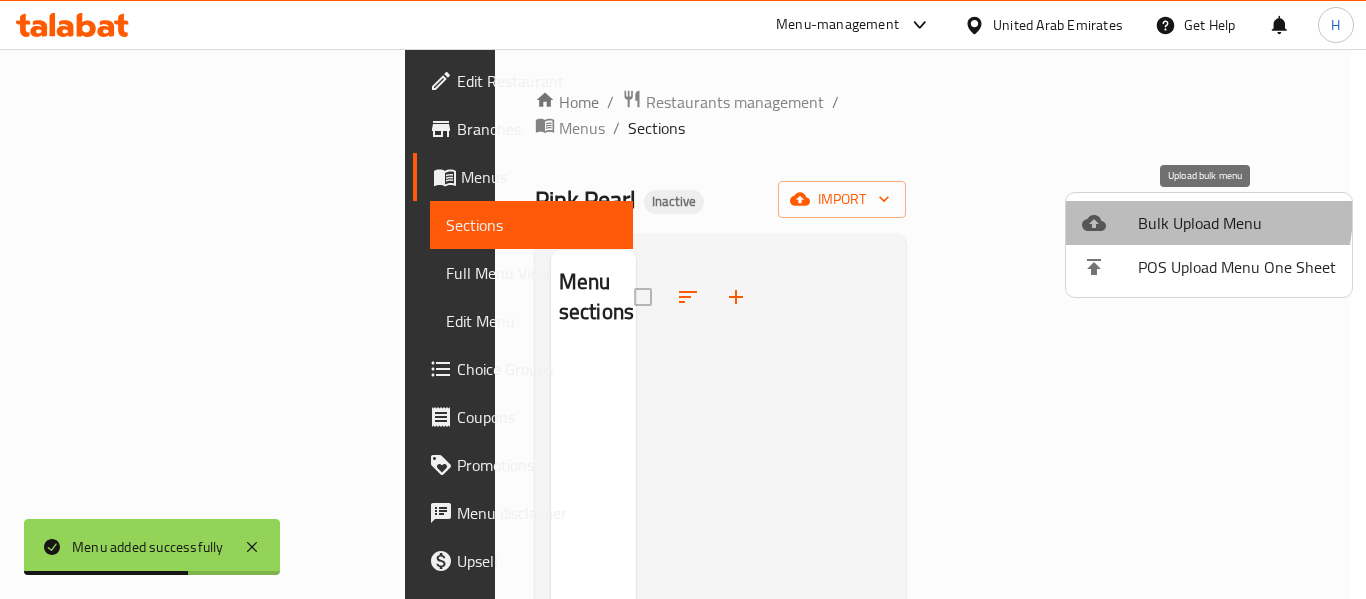 click on "Bulk Upload Menu" at bounding box center (1237, 223) 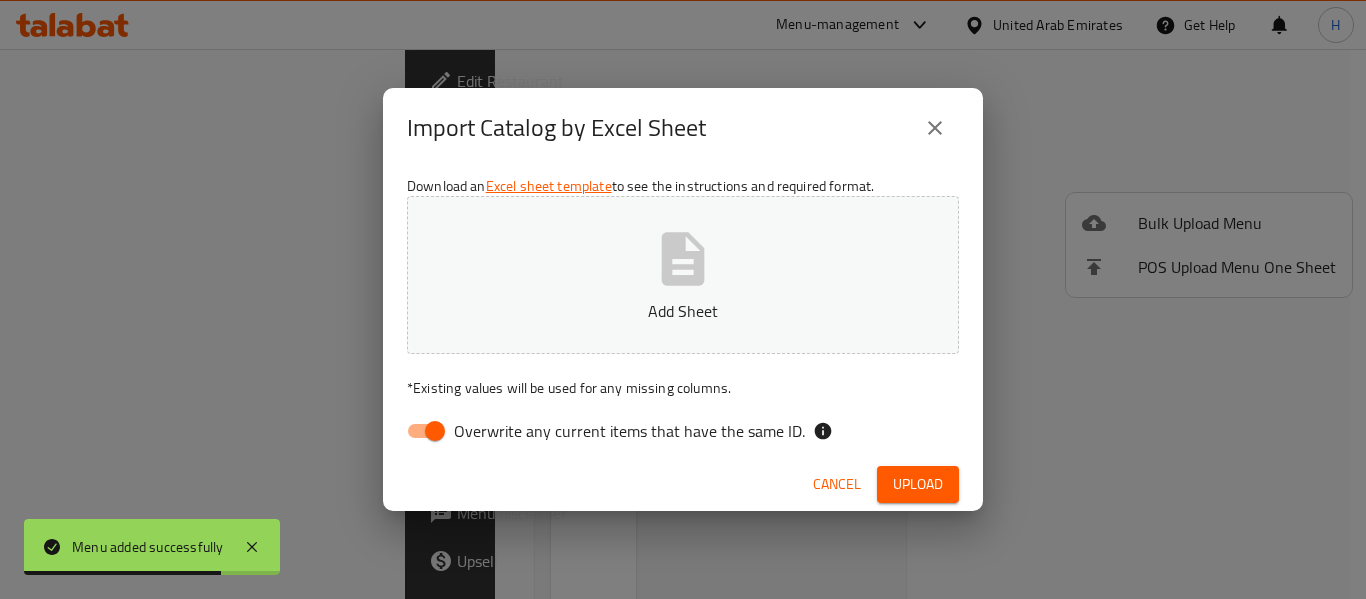 click on "Overwrite any current items that have the same ID." at bounding box center (435, 431) 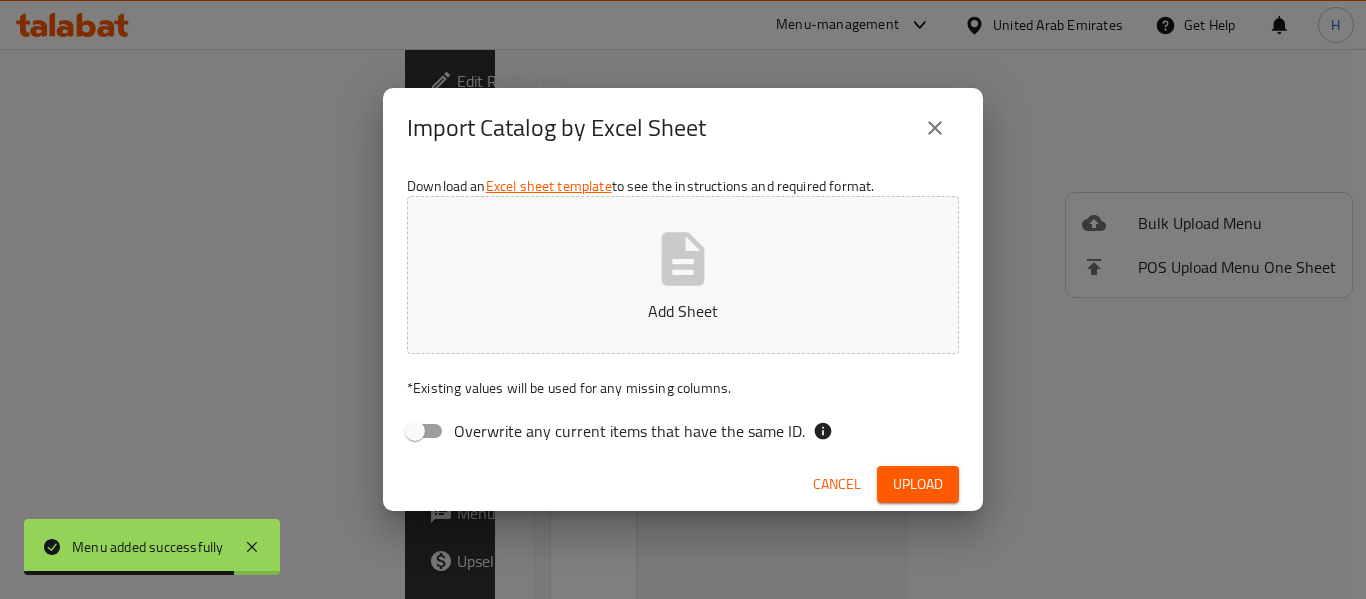 click on "Add Sheet" at bounding box center [683, 311] 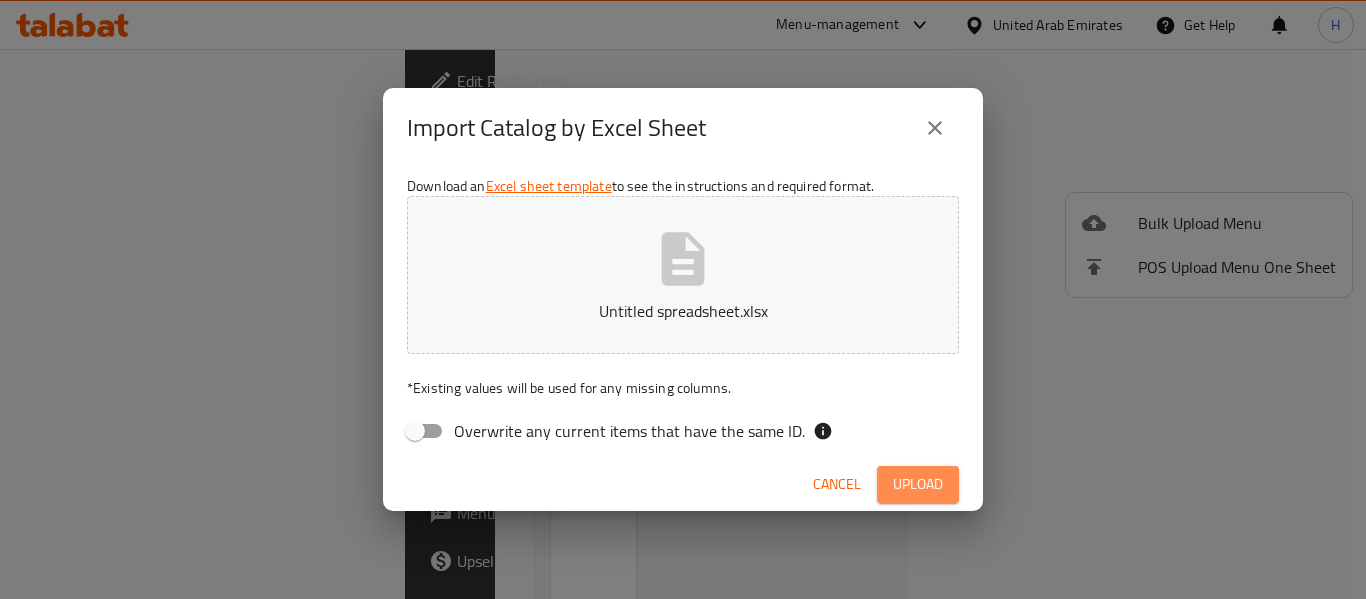 drag, startPoint x: 597, startPoint y: 306, endPoint x: 933, endPoint y: 469, distance: 373.45013 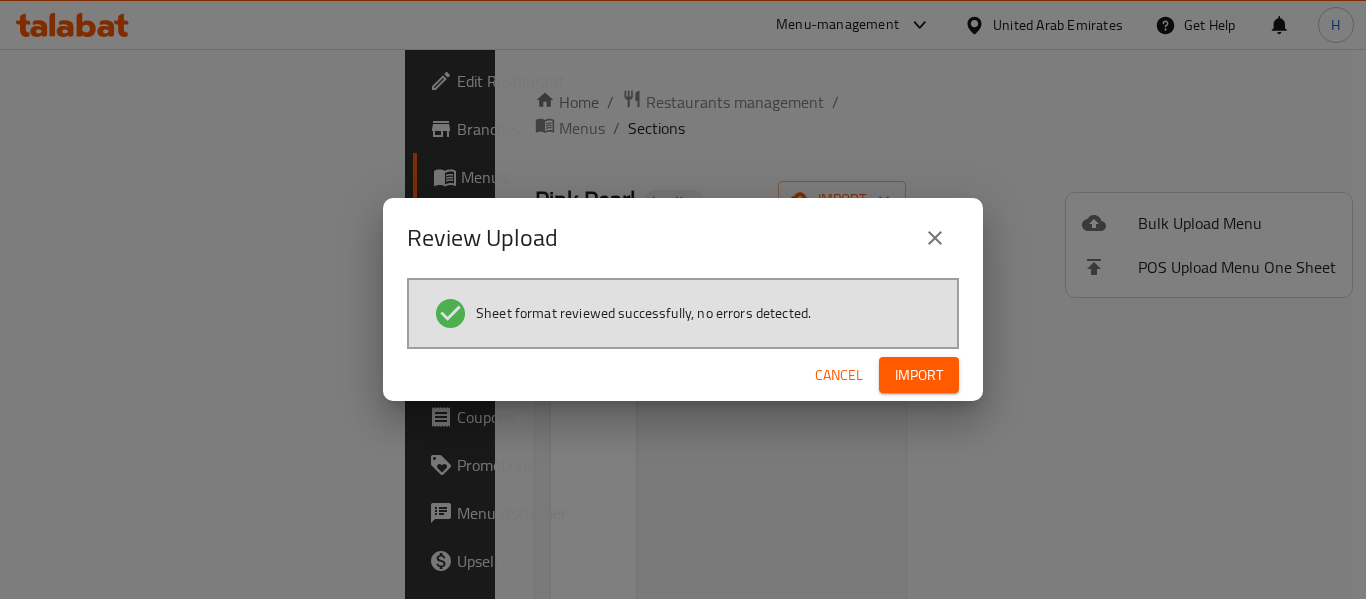 click on "Import" at bounding box center [919, 375] 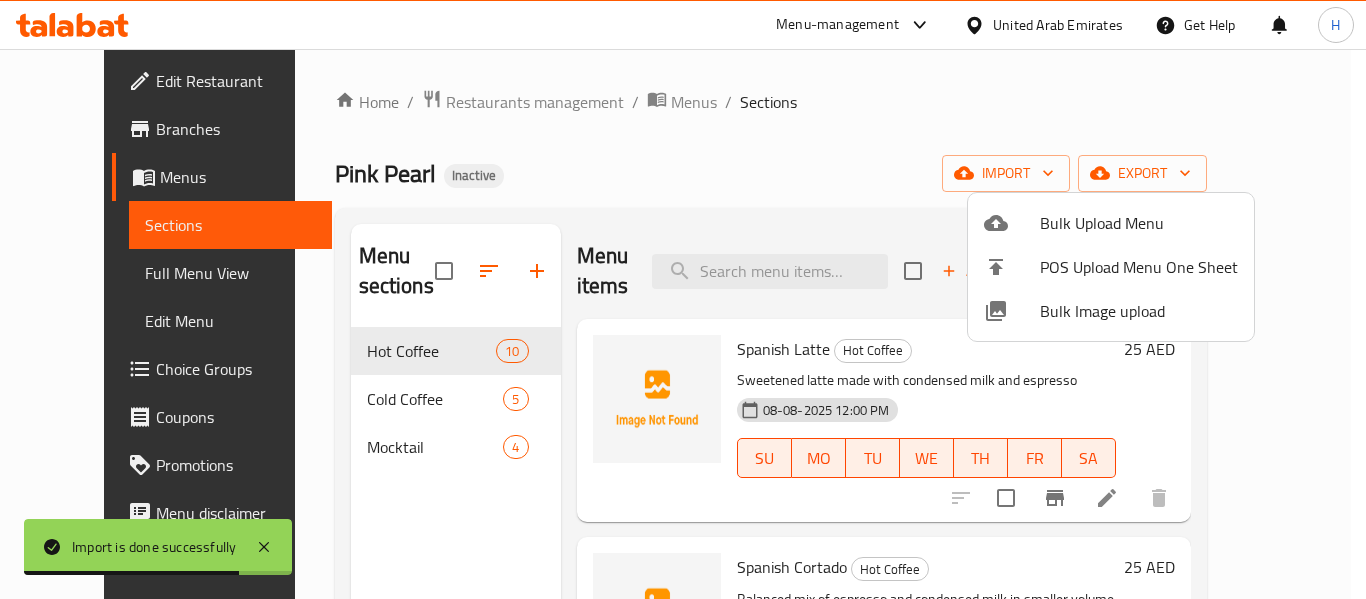 click at bounding box center [683, 299] 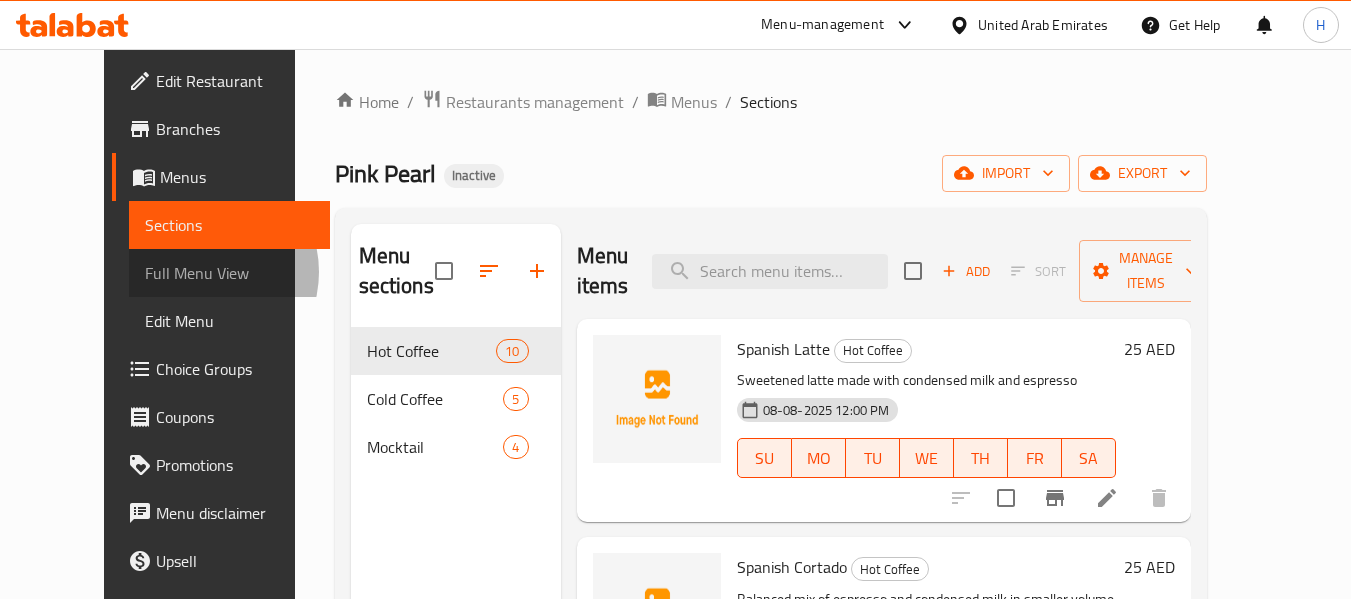 drag, startPoint x: 98, startPoint y: 272, endPoint x: 117, endPoint y: 302, distance: 35.510563 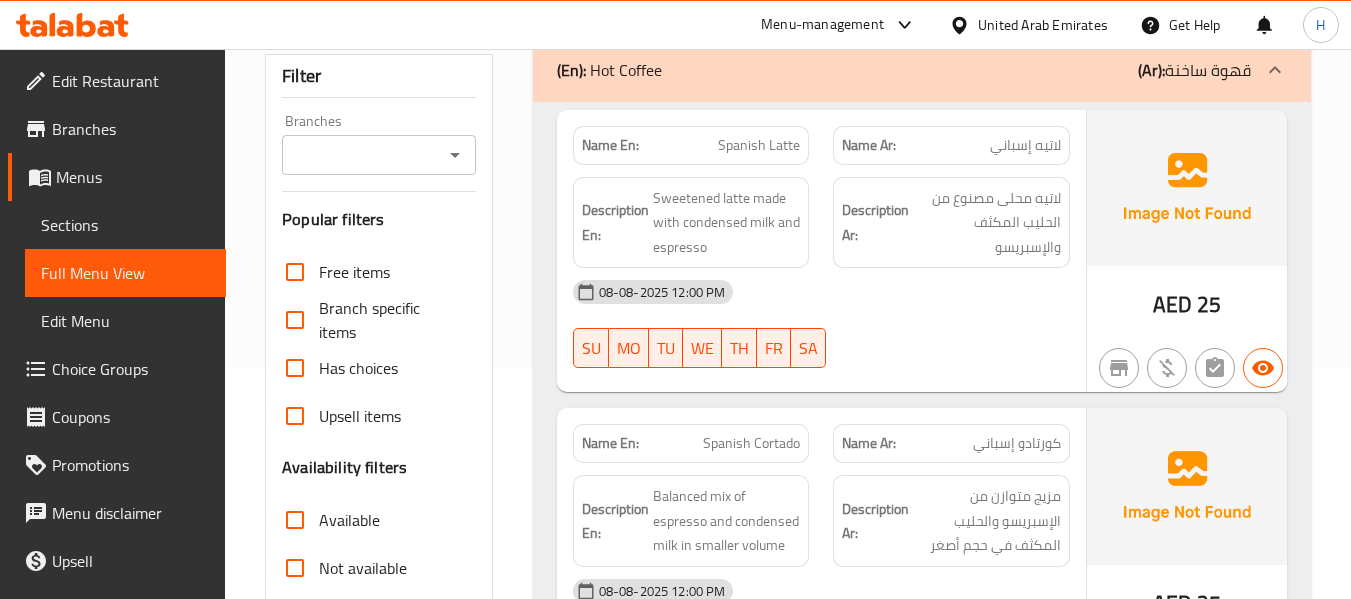scroll, scrollTop: 267, scrollLeft: 0, axis: vertical 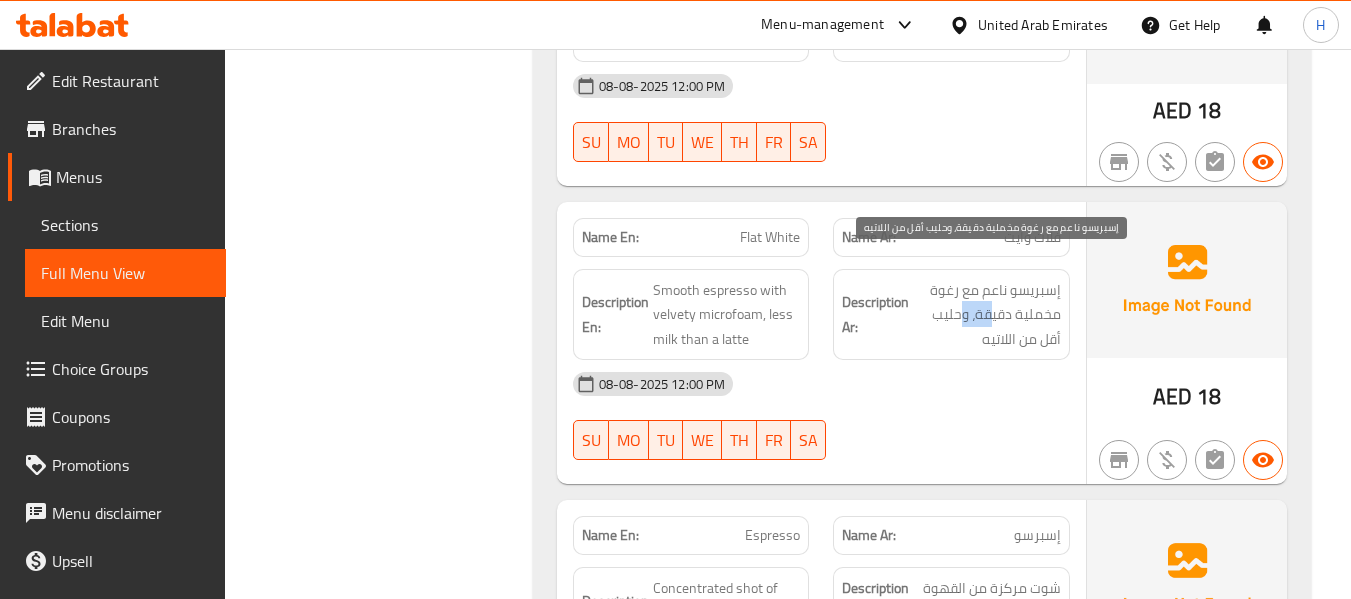 drag, startPoint x: 978, startPoint y: 291, endPoint x: 963, endPoint y: 298, distance: 16.552946 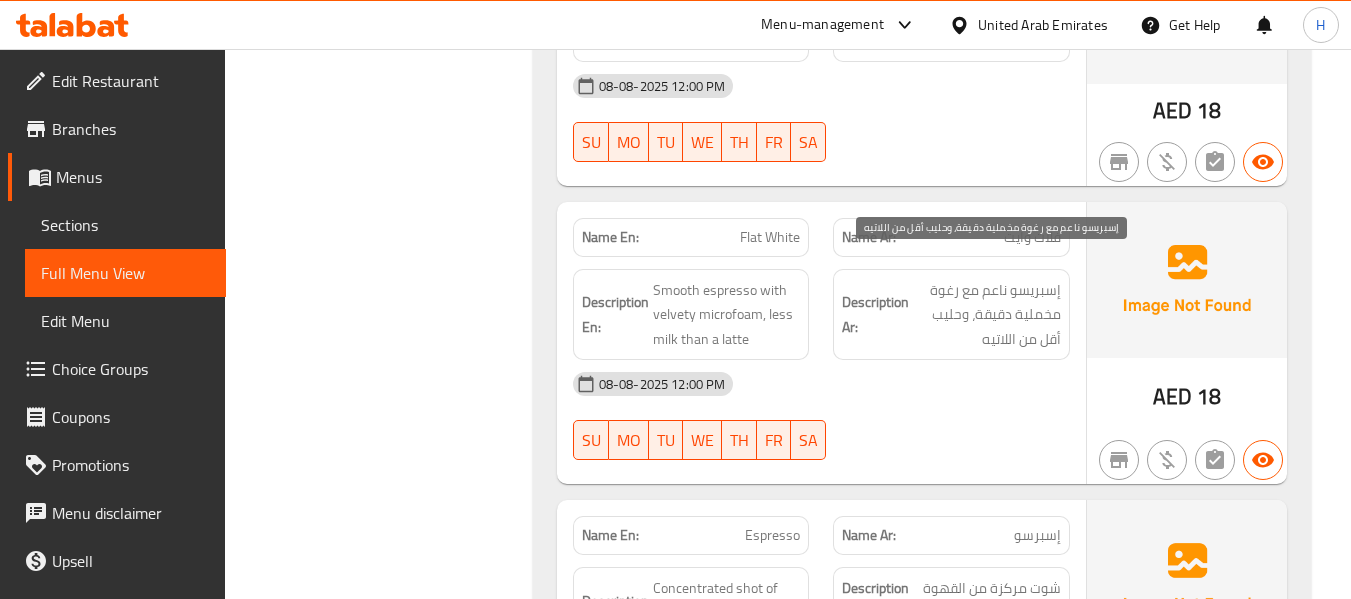 click on "Description Ar: إسبريسو ناعم مع رغوة مخملية دقيقة، وحليب أقل من اللاتيه" at bounding box center (951, 315) 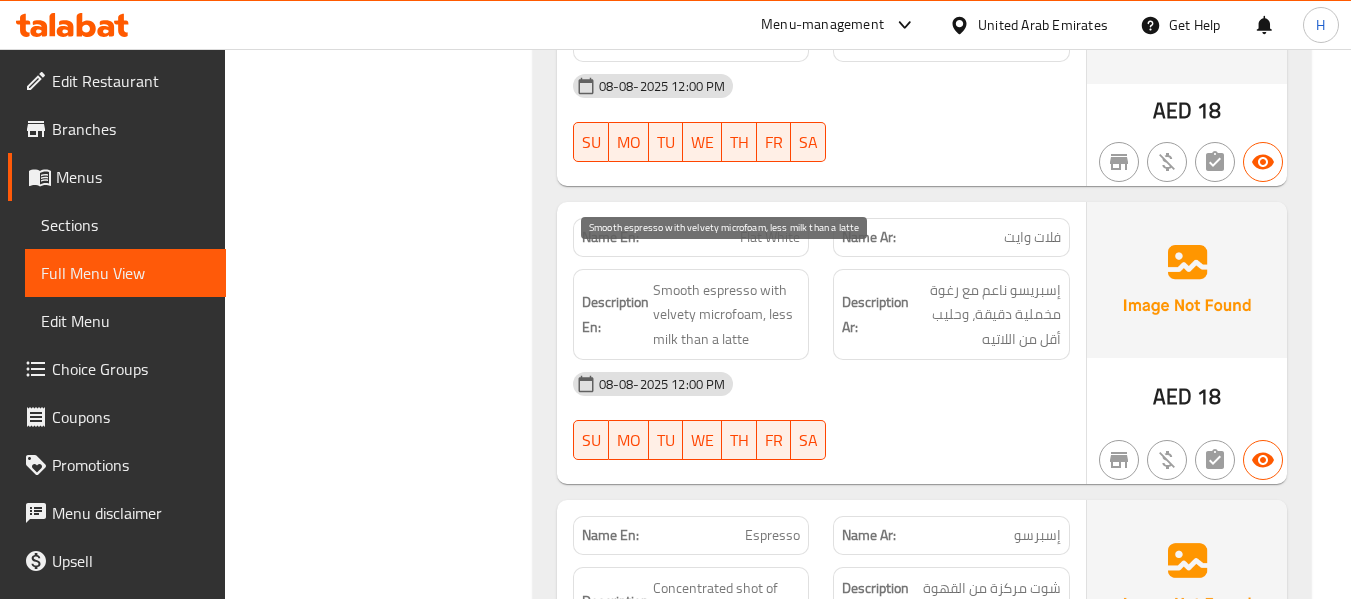 click on "Smooth espresso with velvety microfoam, less milk than a latte" at bounding box center [727, 315] 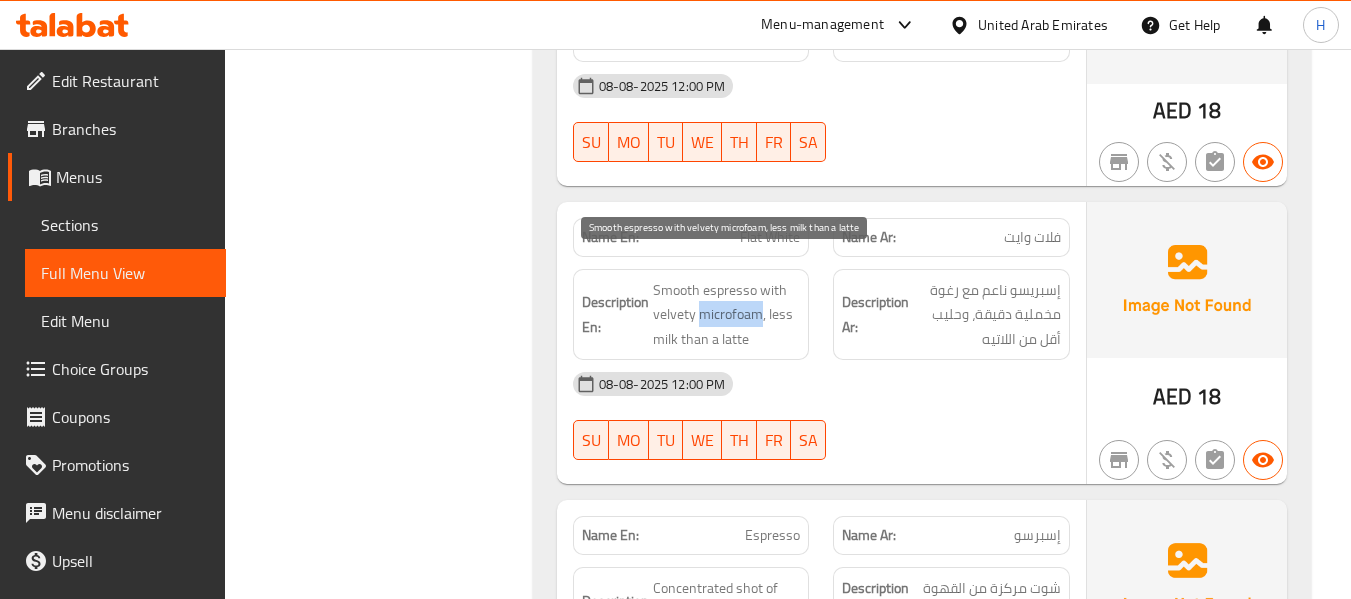 click on "Smooth espresso with velvety microfoam, less milk than a latte" at bounding box center [727, 315] 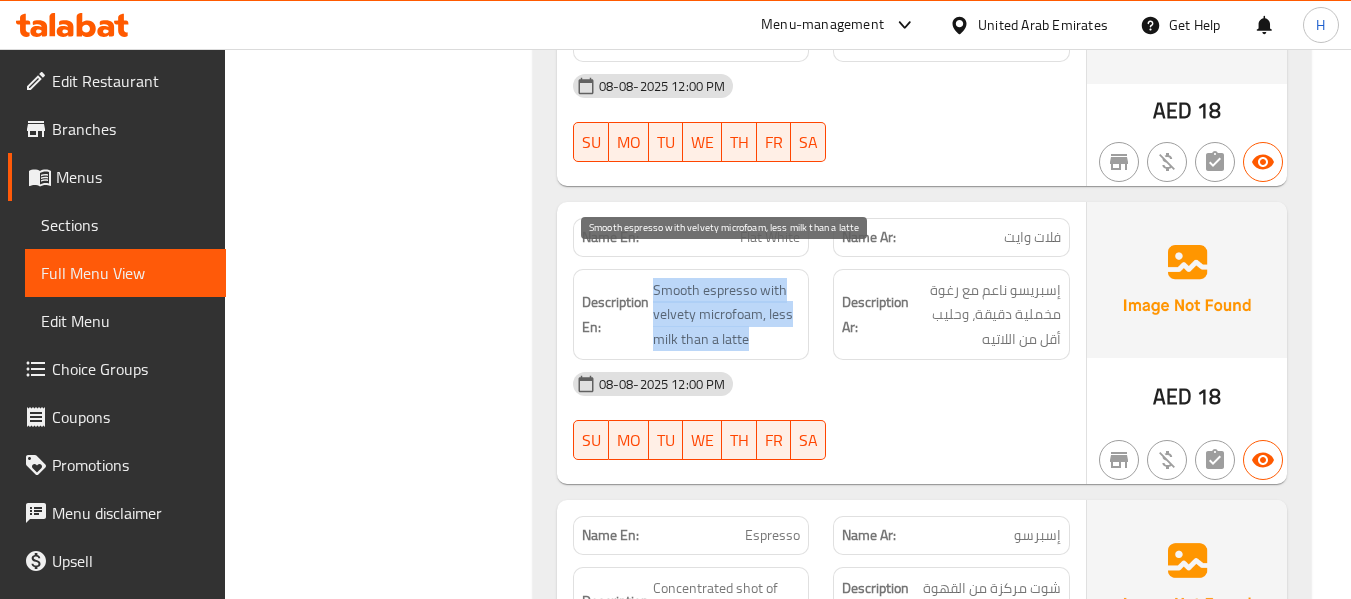 click on "Smooth espresso with velvety microfoam, less milk than a latte" at bounding box center (727, 315) 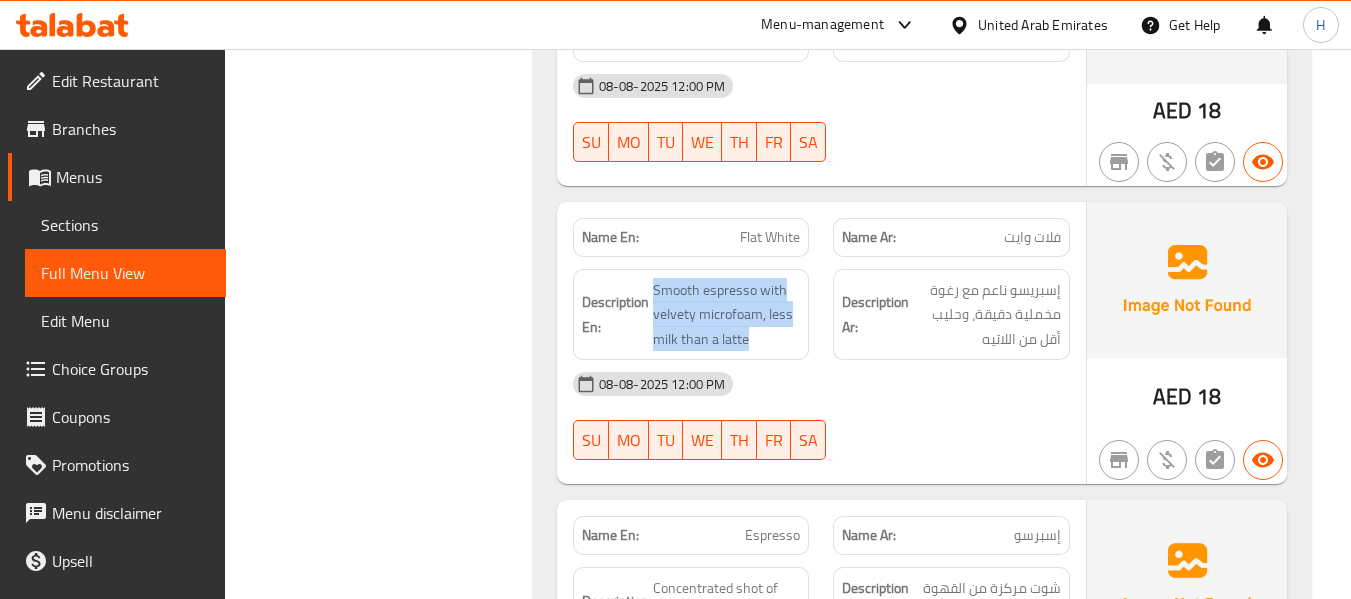 click at bounding box center [706, 328] 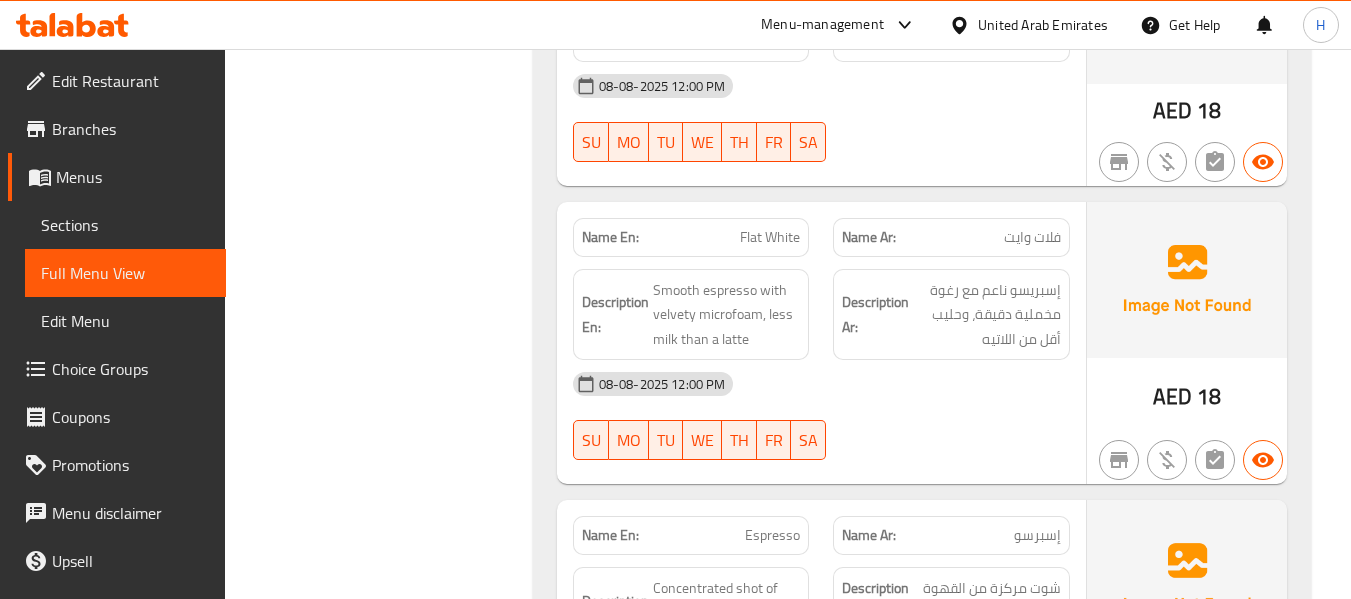 click on "Description Ar: إسبريسو ناعم مع رغوة مخملية دقيقة، وحليب أقل من اللاتيه" at bounding box center [951, 315] 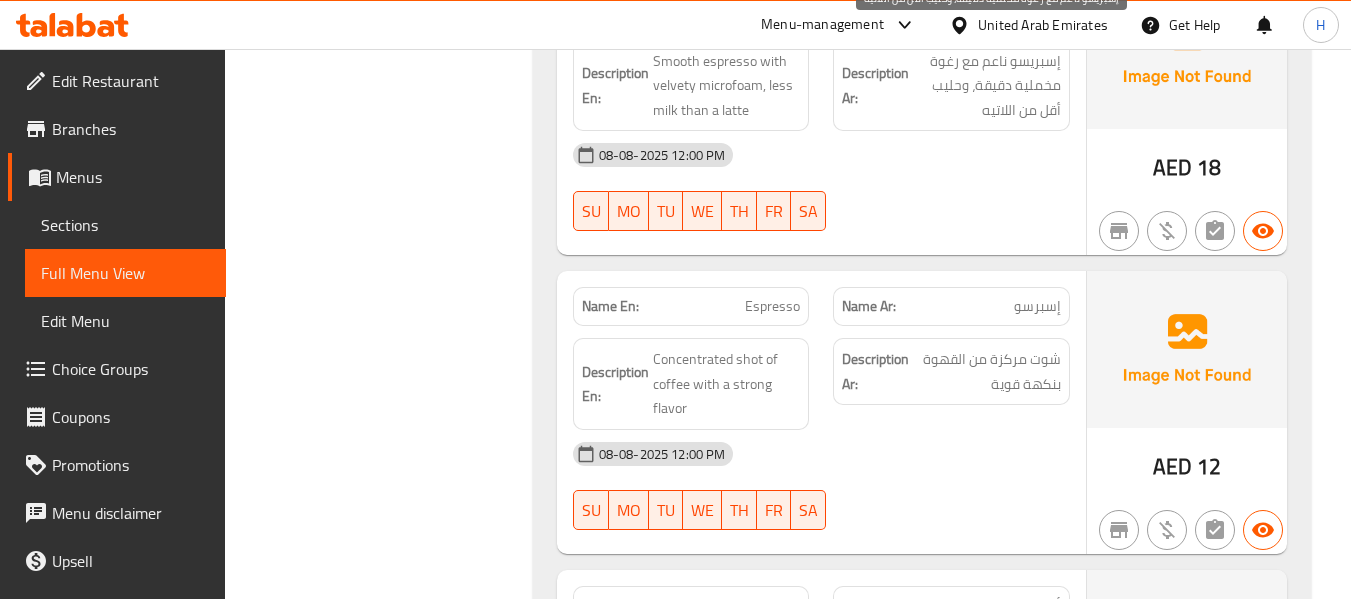 scroll, scrollTop: 1600, scrollLeft: 0, axis: vertical 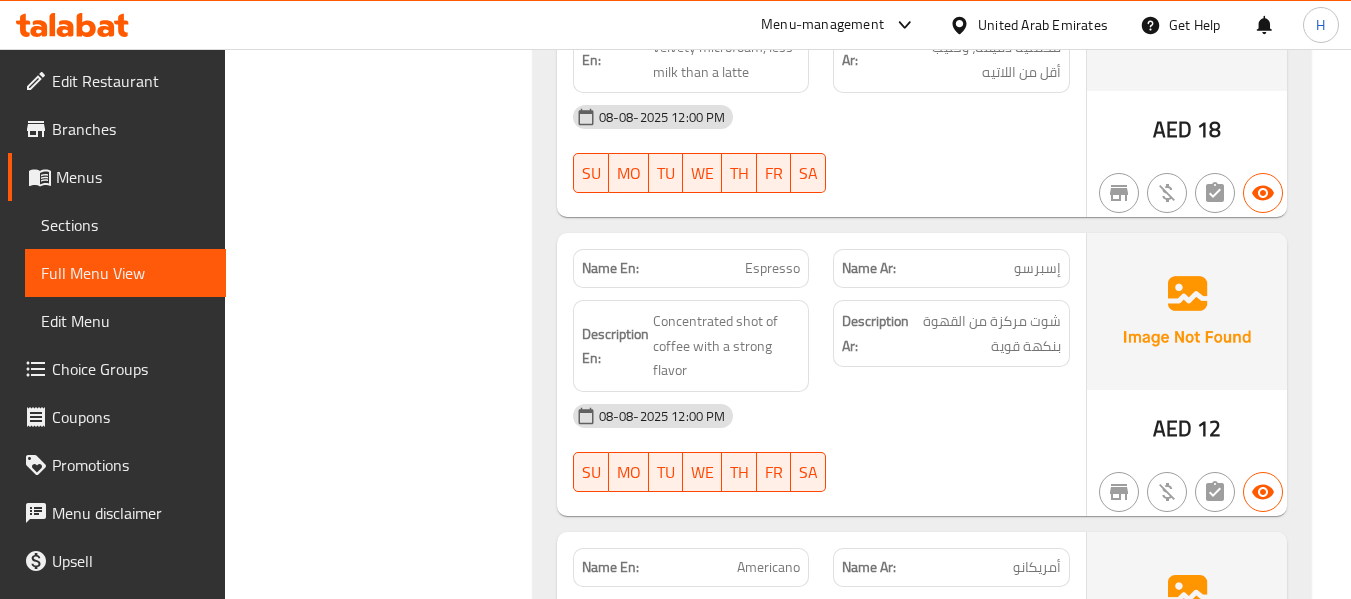 click on "Description Ar: شوت مركزة من القهوة بنكهة قوية" at bounding box center (951, 346) 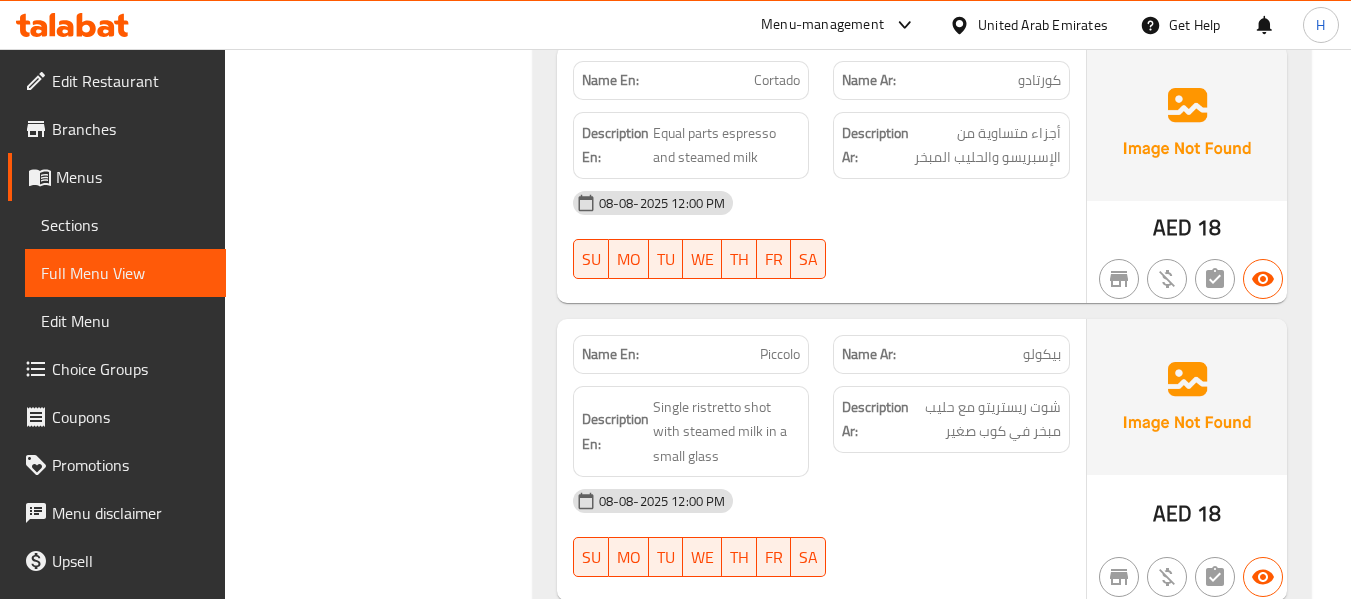 scroll, scrollTop: 2400, scrollLeft: 0, axis: vertical 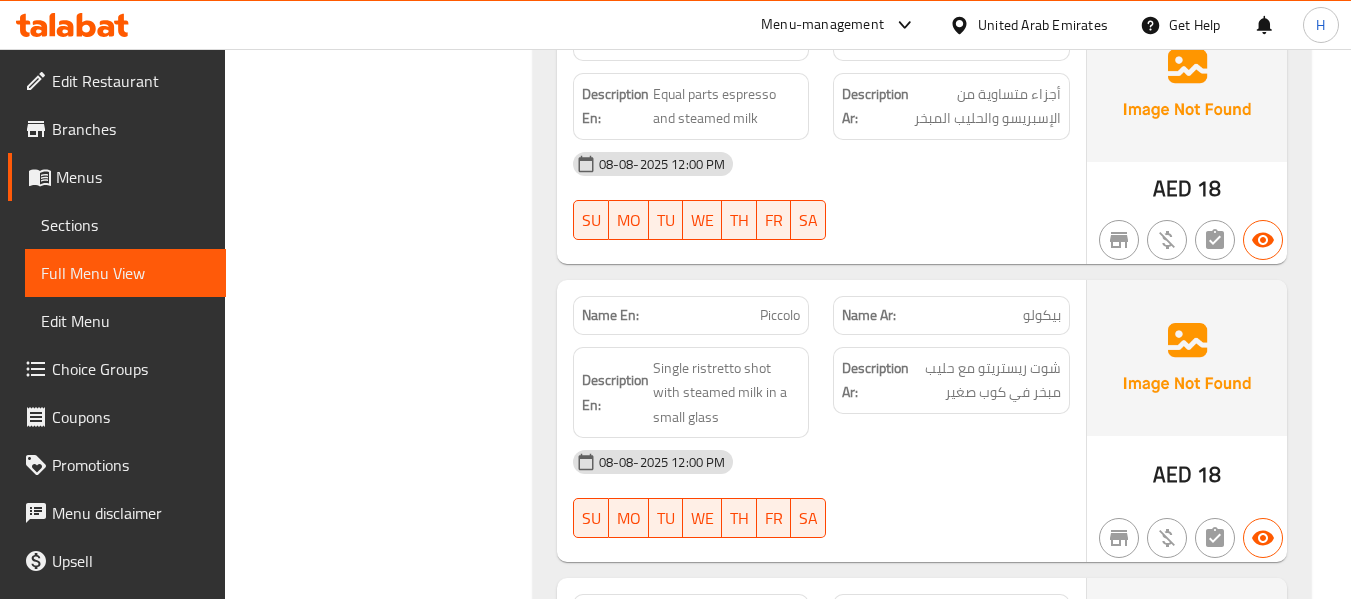 drag, startPoint x: 196, startPoint y: 11, endPoint x: 61, endPoint y: 172, distance: 210.1095 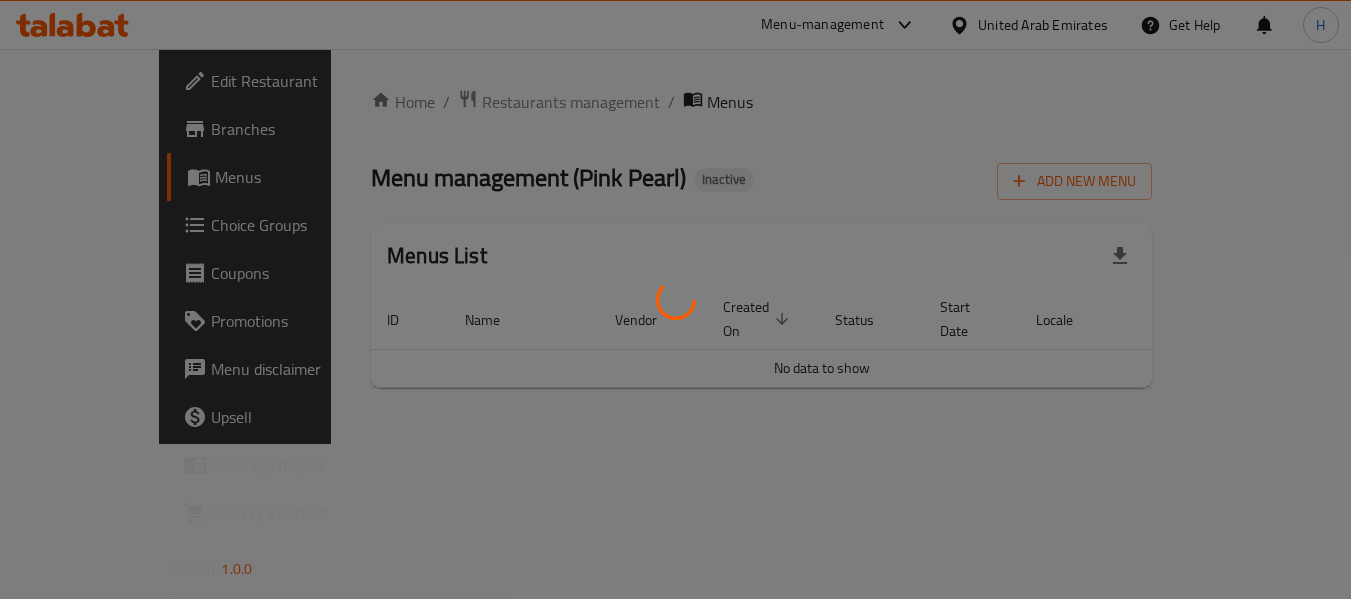scroll, scrollTop: 0, scrollLeft: 0, axis: both 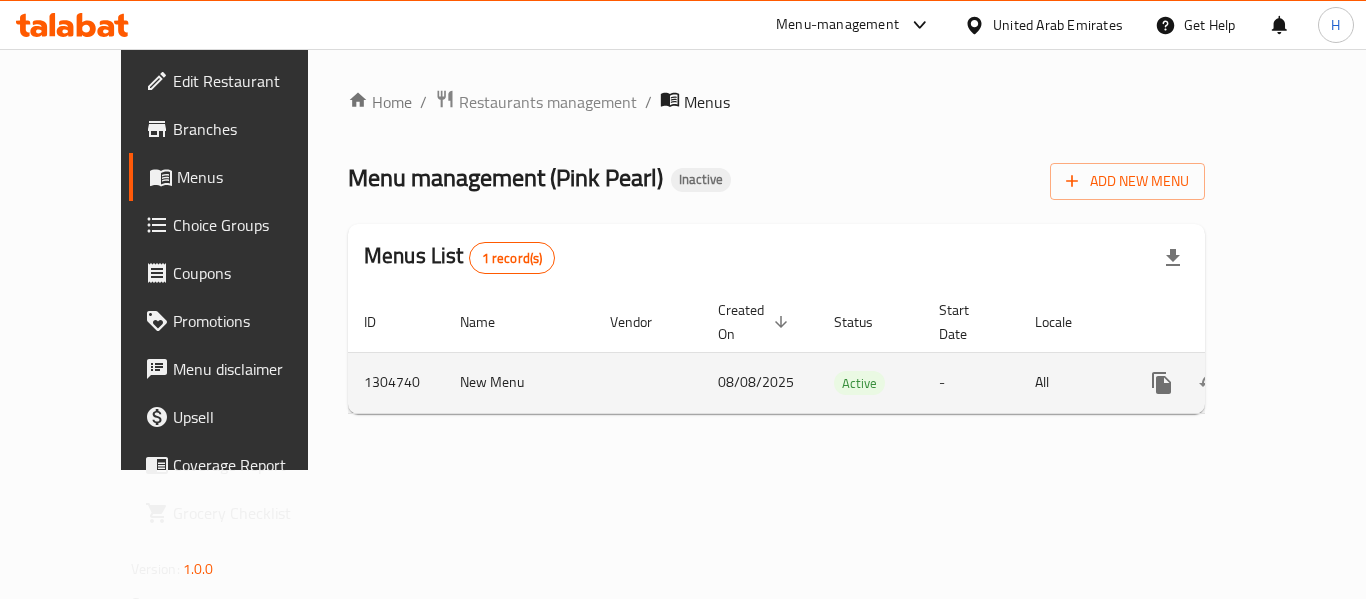 click 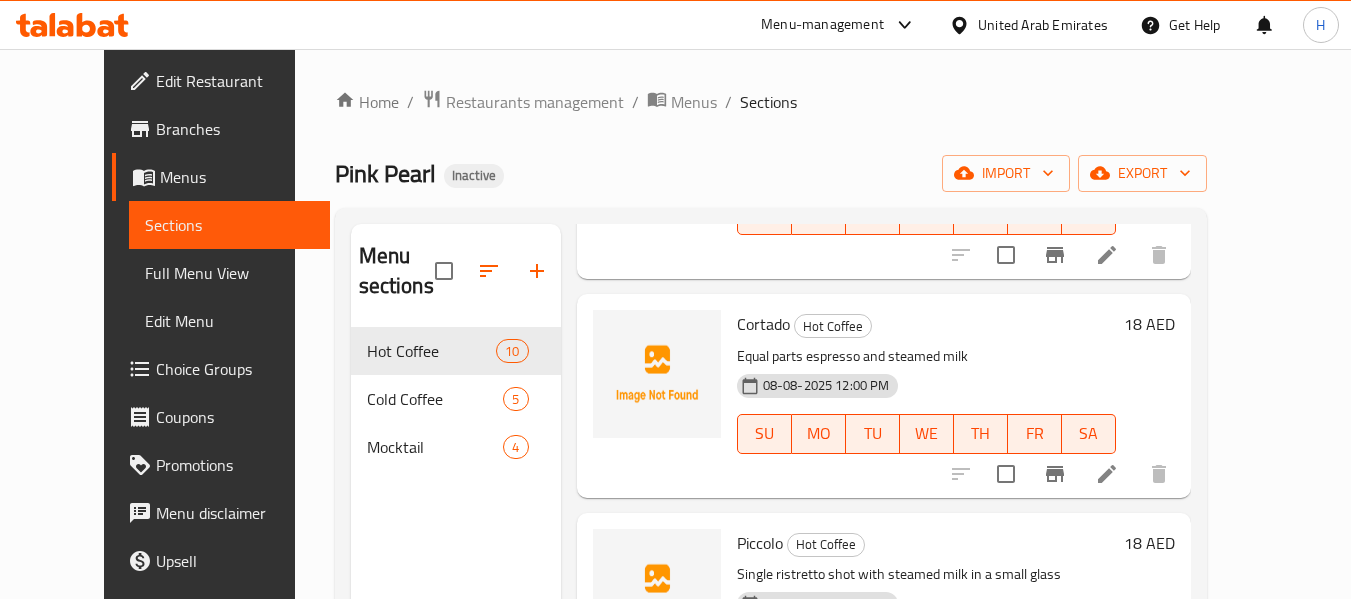 scroll, scrollTop: 1666, scrollLeft: 0, axis: vertical 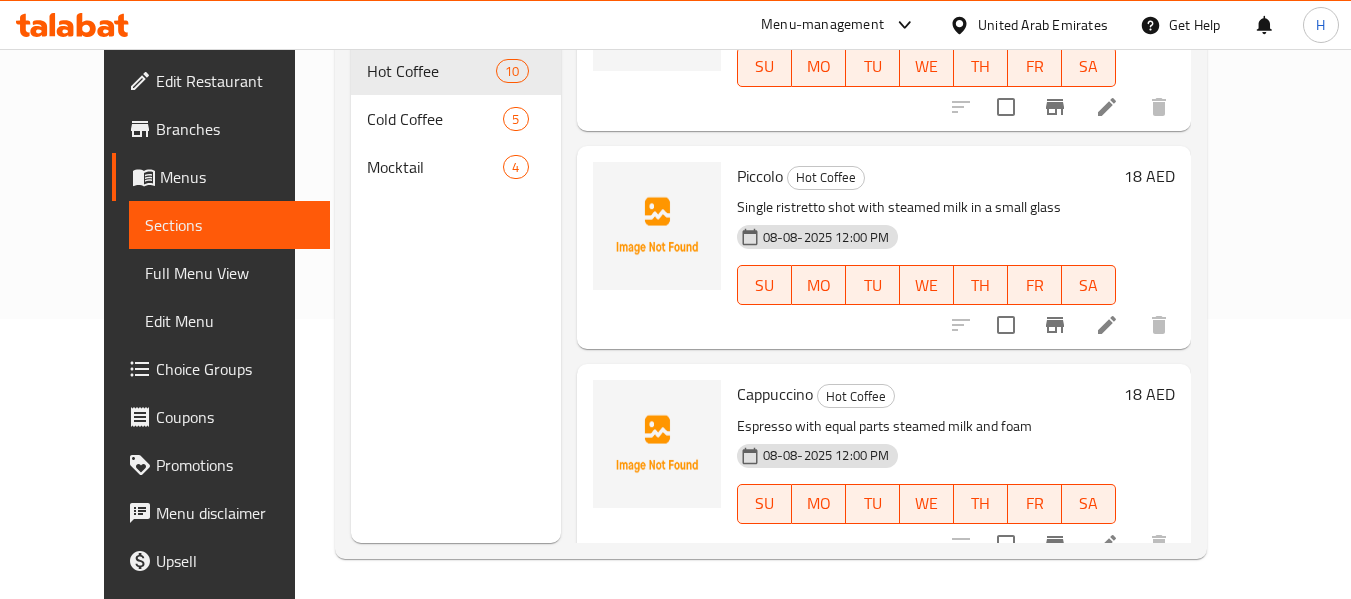 click 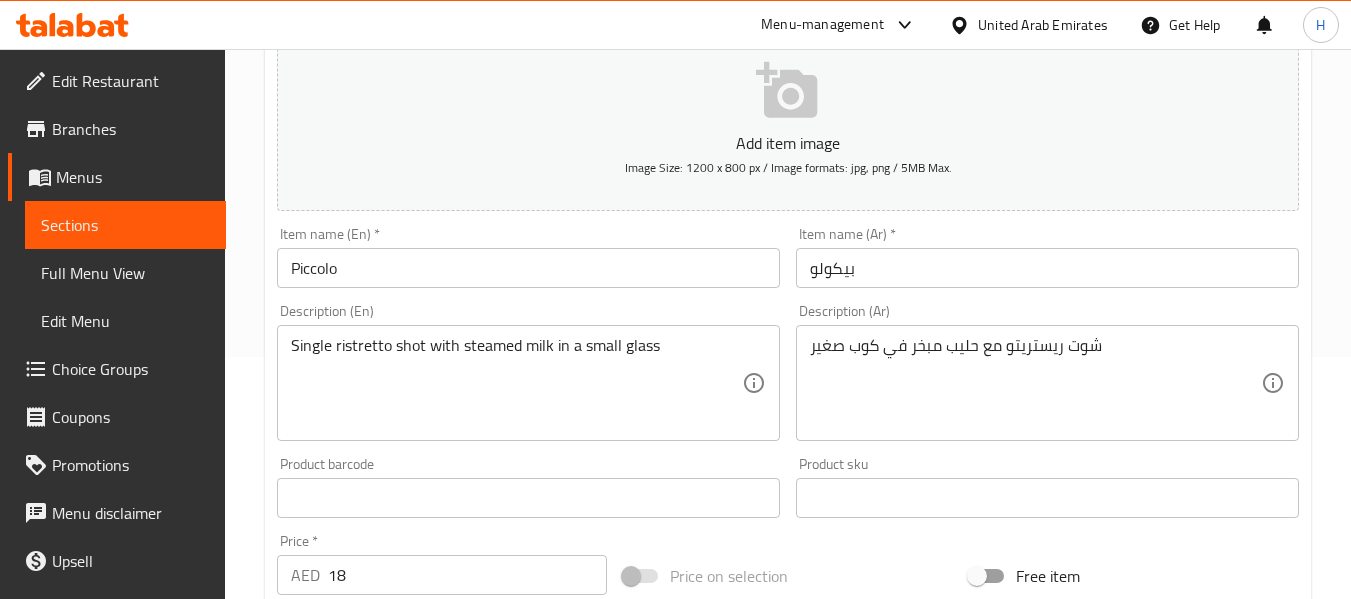 scroll, scrollTop: 267, scrollLeft: 0, axis: vertical 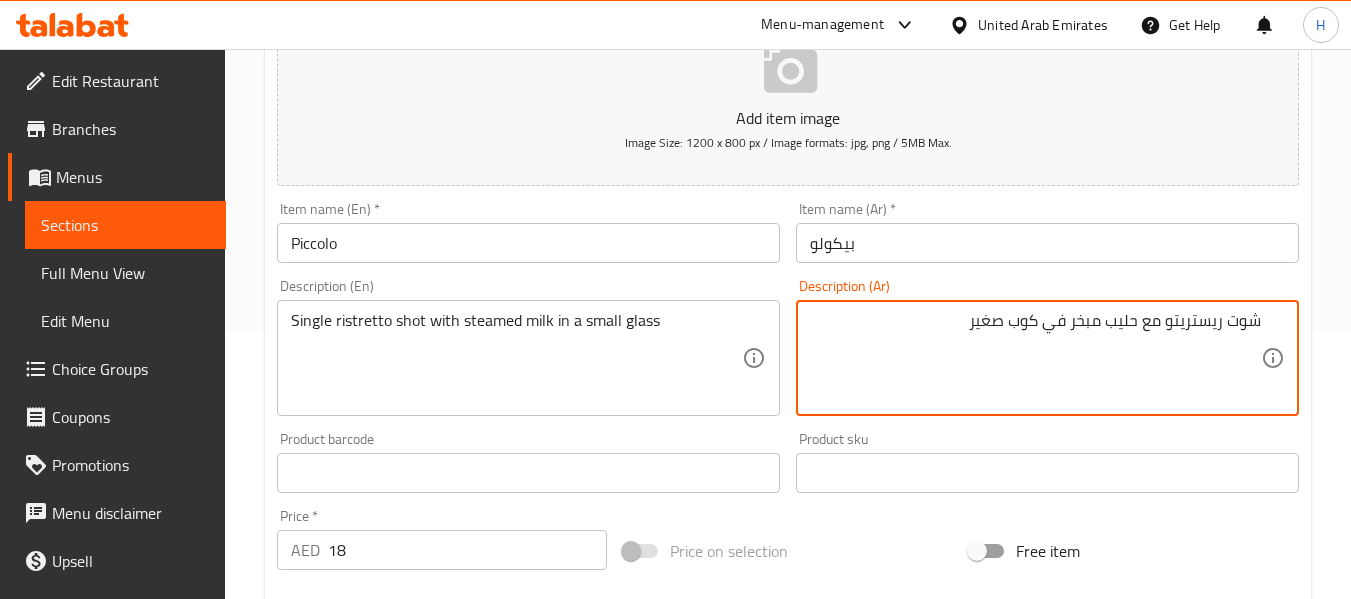 click on "شوت ريستريتو مع حليب مبخر في كوب صغير" at bounding box center [1035, 358] 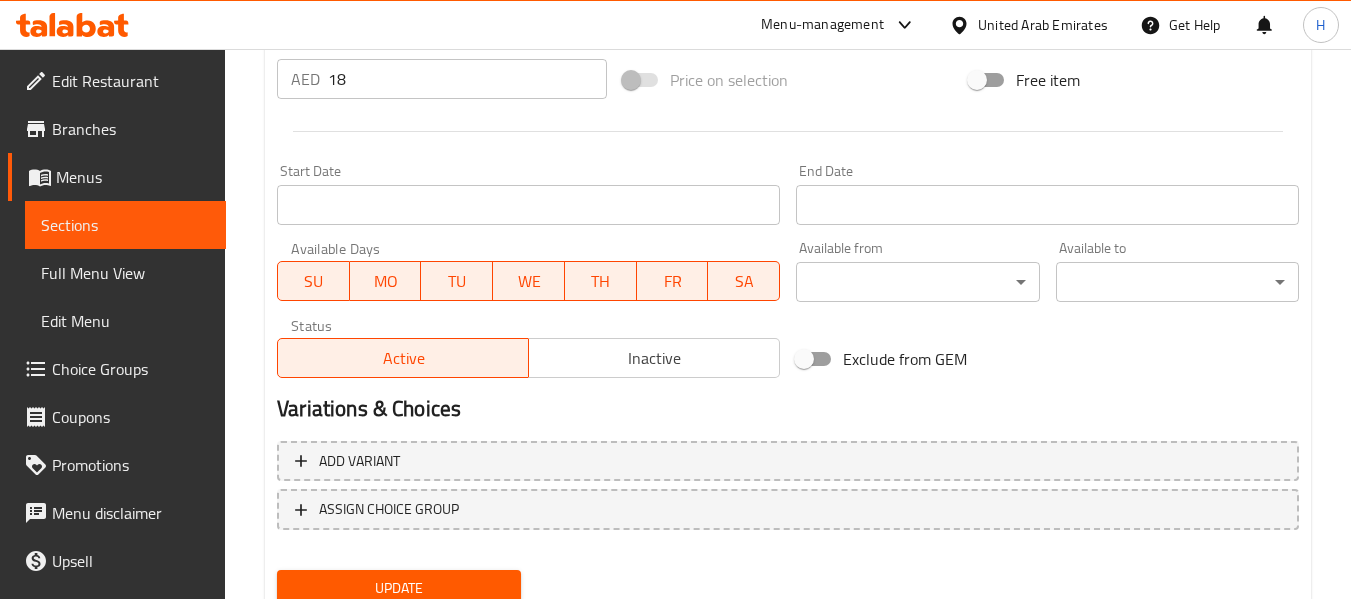 scroll, scrollTop: 814, scrollLeft: 0, axis: vertical 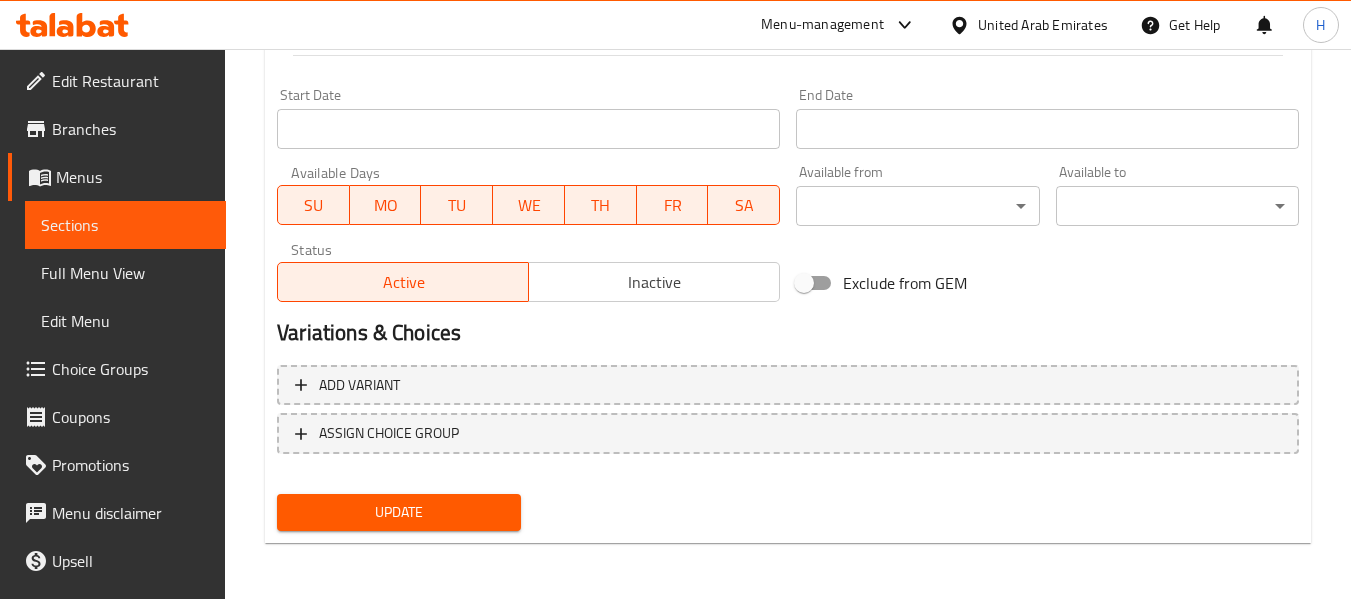 type on "شوت ريستريتو سينجل مع حليب مبخر في كوب صغير" 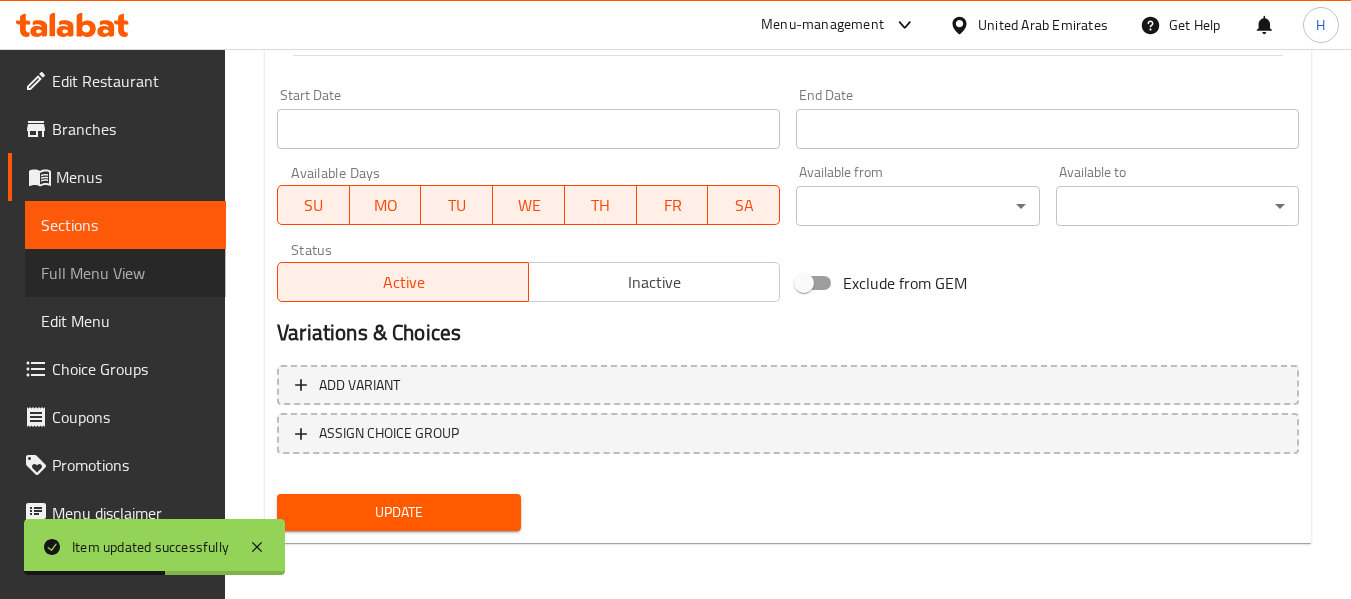 click on "Full Menu View" at bounding box center [125, 273] 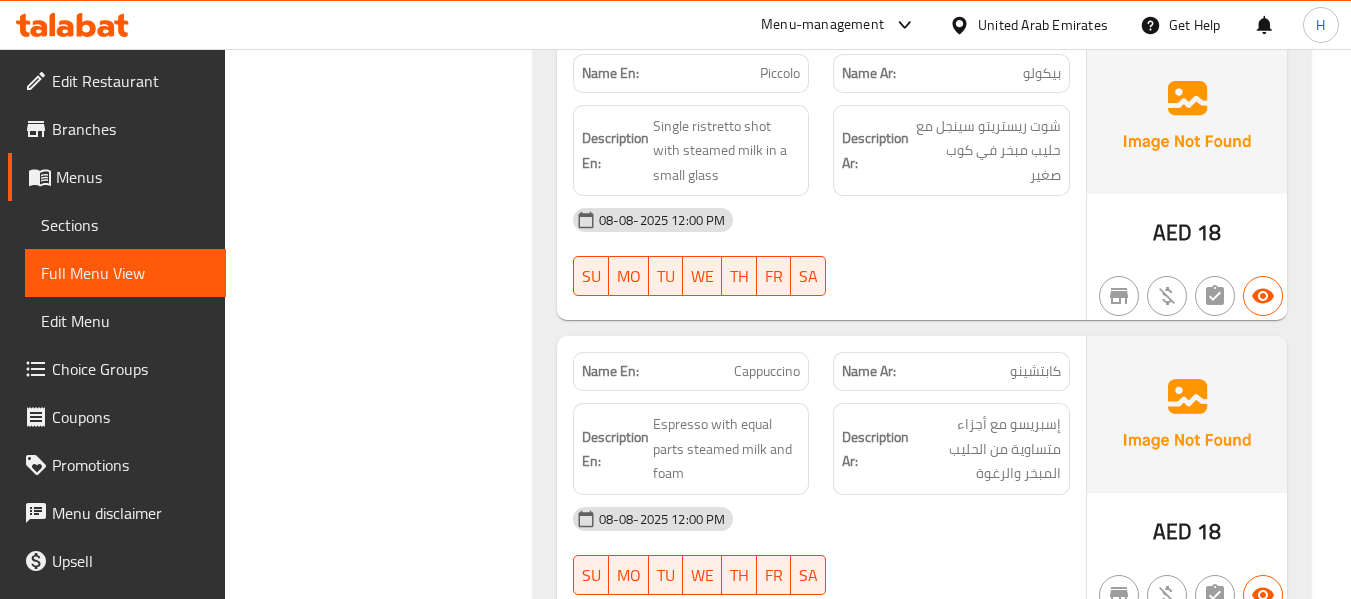 scroll, scrollTop: 2681, scrollLeft: 0, axis: vertical 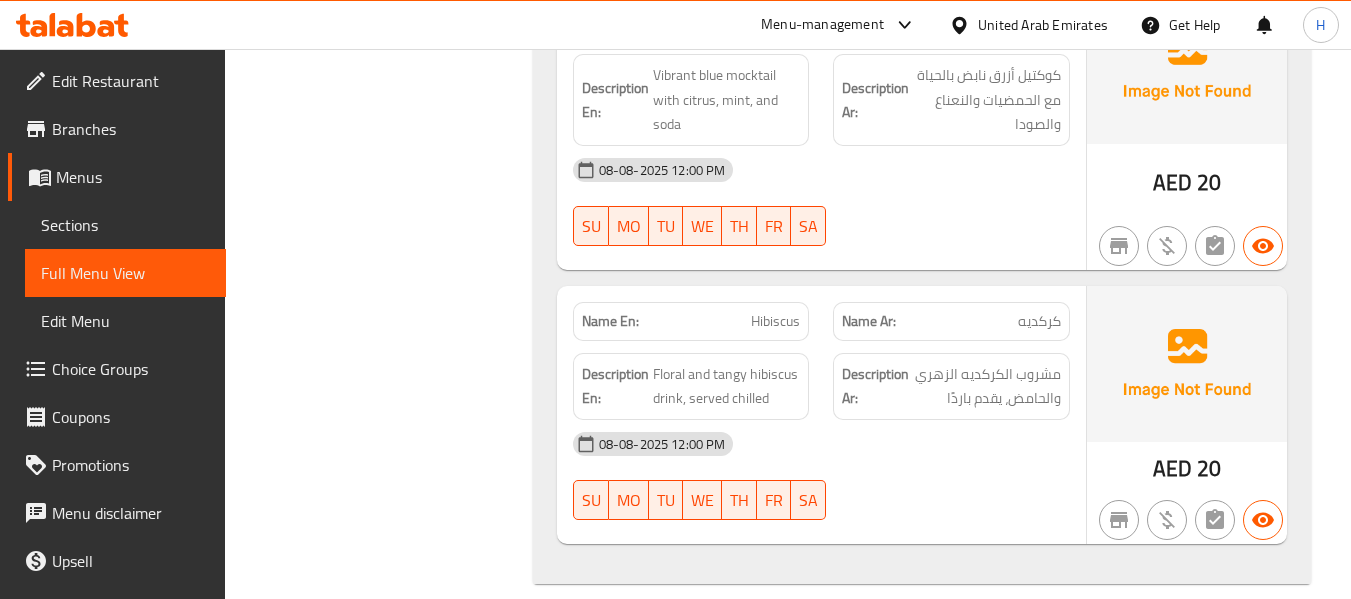 click on "Edit Restaurant" at bounding box center [131, 81] 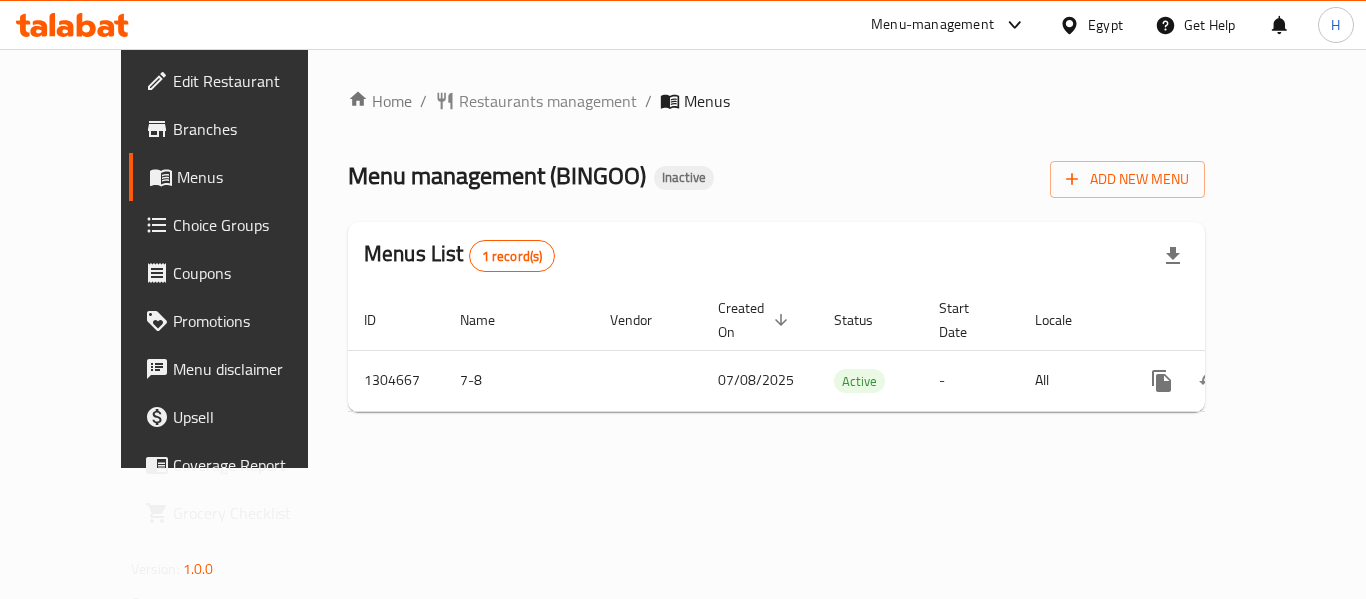 scroll, scrollTop: 0, scrollLeft: 0, axis: both 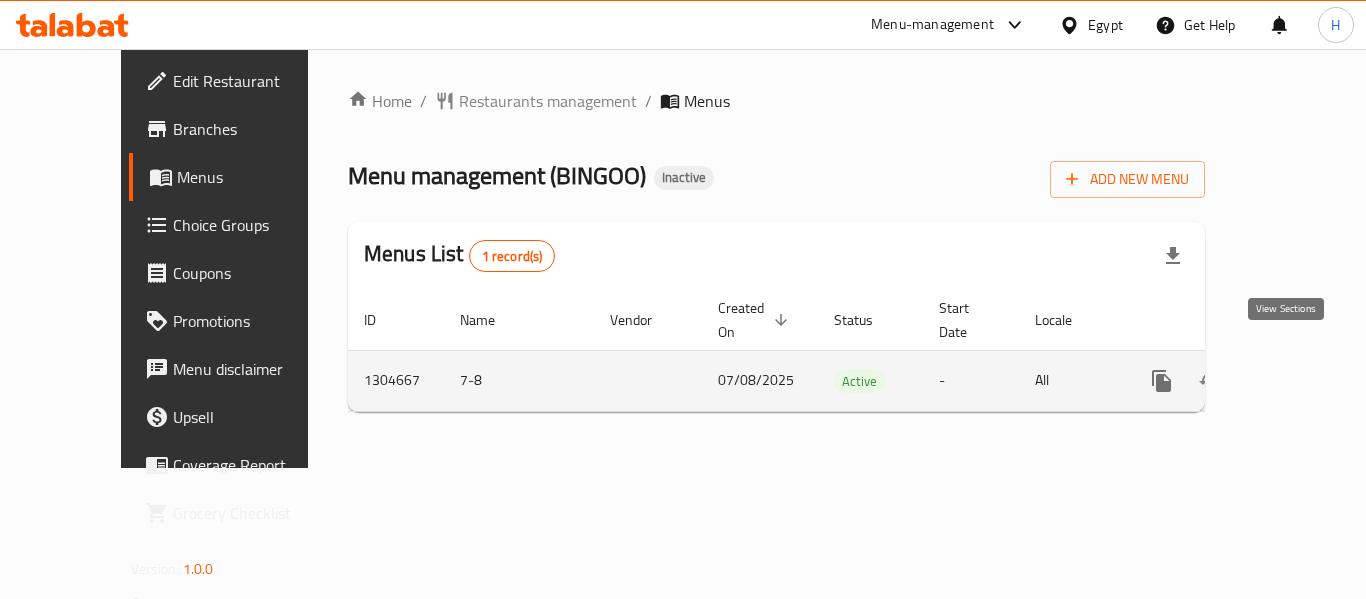 click 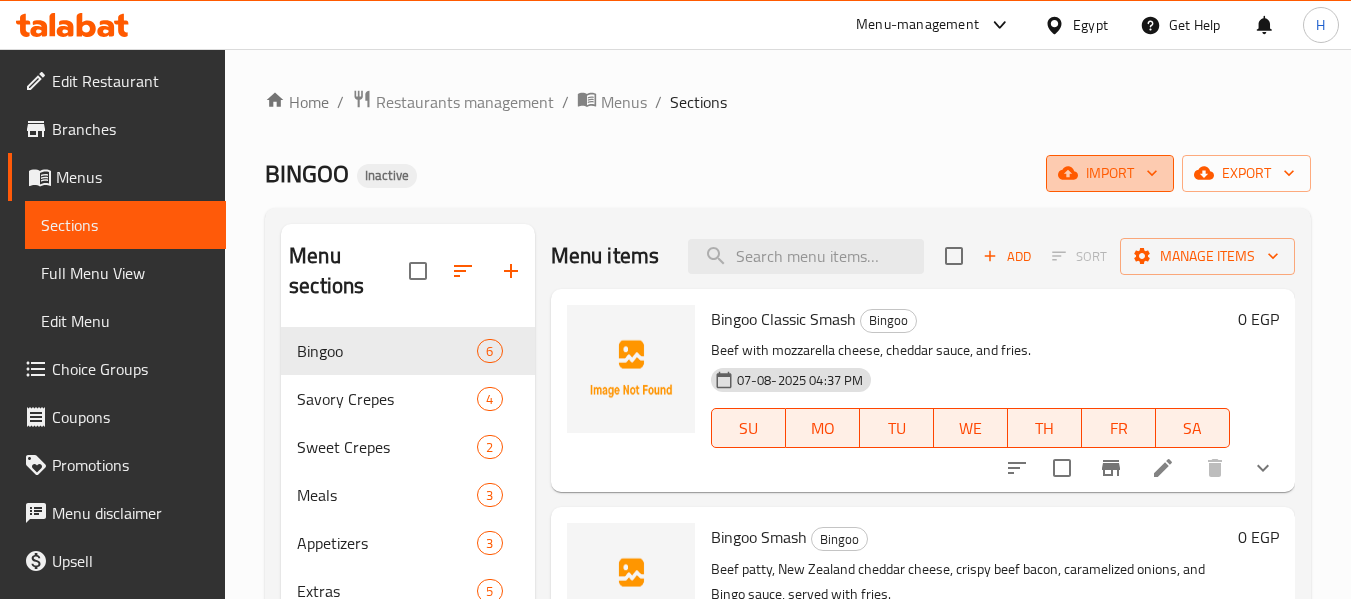 click on "import" at bounding box center (1110, 173) 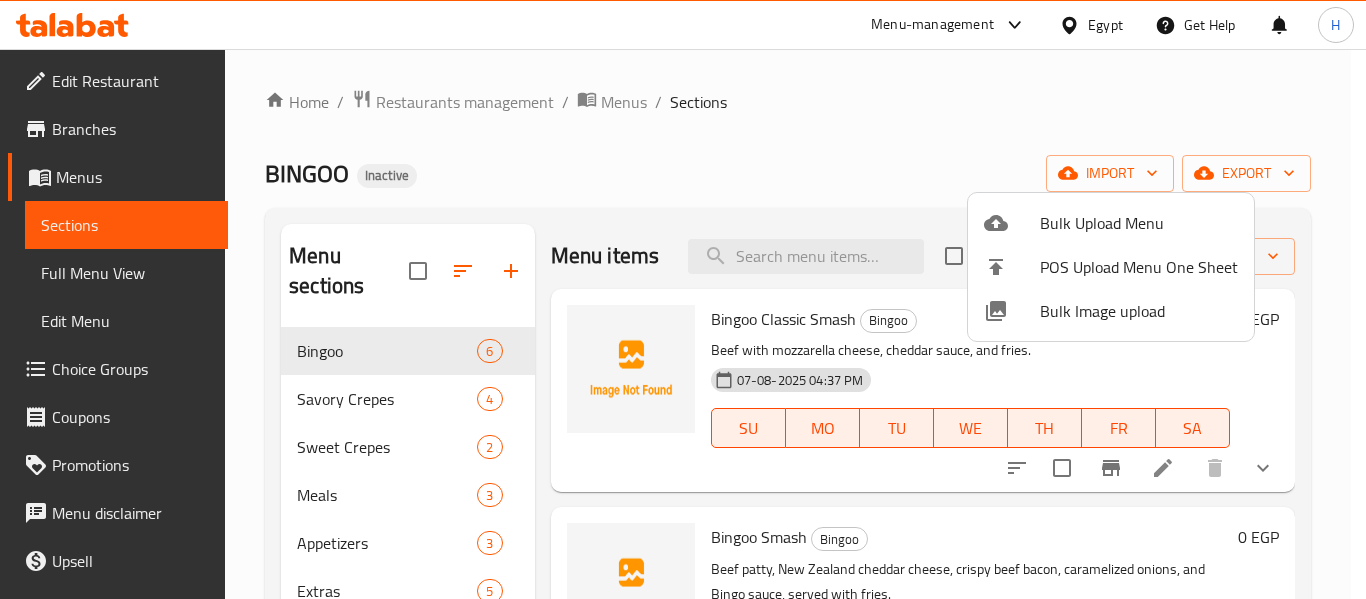 click on "Bulk Image upload" at bounding box center [1111, 311] 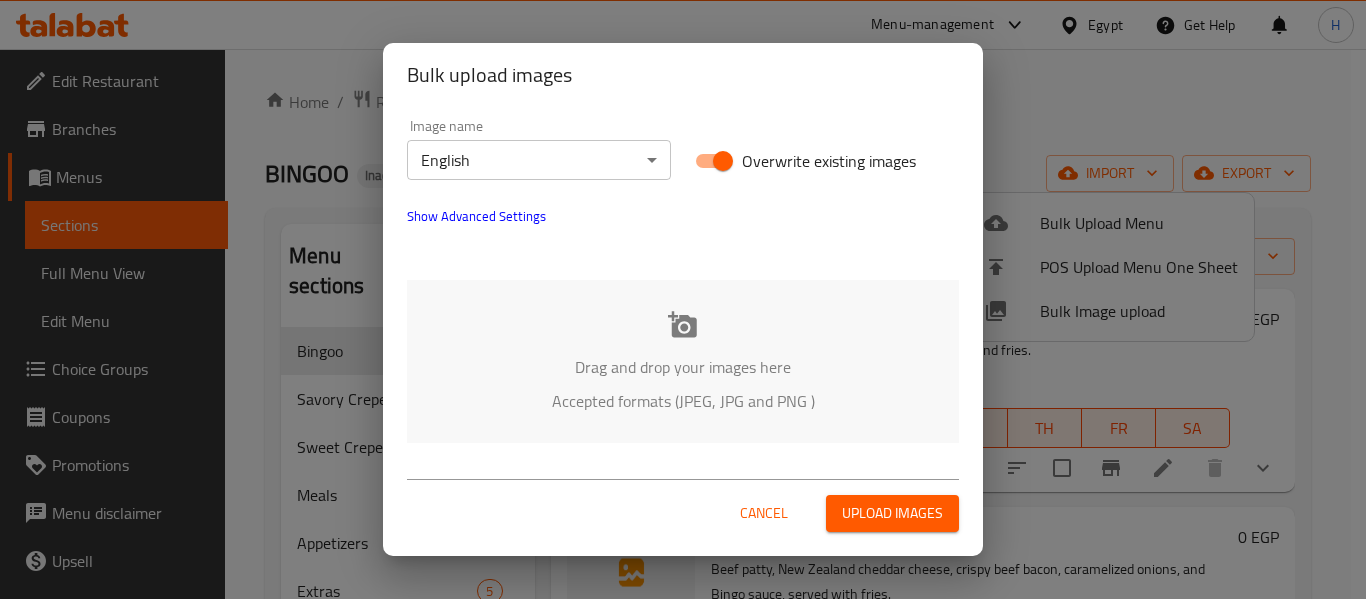 click on "Drag and drop your images here Accepted formats (JPEG, JPG and PNG )" at bounding box center (683, 361) 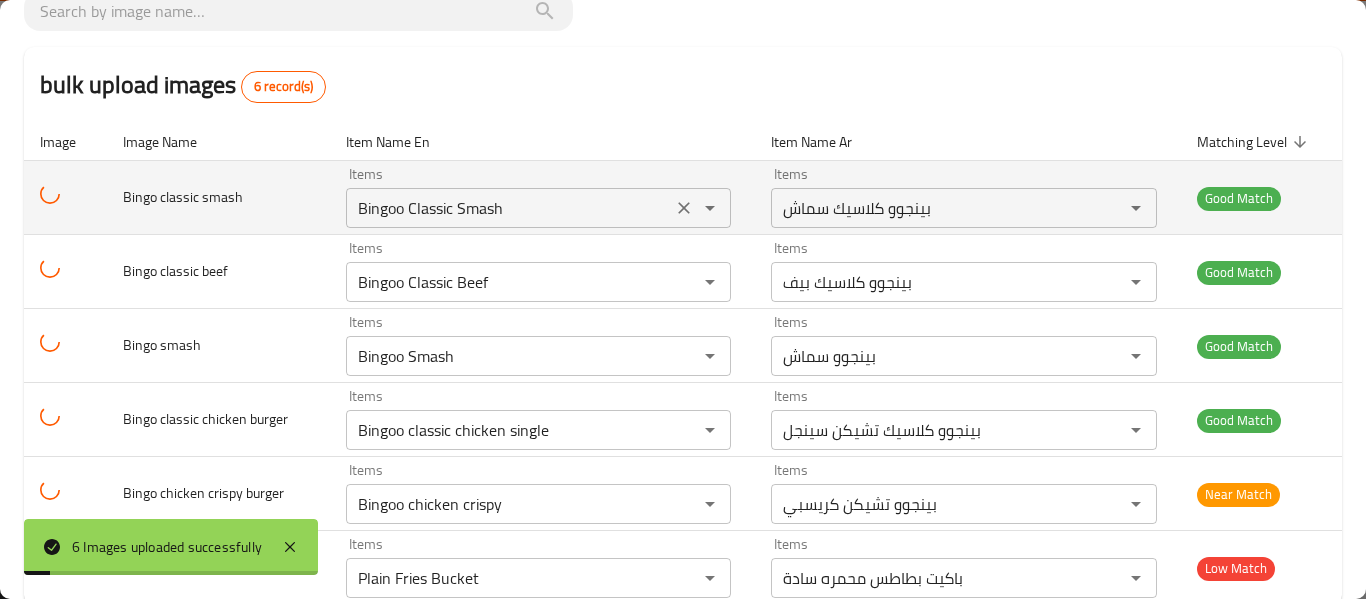 scroll, scrollTop: 191, scrollLeft: 0, axis: vertical 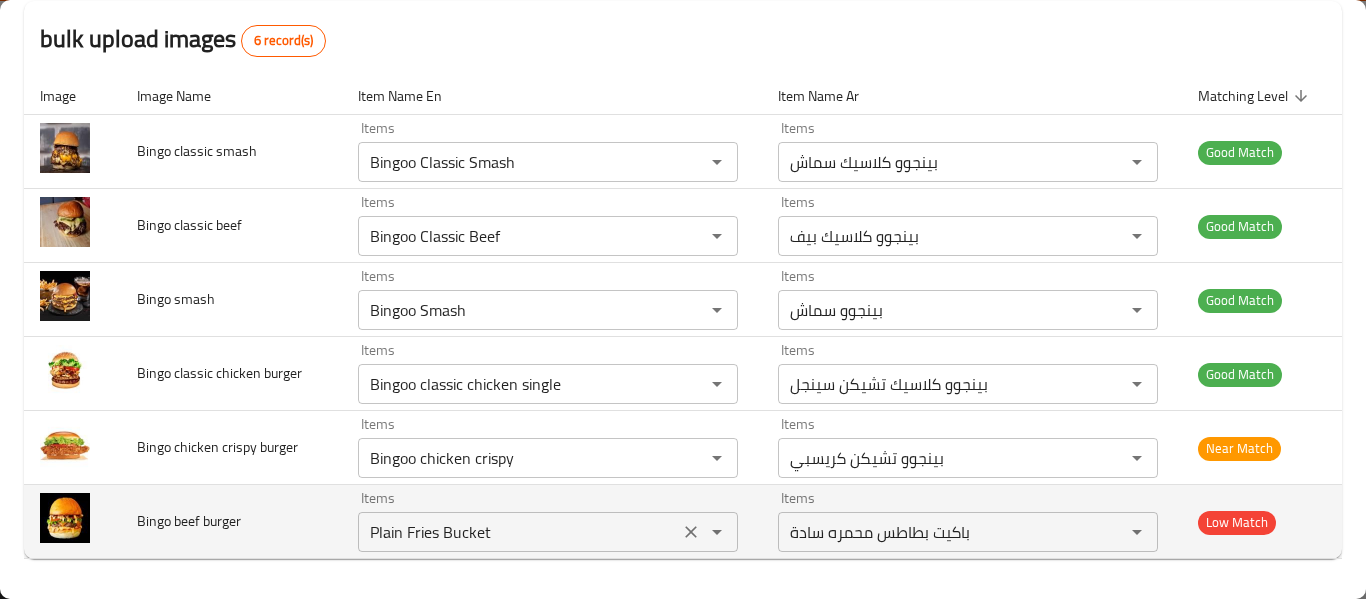click 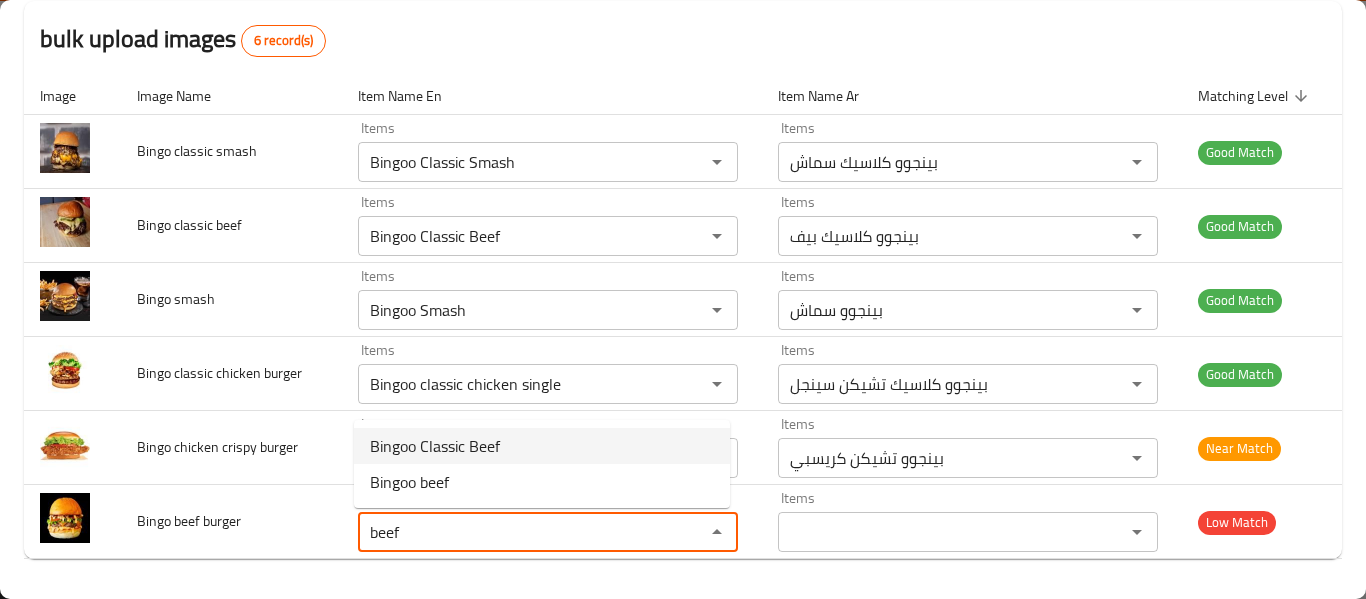 click on "Bingoo Classic Beef" at bounding box center (542, 446) 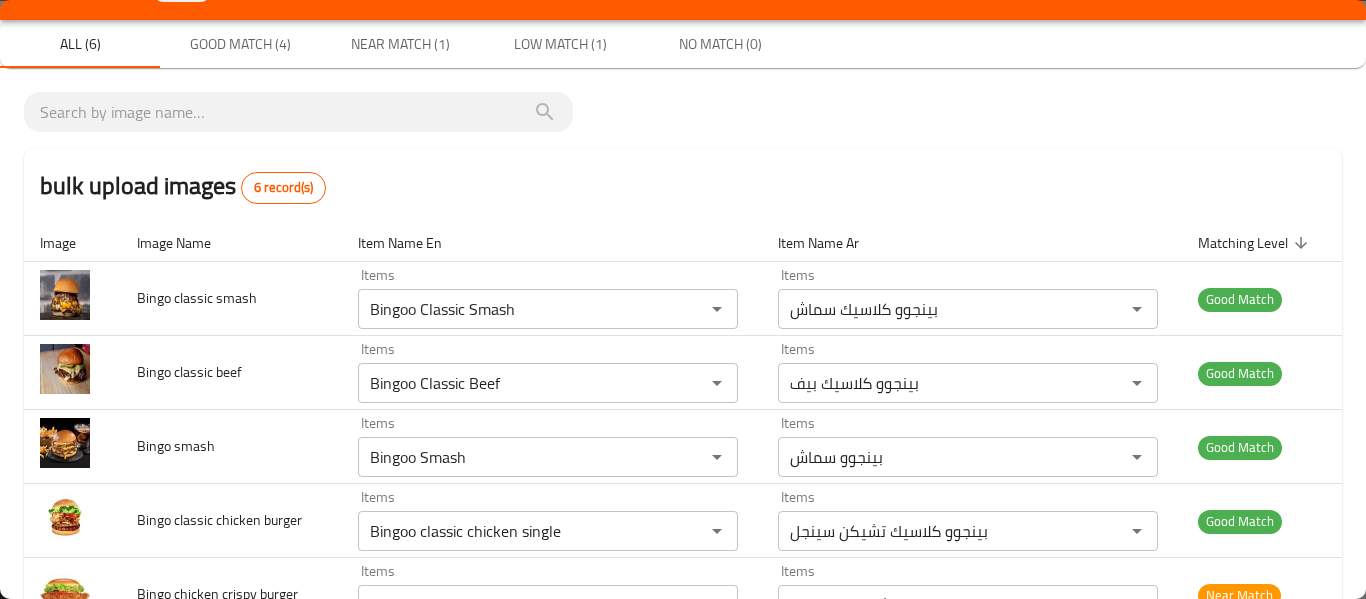 scroll, scrollTop: 0, scrollLeft: 0, axis: both 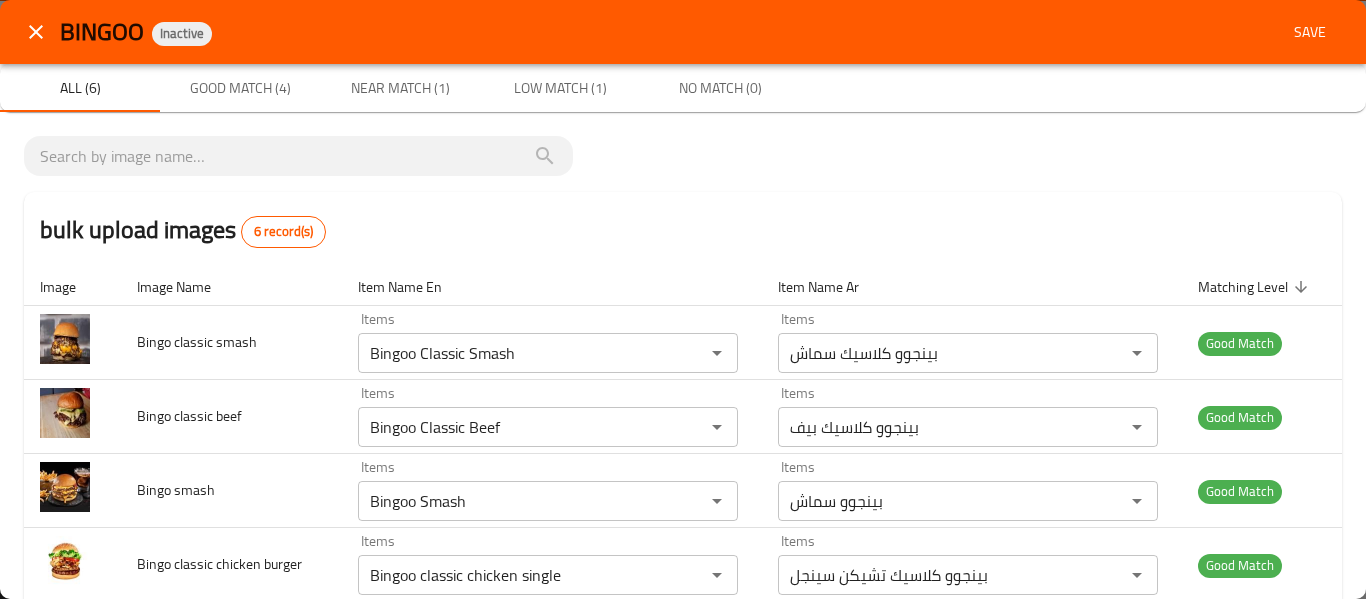 type on "Bingoo Classic Beef" 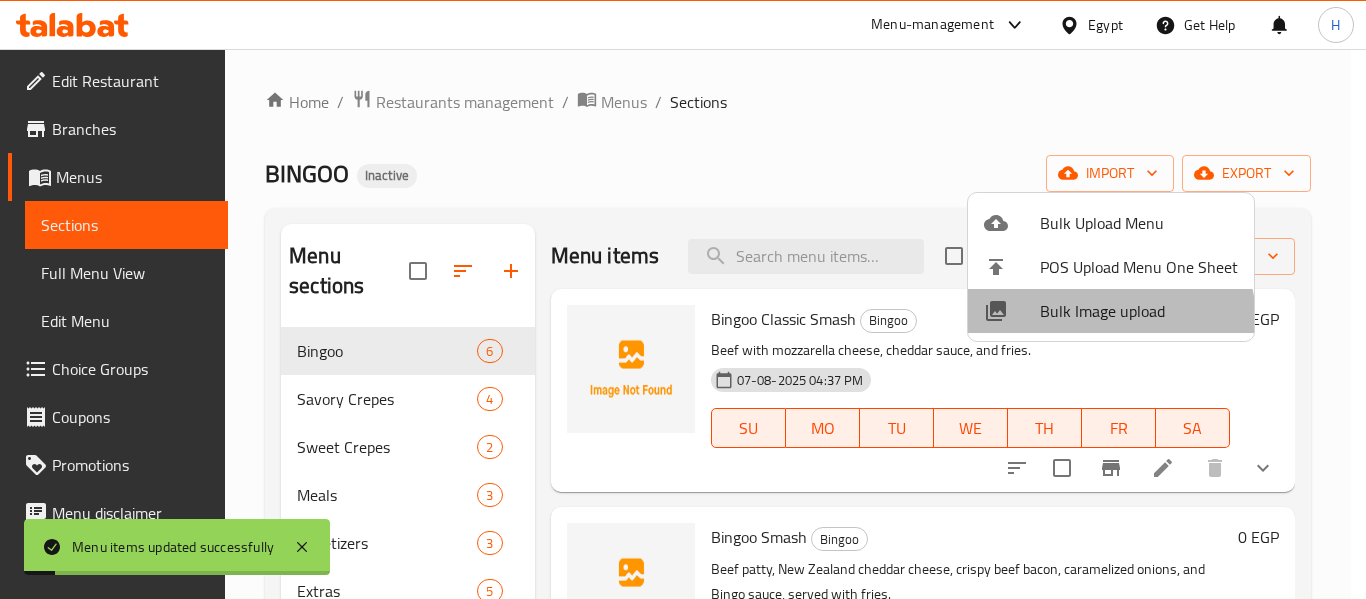 click on "Bulk Image upload" at bounding box center (1139, 311) 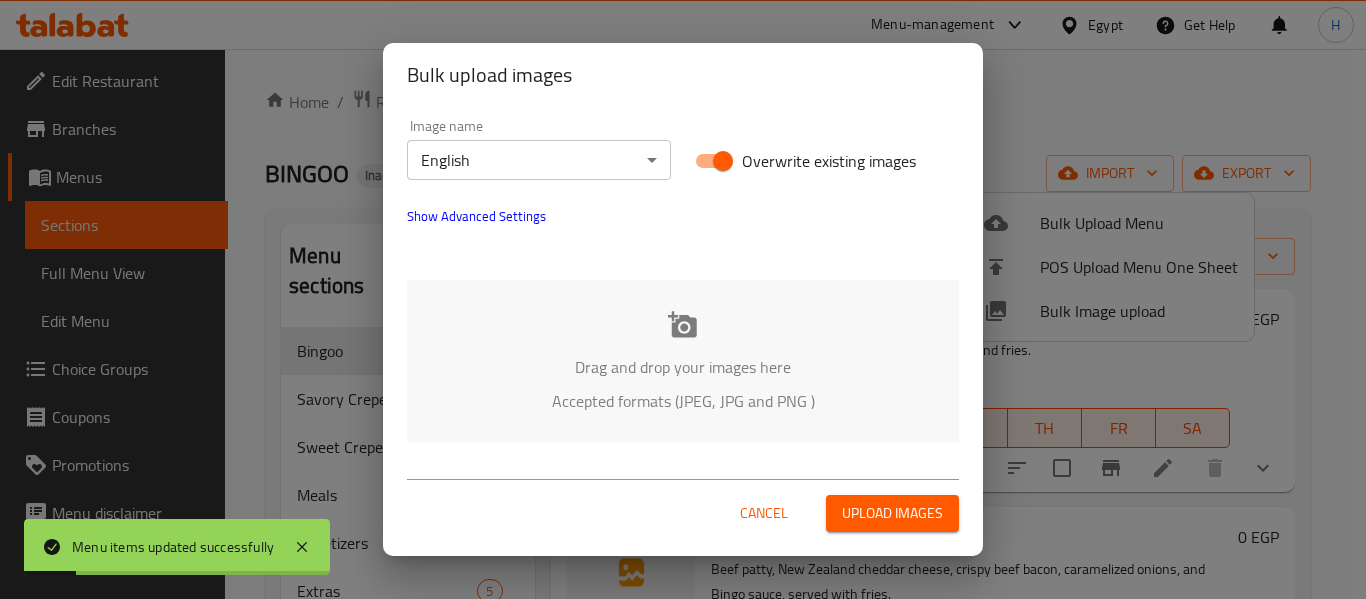 click on "Drag and drop your images here Accepted formats (JPEG, JPG and PNG )" at bounding box center [683, 361] 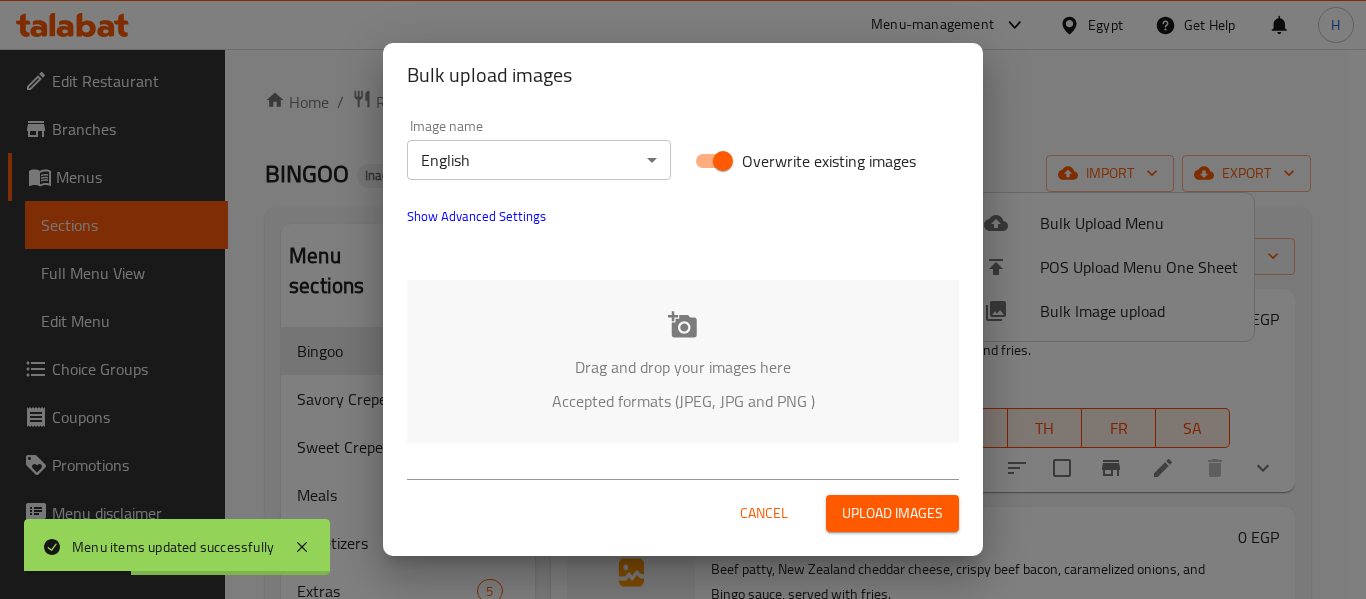 click on "Menu items updated successfully ​ Menu-management Egypt Get Help H   Edit Restaurant   Branches   Menus   Sections   Full Menu View   Edit Menu   Choice Groups   Coupons   Promotions   Menu disclaimer   Upsell   Coverage Report   Grocery Checklist  Version:    1.0.0  Get support on:    Support.OpsPlatform Home / Restaurants management / Menus / Sections BINGOO Inactive import export Menu sections Bingoo  6 Savory Crepes 4 Sweet Crepes 2 Meals 3 Appetizers 3 Extras 5 Drinks 2 Menu items Add Sort Manage items Bingoo Classic Smash   Bingoo  Beef with mozzarella cheese, cheddar sauce, and fries. 07-08-2025 04:37 PM SU MO TU WE TH FR SA 0   EGP Bingoo Smash   Bingoo  Beef patty, New Zealand cheddar cheese, crispy beef bacon, caramelized onions, and Bingo sauce, served with fries. 07-08-2025 04:37 PM SU MO TU WE TH FR SA 0   EGP Bingoo Classic Beef   Bingoo  170 grams of beef with mozzarella cheese, cheddar sauce, lettuce, onion, tomato slices, and fries. 07-08-2025 04:37 PM SU MO TU WE TH FR SA 0   EGP   Bingoo" at bounding box center (683, 324) 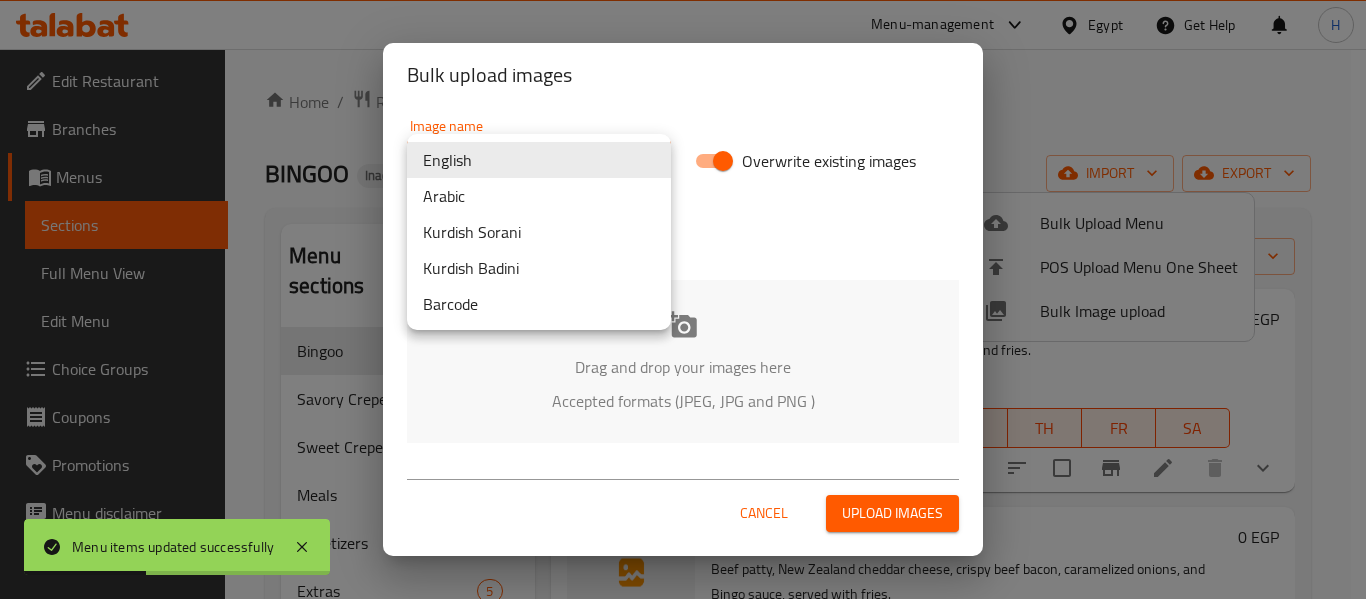 click on "Arabic" at bounding box center [539, 196] 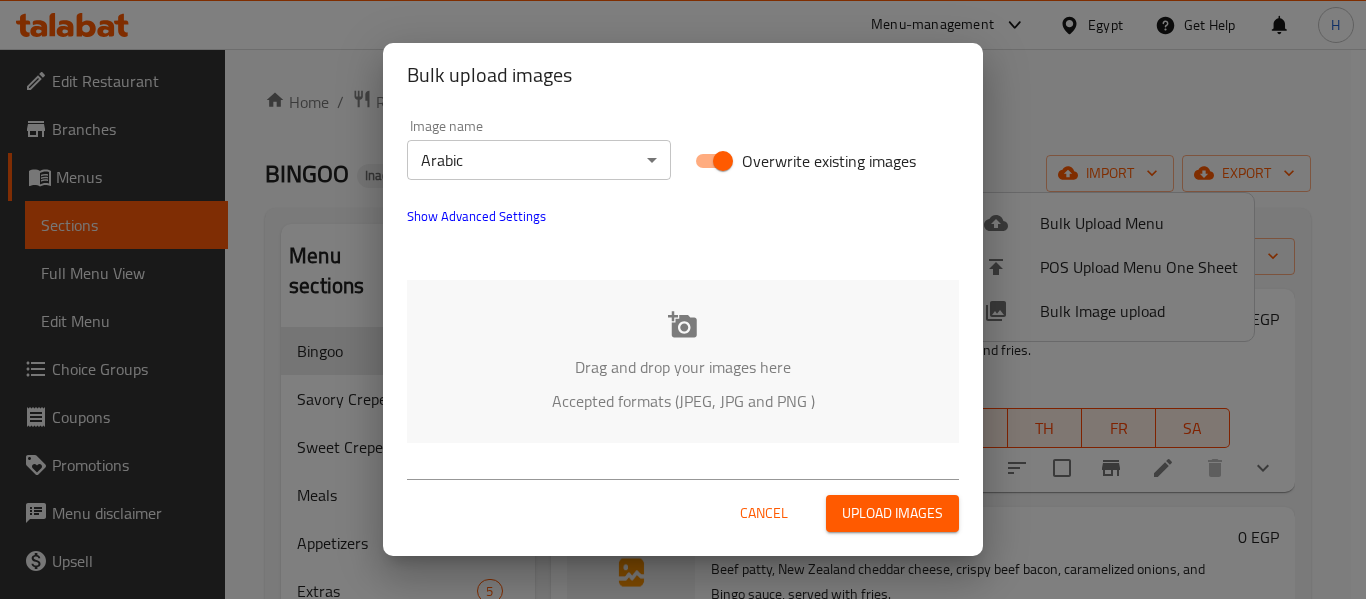 click on "Drag and drop your images here Accepted formats (JPEG, JPG and PNG )" at bounding box center [683, 361] 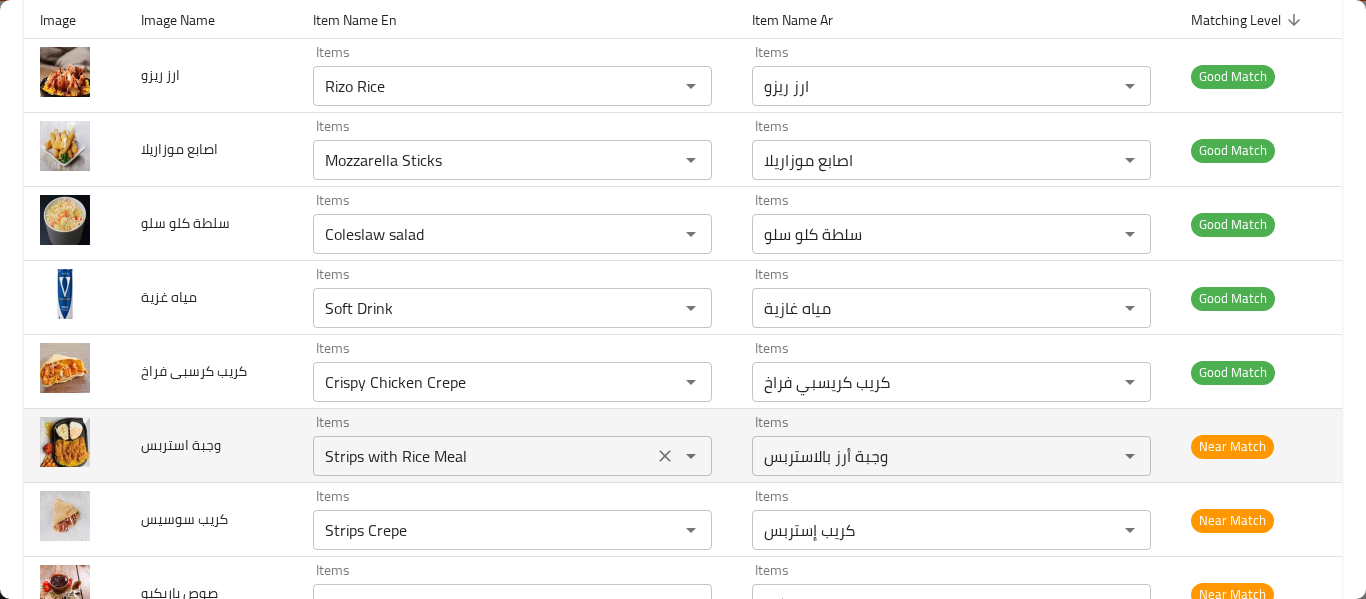 scroll, scrollTop: 533, scrollLeft: 0, axis: vertical 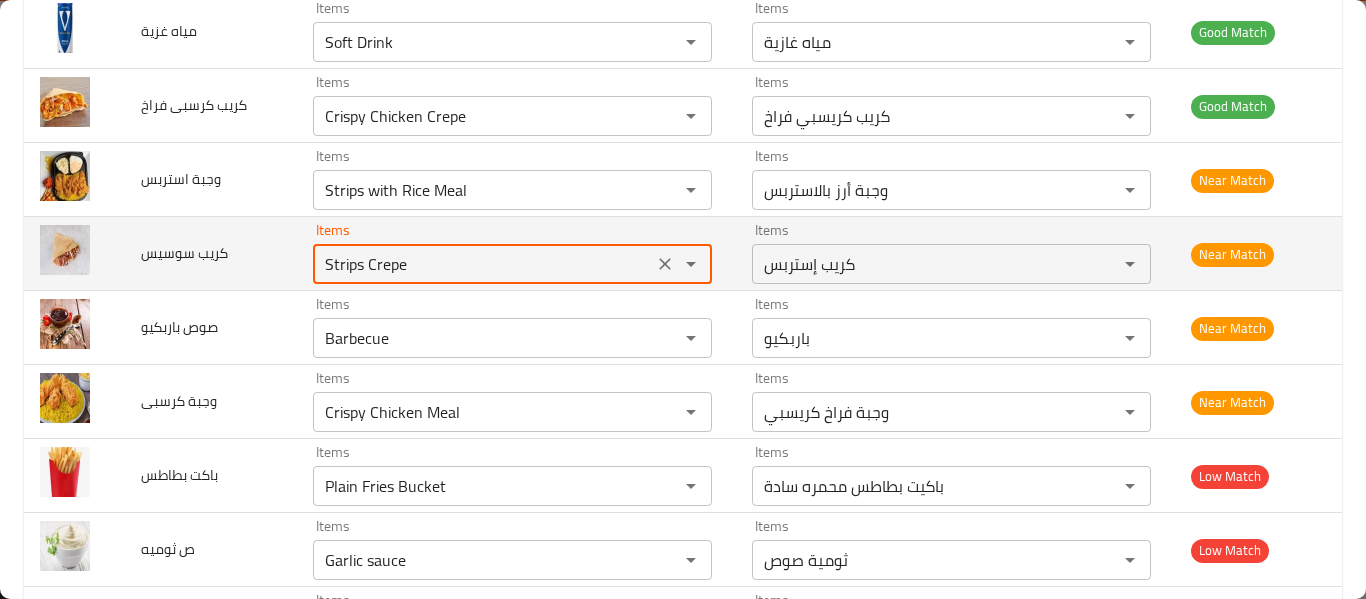 click on "Strips Crepe" at bounding box center (483, 264) 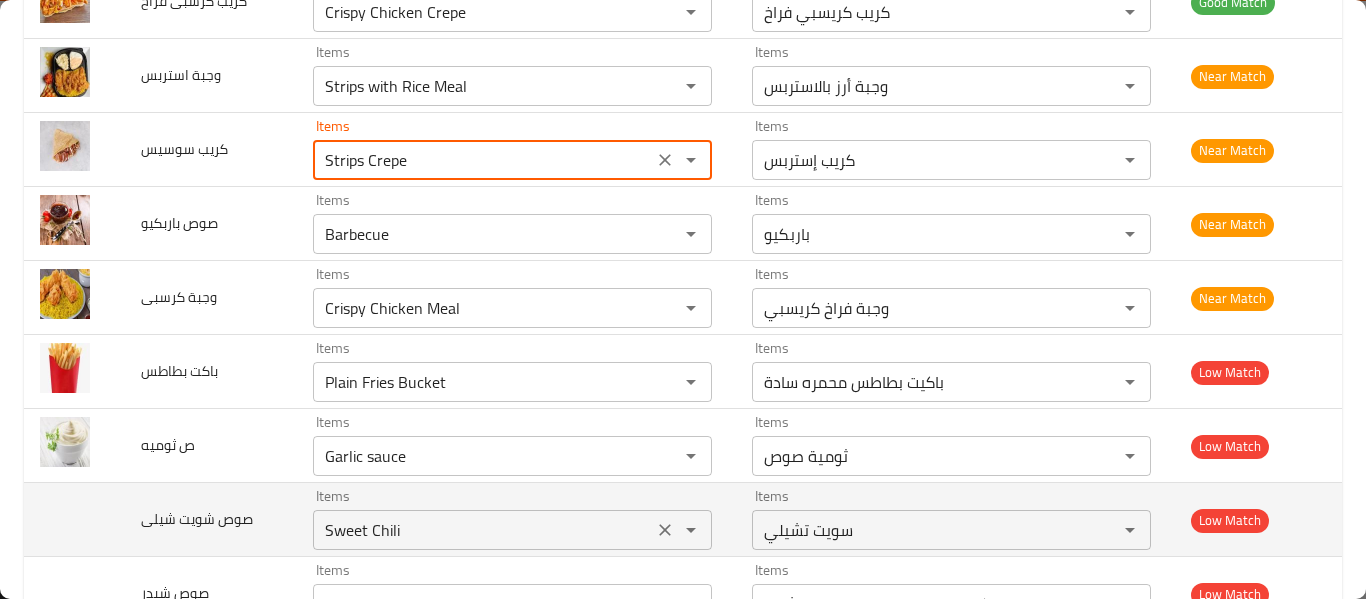 scroll, scrollTop: 709, scrollLeft: 0, axis: vertical 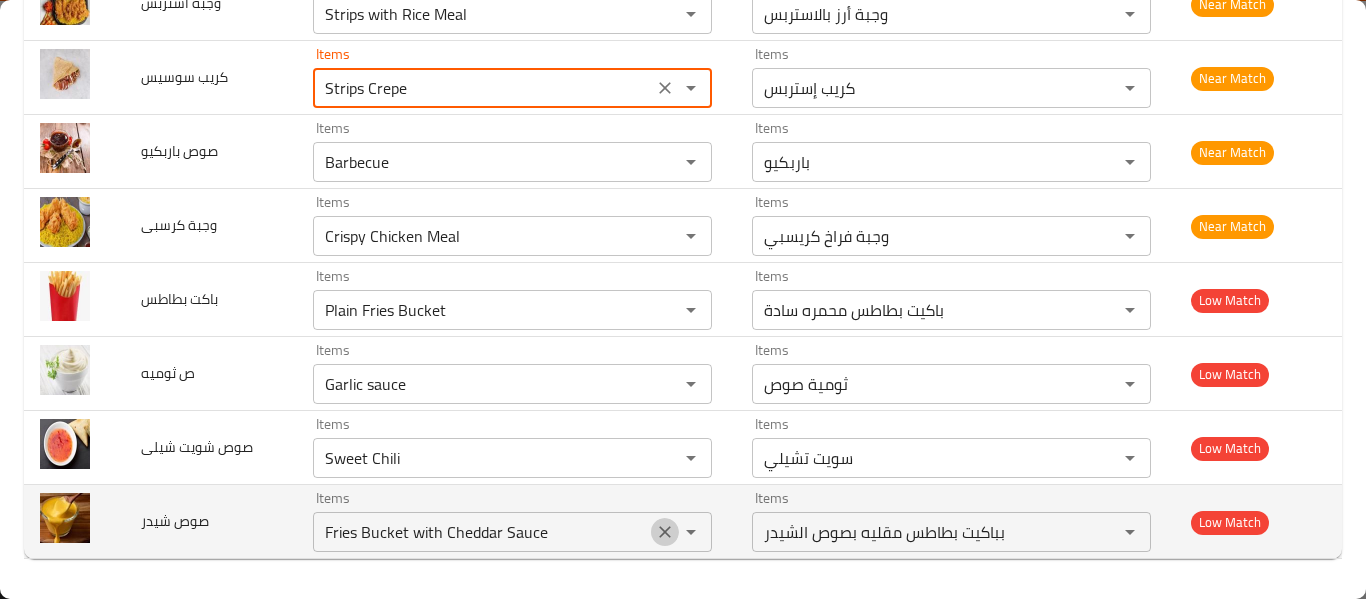 click 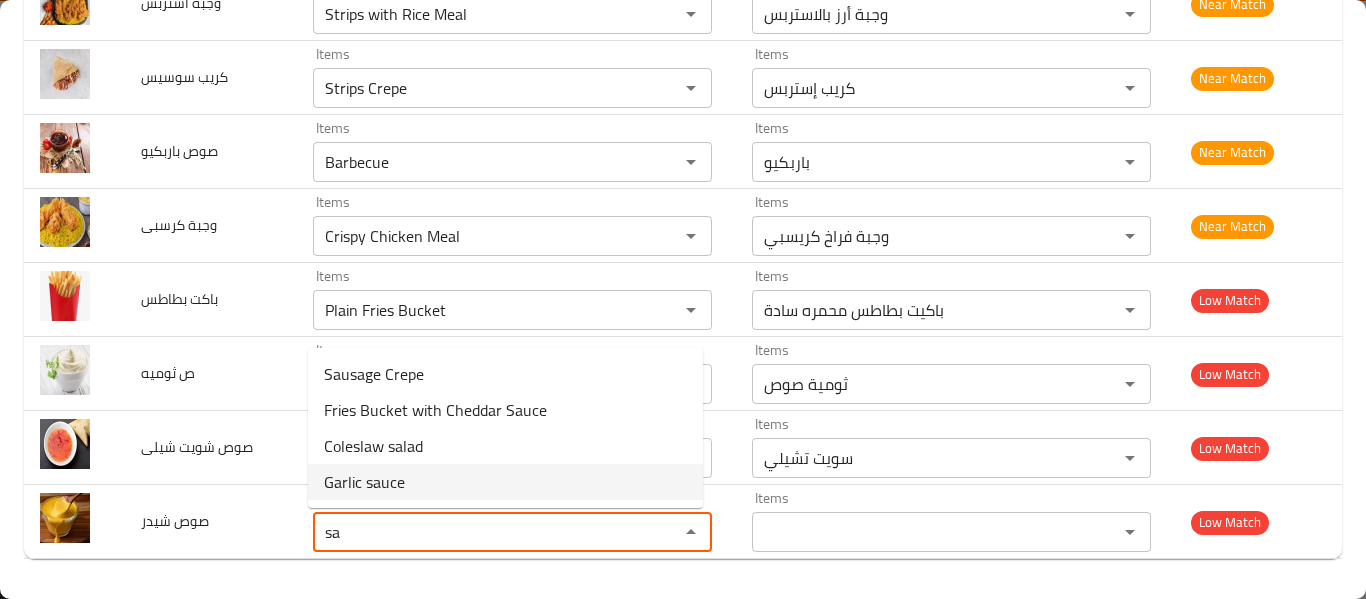type on "sa" 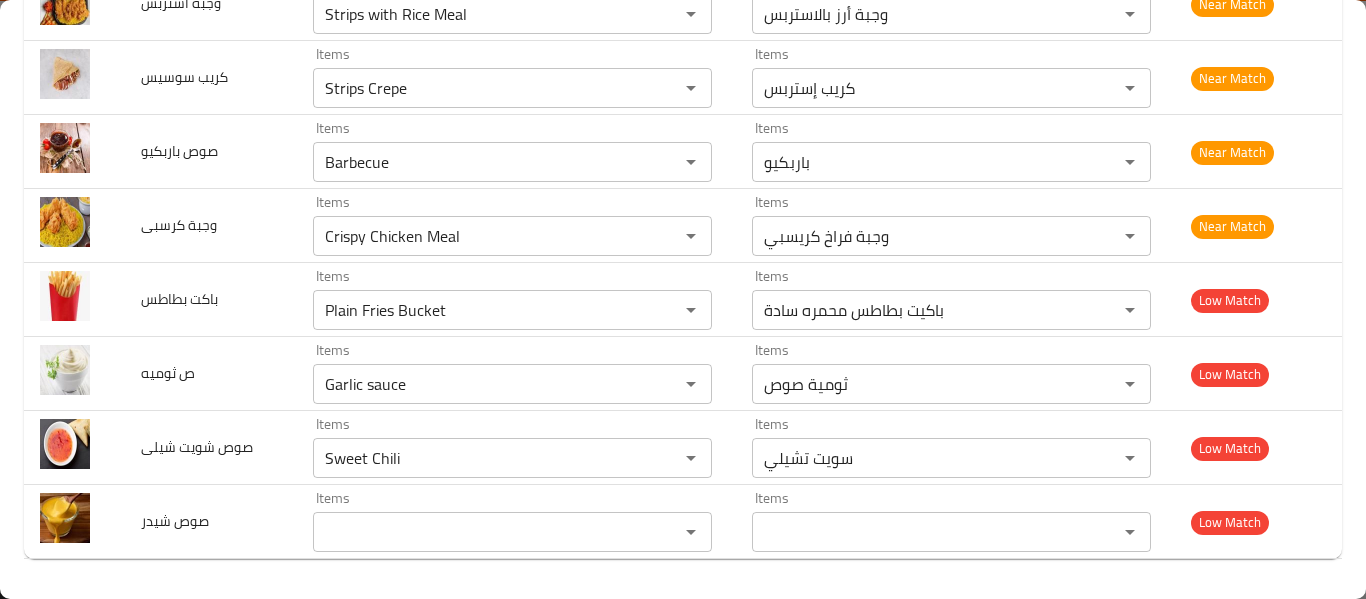 click on "bulk upload images   13 record(s) Image Image Name Item Name En Item Name Ar Matching Level sorted descending ارز ريزو Items Rizo Rice Items Items ارز ريزو Items Good Match اصابع موزاريلا Items Mozzarella Sticks Items Items اصابع موزاريلا Items Good Match سلطة كلو سلو Items Coleslaw salad Items Items سلطة كلو سلو Items Good Match مياه غزية Items Soft Drink Items Items مياه غازية Items Good Match كريب كرسبى فراخ Items Crispy Chicken Crepe Items Items كريب كريسبي فراخ Items Good Match وجبة استربس Items Strips with Rice Meal Items Items وجبة أرز بالاستربس Items Near Match كريب سوسيس Items Strips Crepe Items Items كريب إستربس Items Near Match صوص باربكيو Items Barbecue Items Items باربكيو Items Near Match وجبة كرسبى Items Crispy Chicken Meal Items Items وجبة فراخ كريسبي Items Near Match باكت بطاطس Items Items Items" at bounding box center [683, 1] 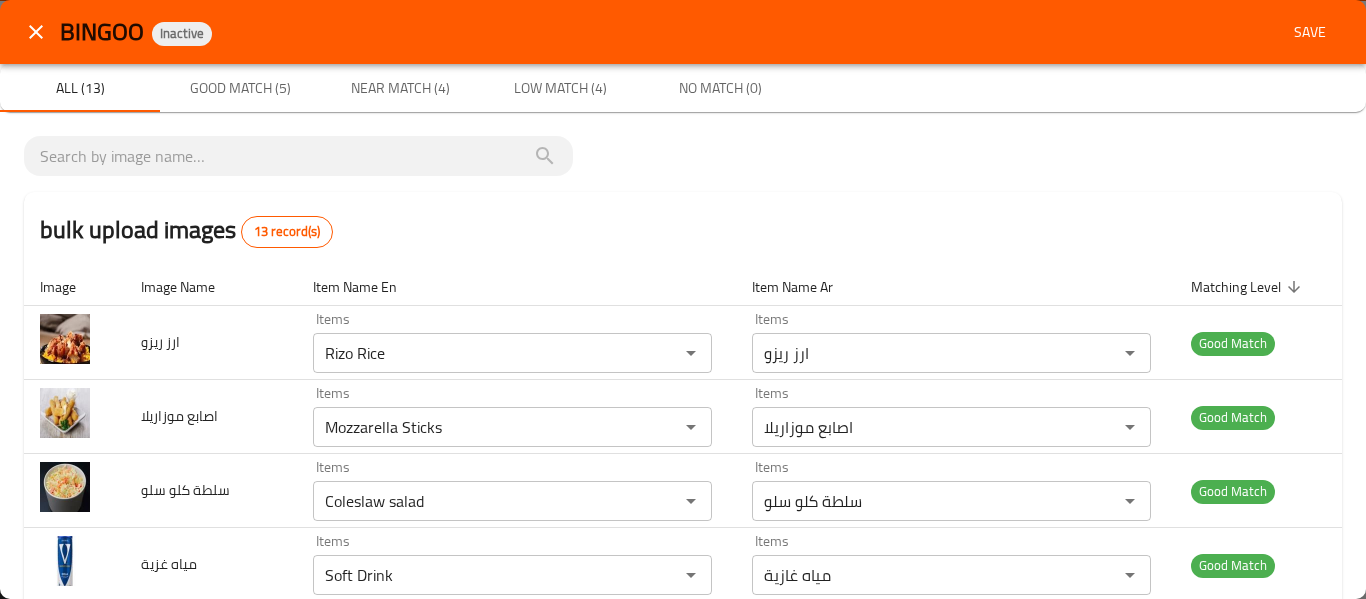 click on "BINGOO Inactive Save" at bounding box center (683, 32) 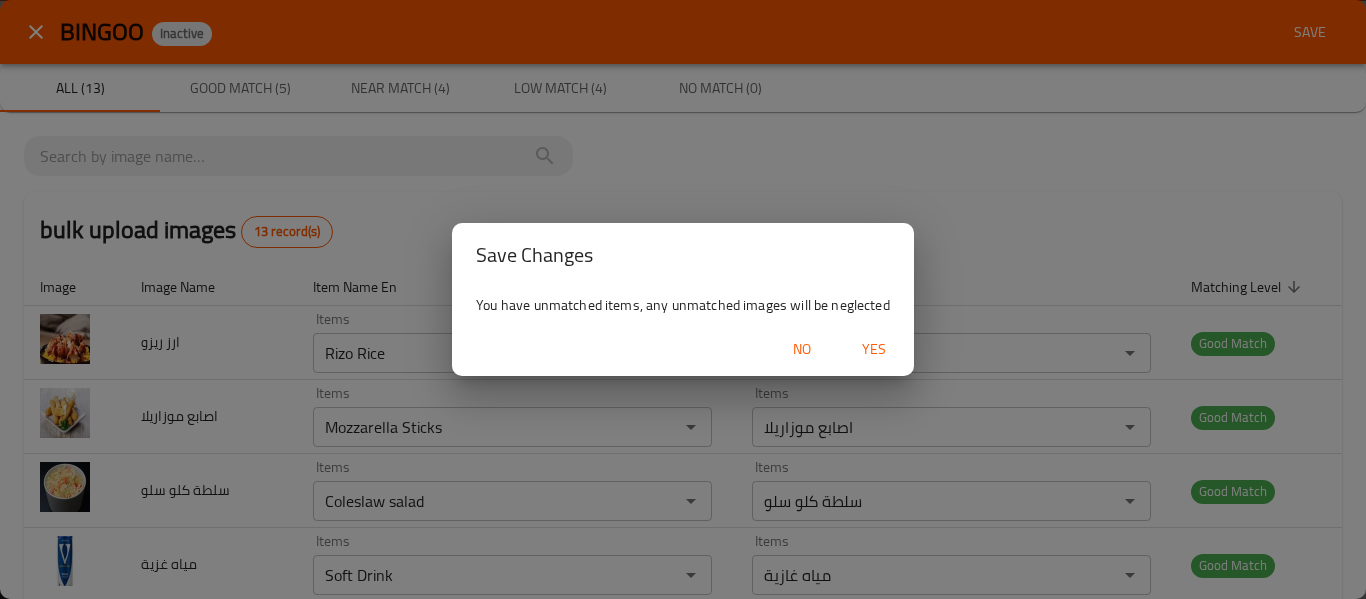 drag, startPoint x: 889, startPoint y: 345, endPoint x: 888, endPoint y: 332, distance: 13.038404 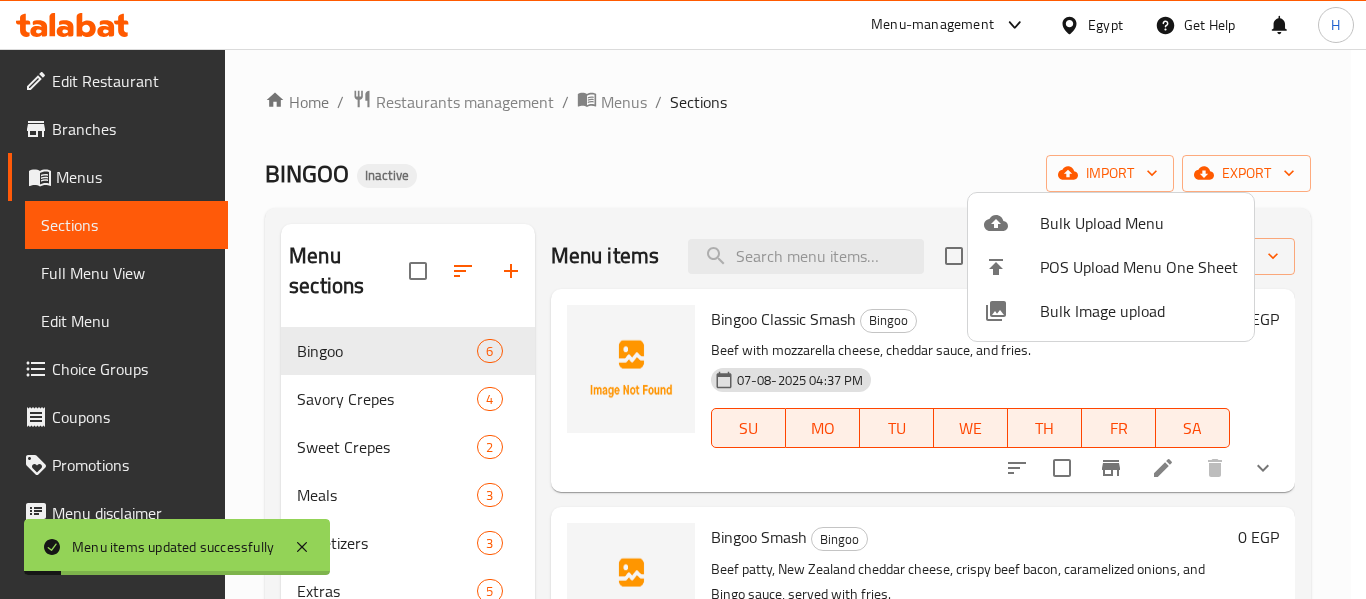 click at bounding box center [683, 299] 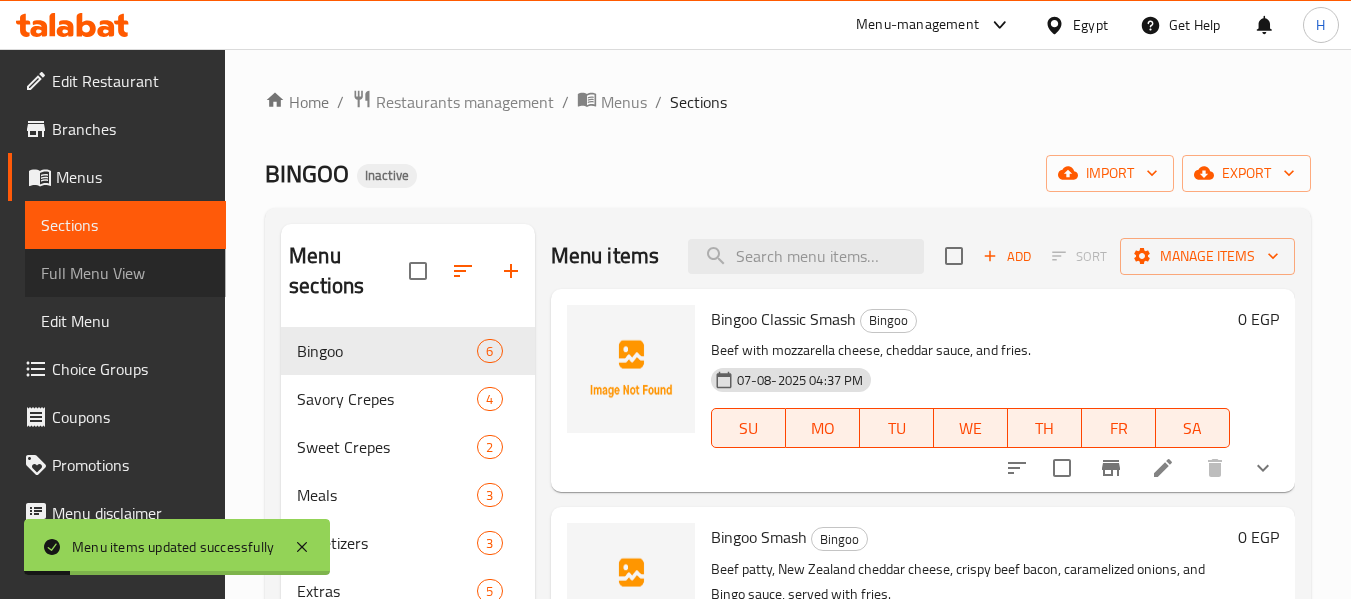 click on "Full Menu View" at bounding box center [125, 273] 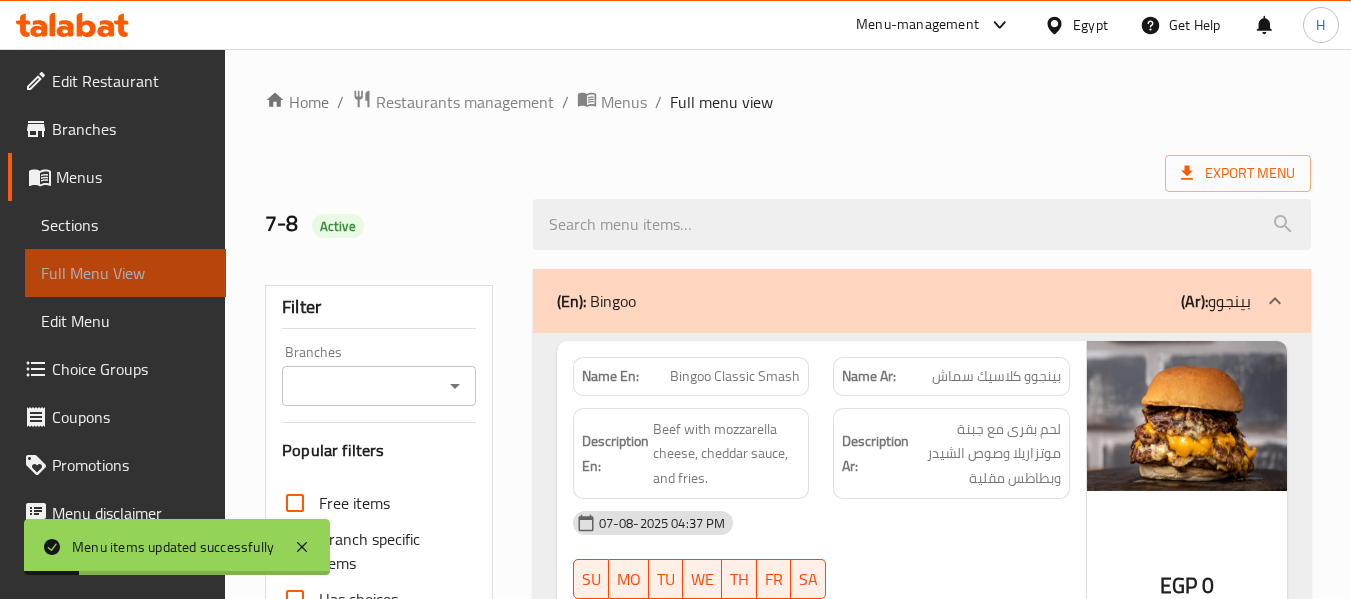 click on "Full Menu View" at bounding box center [125, 273] 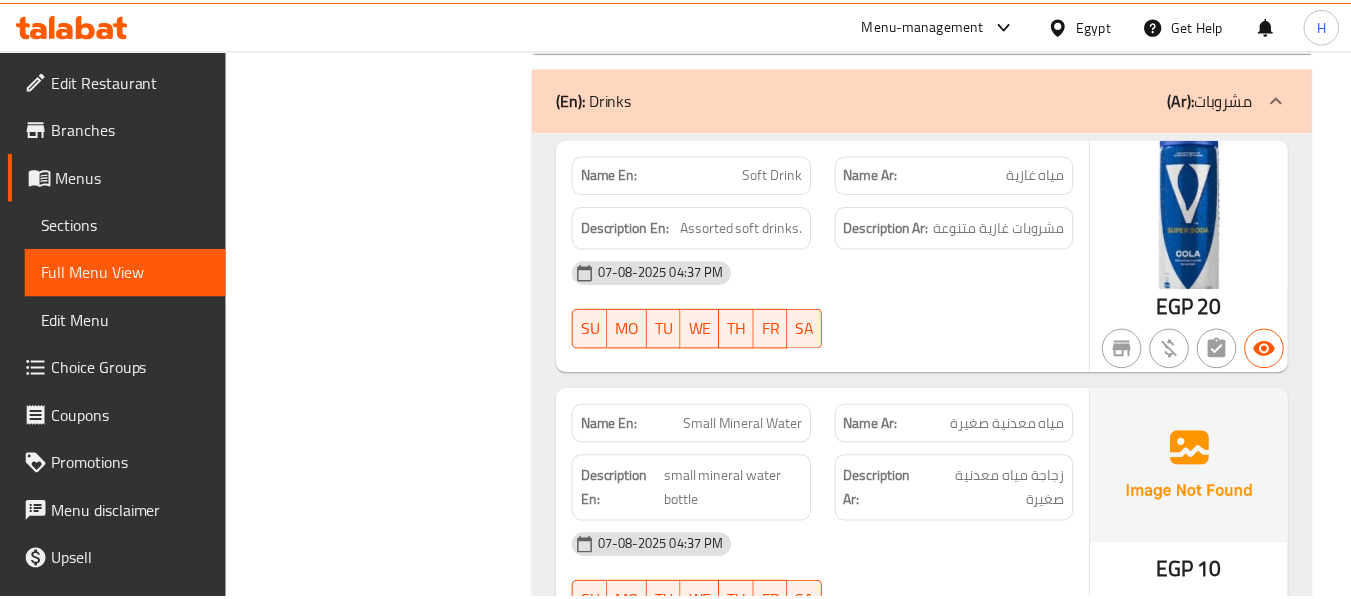 scroll, scrollTop: 8461, scrollLeft: 0, axis: vertical 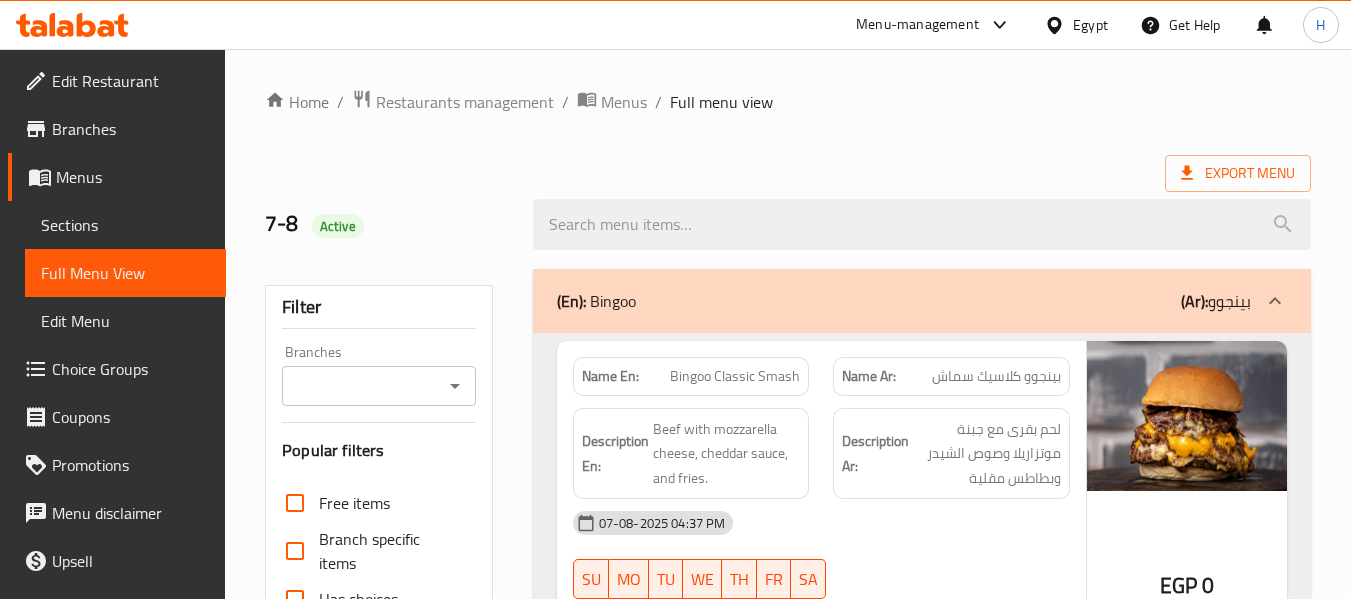 click on "Edit Restaurant" at bounding box center [131, 81] 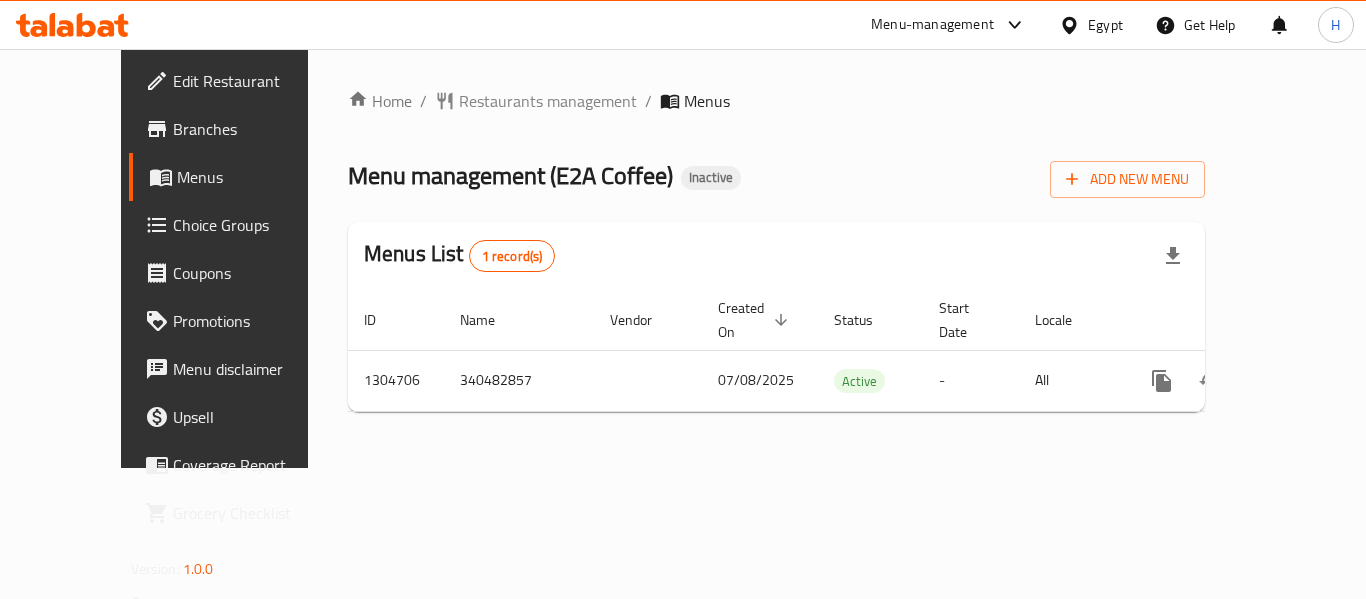 scroll, scrollTop: 0, scrollLeft: 0, axis: both 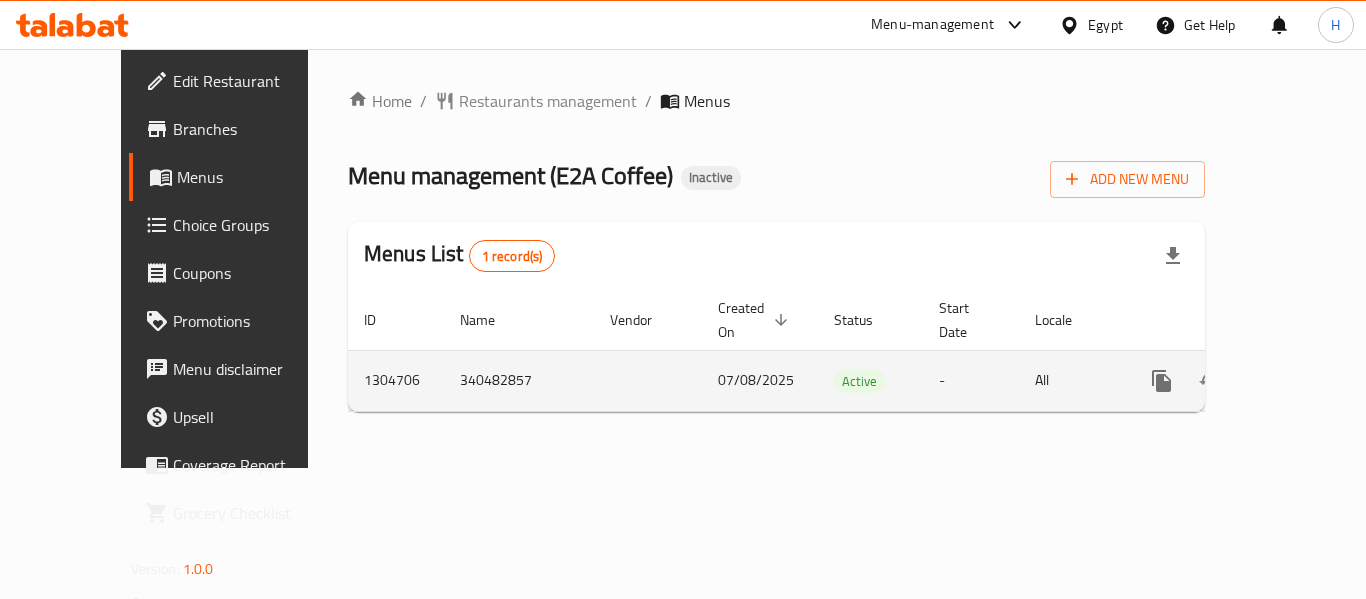 click at bounding box center (1306, 381) 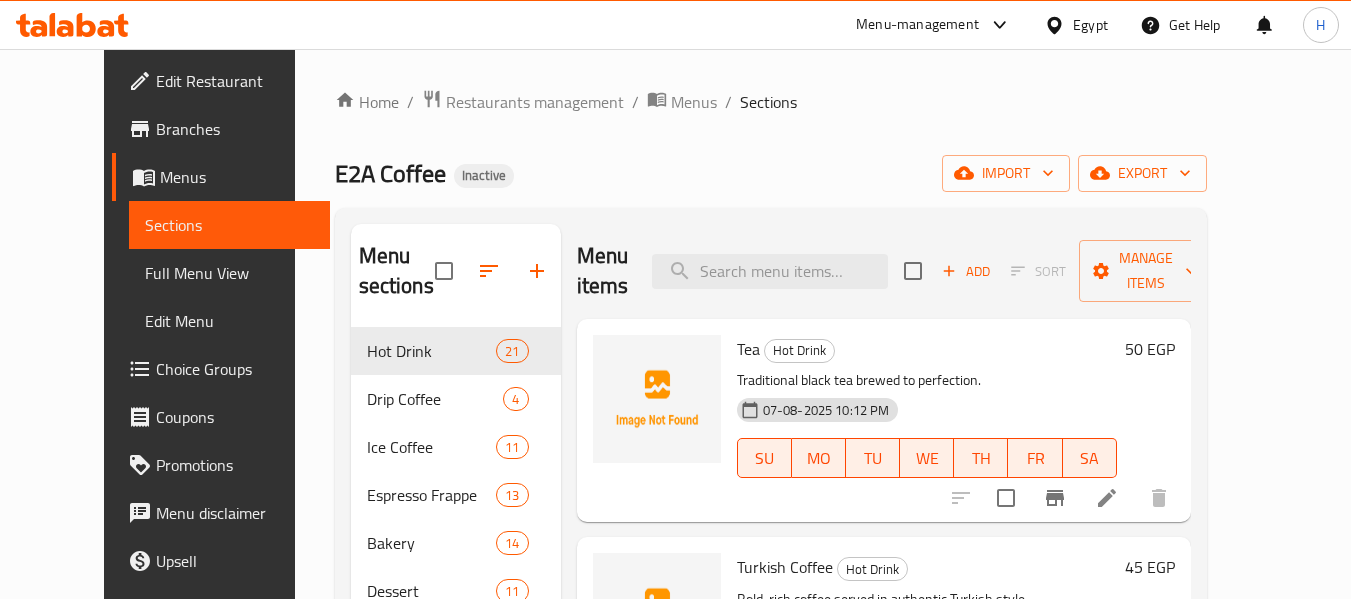 click on "Home / Restaurants management / Menus / Sections E2A Coffee Inactive import export Menu sections Hot Drink 21 Drip Coffee 4 Ice Coffee 11 Espresso Frappe 13 Bakery 14 Dessert 11 Summer Drinks 12 Milkshake And Smoothie 9 Bottled 3 Breakfast 3 Omelette 11 Sandwich 8 Salad 5 Burger 3 Pancakes 6 French Toast 2 Menu items Add Sort Manage items Tea   Hot Drink Traditional black tea brewed to perfection. [DATE] [TIME] SU MO TU WE TH FR SA 50   EGP Turkish Coffee   Hot Drink Bold, rich coffee served in authentic Turkish style. [DATE] [TIME] SU MO TU WE TH FR SA 45   EGP Hot Chocolate   Hot Drink Creamy chocolate drink. [DATE] [TIME] SU MO TU WE TH FR SA 85   EGP Hot White Chocolate   Hot Drink Smooth, sweet white chocolate in a velvety drink. [DATE] [TIME] SU MO TU WE TH FR SA 115   EGP Chocolate Fudge Drink   Hot Drink Hot chocolate with deep fudge notes. [DATE] [TIME] SU MO TU WE TH FR SA 140   EGP Matcha   Hot Drink Earthy, antioxidant-rich Japanese green tea. [DATE] [TIME]" at bounding box center (771, 604) 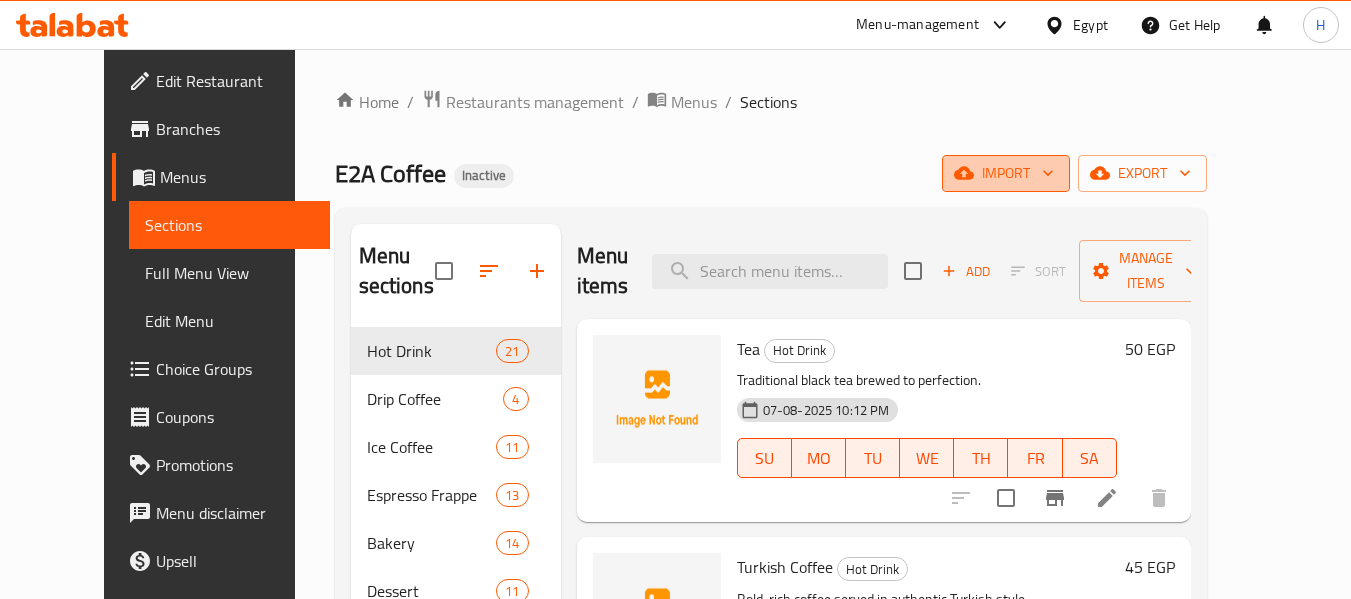 click 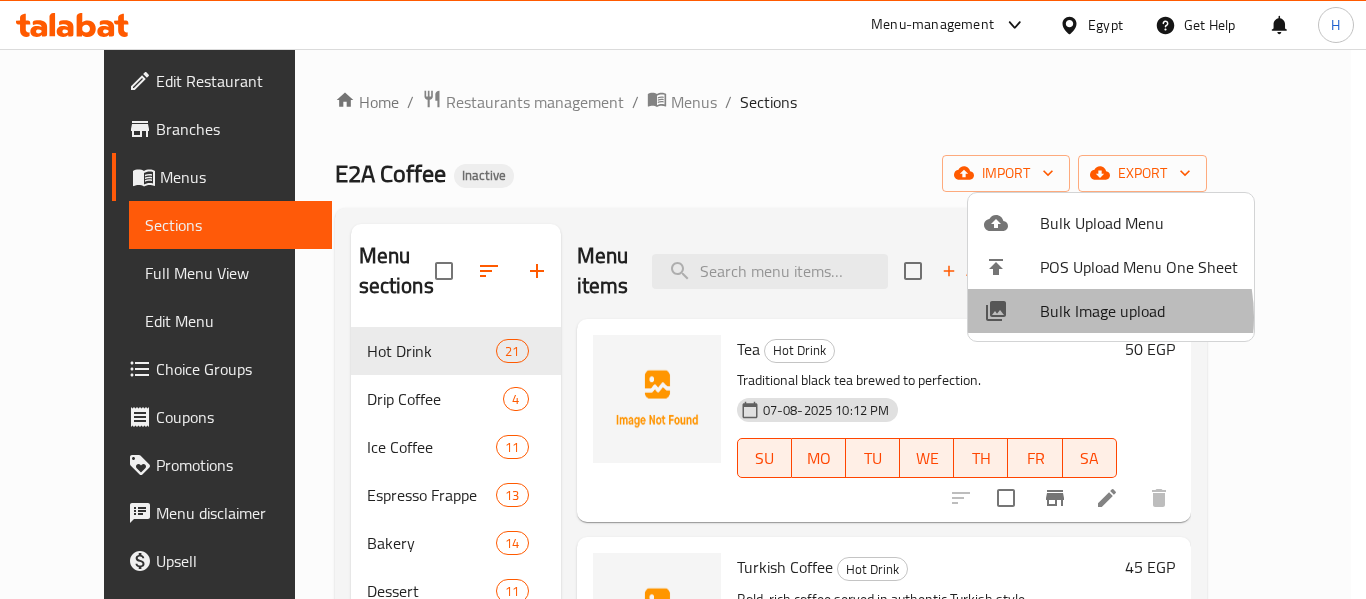 click on "Bulk Image upload" at bounding box center (1139, 311) 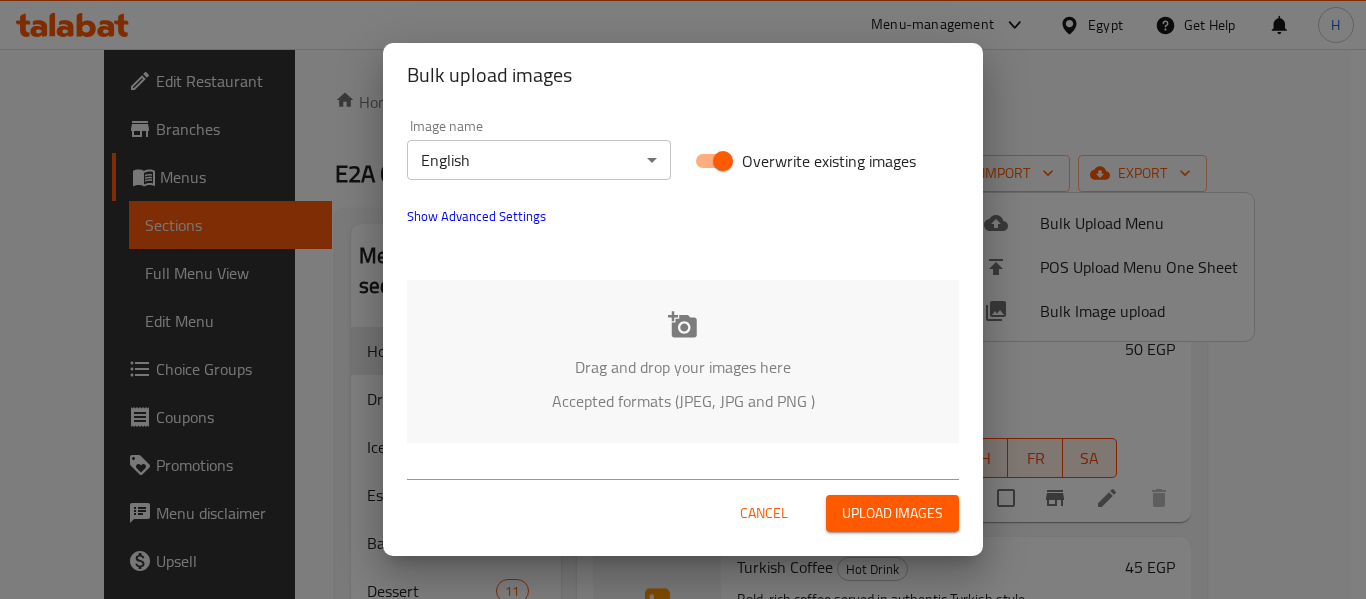 click on "Drag and drop your images here Accepted formats (JPEG, JPG and PNG )" at bounding box center (683, 361) 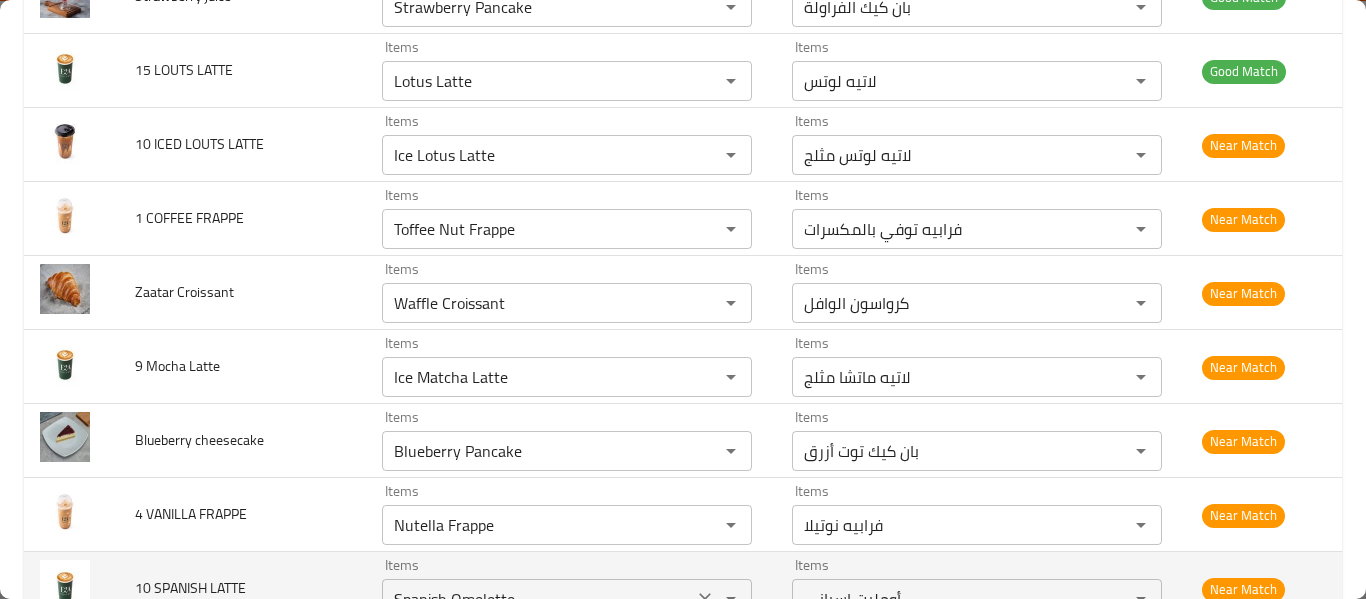 scroll, scrollTop: 3467, scrollLeft: 0, axis: vertical 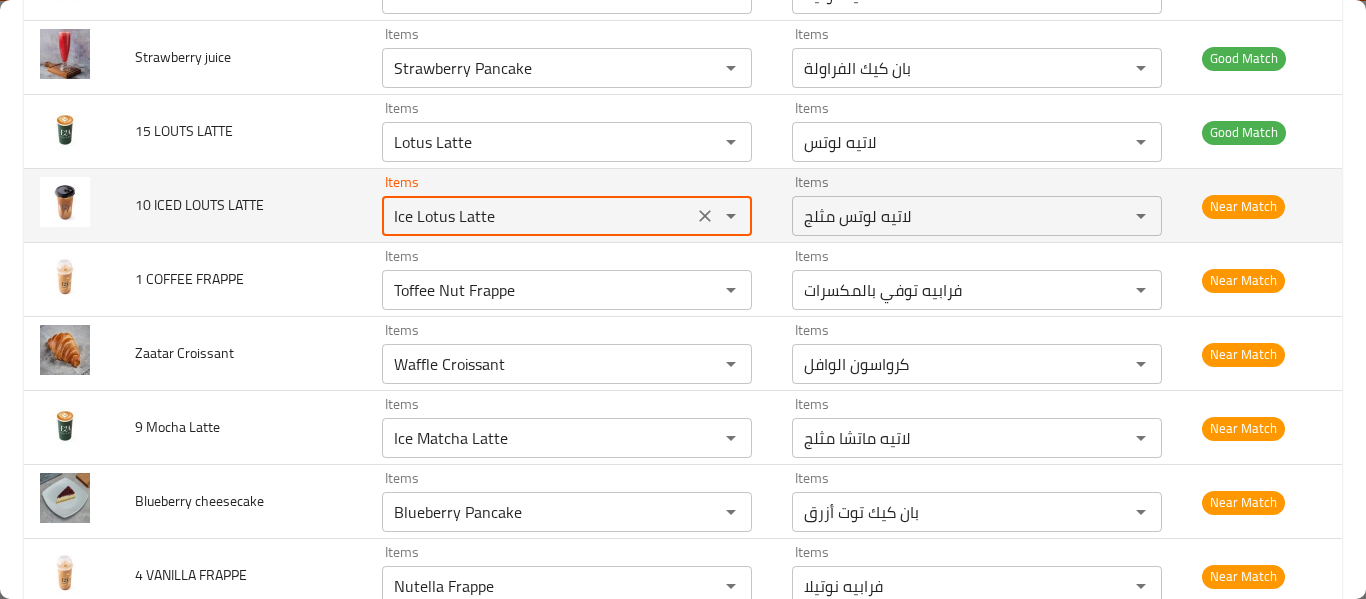 click on "Ice Lotus Latte" at bounding box center [537, 216] 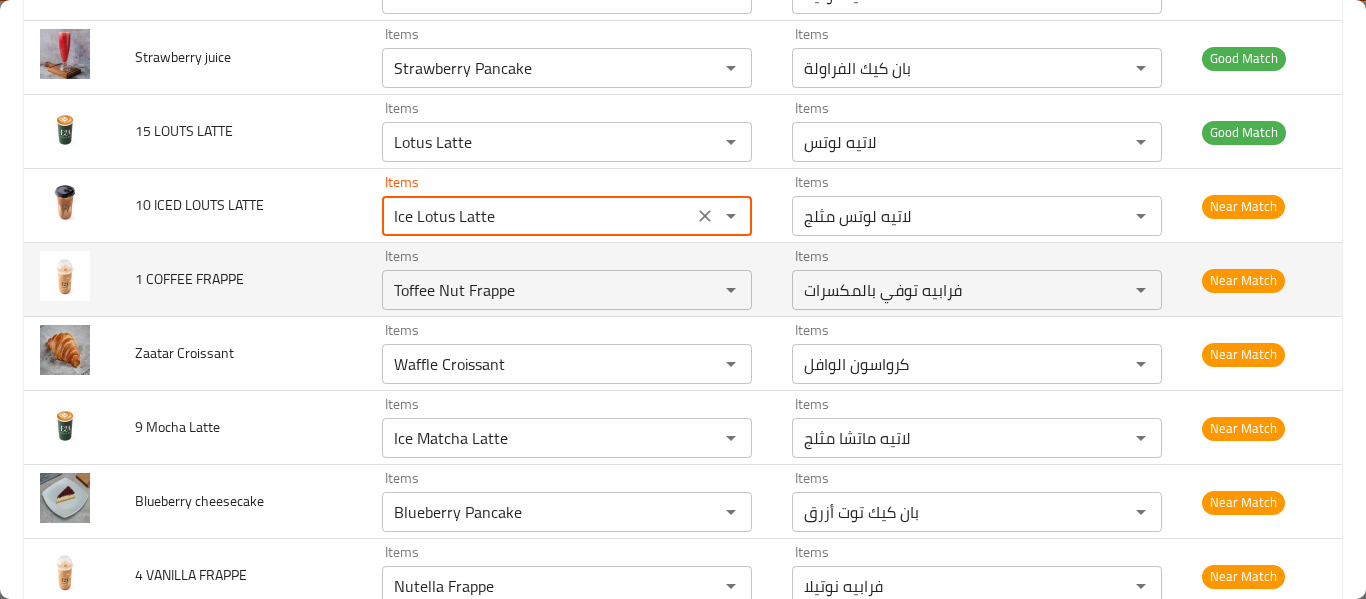 click on "Items Toffee Nut Frappe Items" at bounding box center (571, 280) 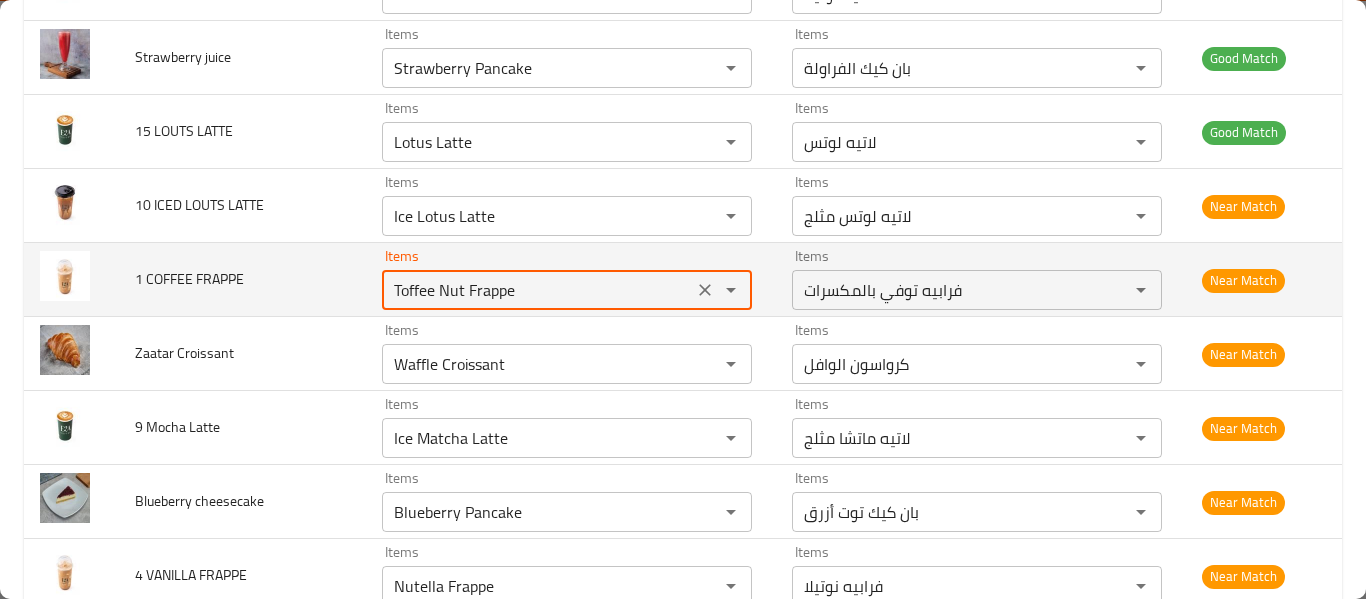 click on "Toffee Nut Frappe" at bounding box center [537, 290] 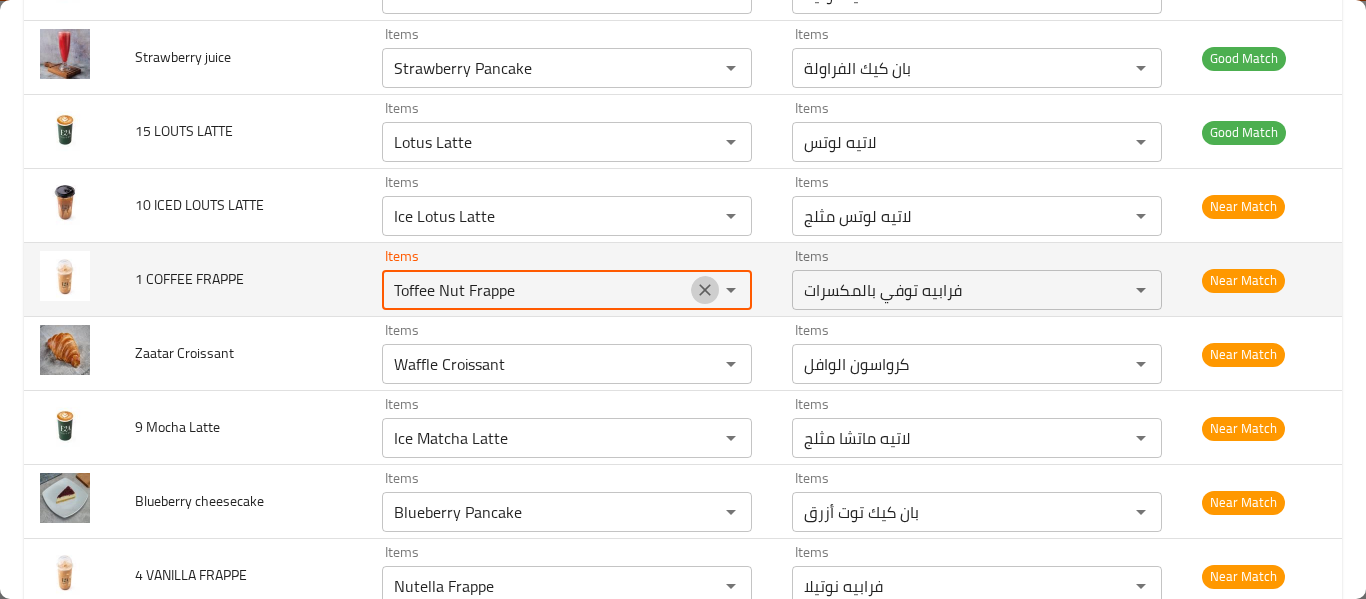 click 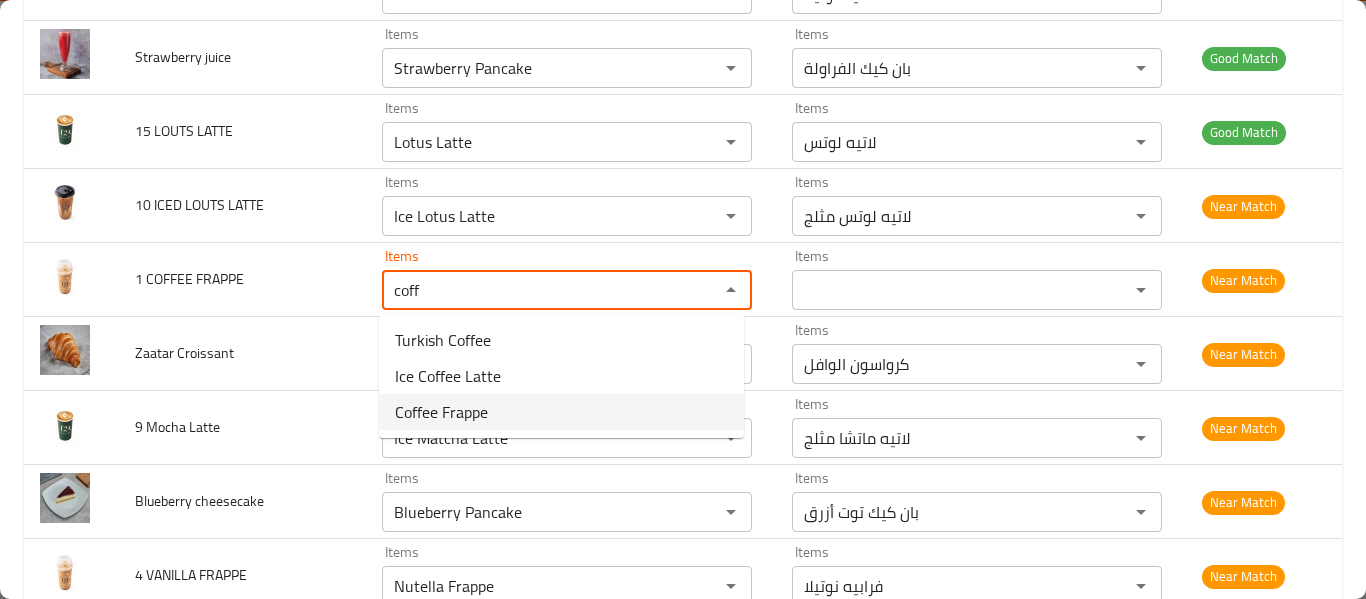 click on "Coffee Frappe" at bounding box center (561, 412) 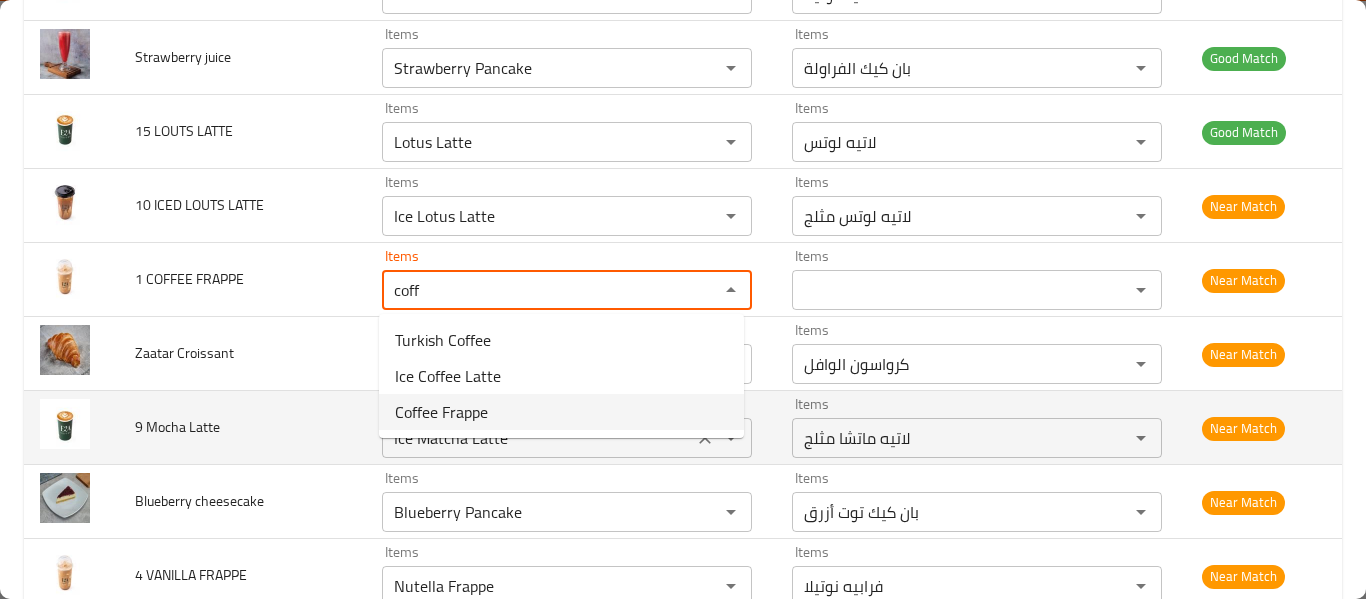 type on "Coffee Frappe" 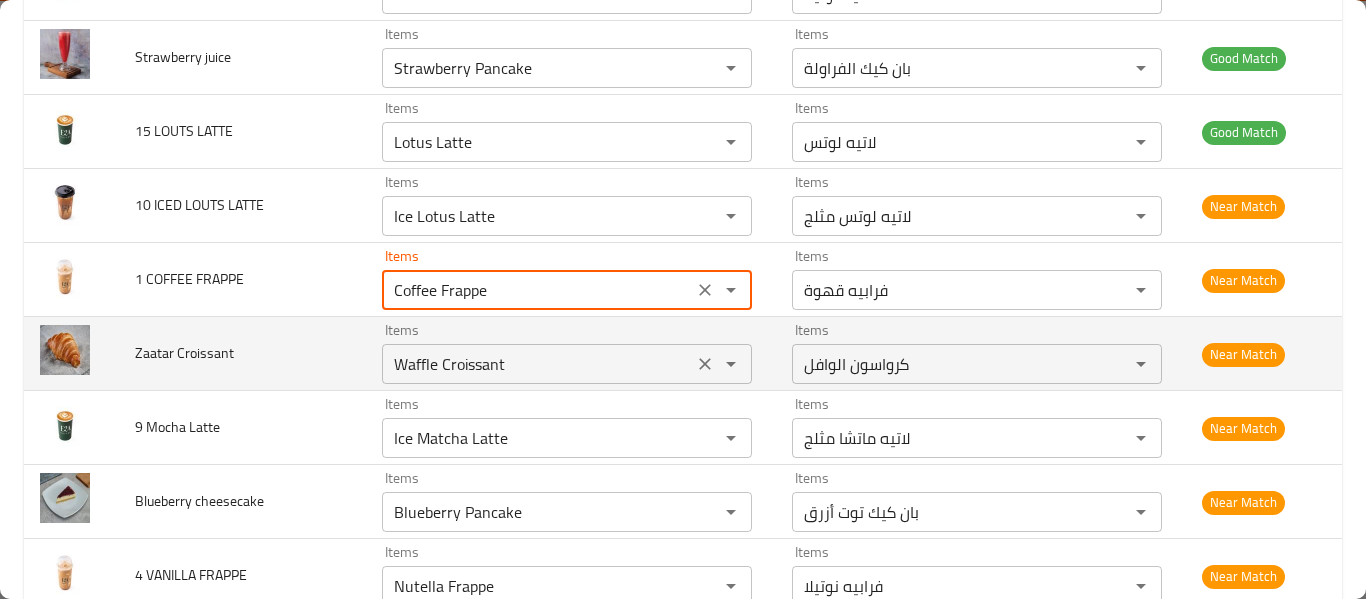 type on "Coffee Frappe" 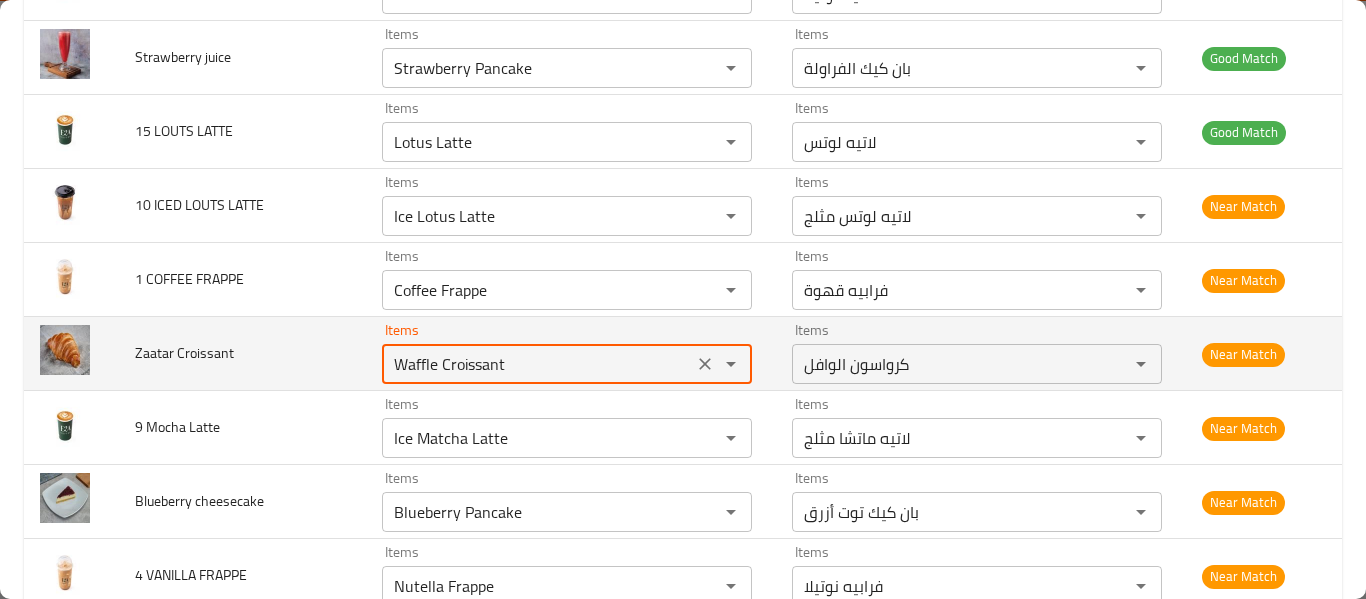 click on "Waffle Croissant" at bounding box center [537, 364] 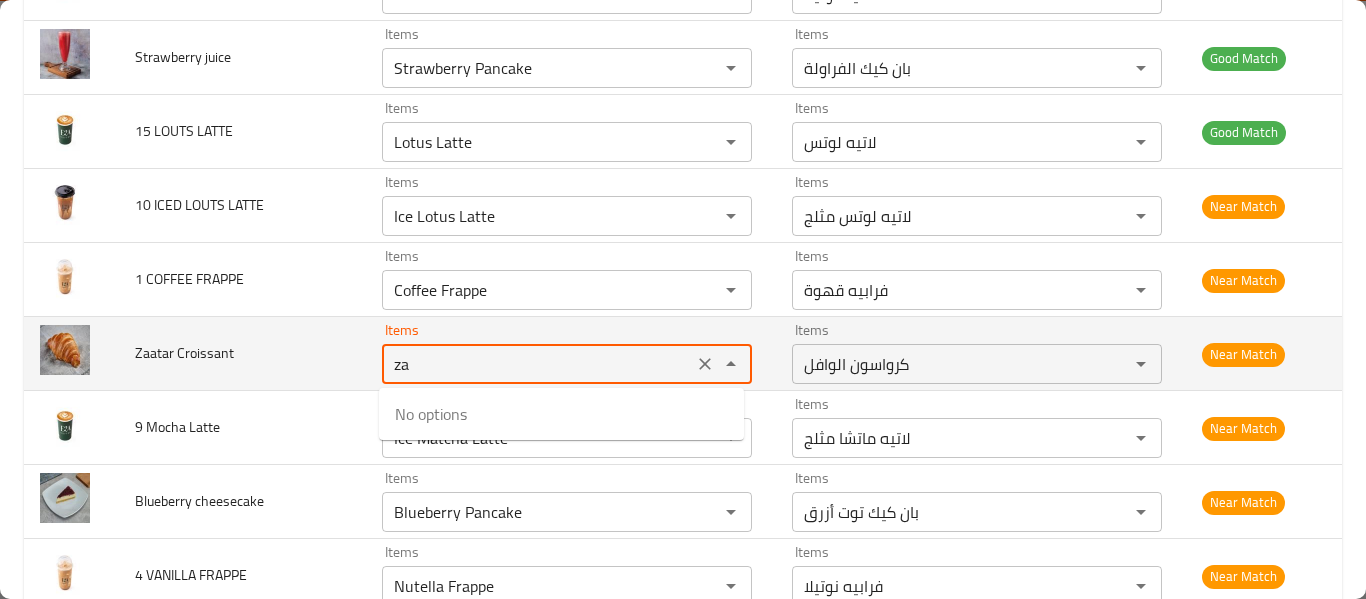 type on "z" 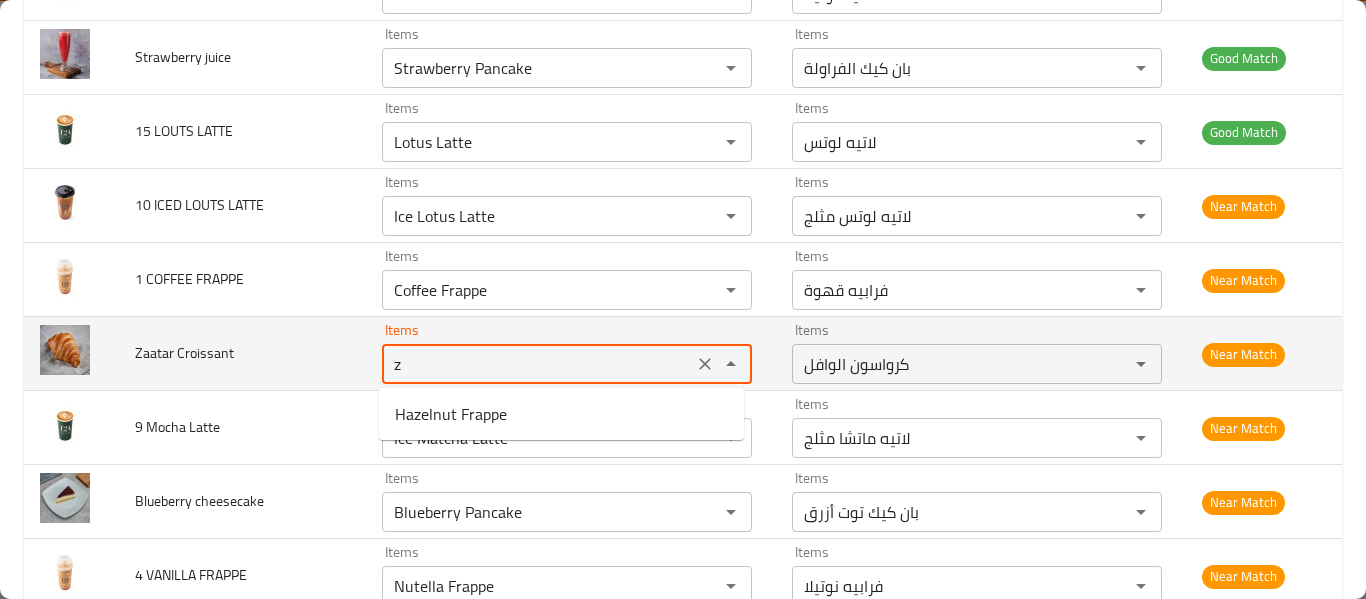 type 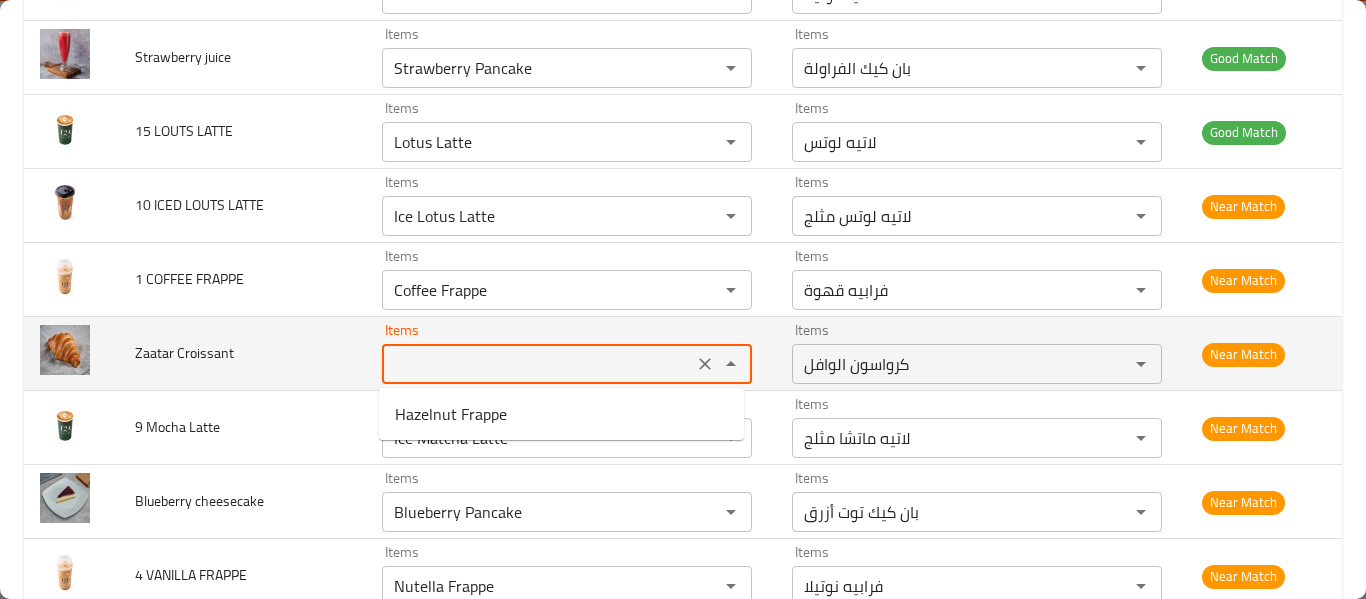 type 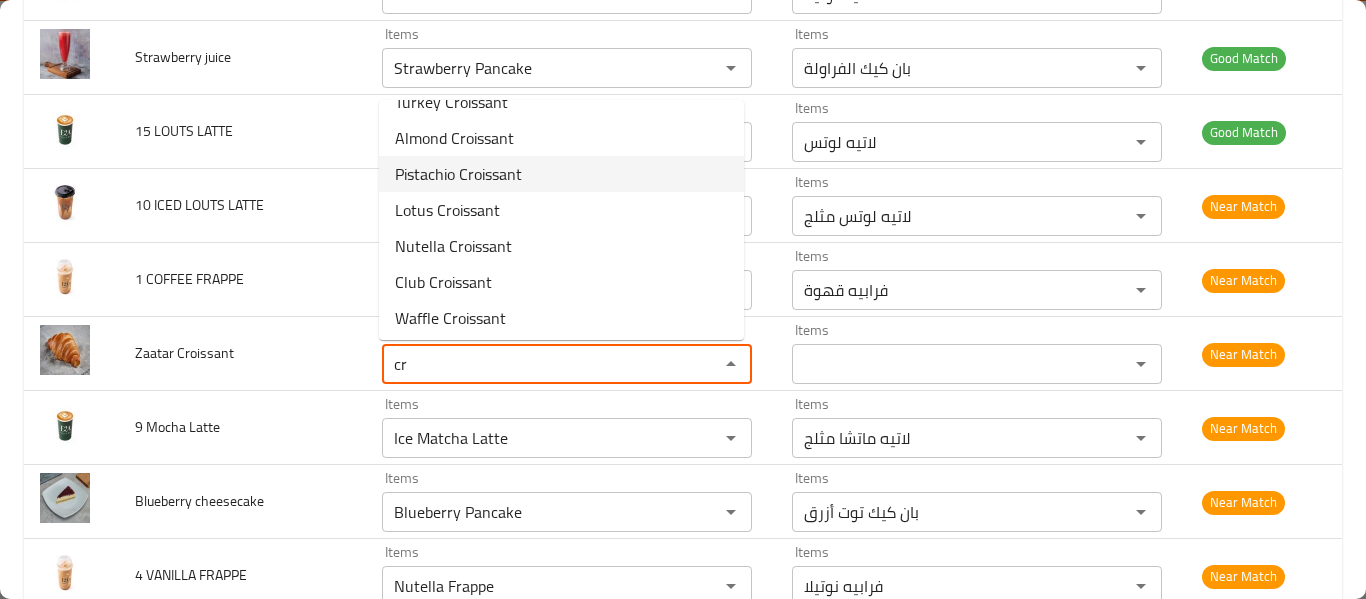 scroll, scrollTop: 136, scrollLeft: 0, axis: vertical 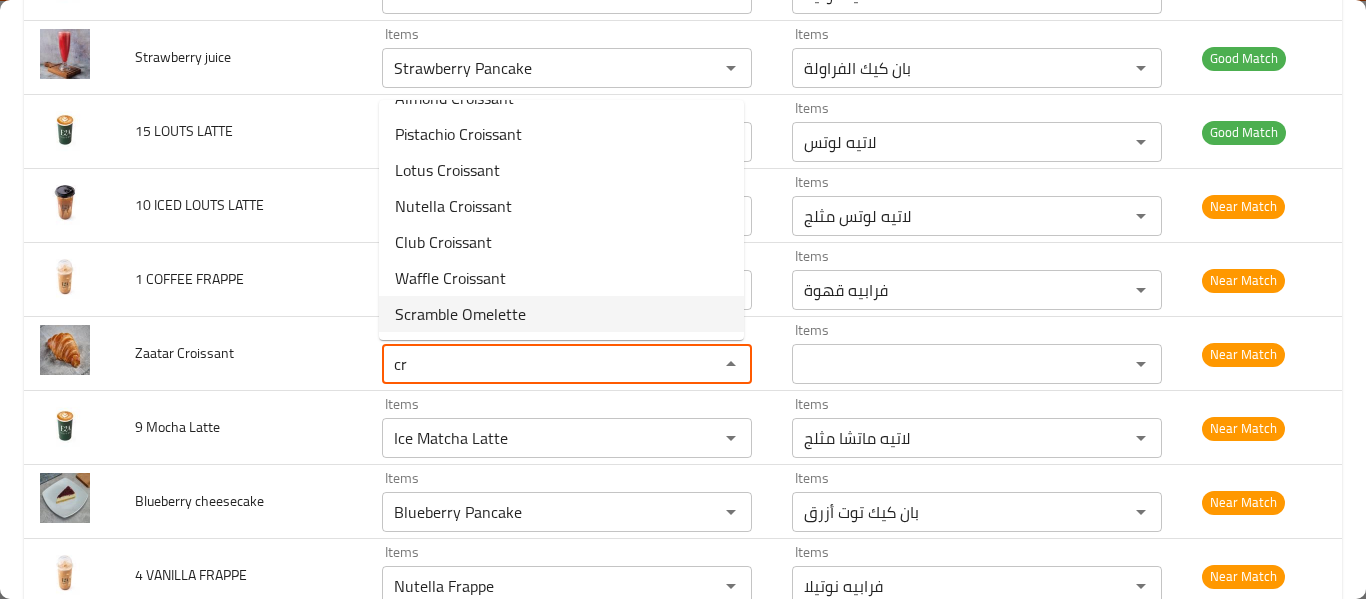 type on "c" 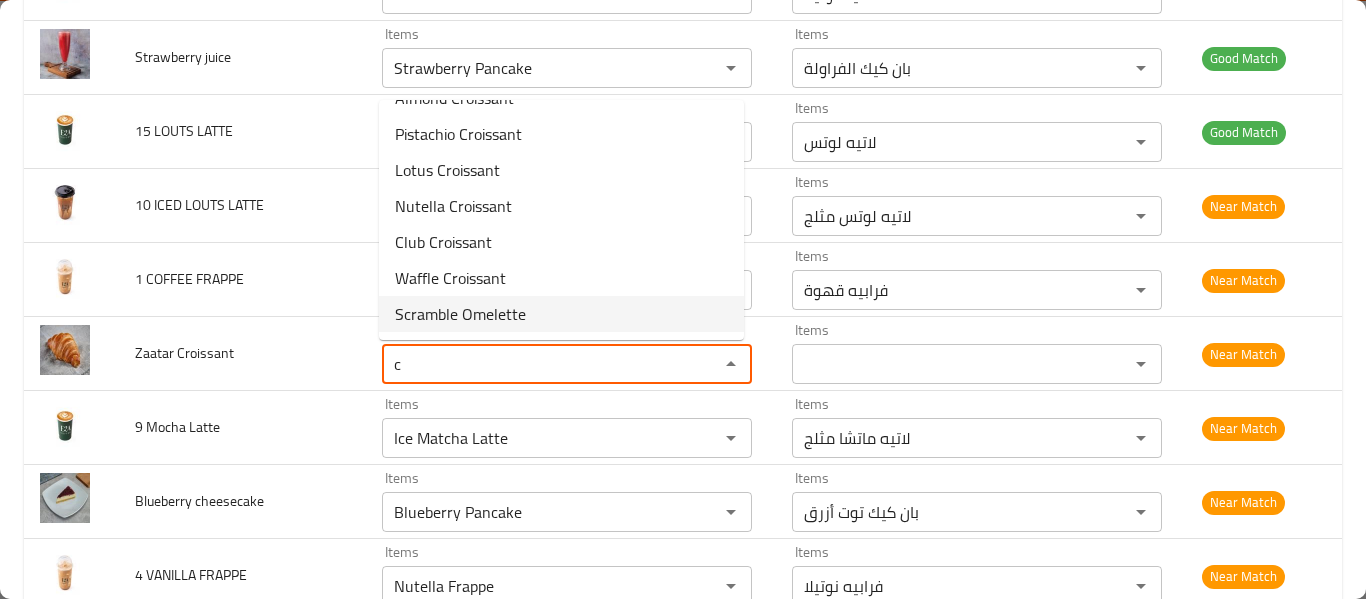 scroll, scrollTop: 0, scrollLeft: 0, axis: both 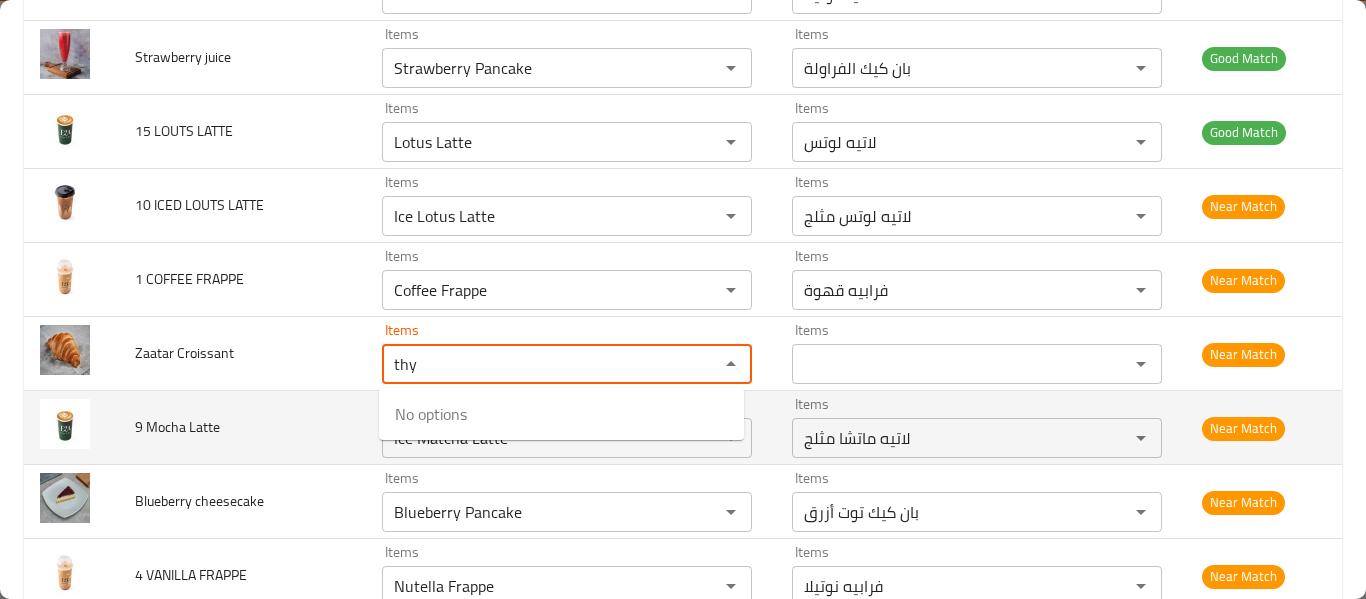 type on "thy" 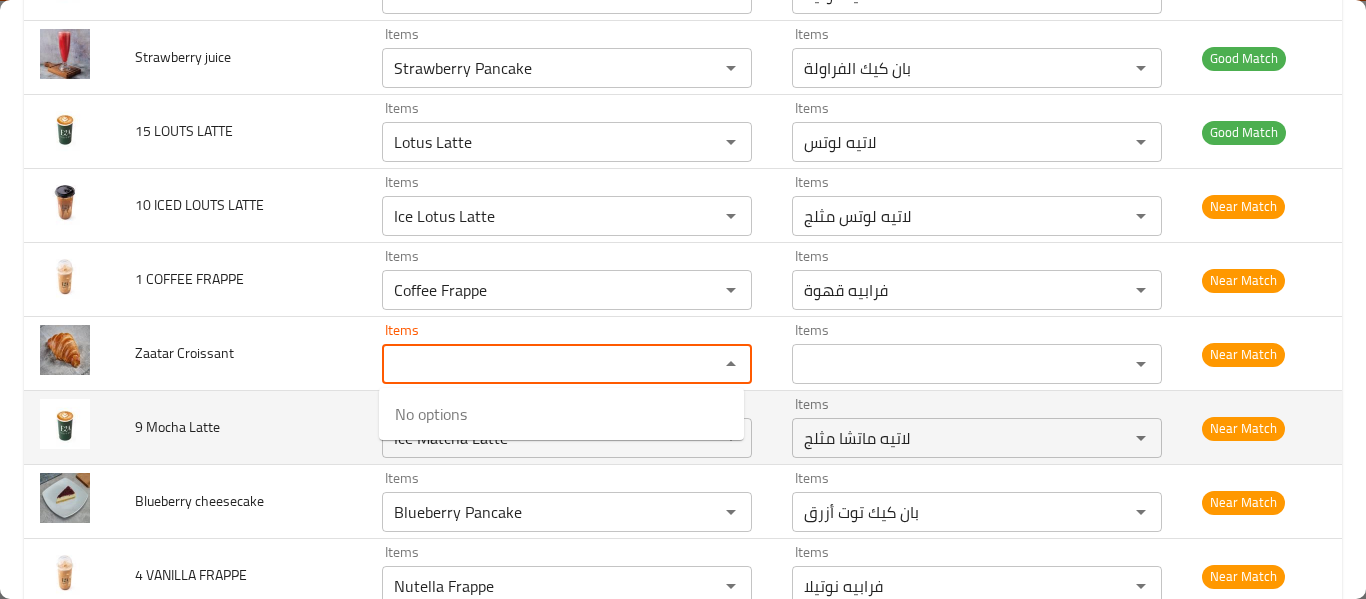 click on "9 Mocha Latte" at bounding box center [242, 428] 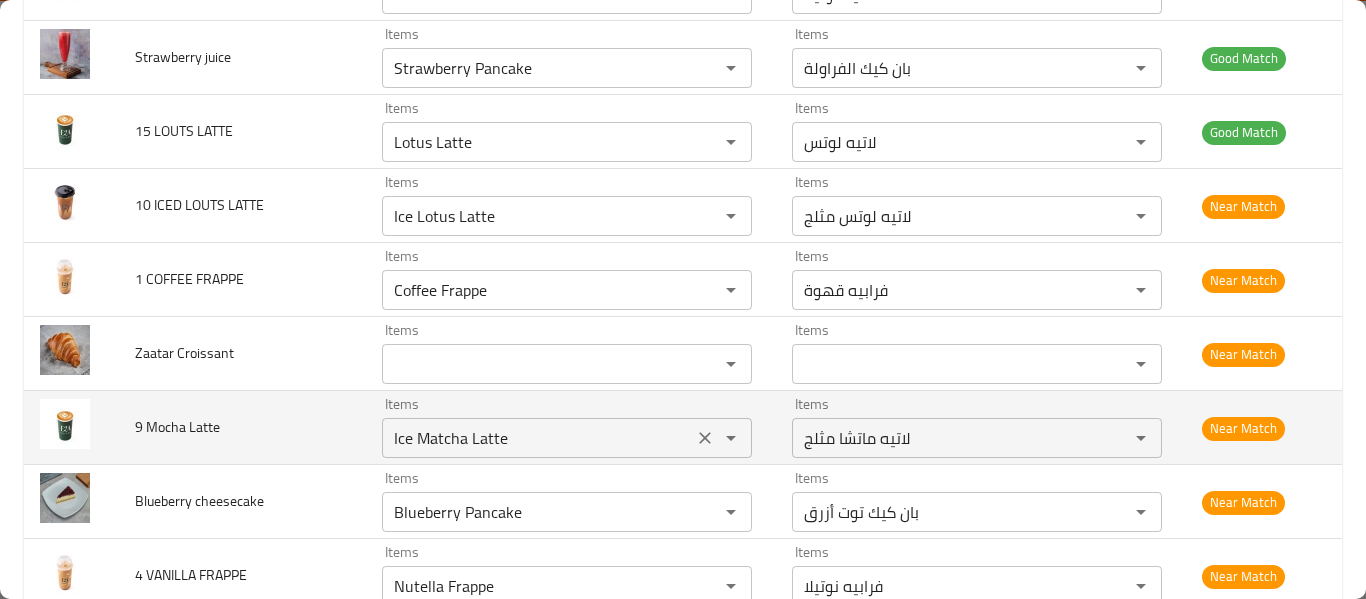 click 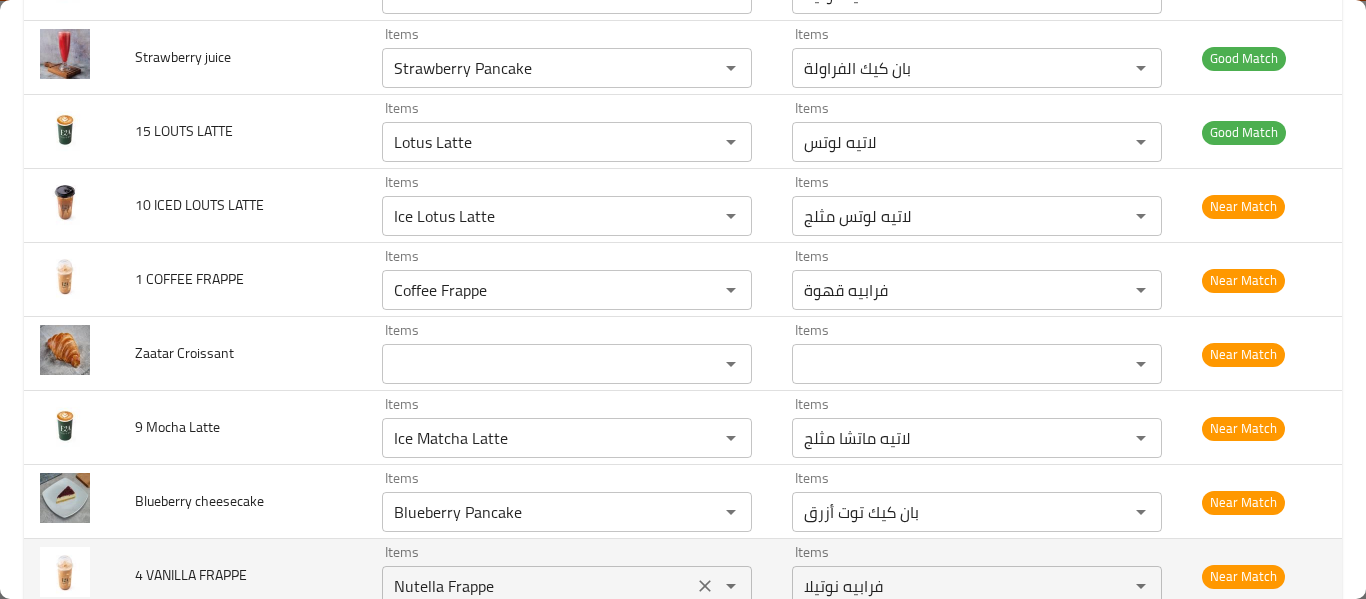 type 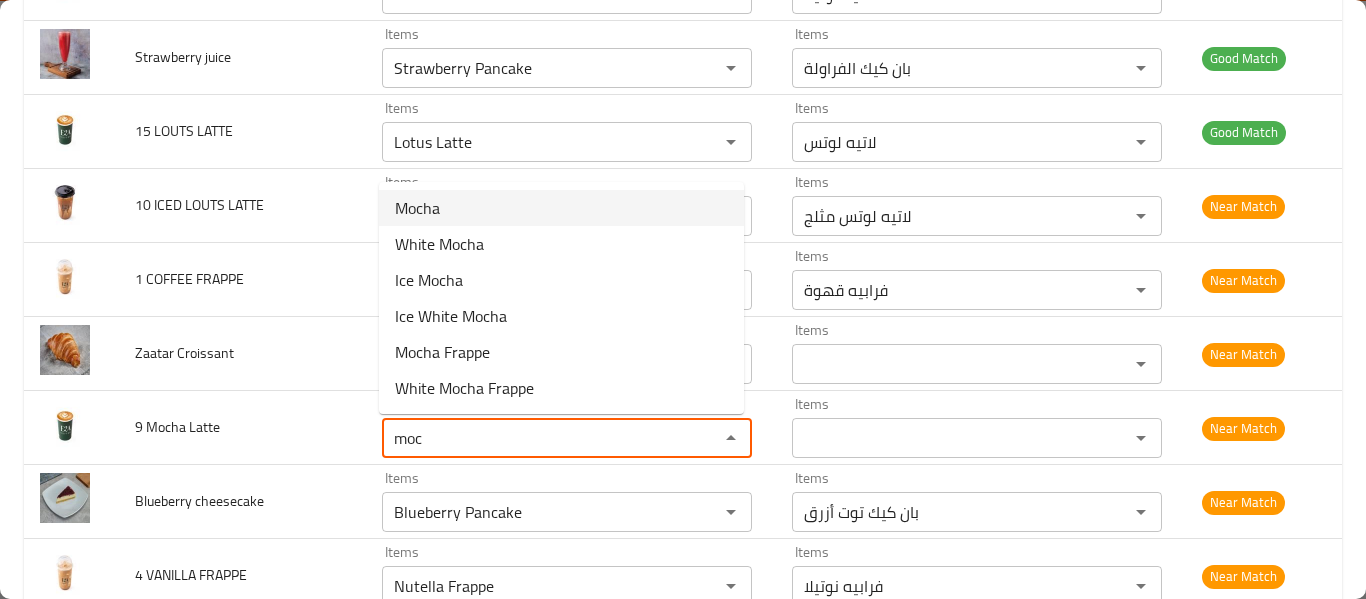 click on "Mocha" at bounding box center (561, 208) 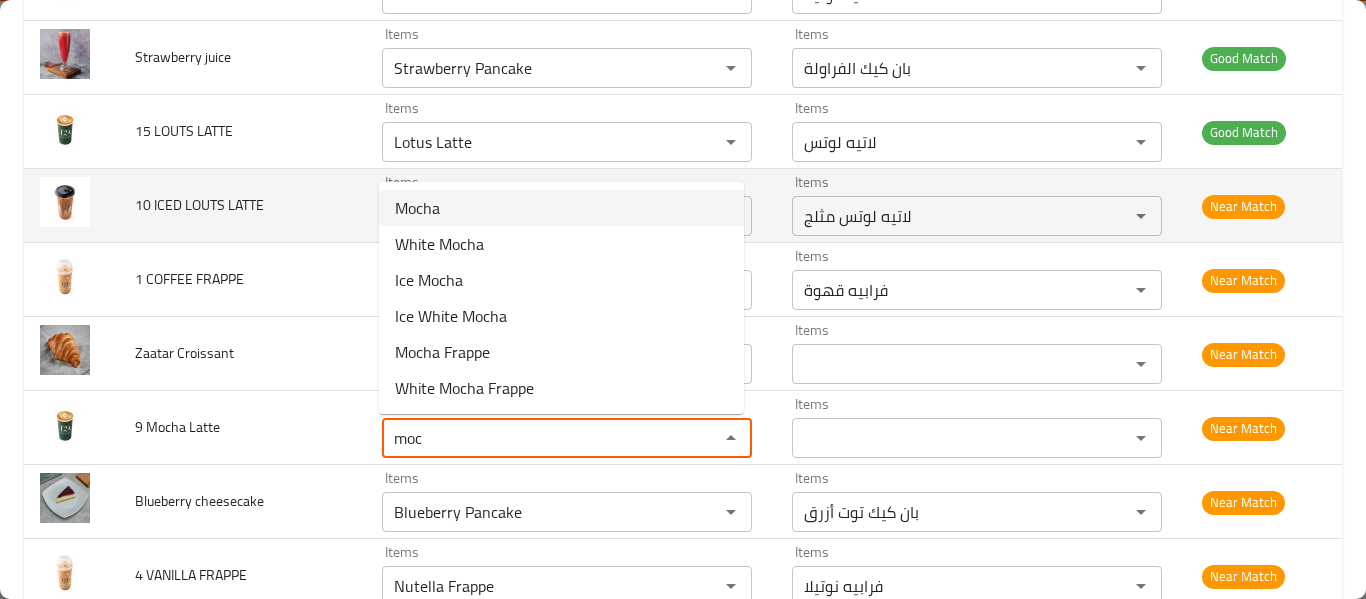 type on "Mocha" 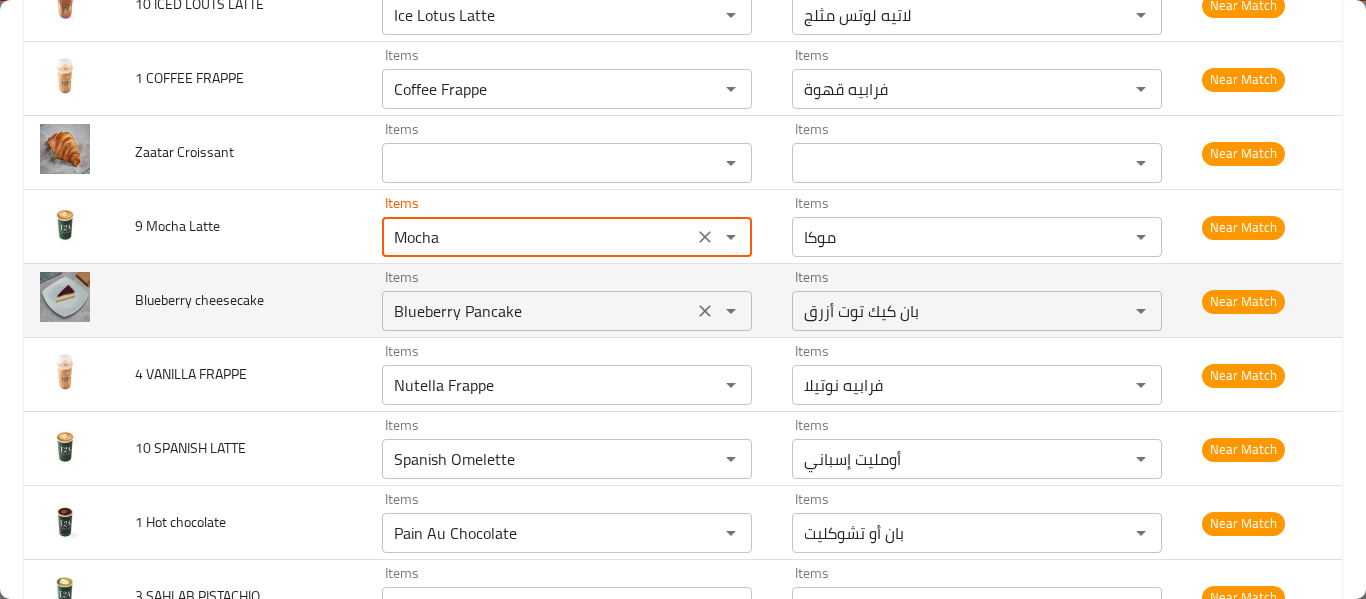 scroll, scrollTop: 3733, scrollLeft: 0, axis: vertical 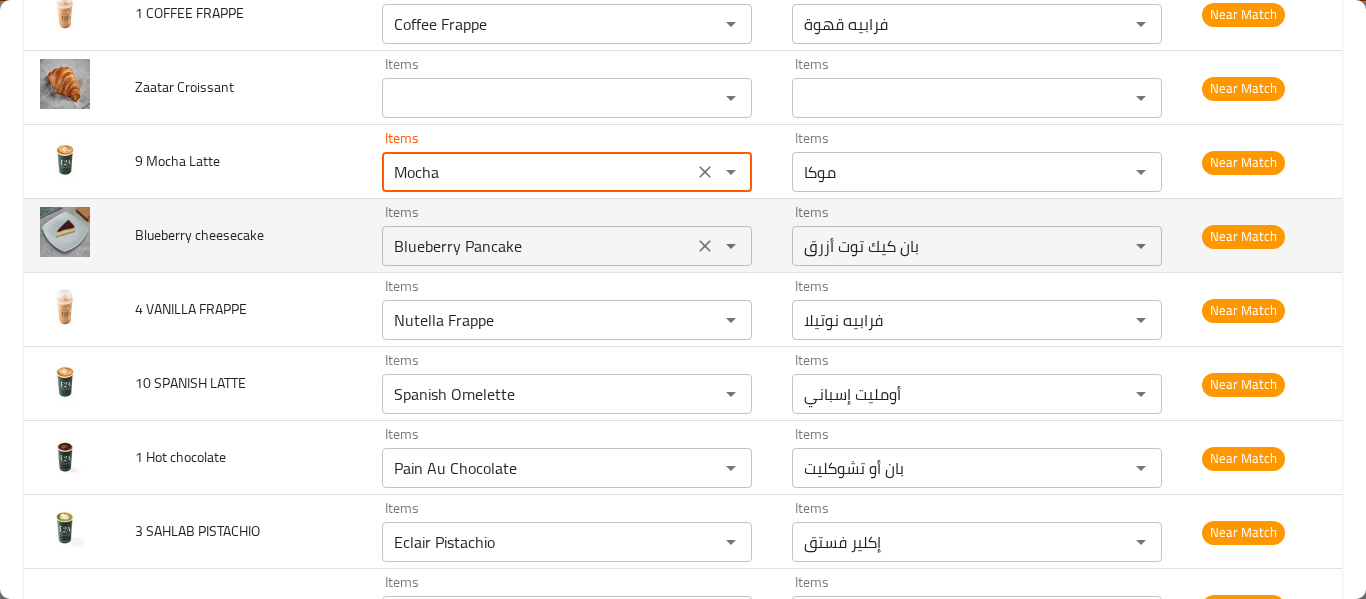click at bounding box center (705, 246) 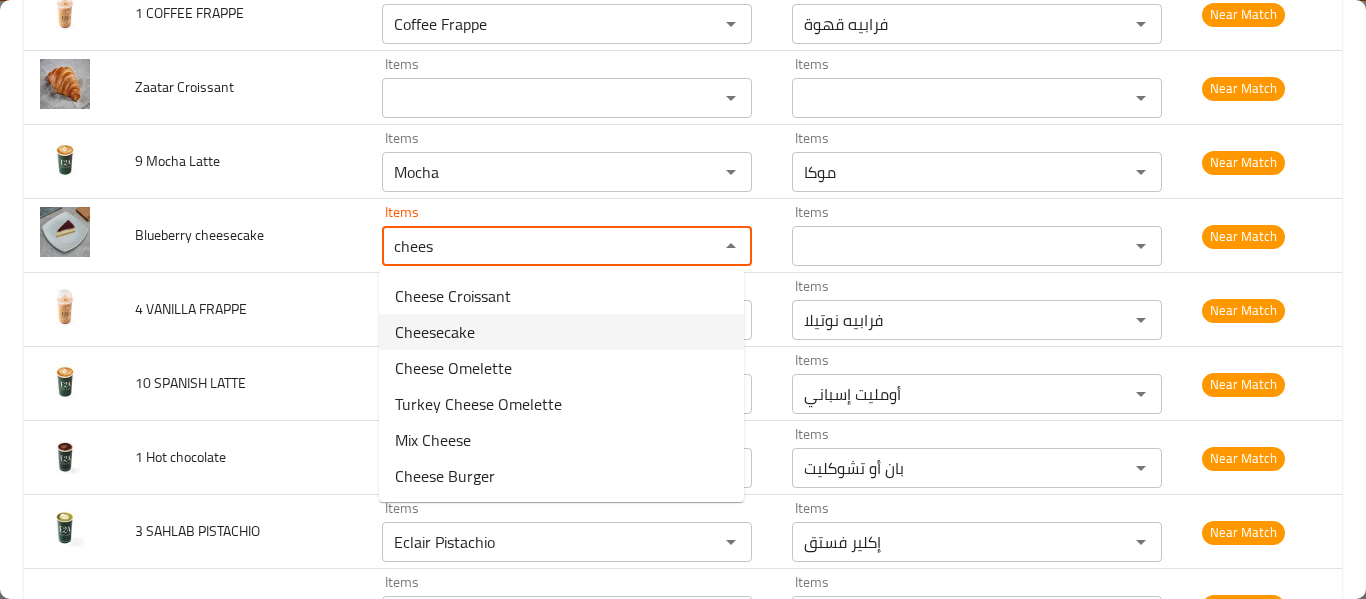 click on "Cheesecake" at bounding box center [561, 332] 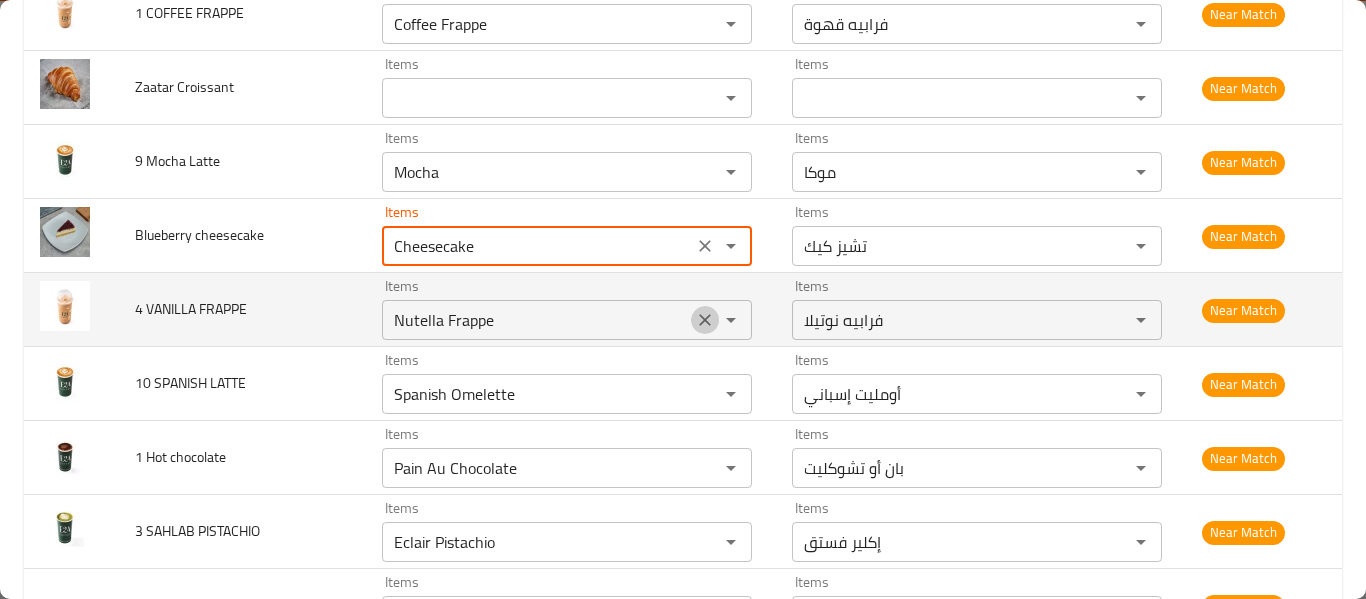 click 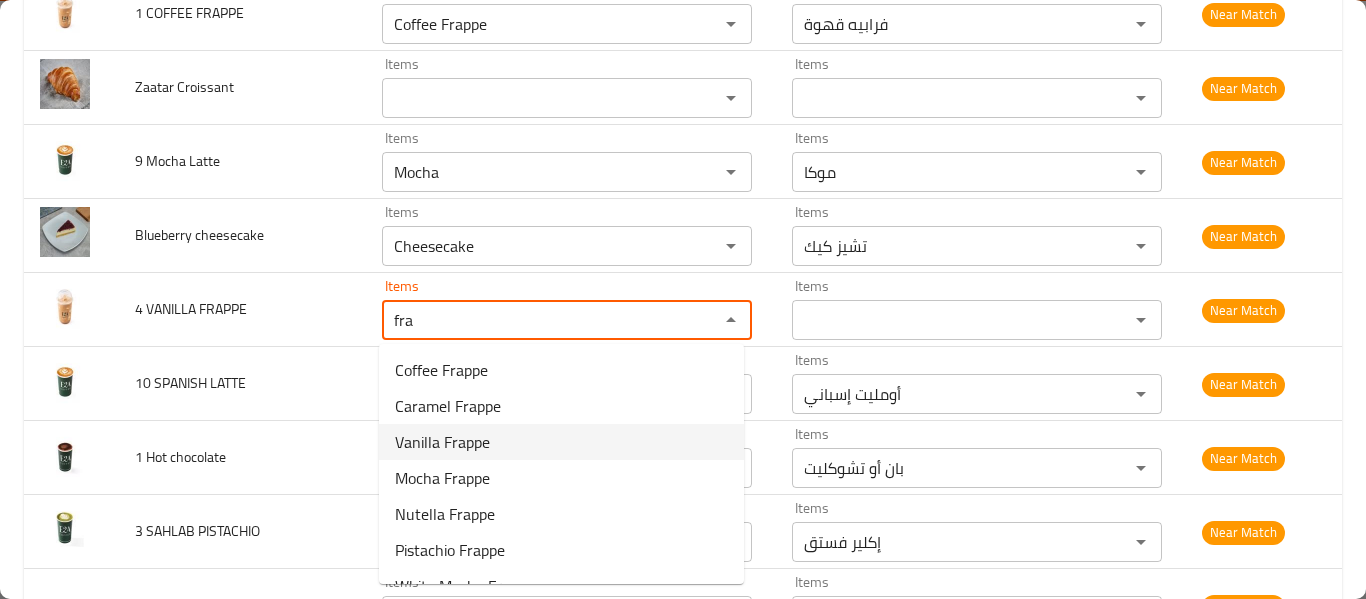 click on "Vanilla Frappe" at bounding box center (561, 442) 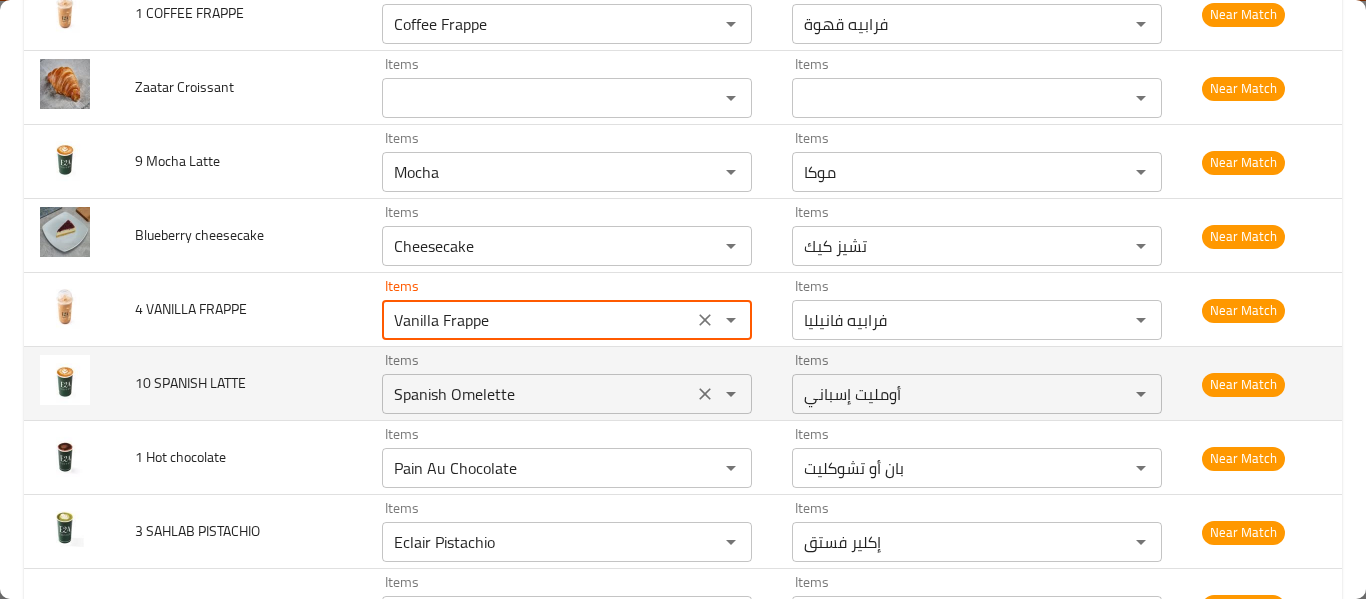 click 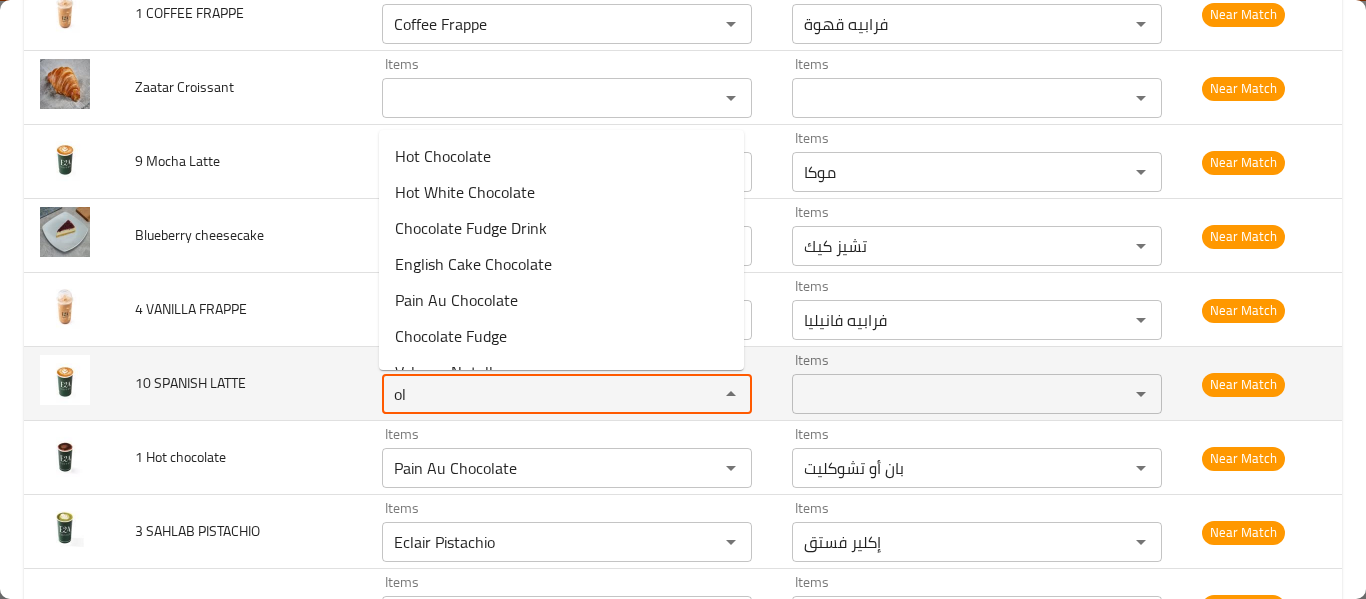 type on "o" 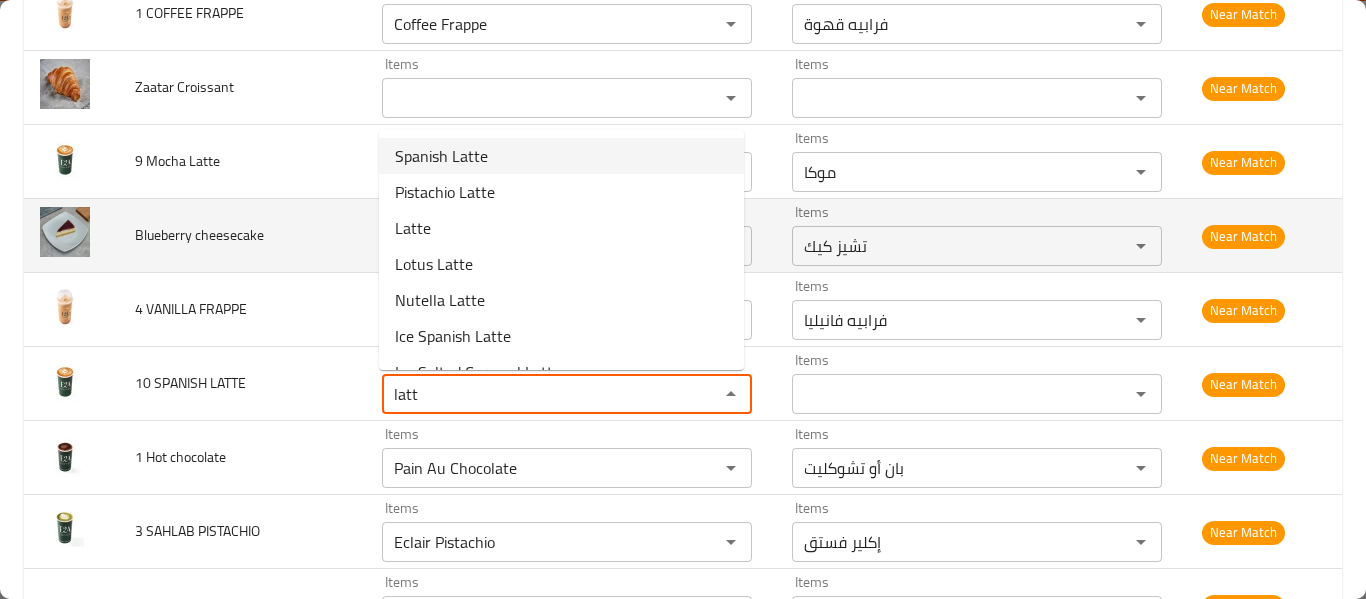 click on "Spanish Latte" at bounding box center [441, 156] 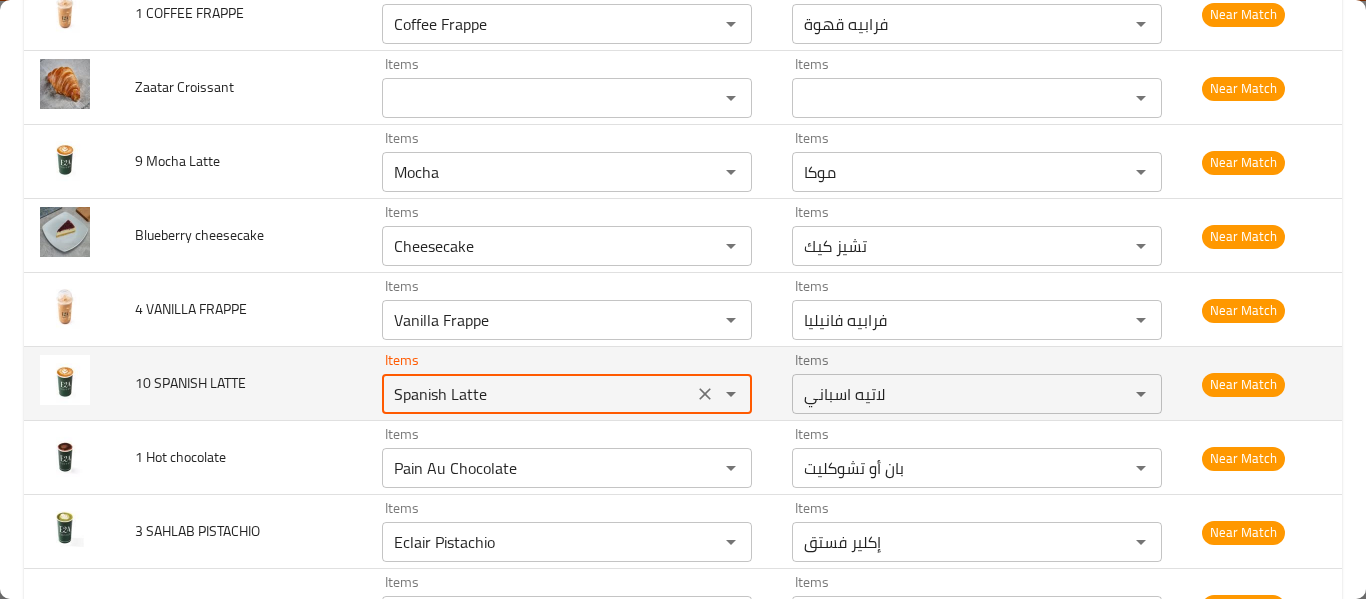 scroll, scrollTop: 4000, scrollLeft: 0, axis: vertical 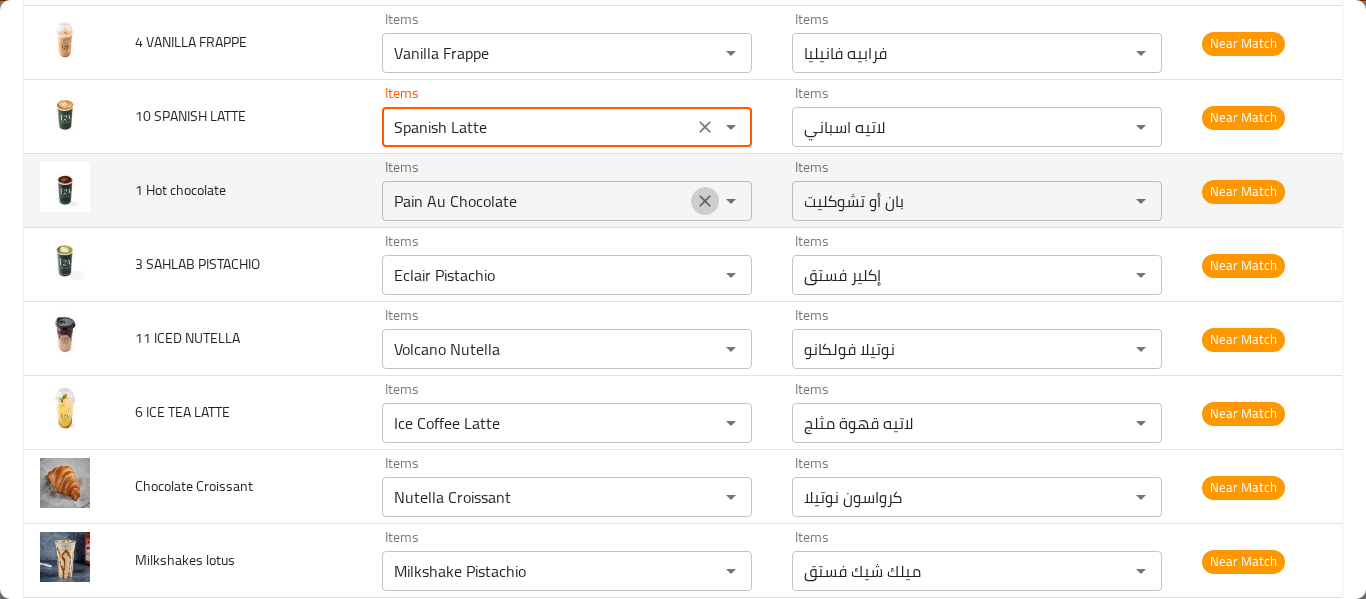click 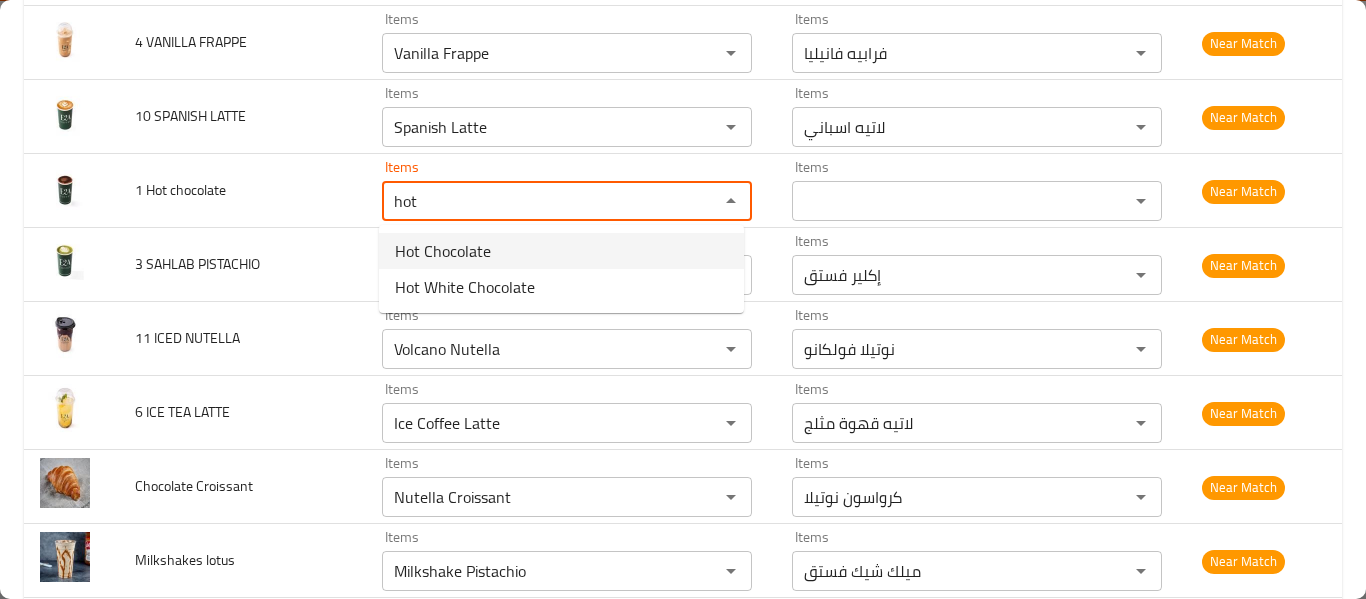 click on "Hot Chocolate" at bounding box center (443, 251) 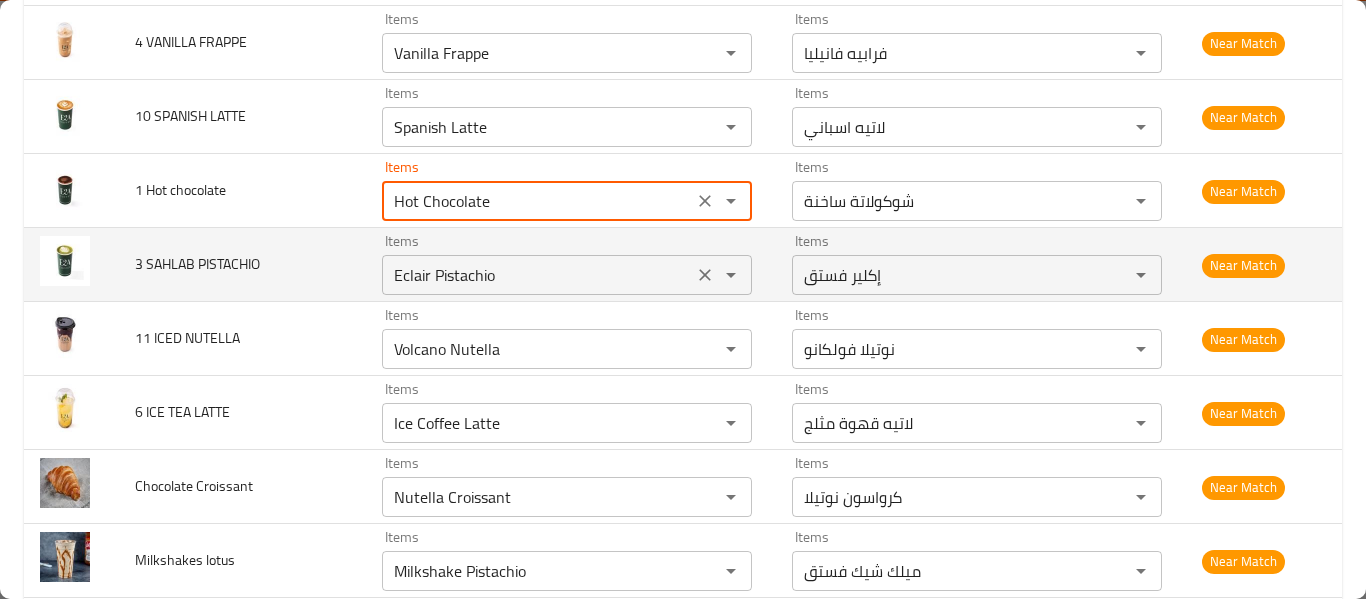 click on "Eclair Pistachio Items" at bounding box center [567, 275] 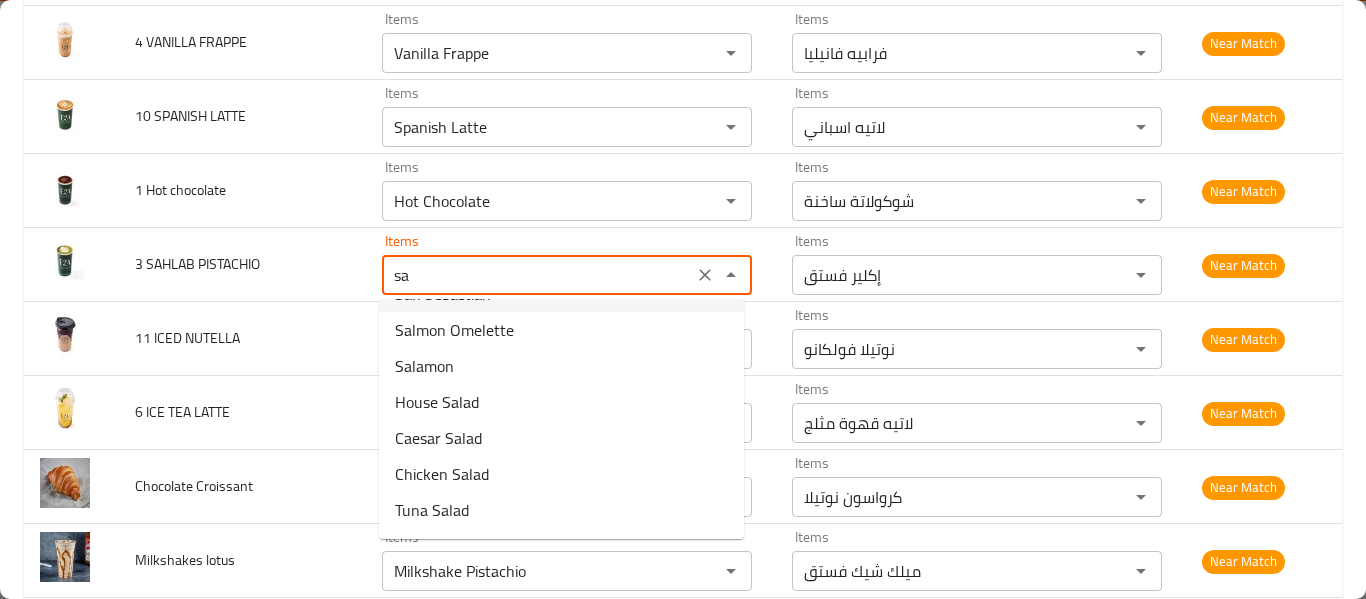 scroll, scrollTop: 496, scrollLeft: 0, axis: vertical 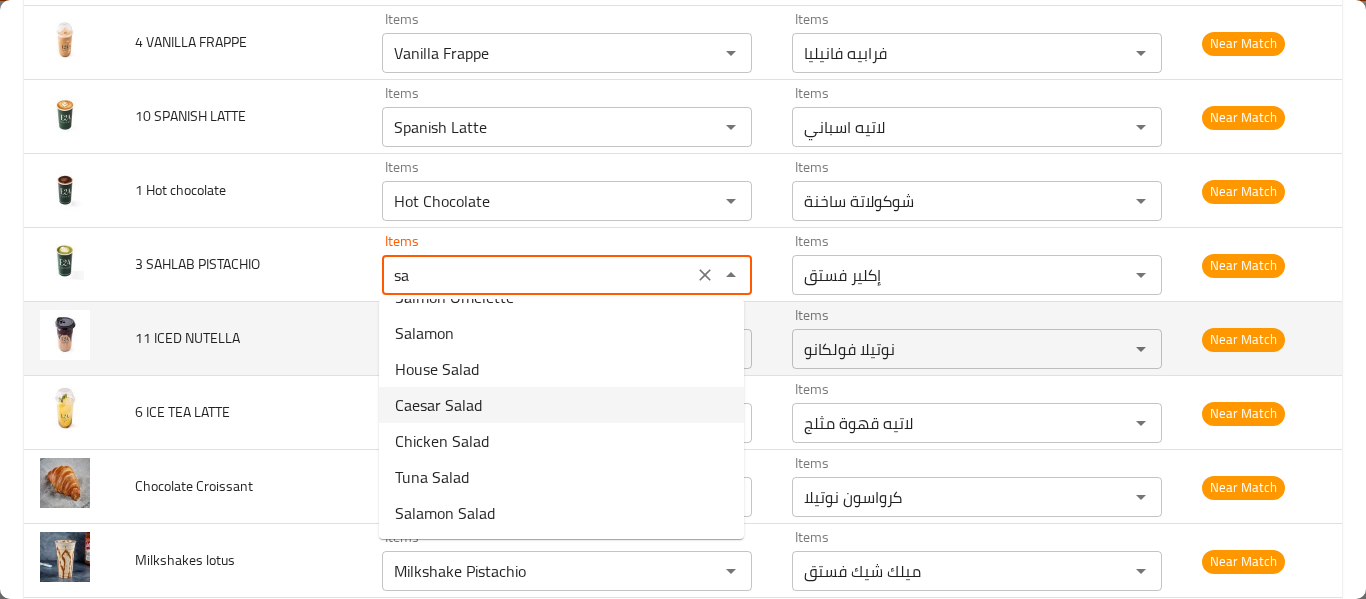 type on "Eclair Pistachio" 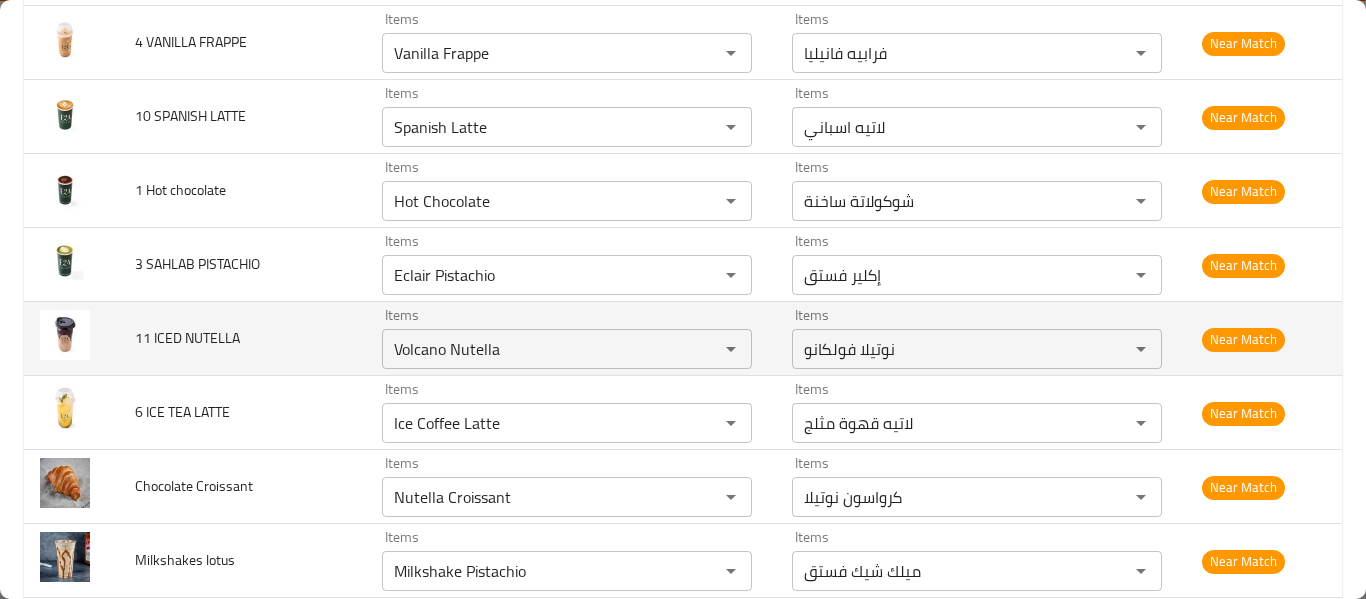 click on "11 ICED NUTELLA" at bounding box center [242, 339] 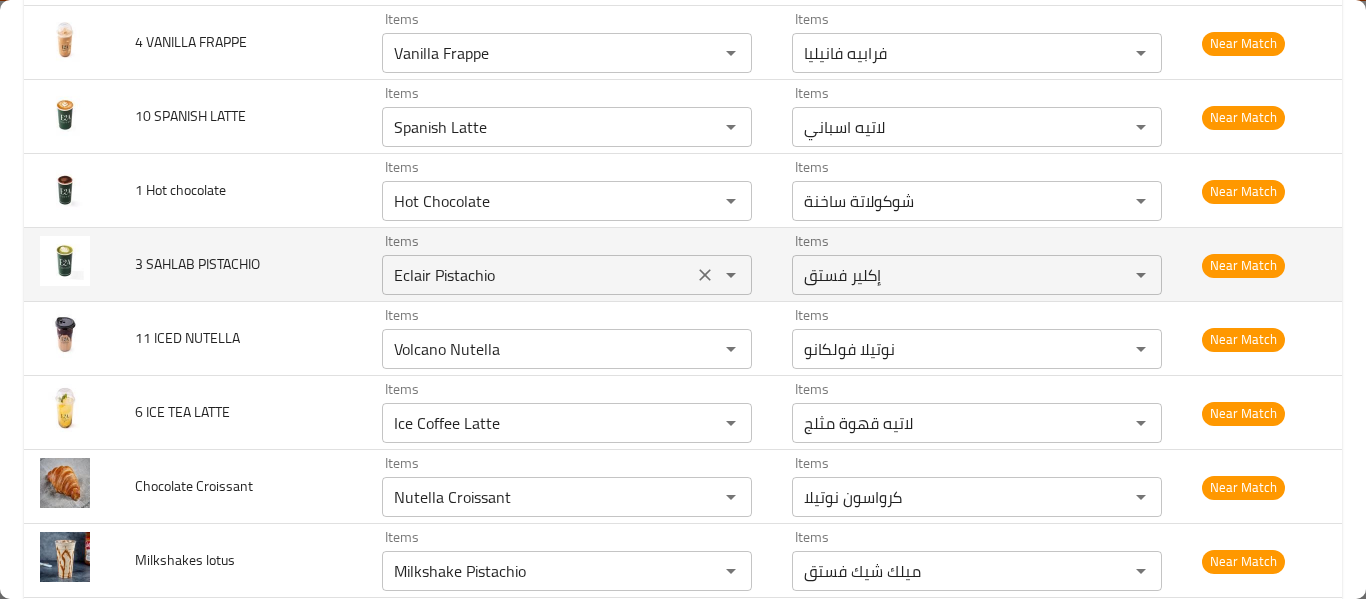 click 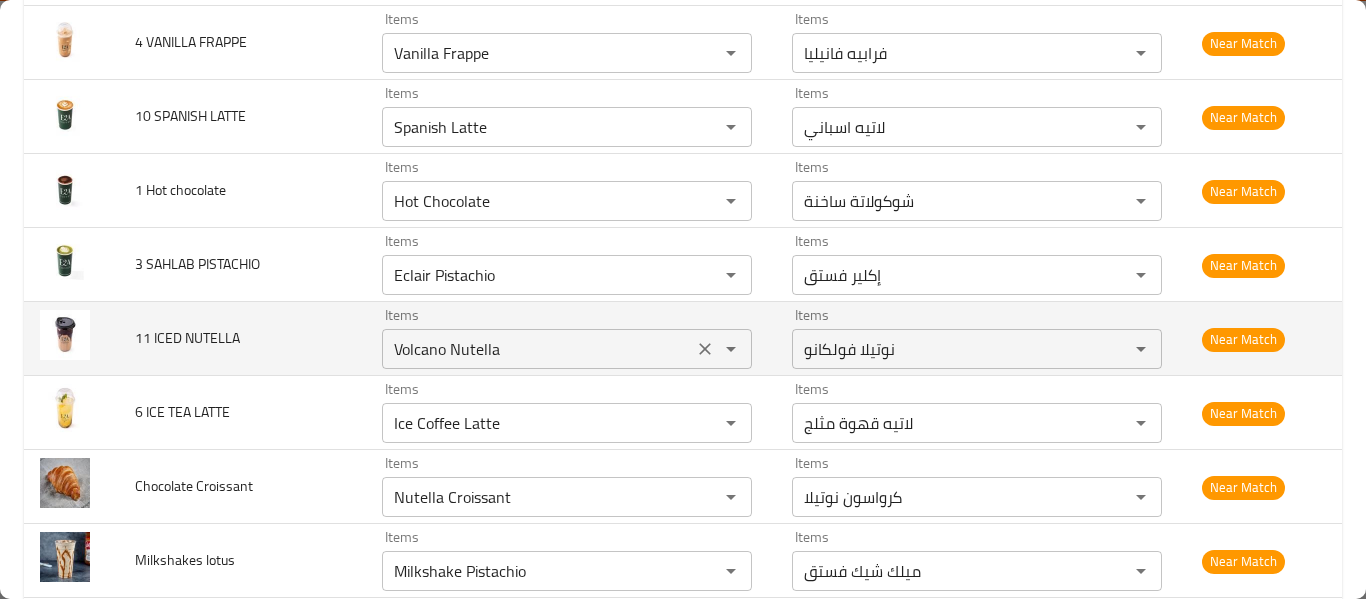 type 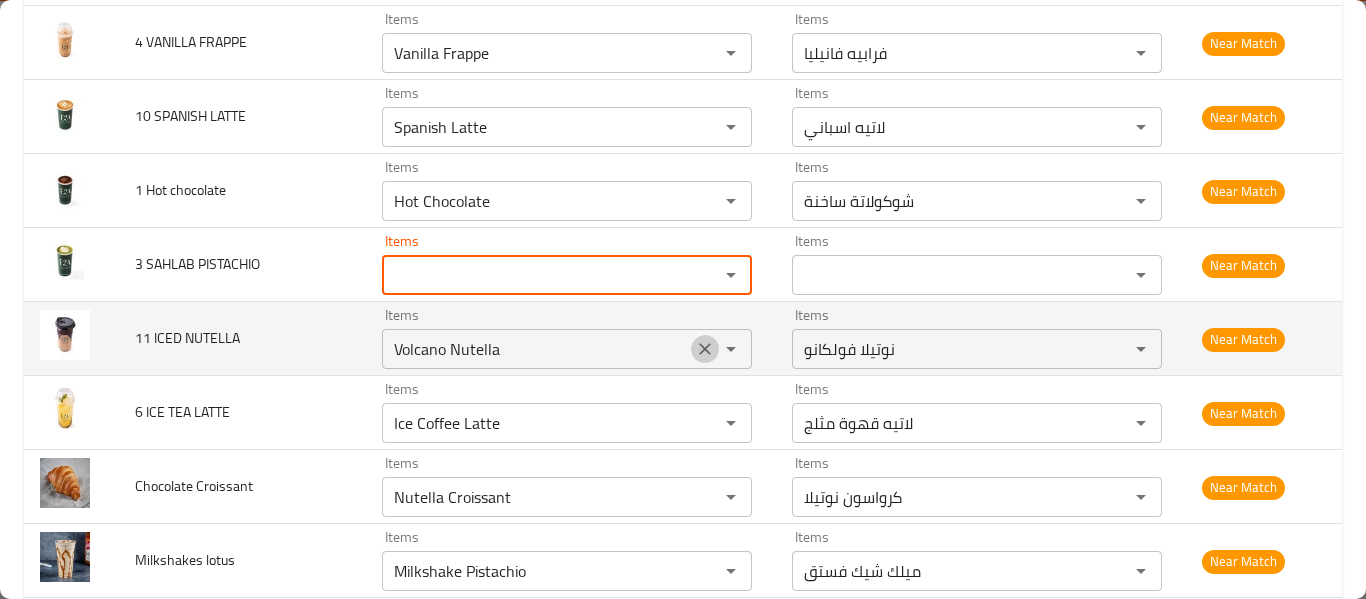 click 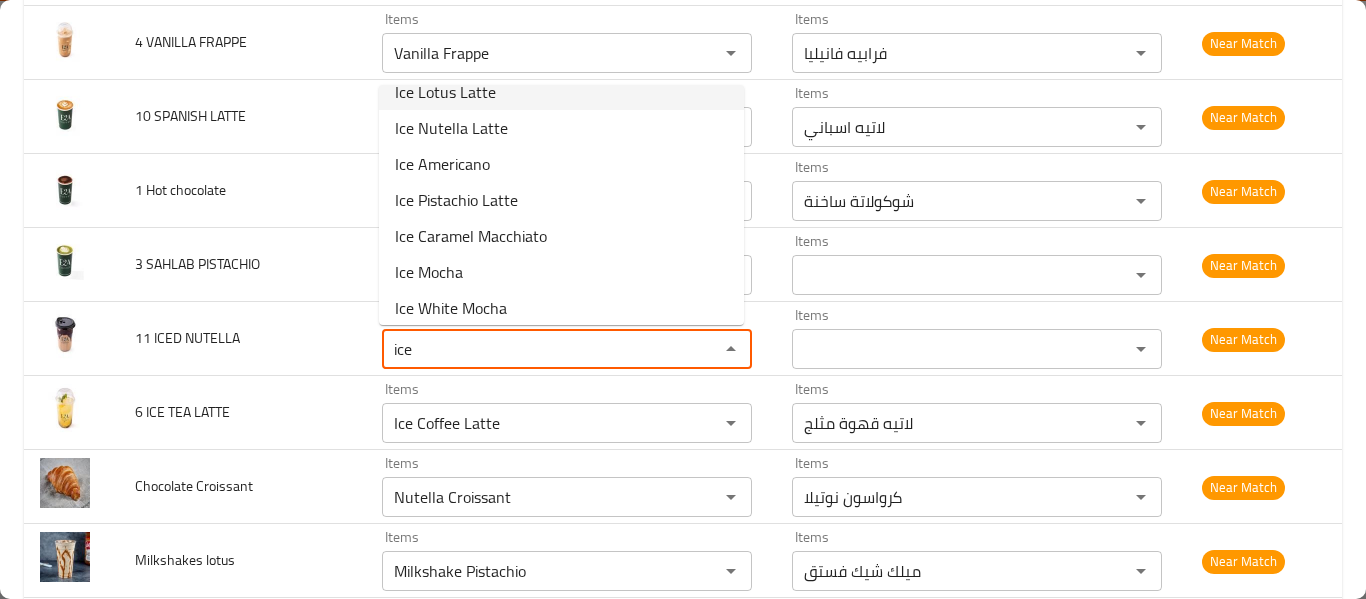 scroll, scrollTop: 172, scrollLeft: 0, axis: vertical 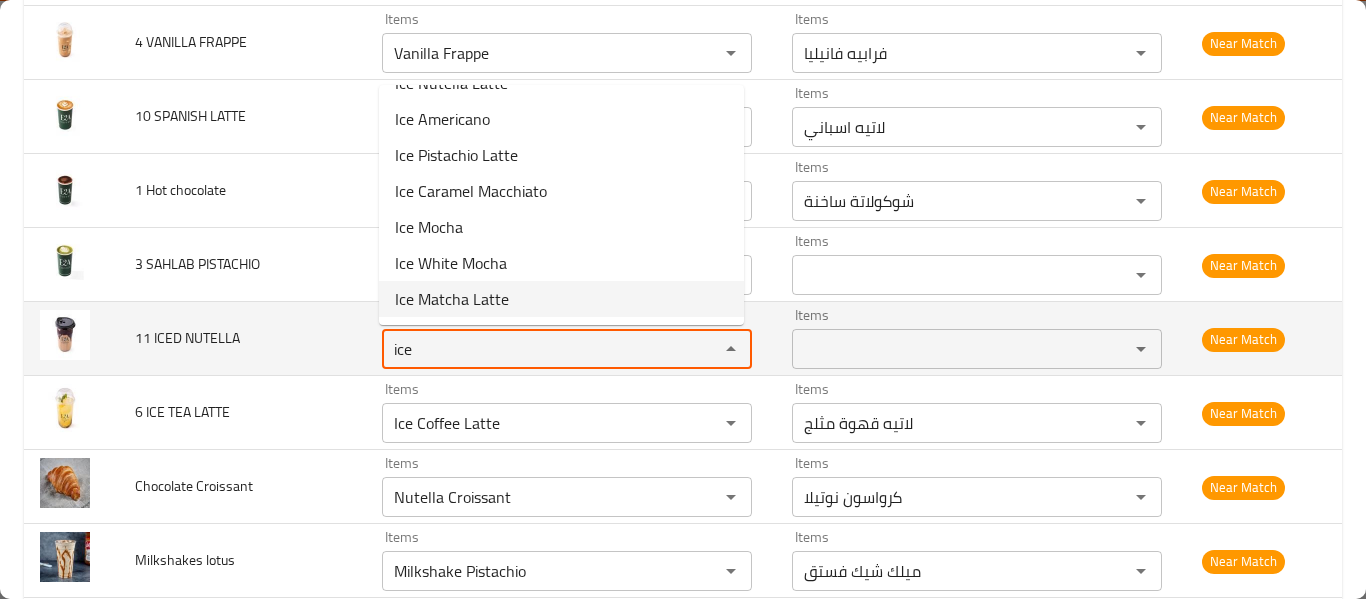 click on "ice" at bounding box center (537, 349) 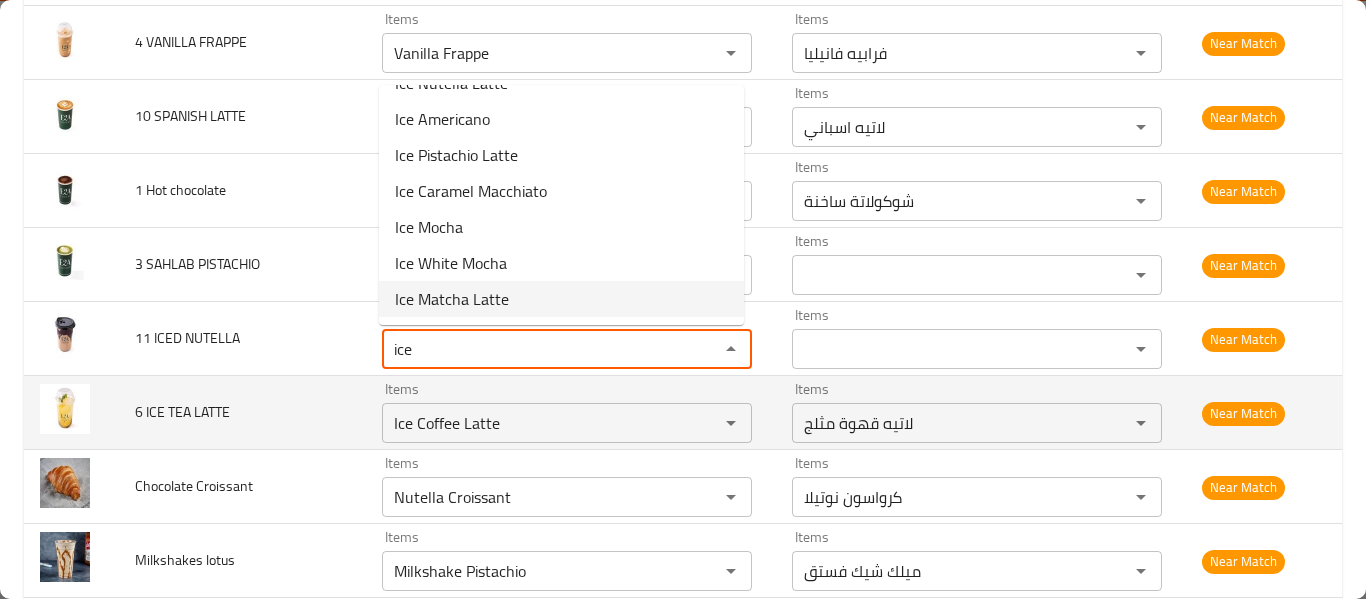 type on "ice" 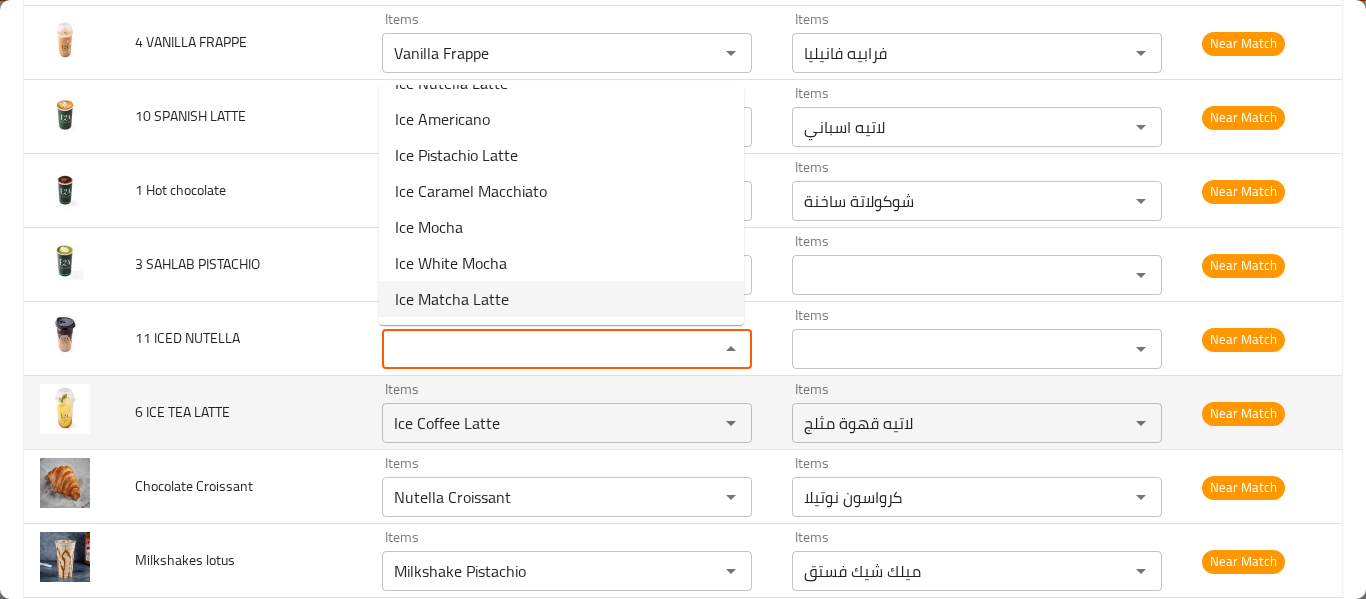 click on "Items Ice Coffee Latte Items" at bounding box center [571, 413] 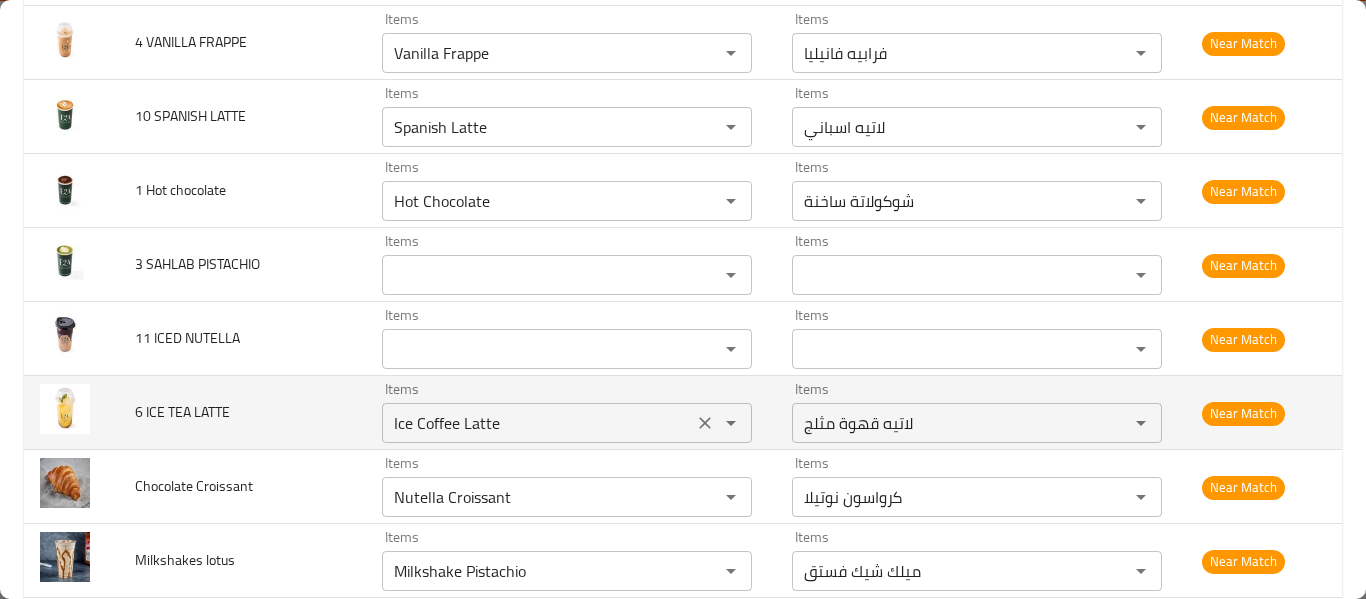 click on "Ice Coffee Latte Items" at bounding box center (567, 423) 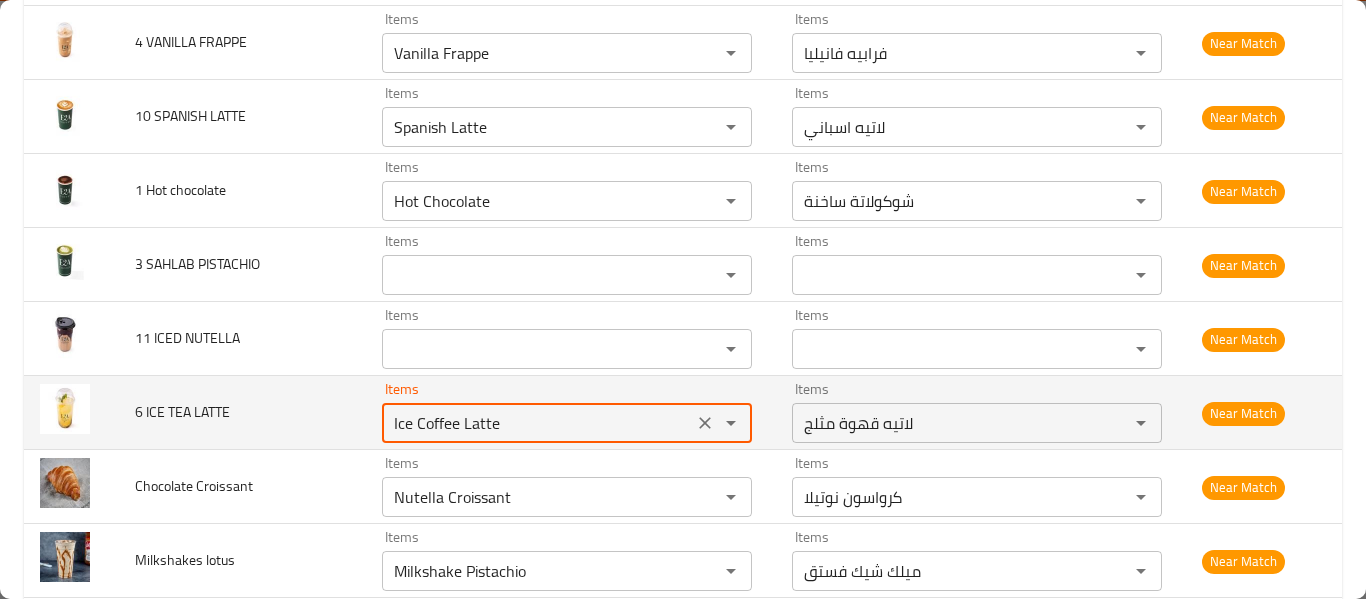 click on "Ice Coffee Latte Items" at bounding box center [567, 423] 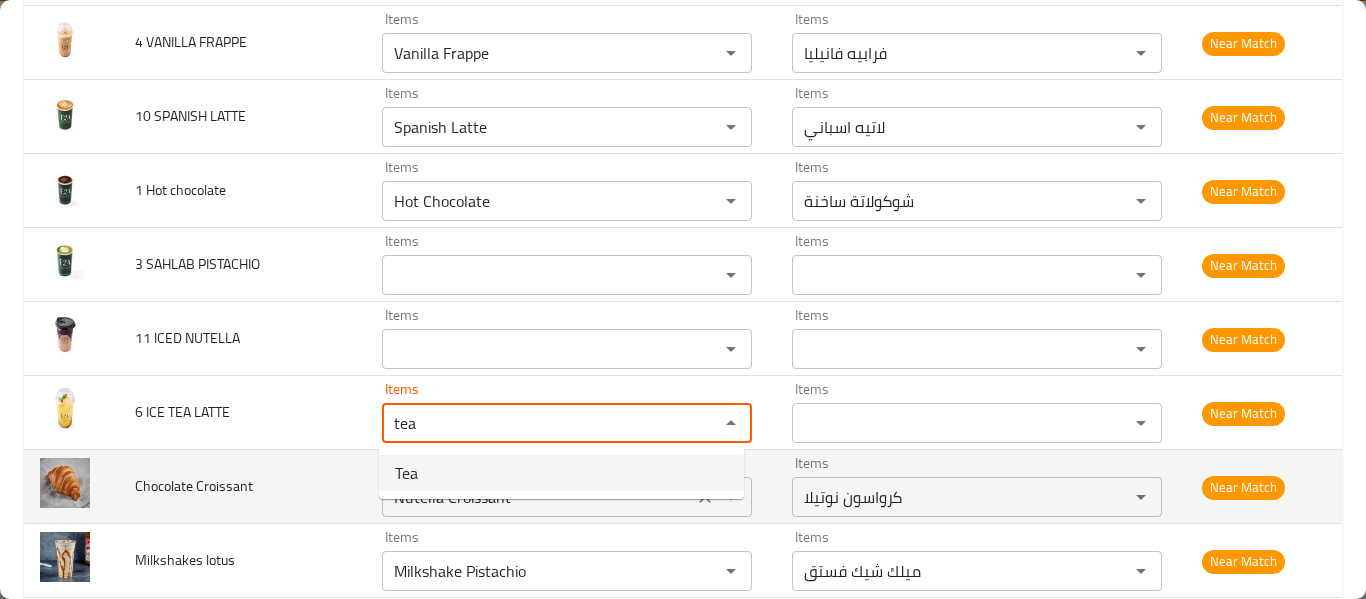 click on "Tea" at bounding box center (561, 473) 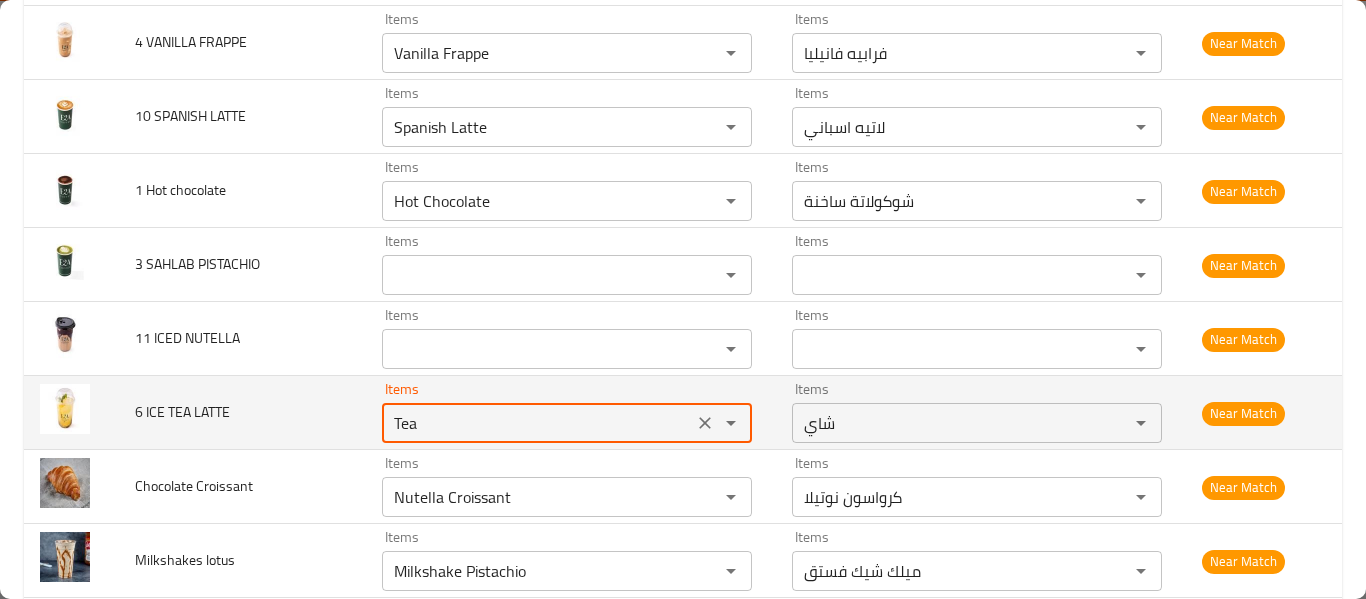 click 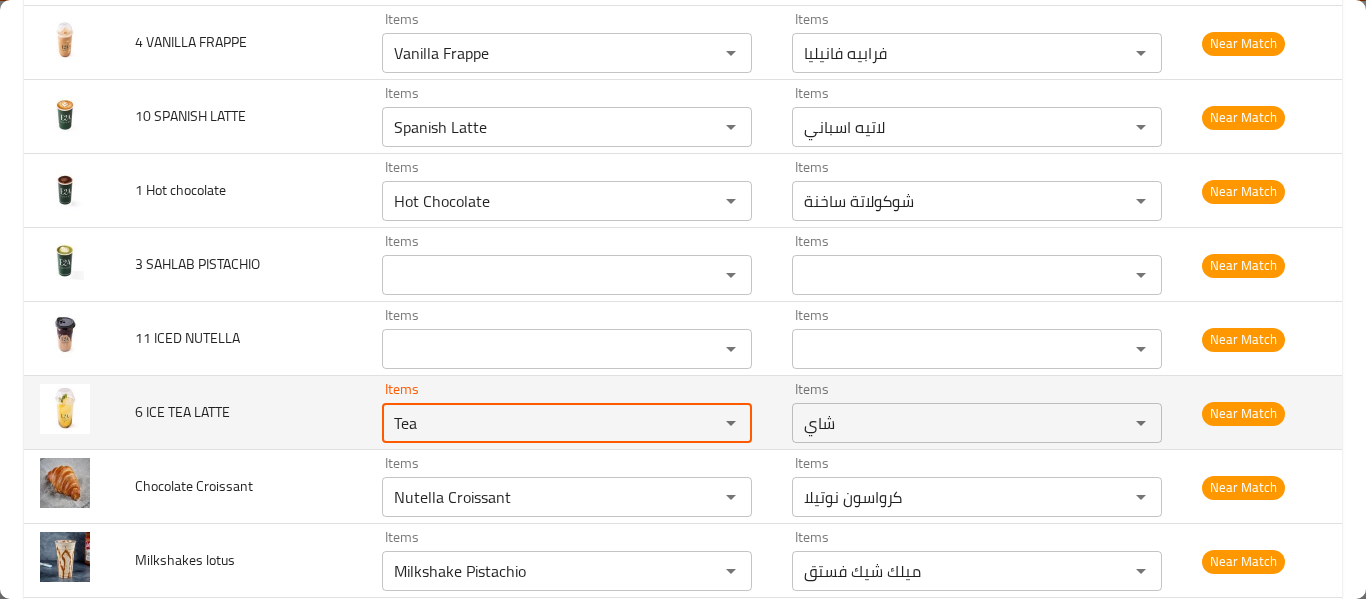 type 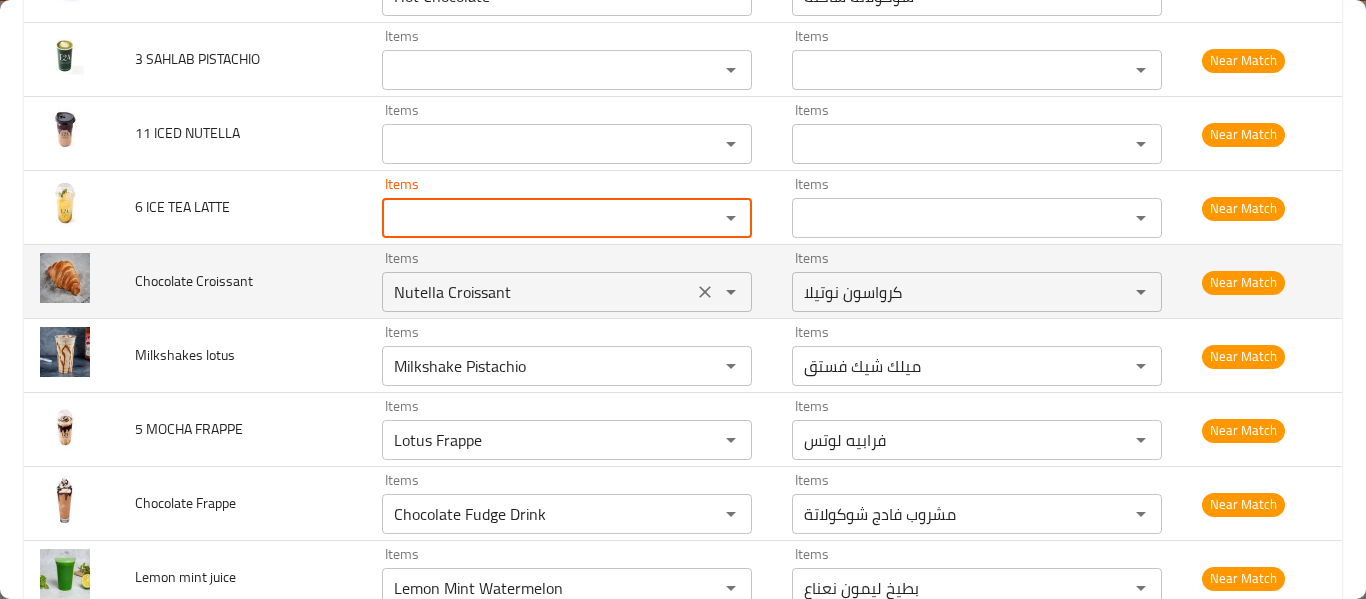 scroll, scrollTop: 4228, scrollLeft: 0, axis: vertical 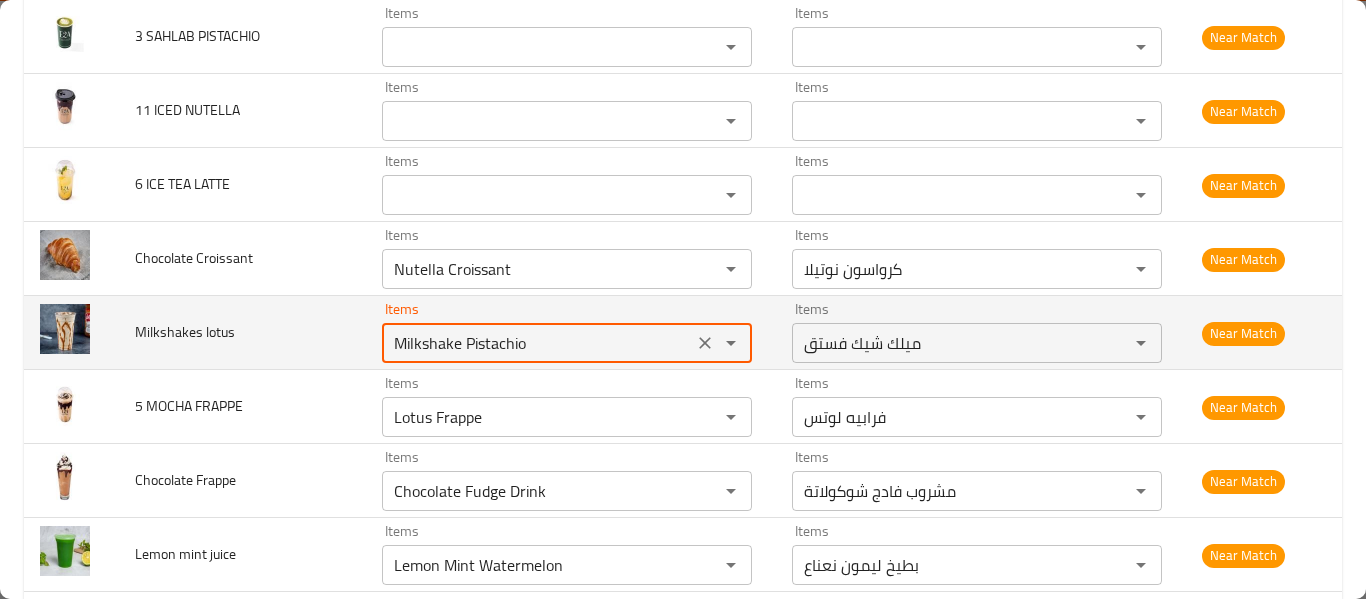 click on "Milkshake Pistachio" at bounding box center [537, 343] 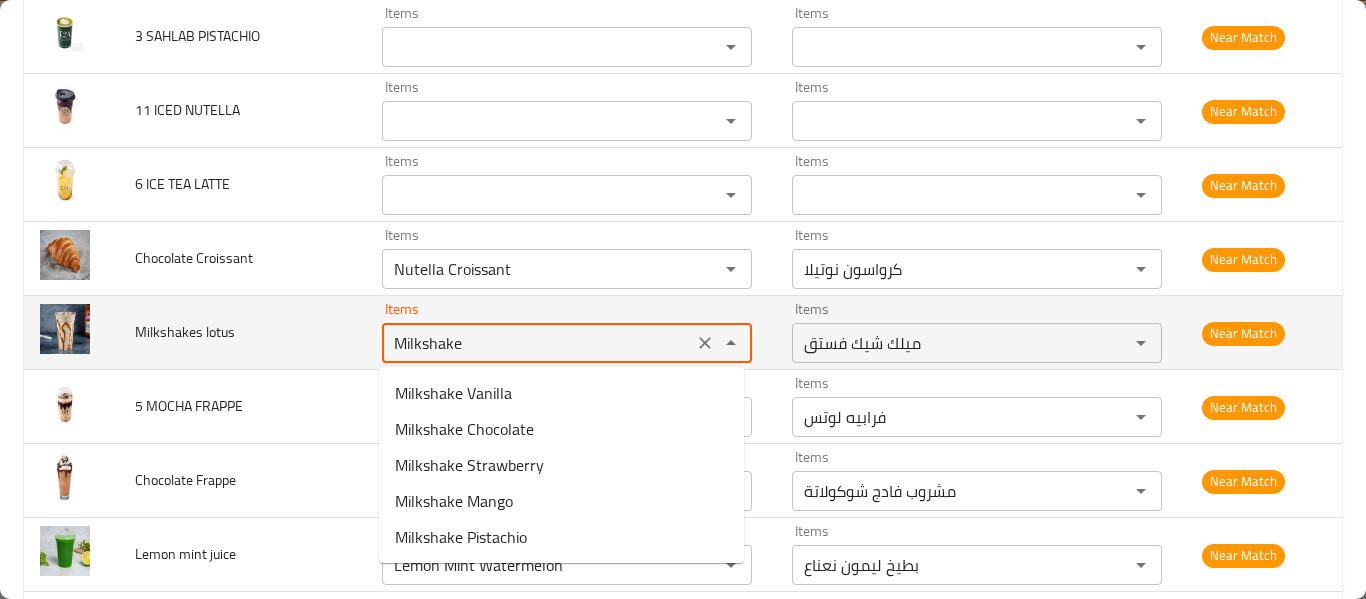 type on "Milkshake" 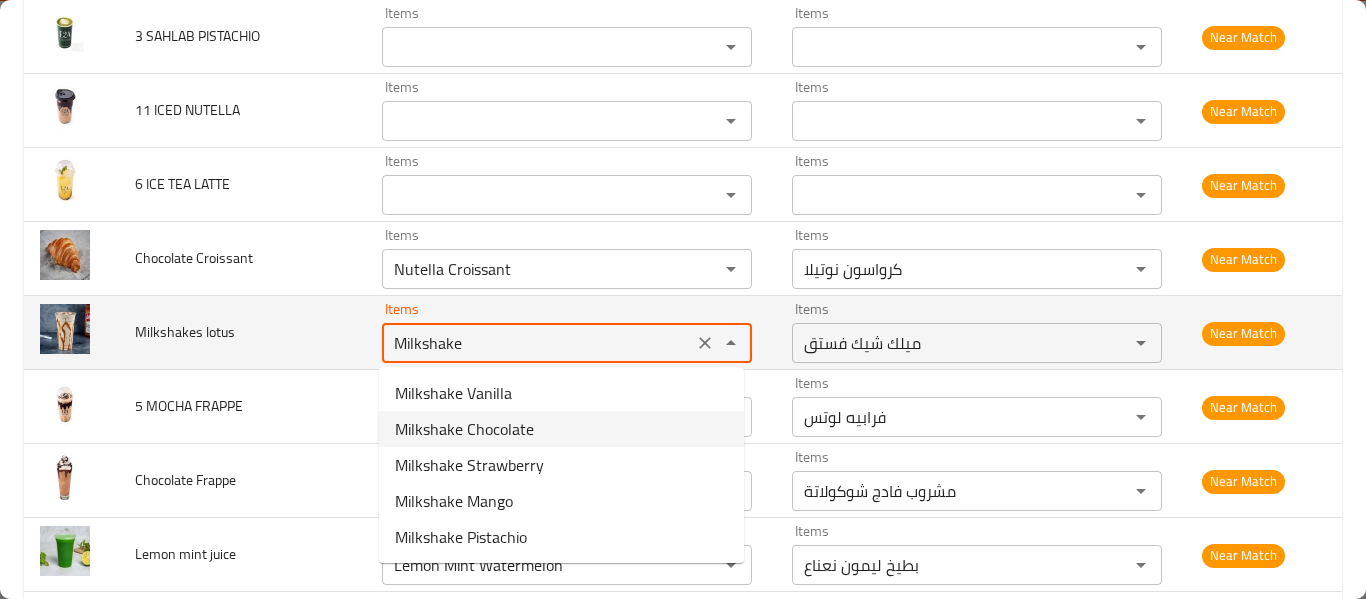 click 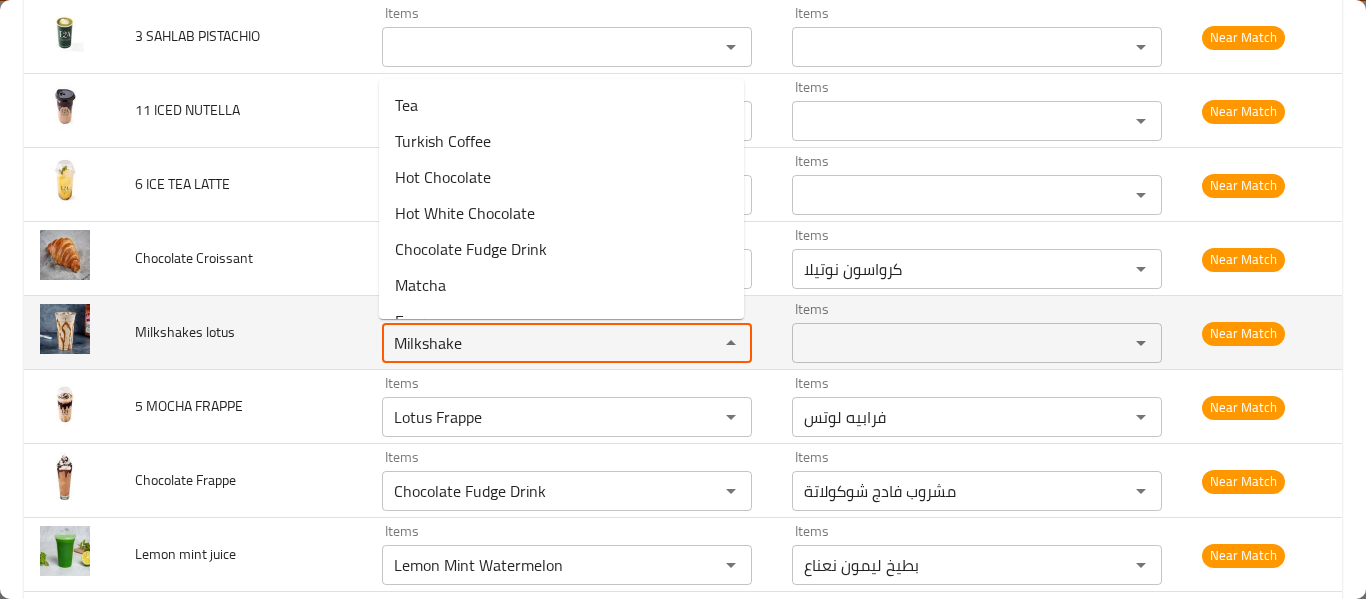 type 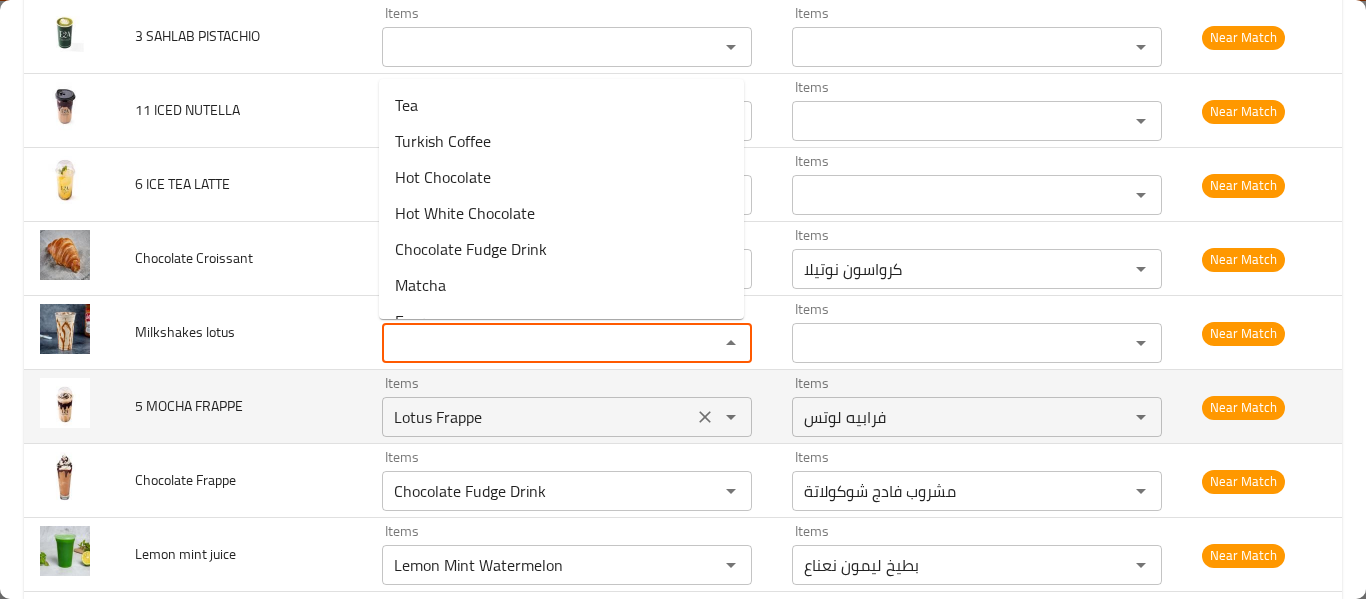 type 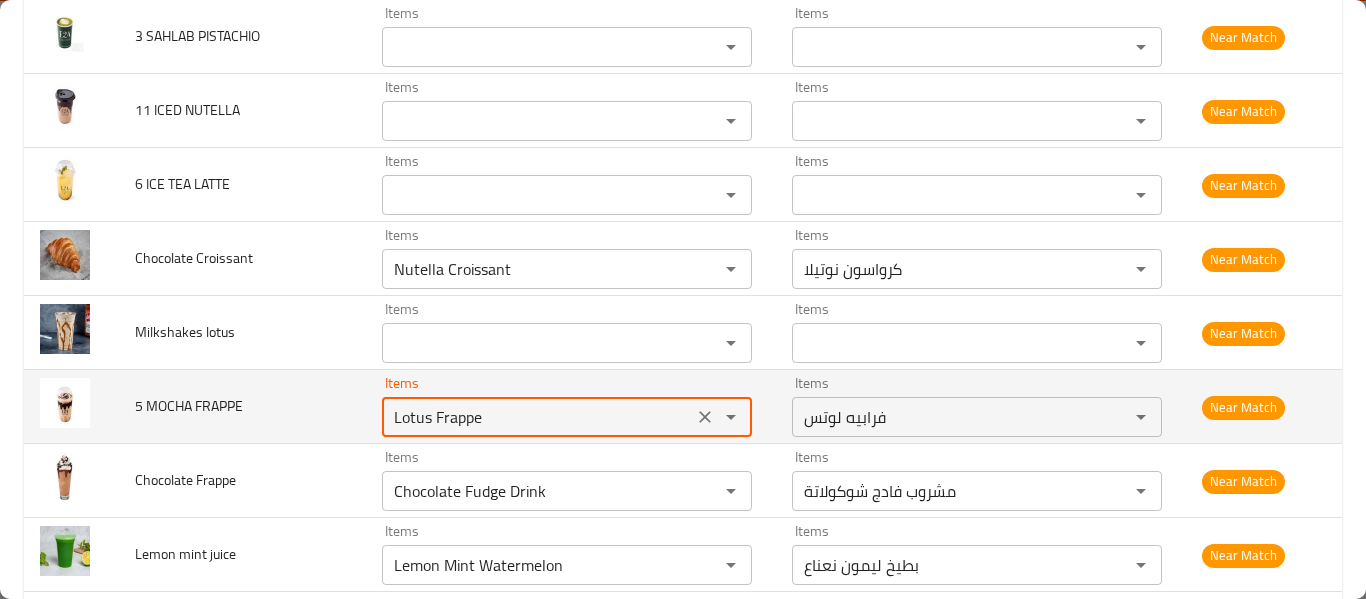 click 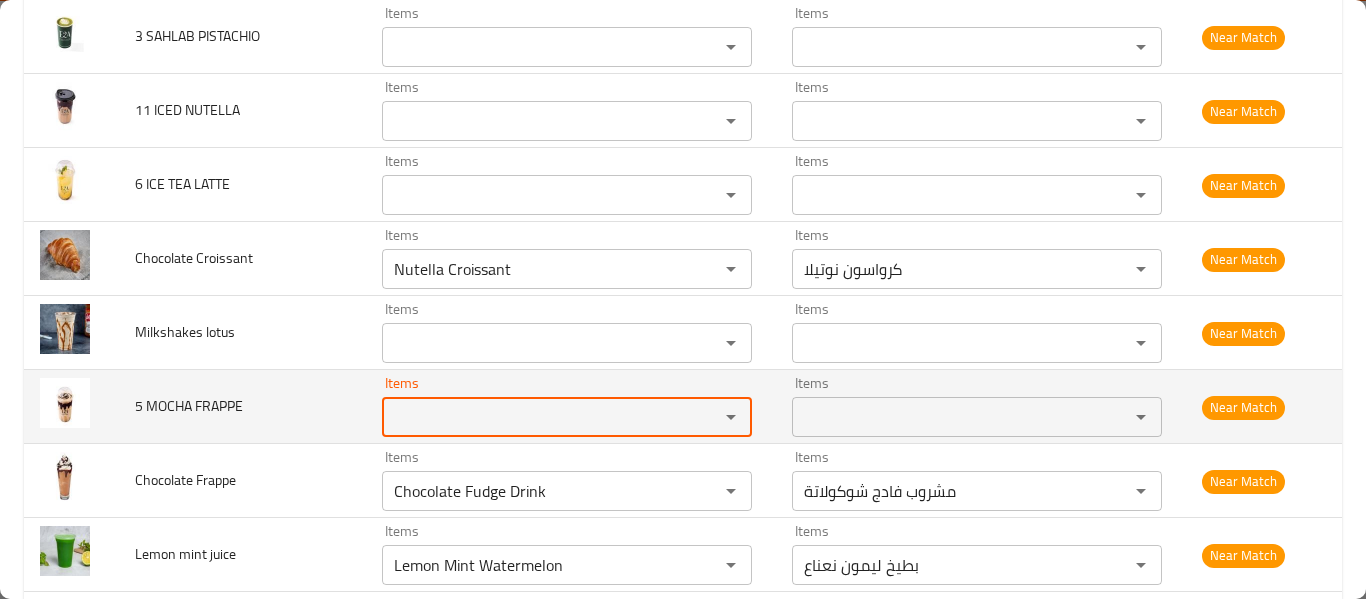 type 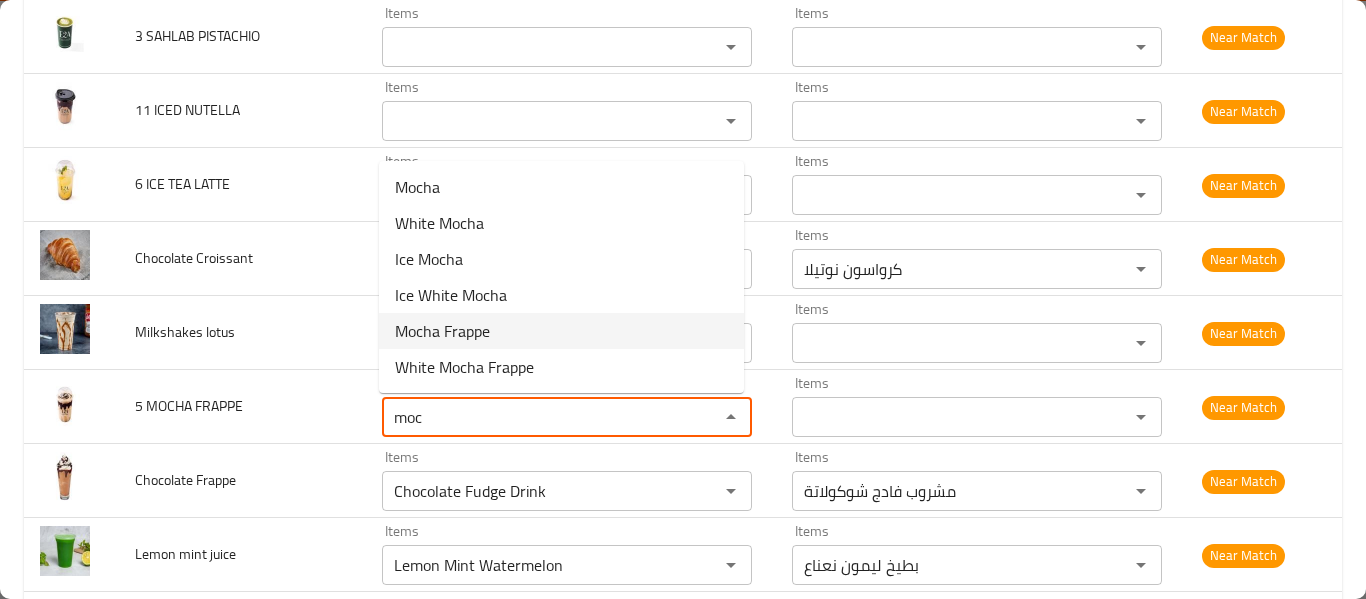 click on "Mocha Frappe" at bounding box center (561, 331) 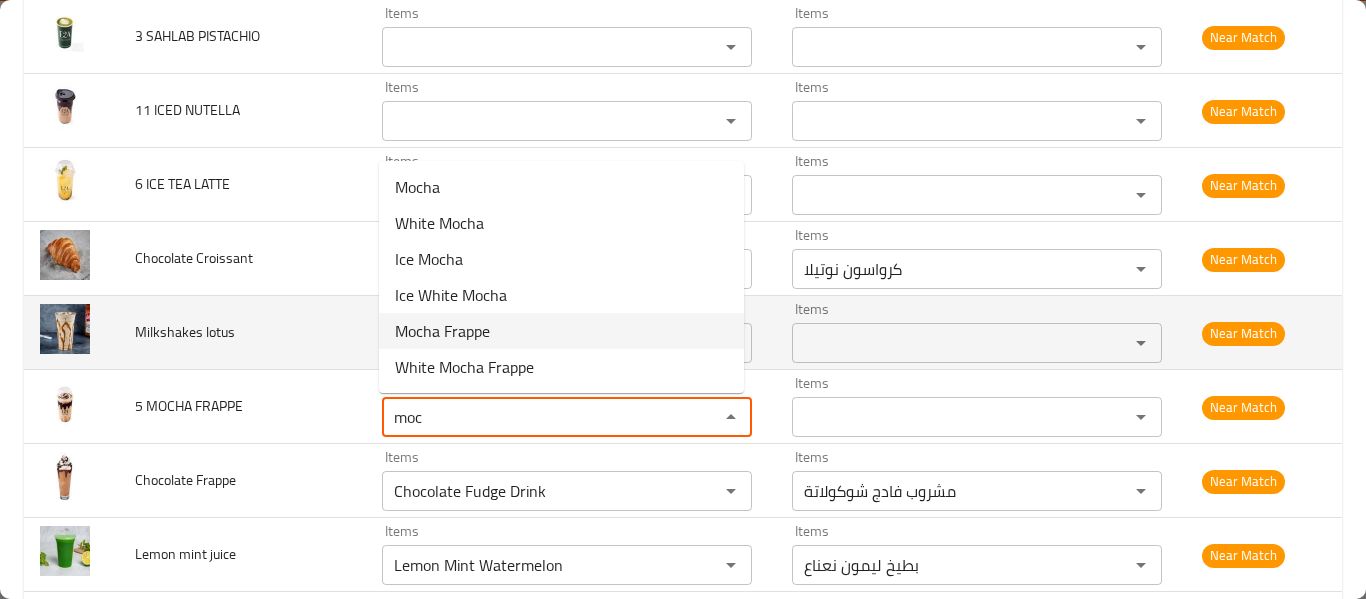 type on "Mocha Frappe" 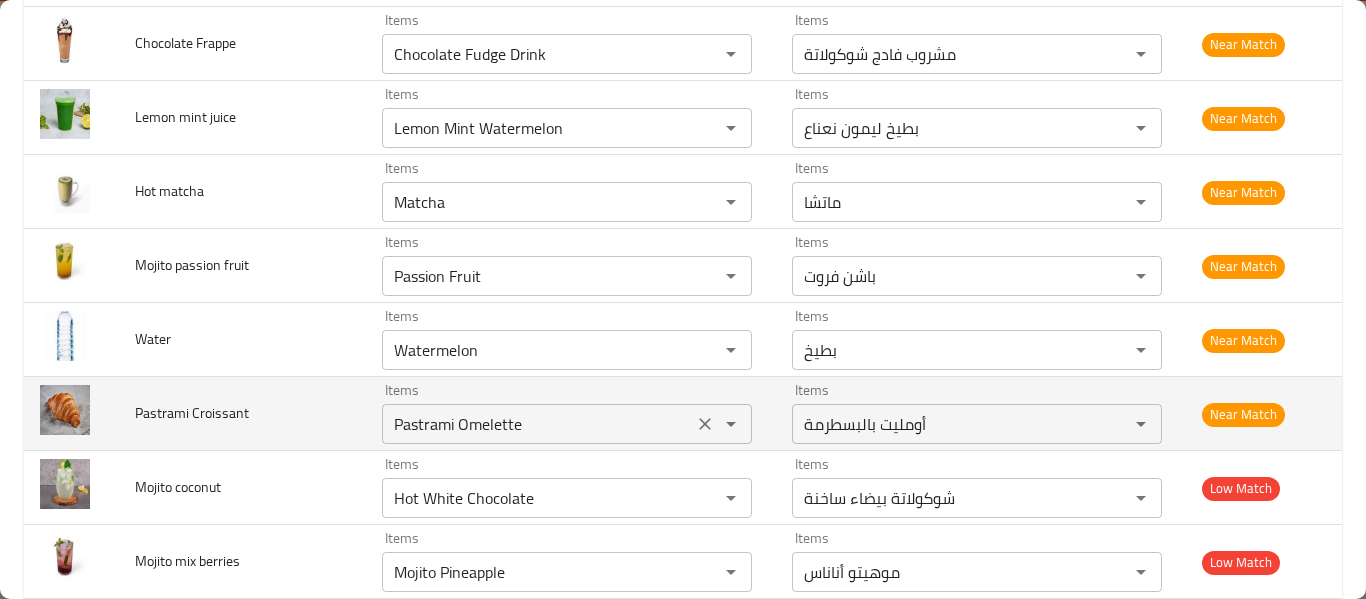 scroll, scrollTop: 4761, scrollLeft: 0, axis: vertical 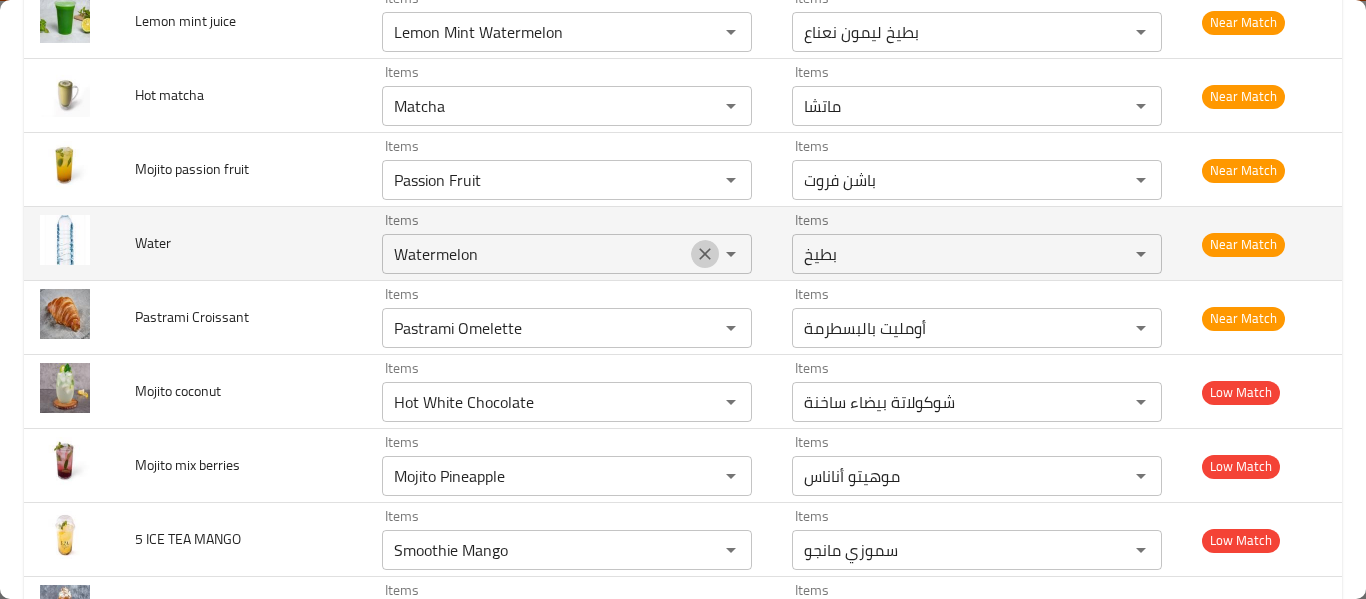 click 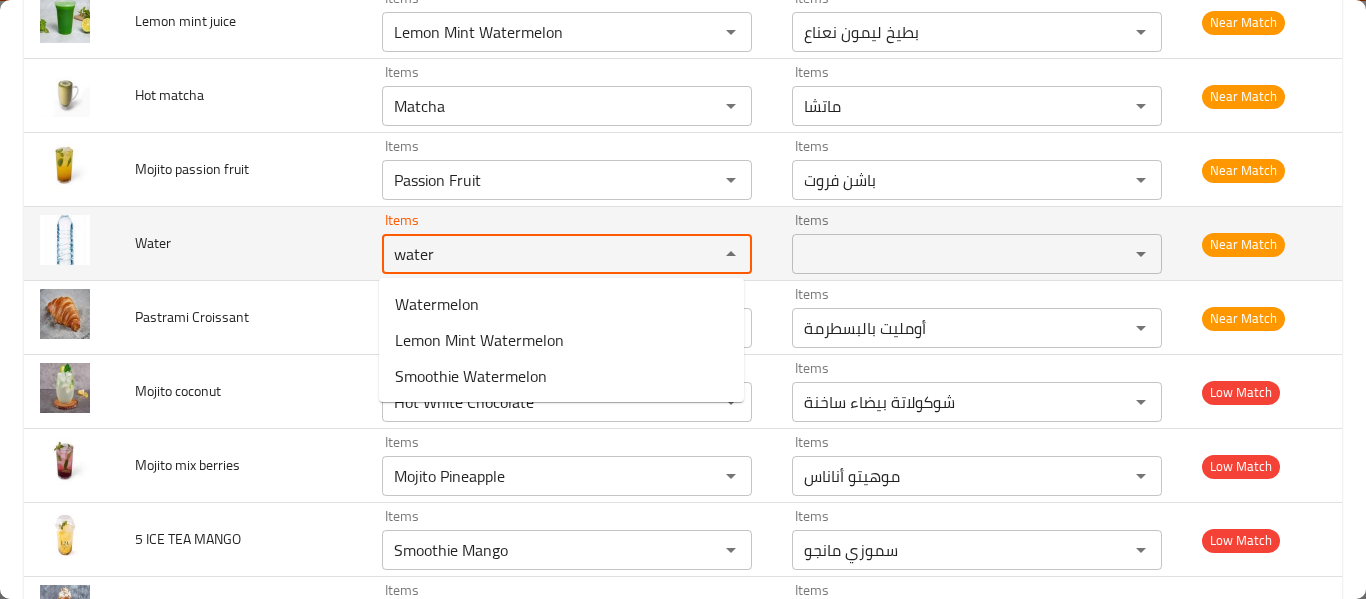 type on "water" 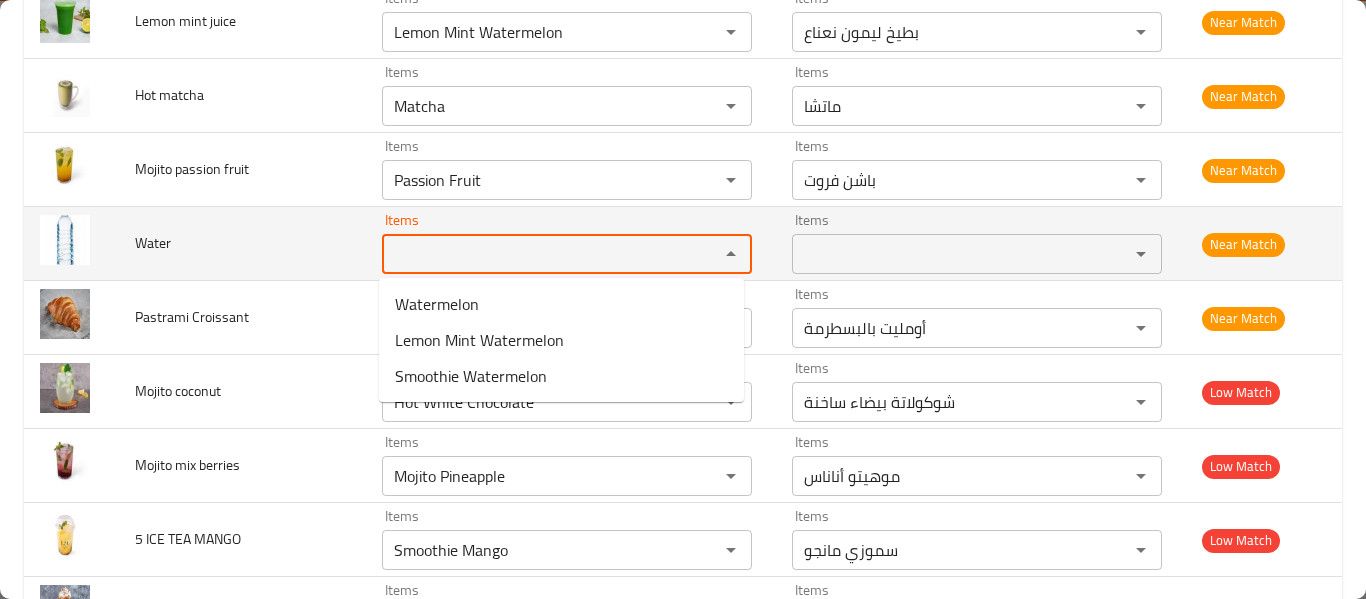 click on "Water" at bounding box center (242, 244) 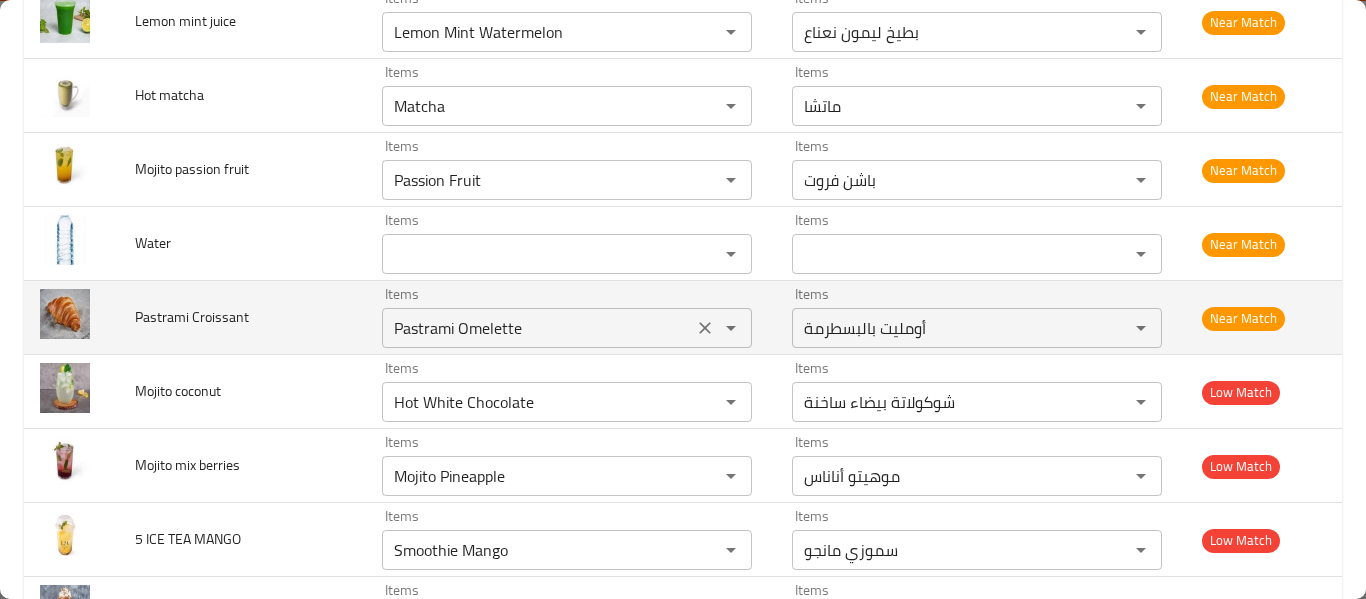 click on "Pastrami Omelette Items" at bounding box center (567, 328) 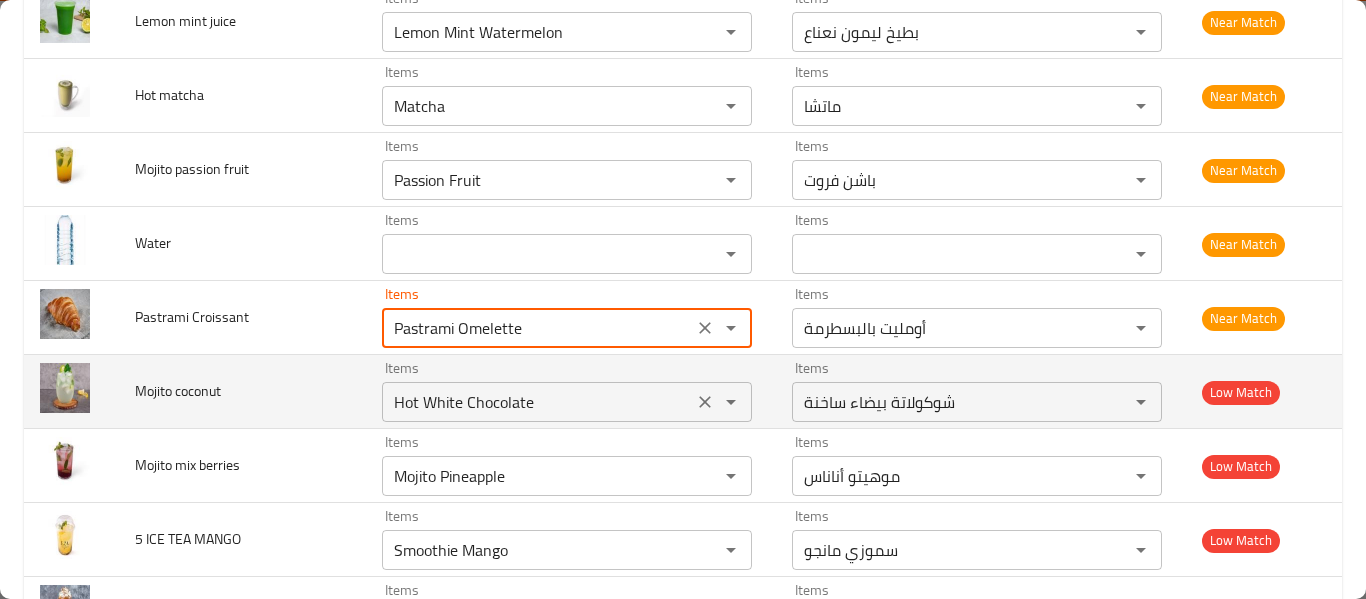 click on "Hot White Chocolate" at bounding box center [537, 402] 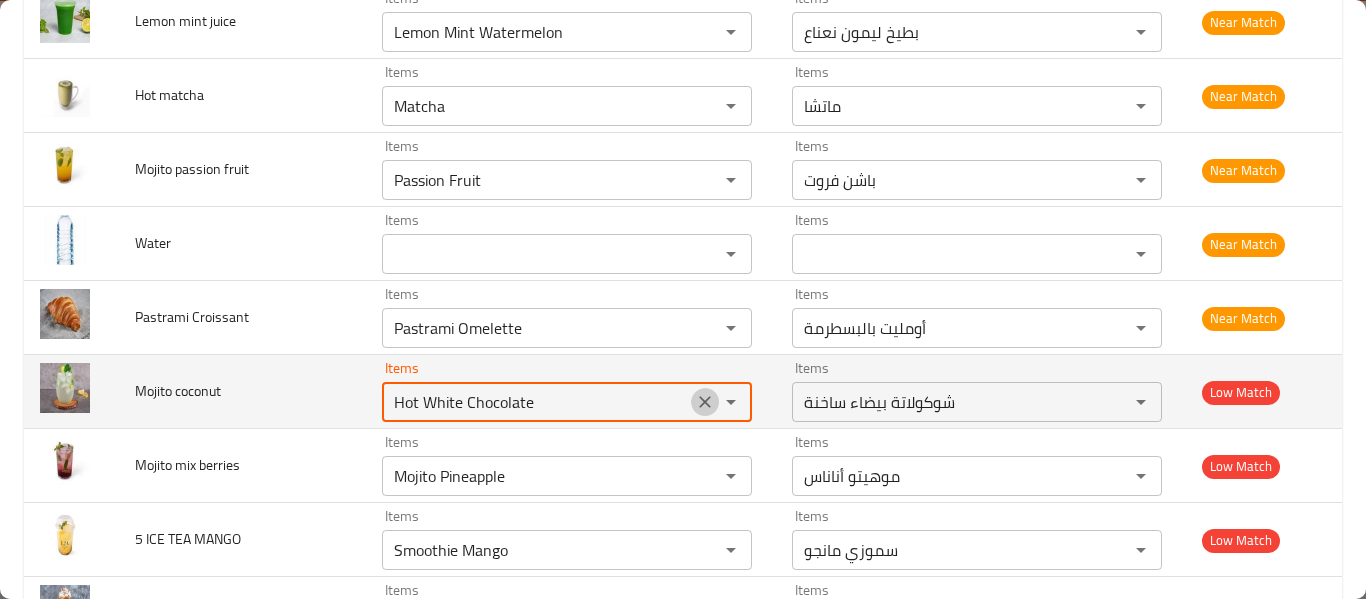 click 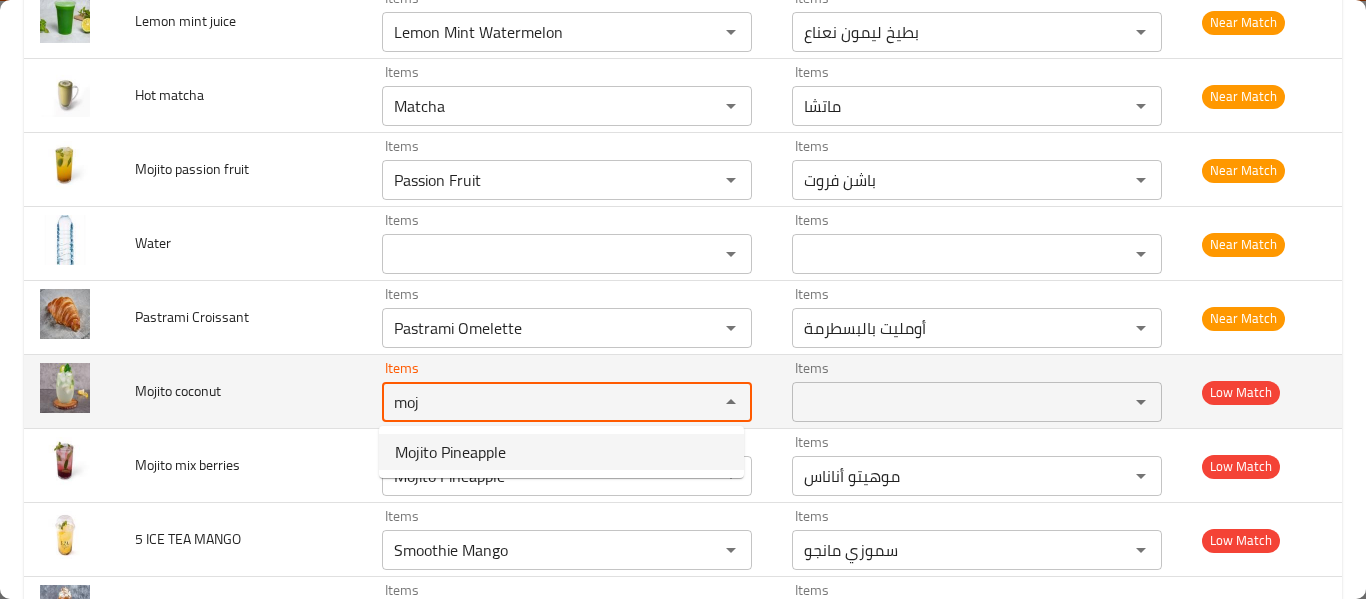 type on "moj" 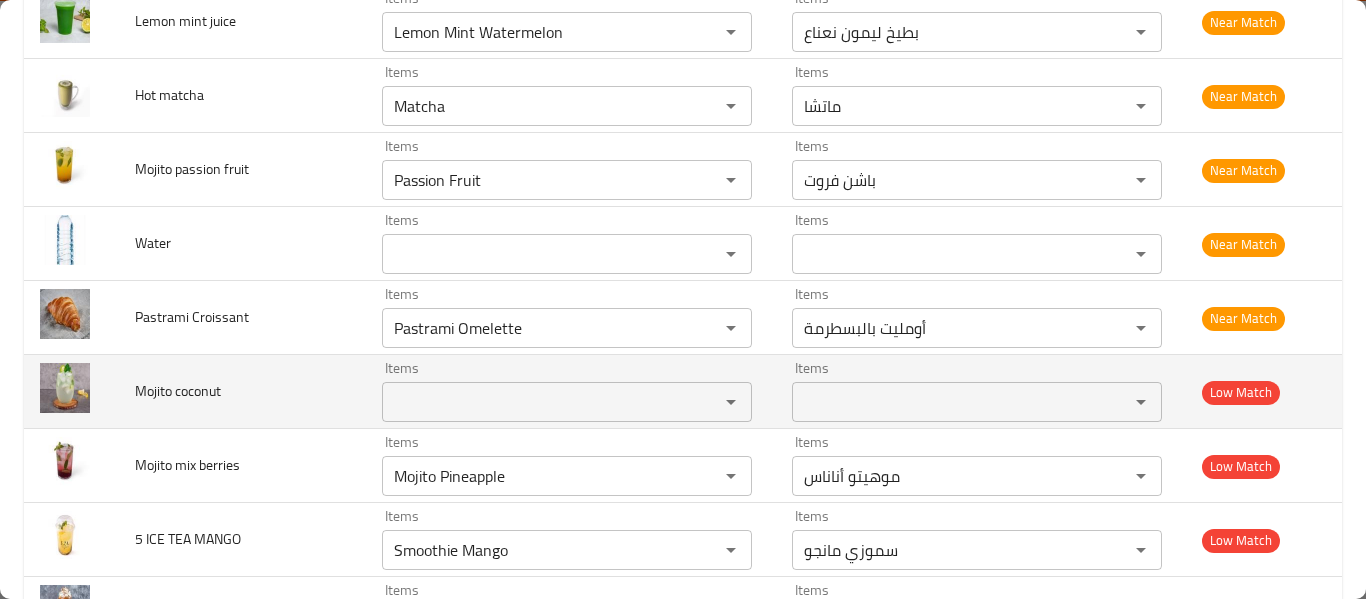 click on "Mojito coconut" at bounding box center (242, 392) 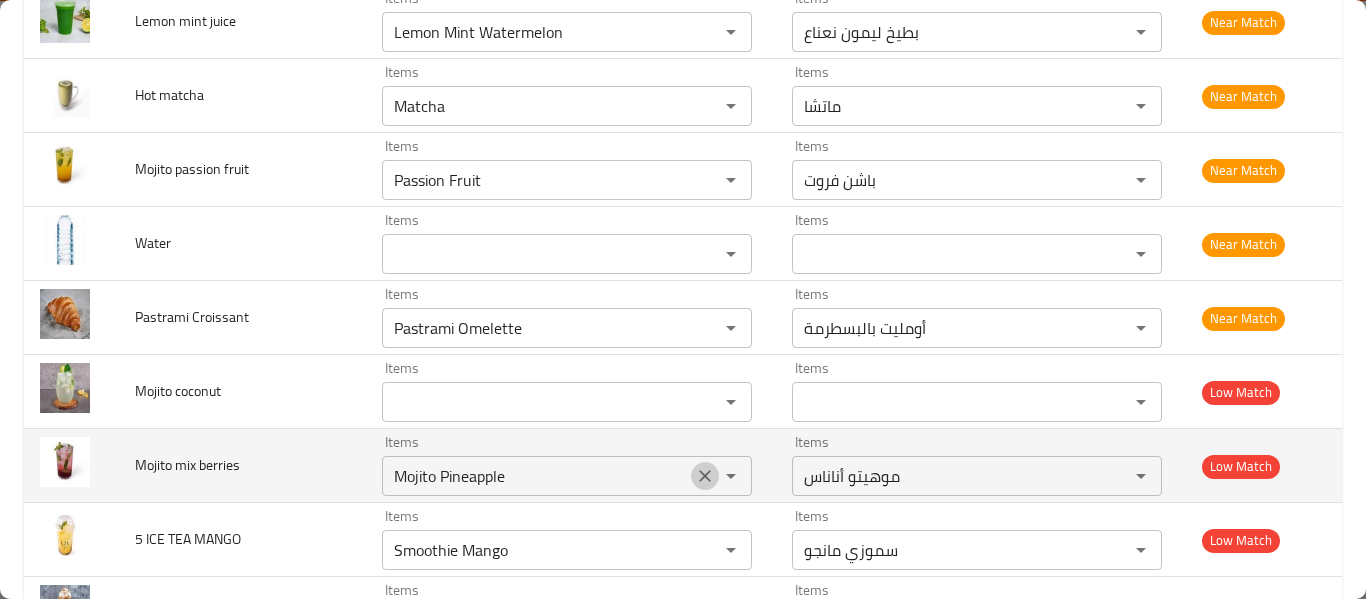 click 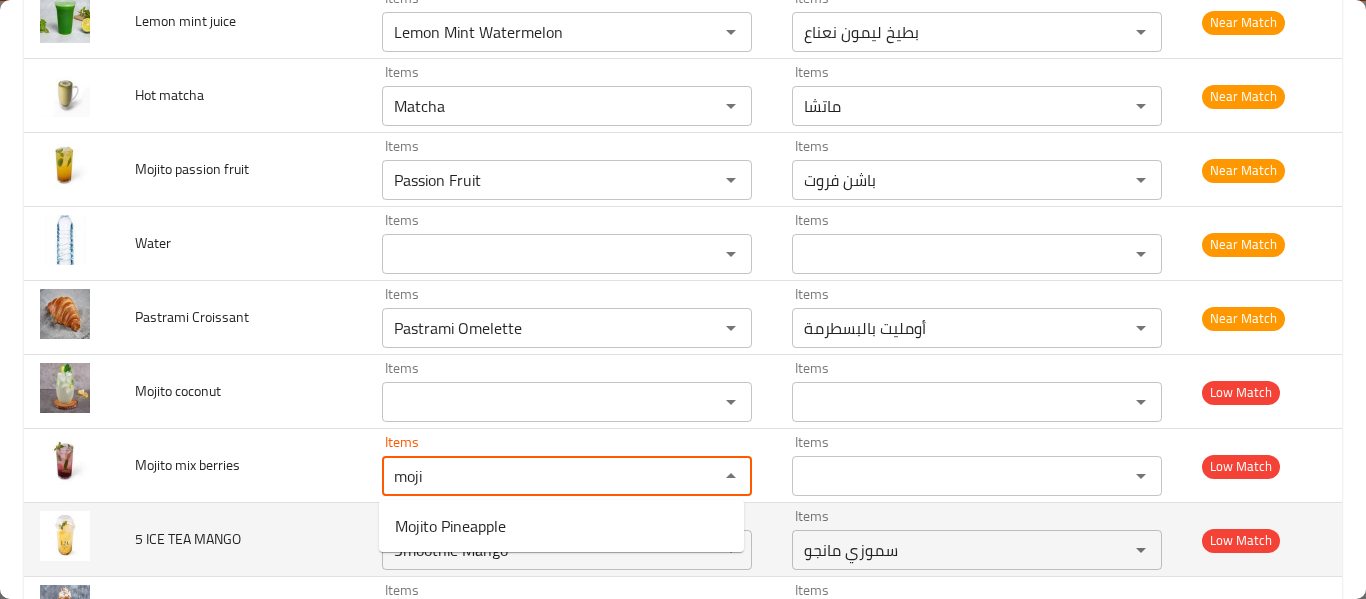 type on "moji" 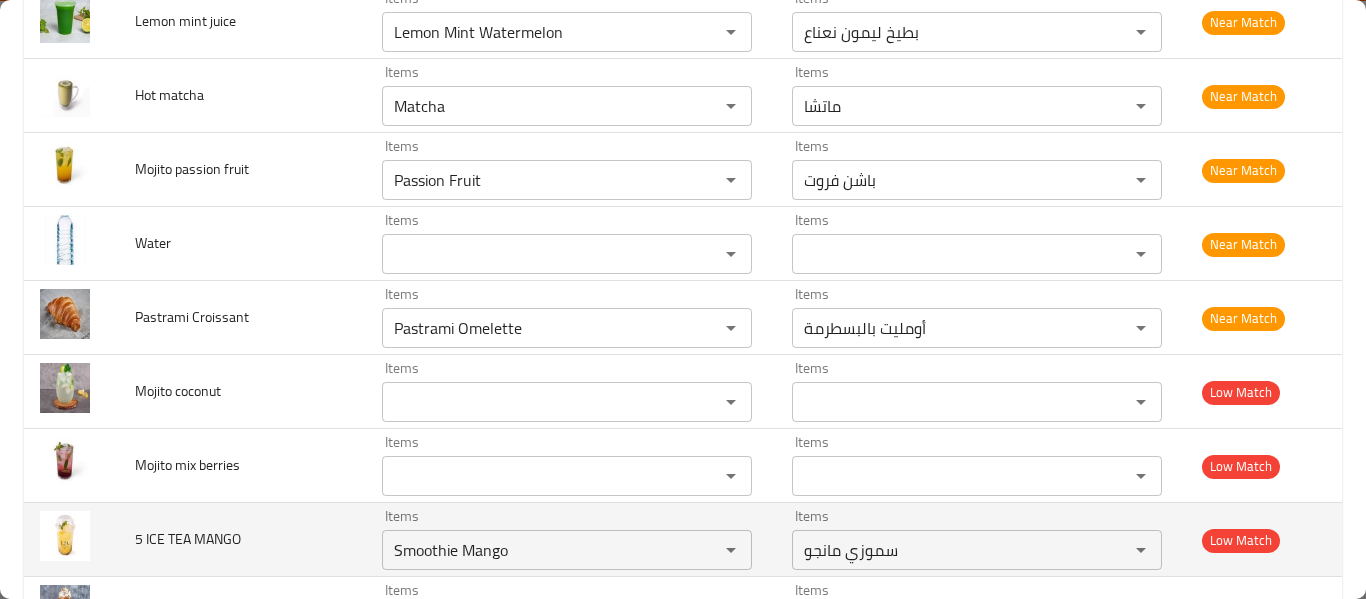 click on "5 ICE TEA MANGO" at bounding box center [242, 540] 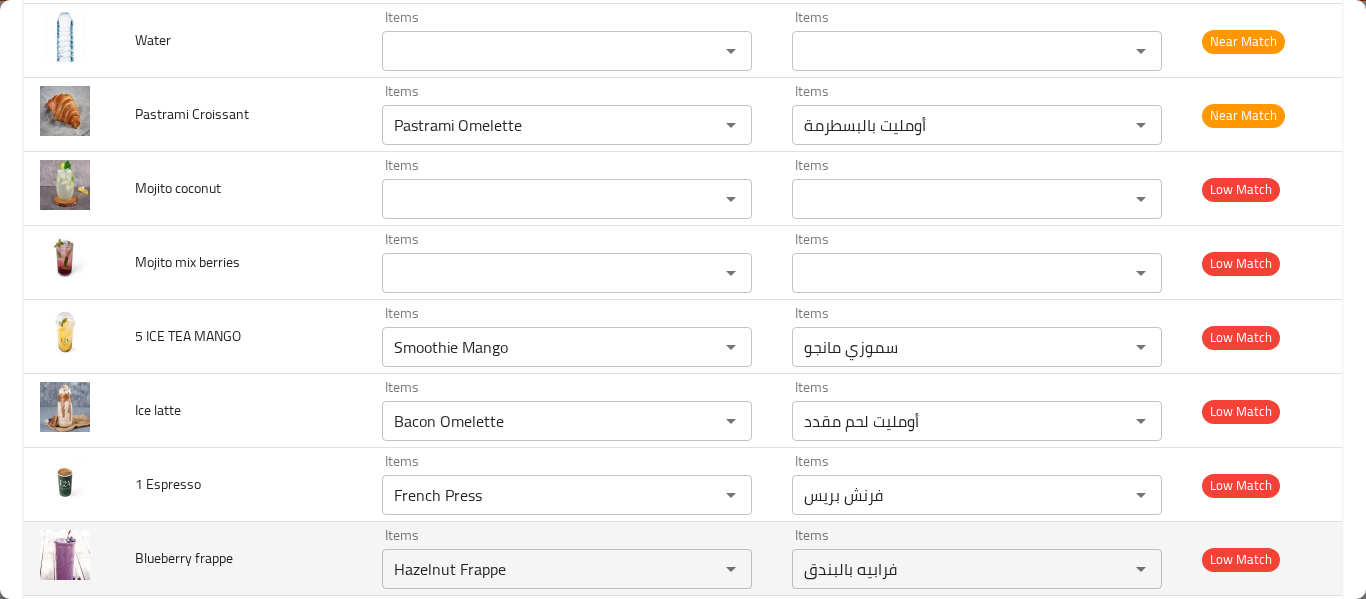scroll, scrollTop: 5028, scrollLeft: 0, axis: vertical 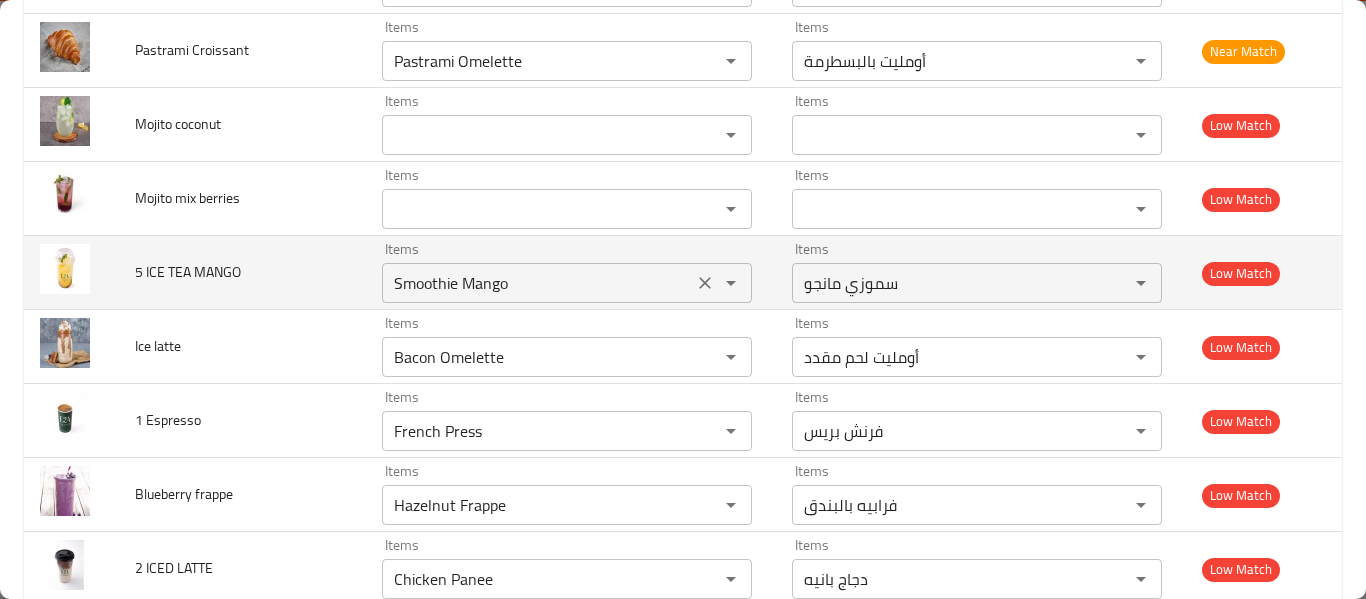 click 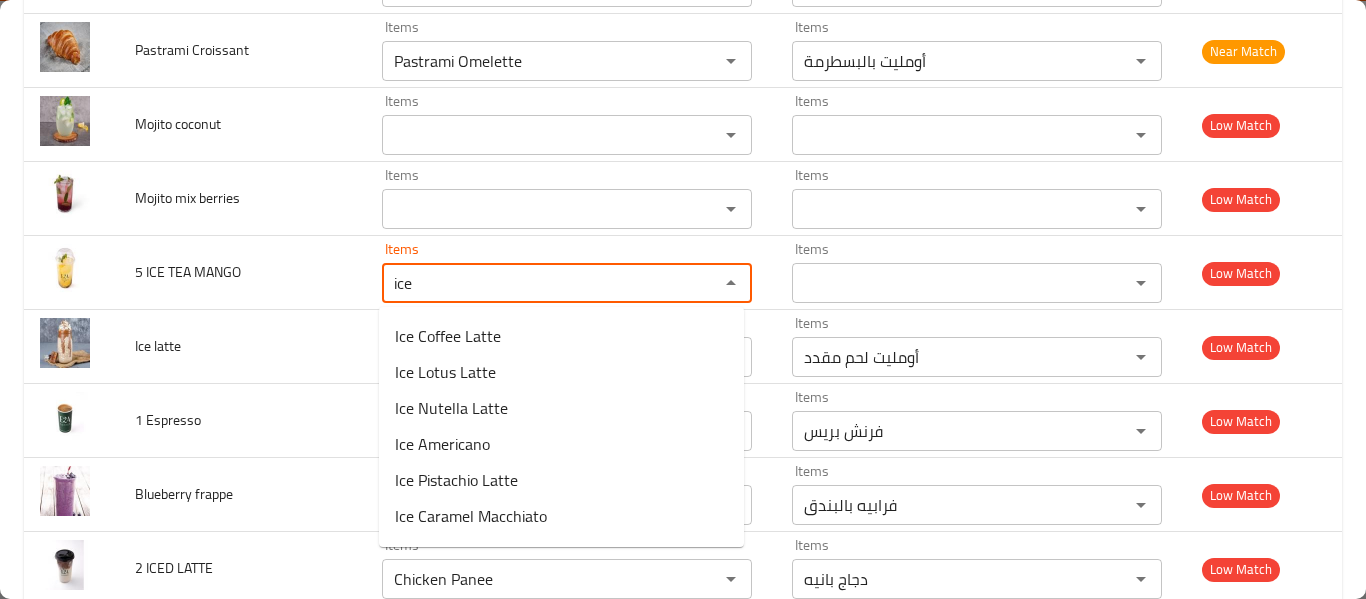 scroll, scrollTop: 0, scrollLeft: 0, axis: both 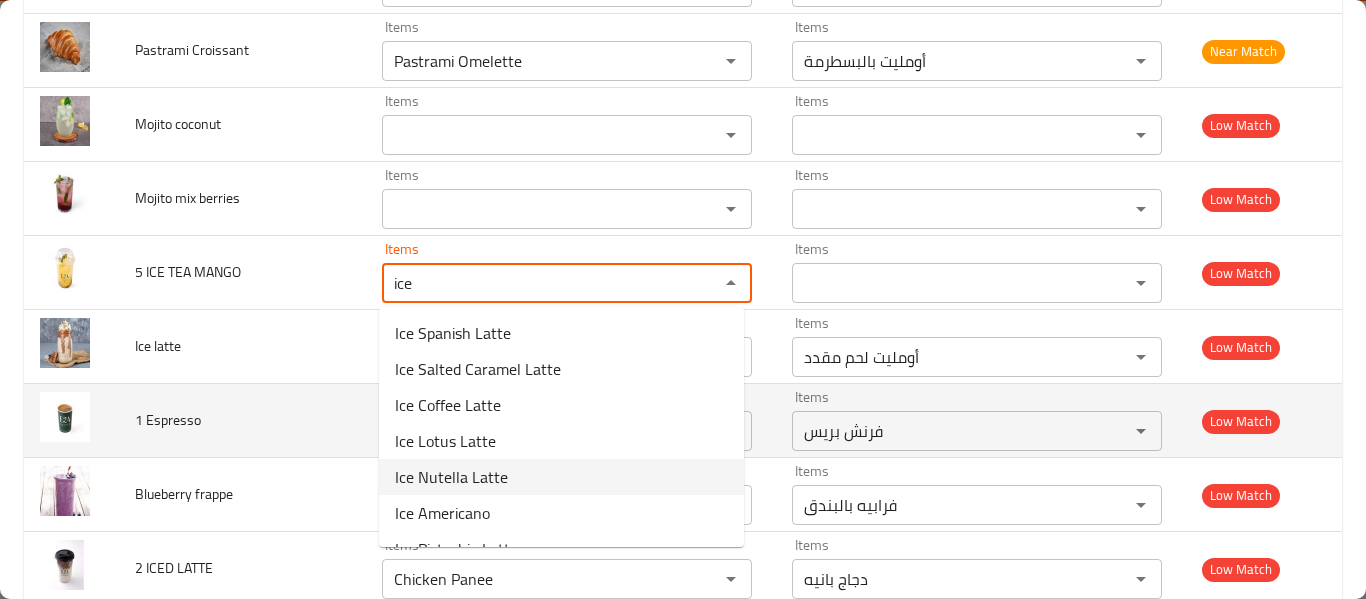type on "ice" 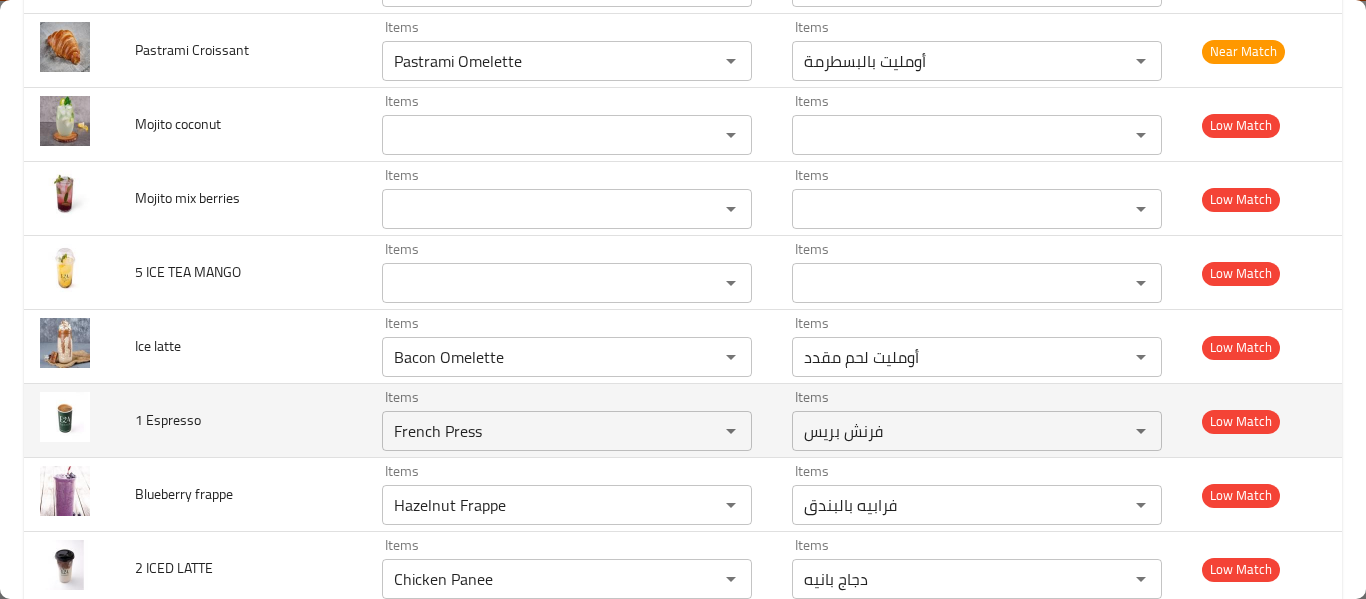 click on "1 Espresso" at bounding box center [242, 421] 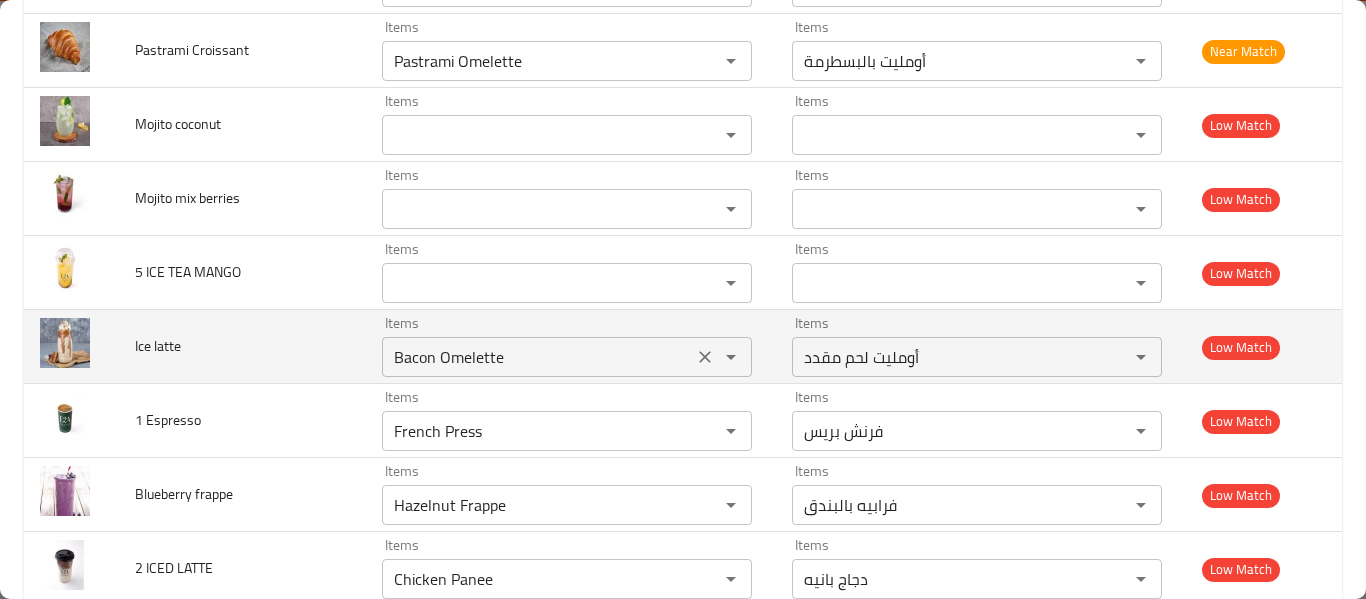 click 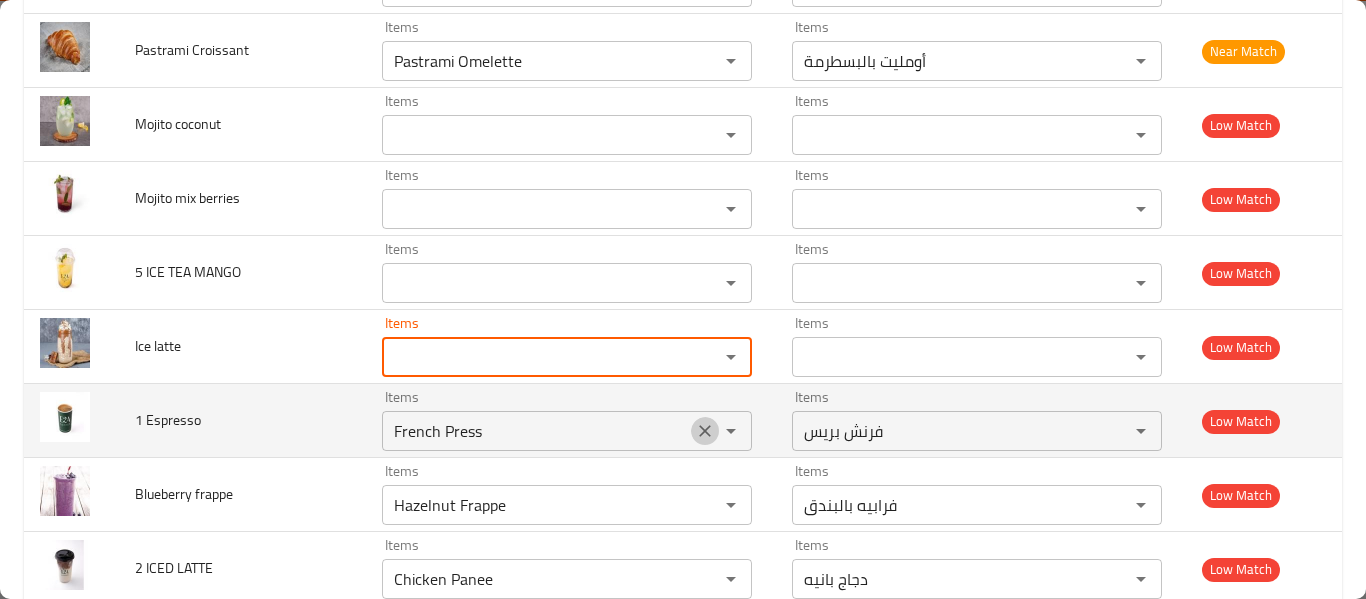 click 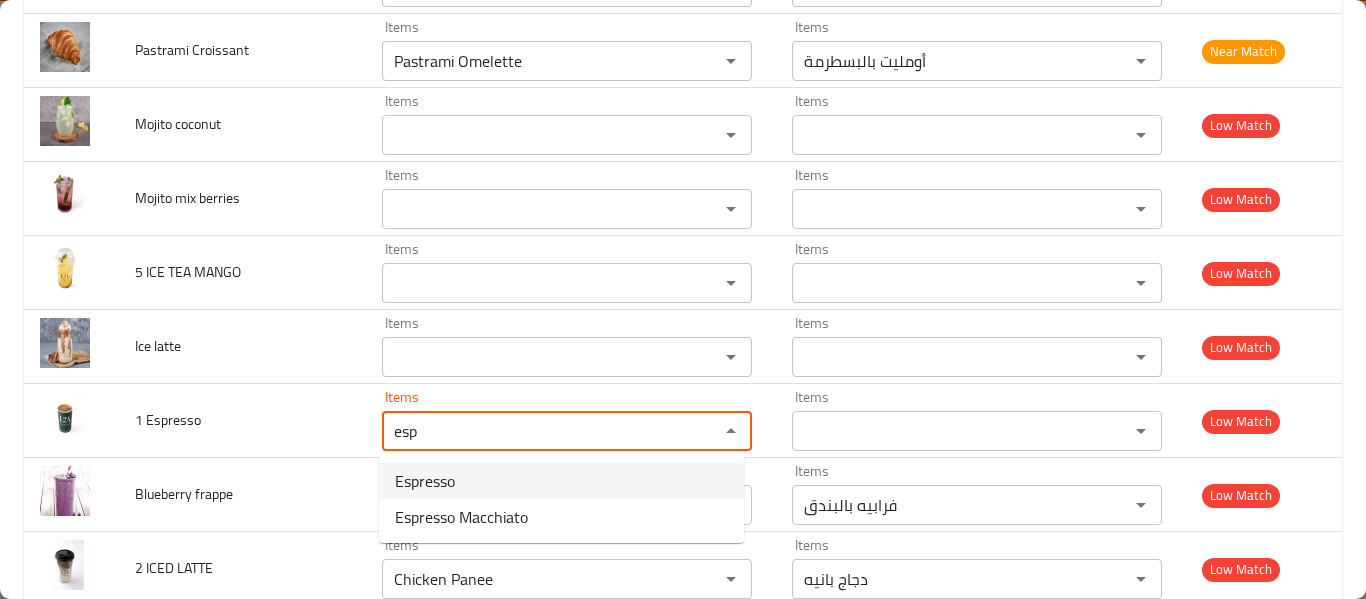 click on "Espresso" at bounding box center [561, 481] 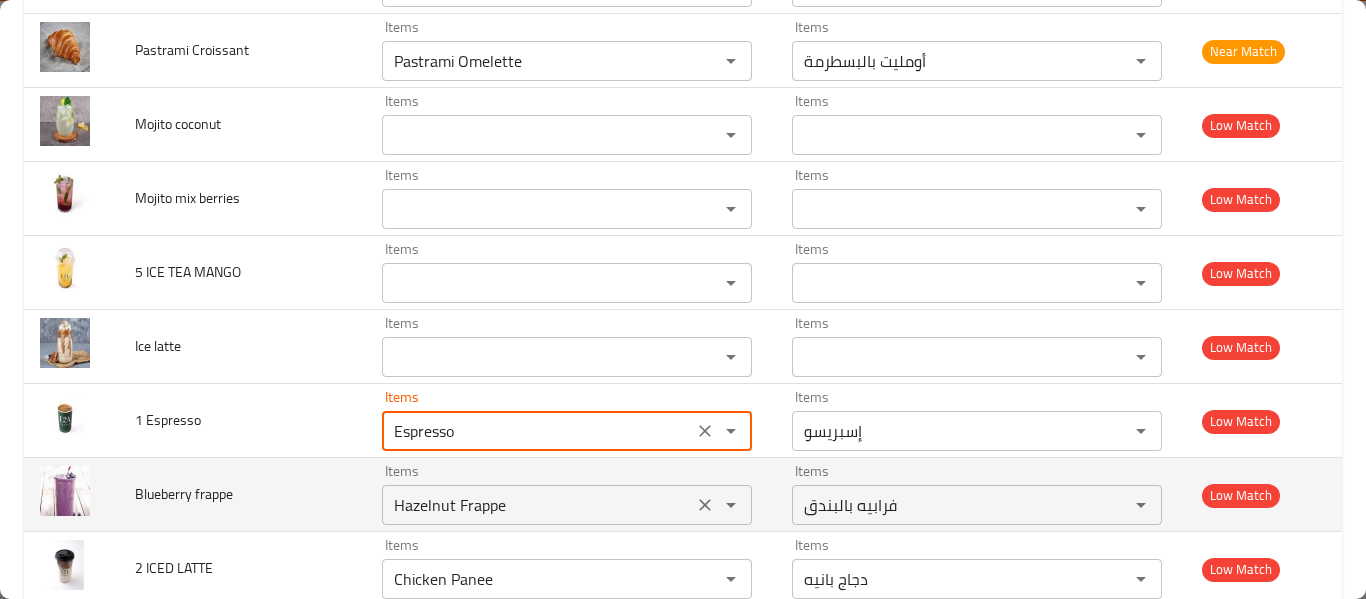 click on "Hazelnut Frappe Items" at bounding box center [567, 505] 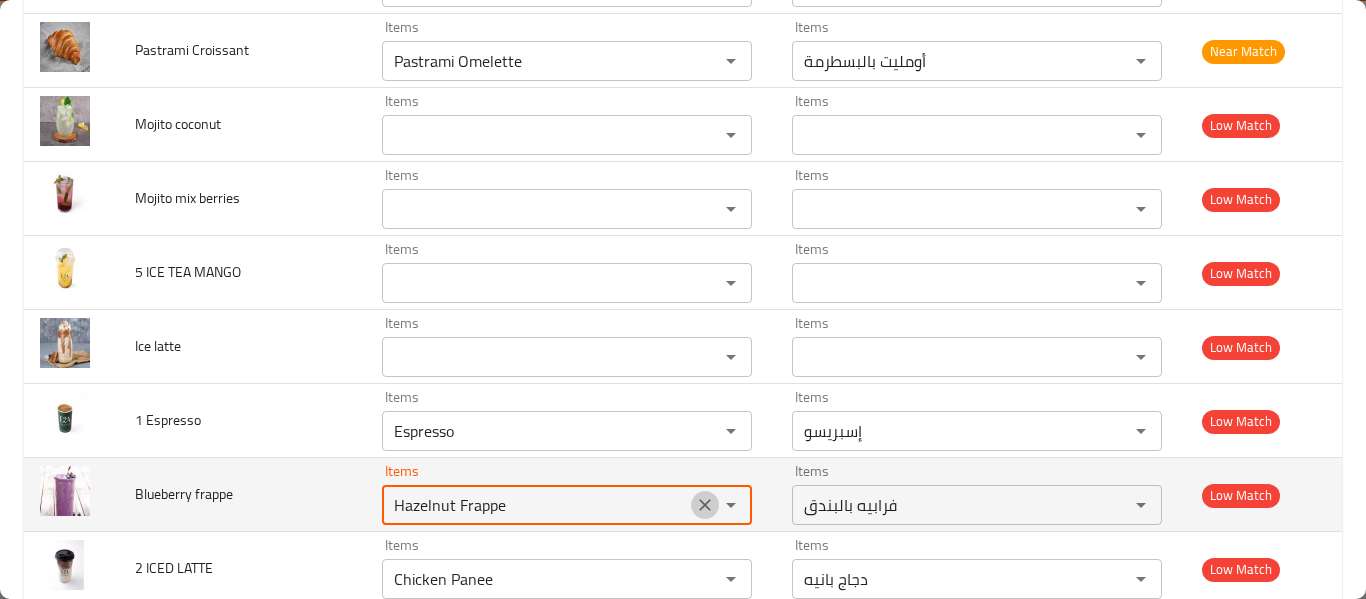 click 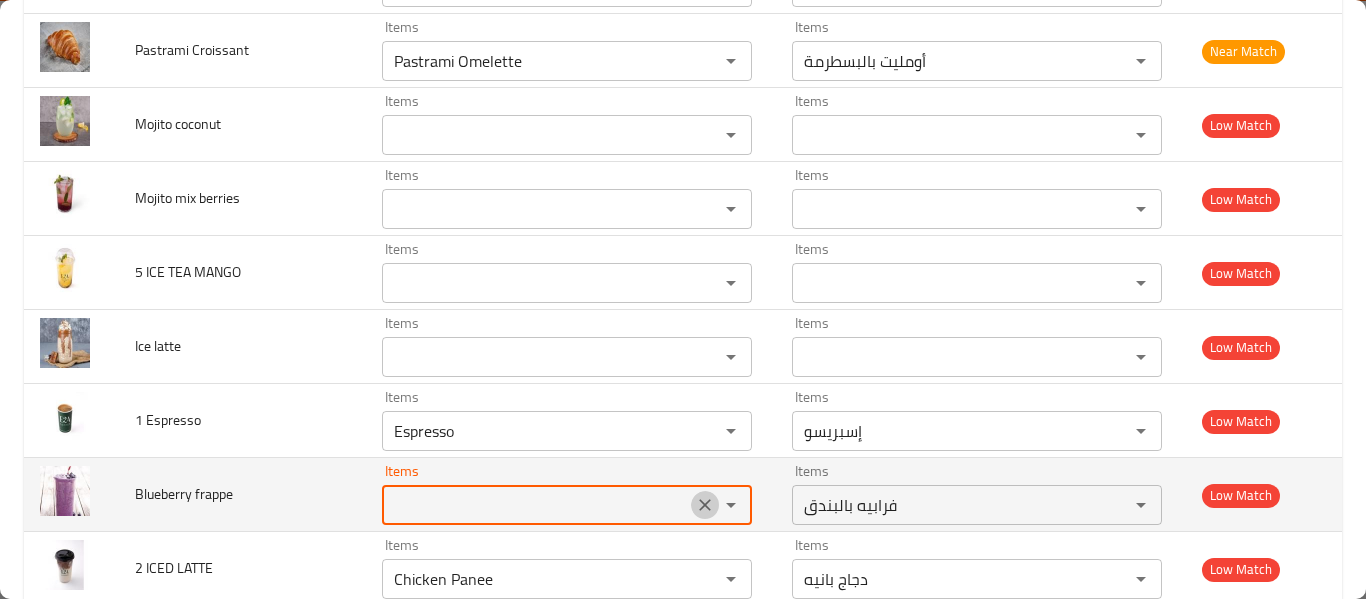 type 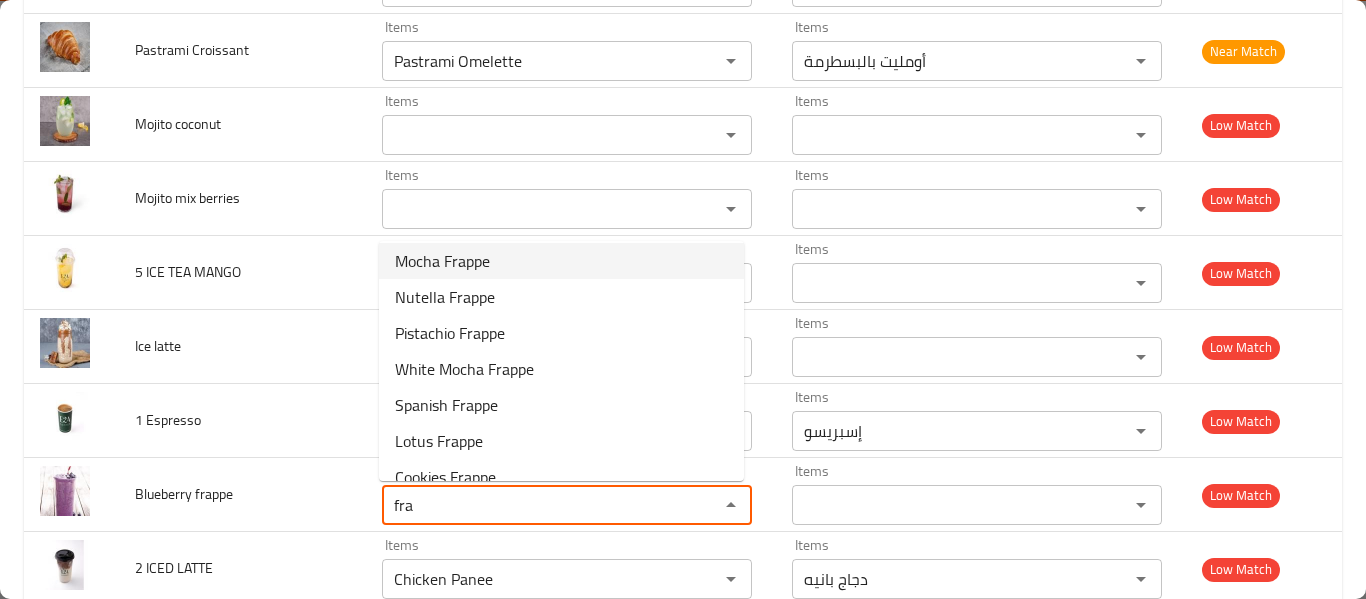 scroll, scrollTop: 137, scrollLeft: 0, axis: vertical 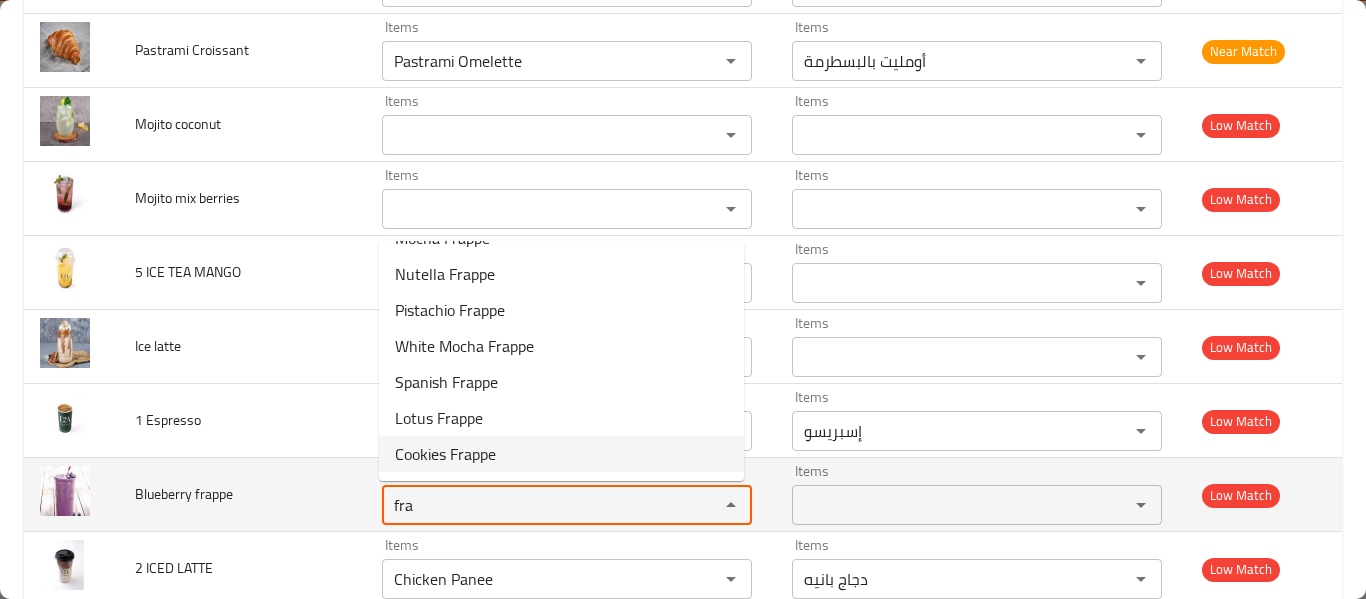 type on "fra" 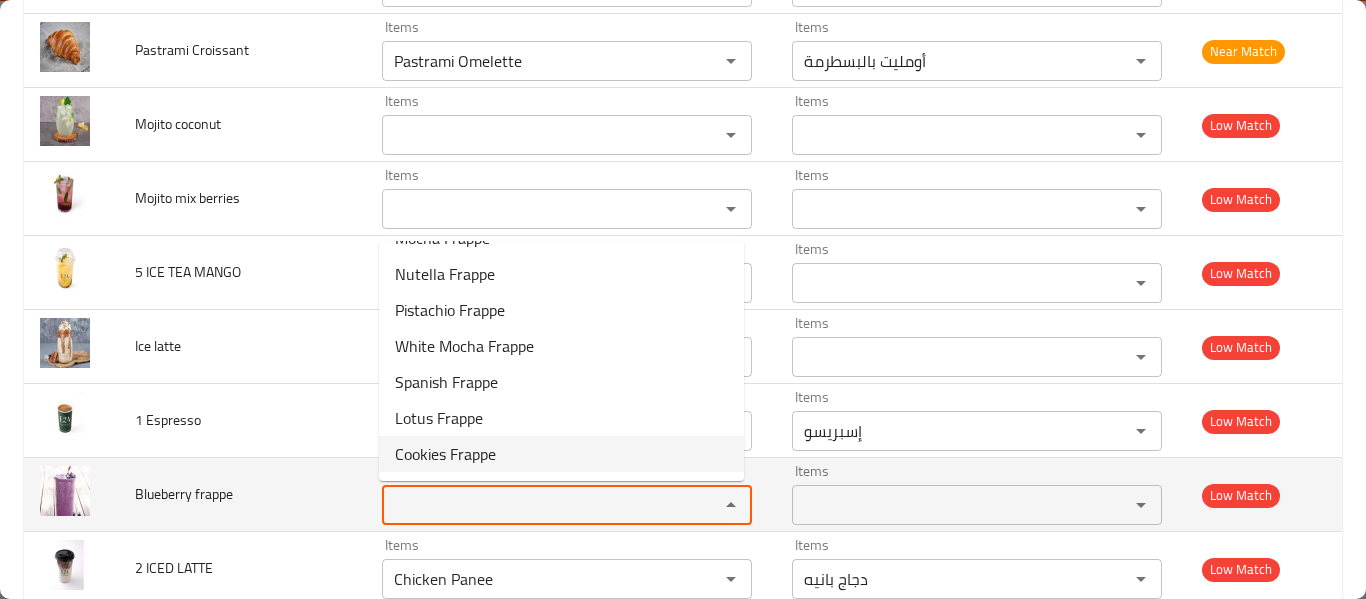click on "Blueberry frappe" at bounding box center (242, 495) 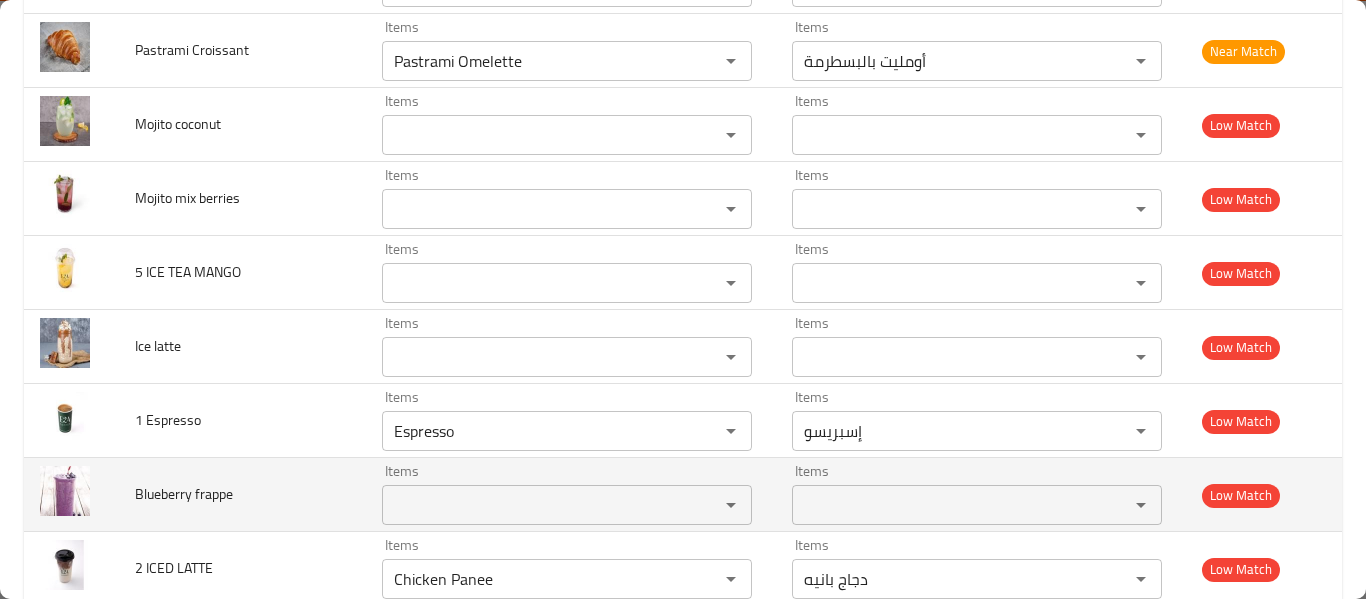 scroll, scrollTop: 5294, scrollLeft: 0, axis: vertical 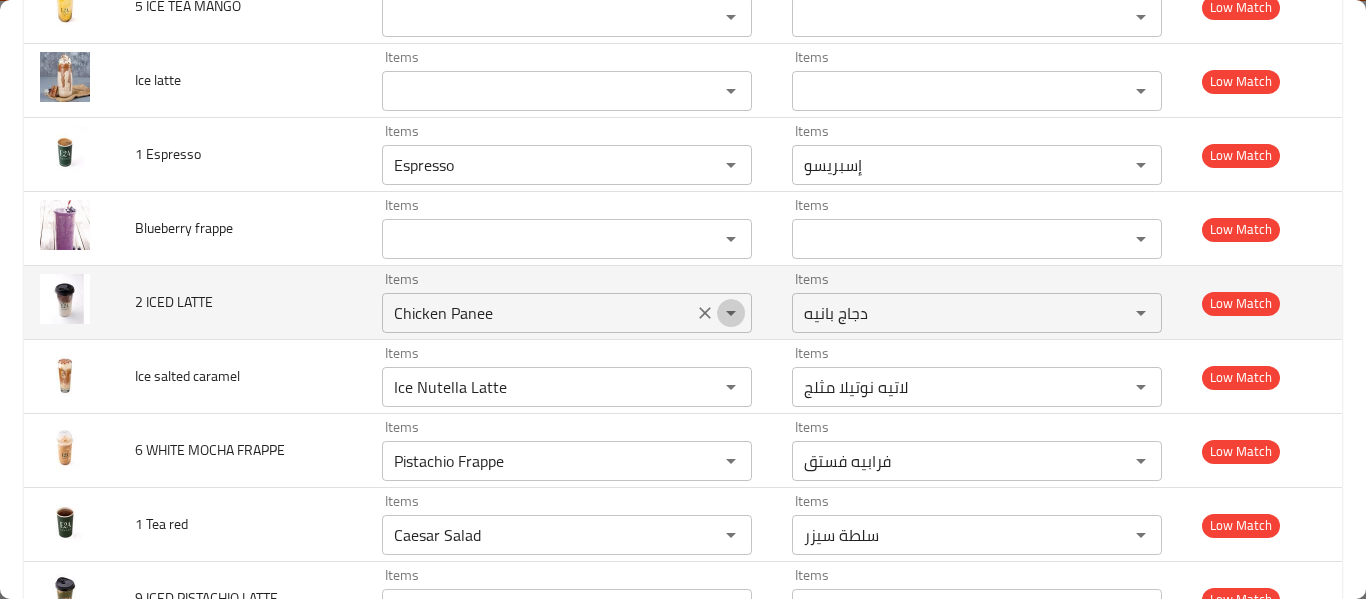 drag, startPoint x: 716, startPoint y: 320, endPoint x: 703, endPoint y: 316, distance: 13.601471 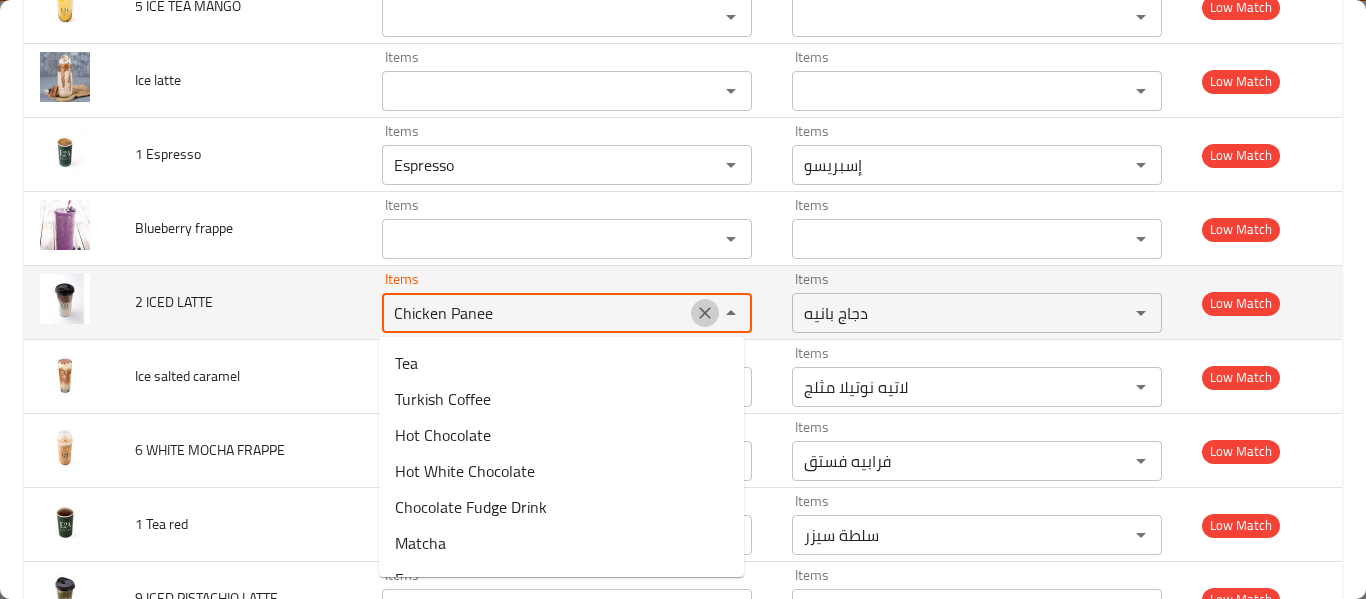 click 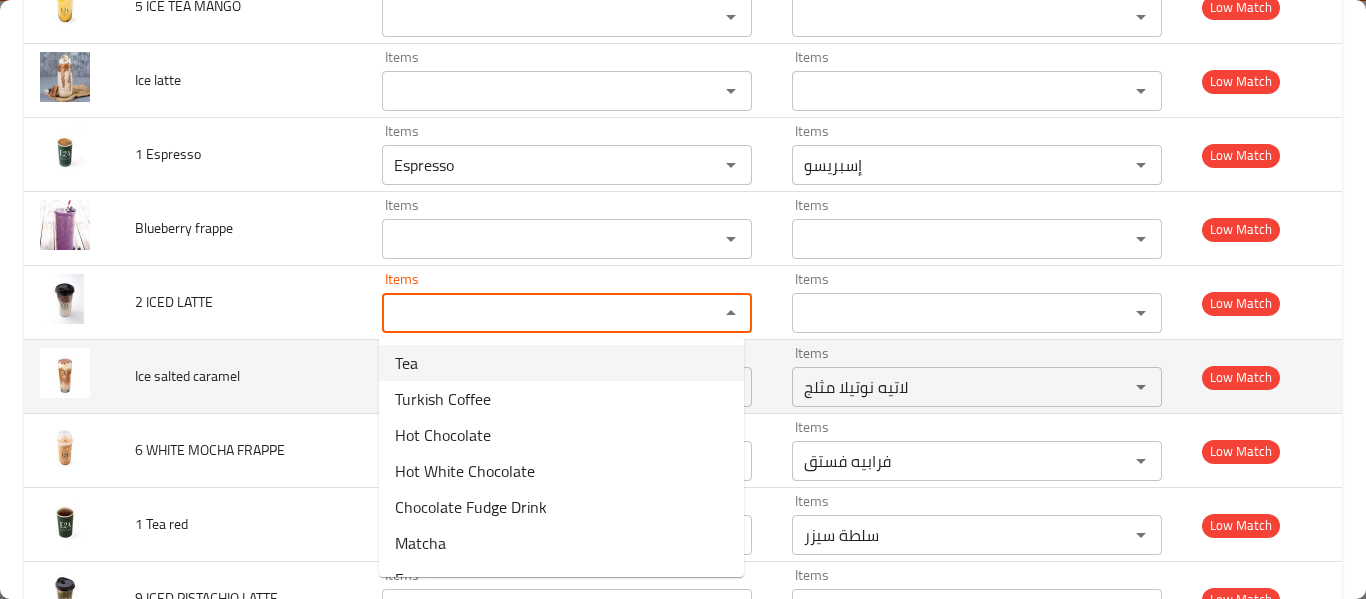 click on "Ice salted caramel" at bounding box center (187, 376) 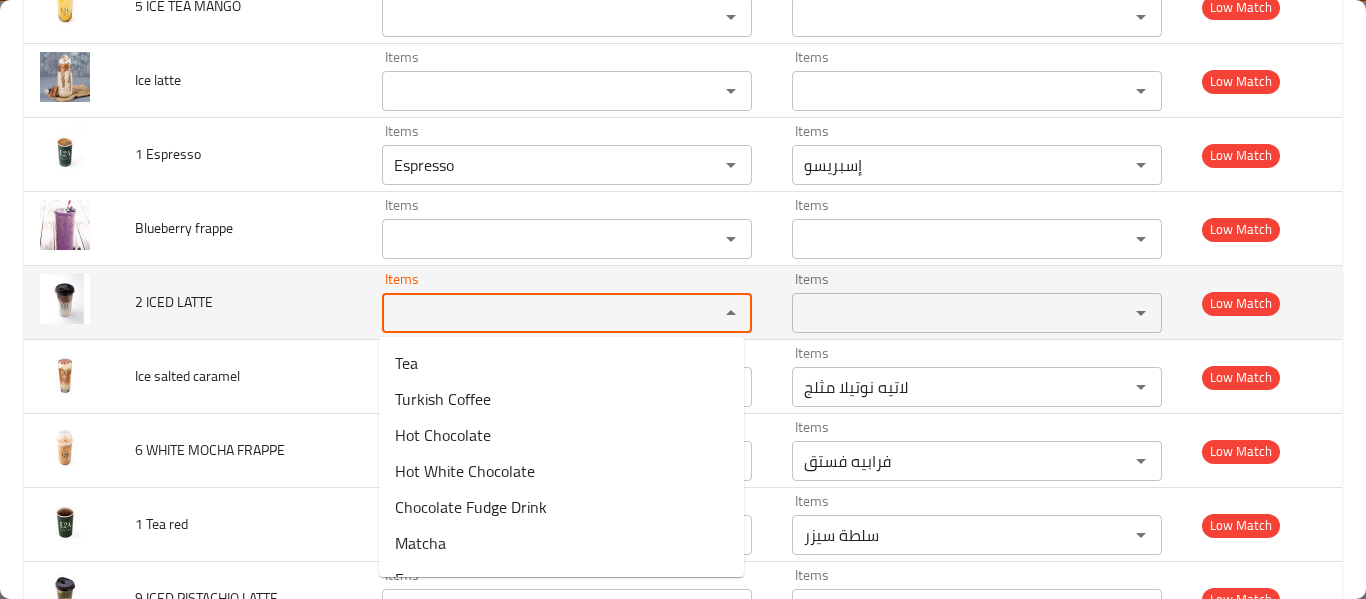 click on "Items" at bounding box center [537, 313] 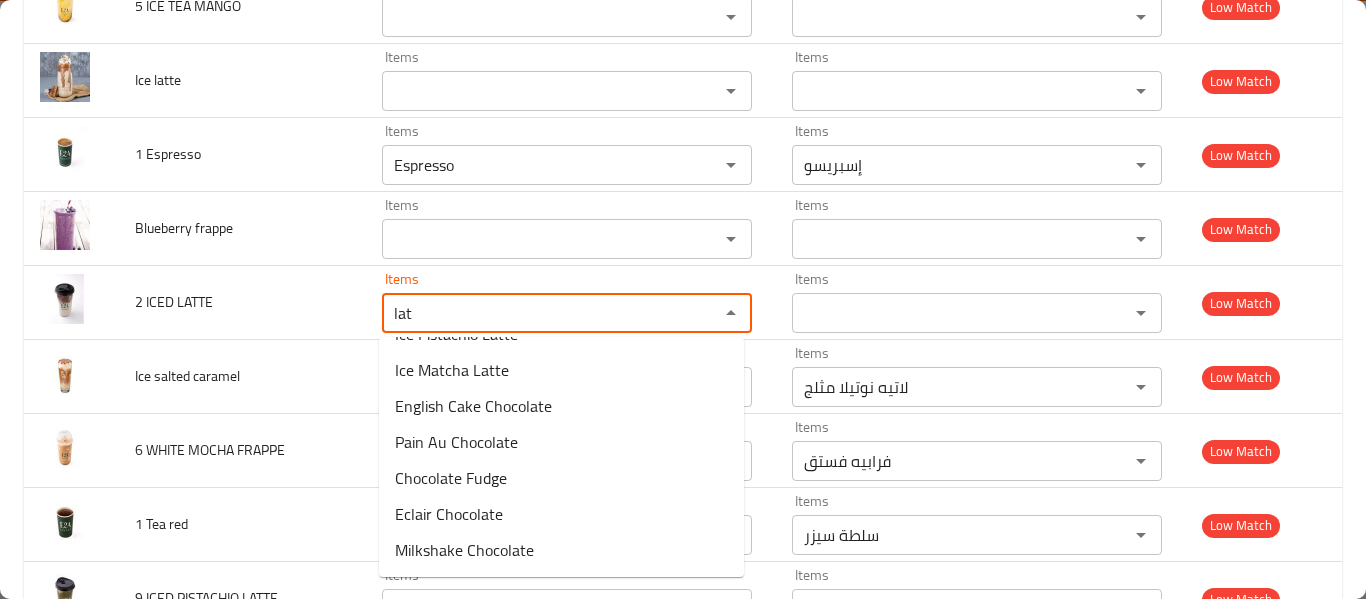 scroll, scrollTop: 568, scrollLeft: 0, axis: vertical 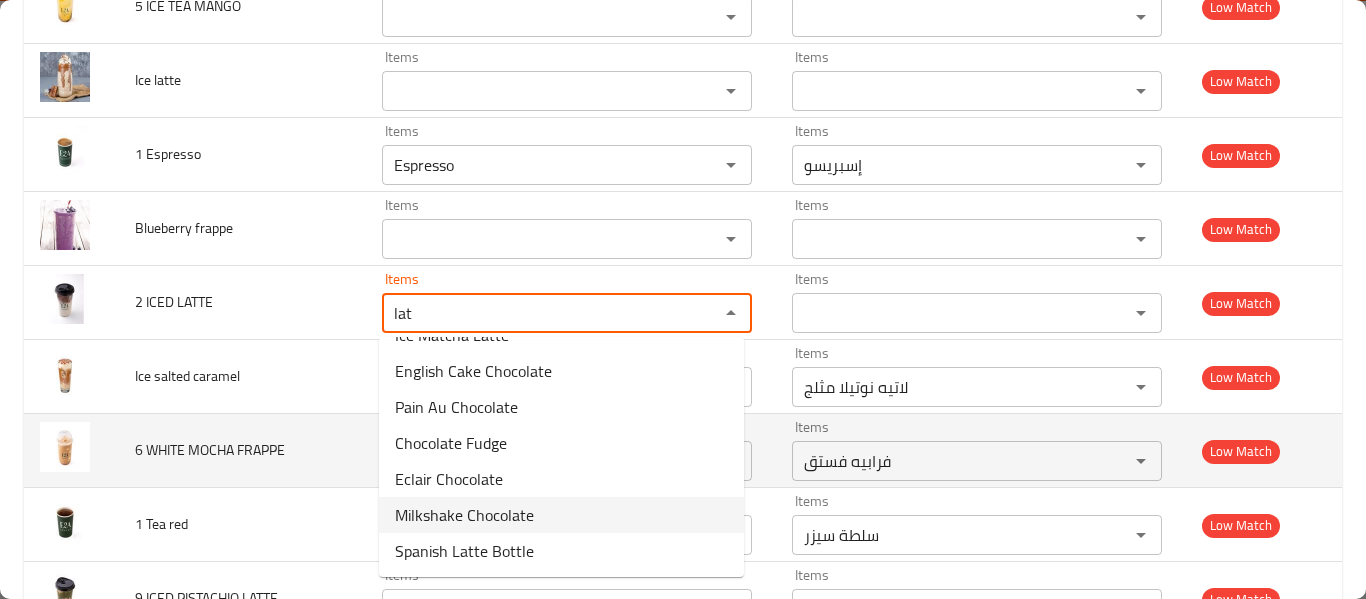 type on "lat" 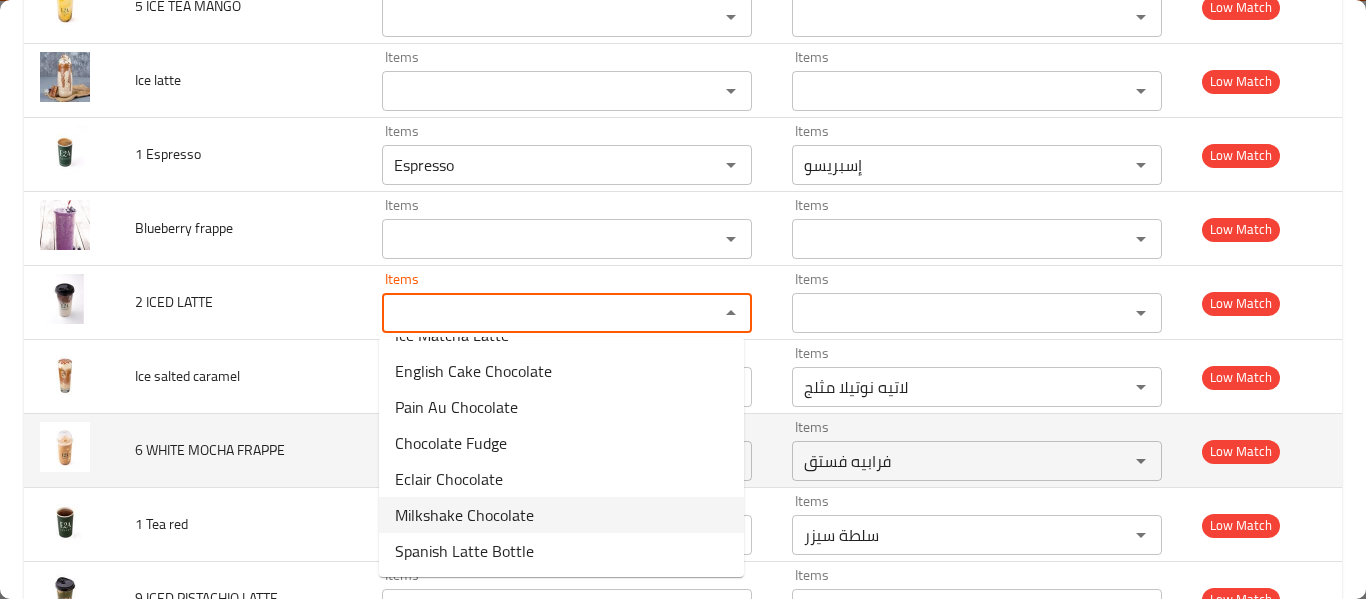 click on "6 WHITE MOCHA FRAPPE" at bounding box center [242, 451] 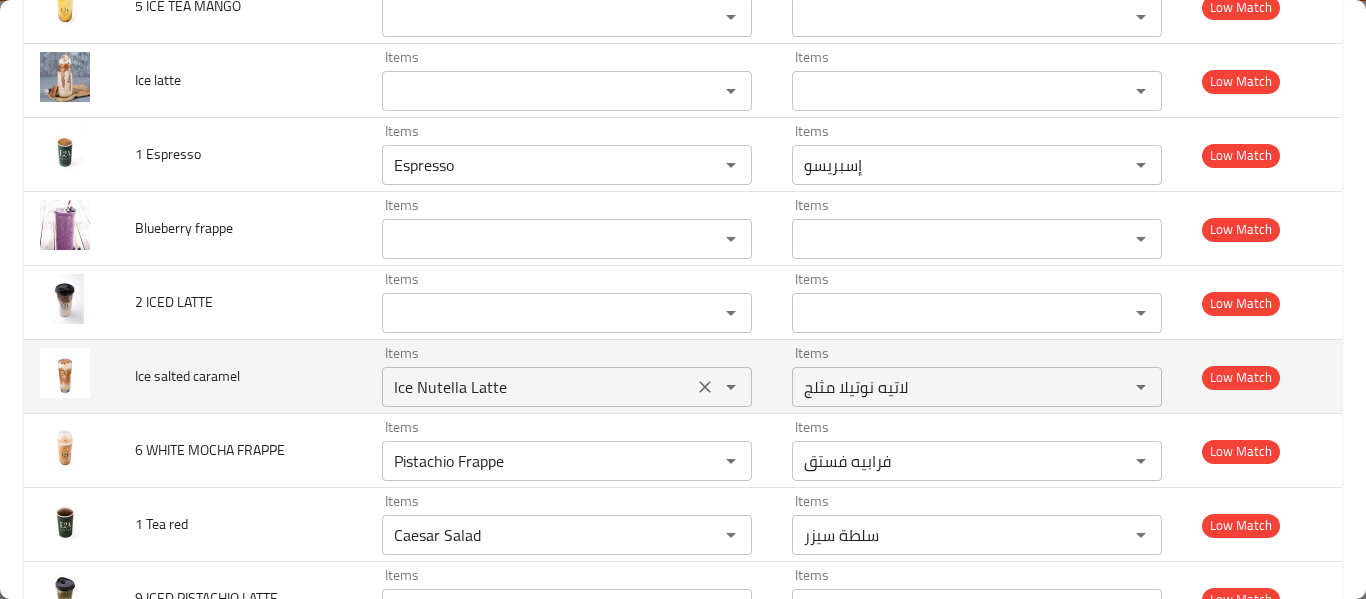 click at bounding box center (705, 387) 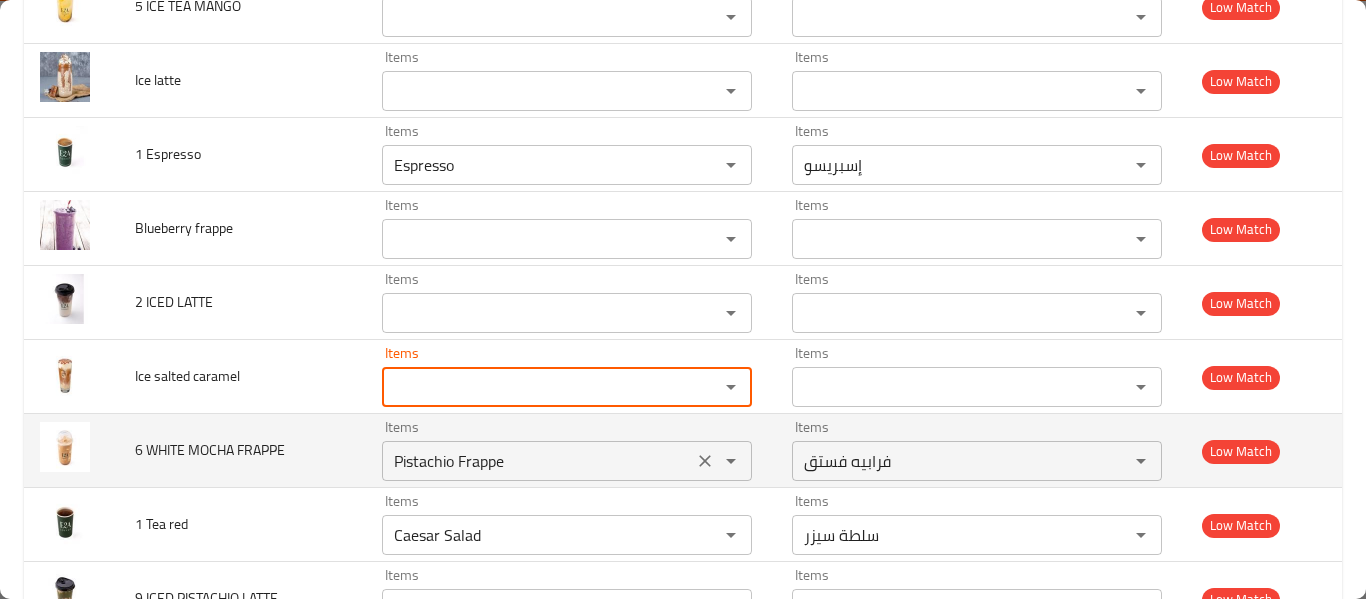drag, startPoint x: 693, startPoint y: 444, endPoint x: 703, endPoint y: 459, distance: 18.027756 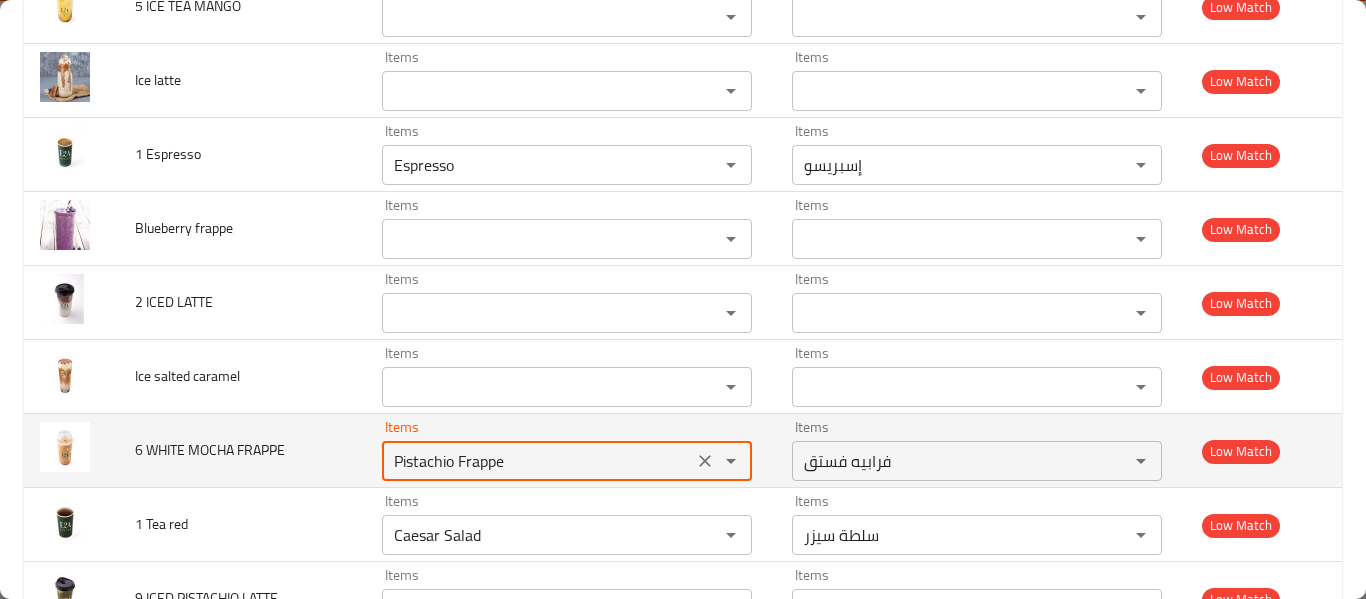 click 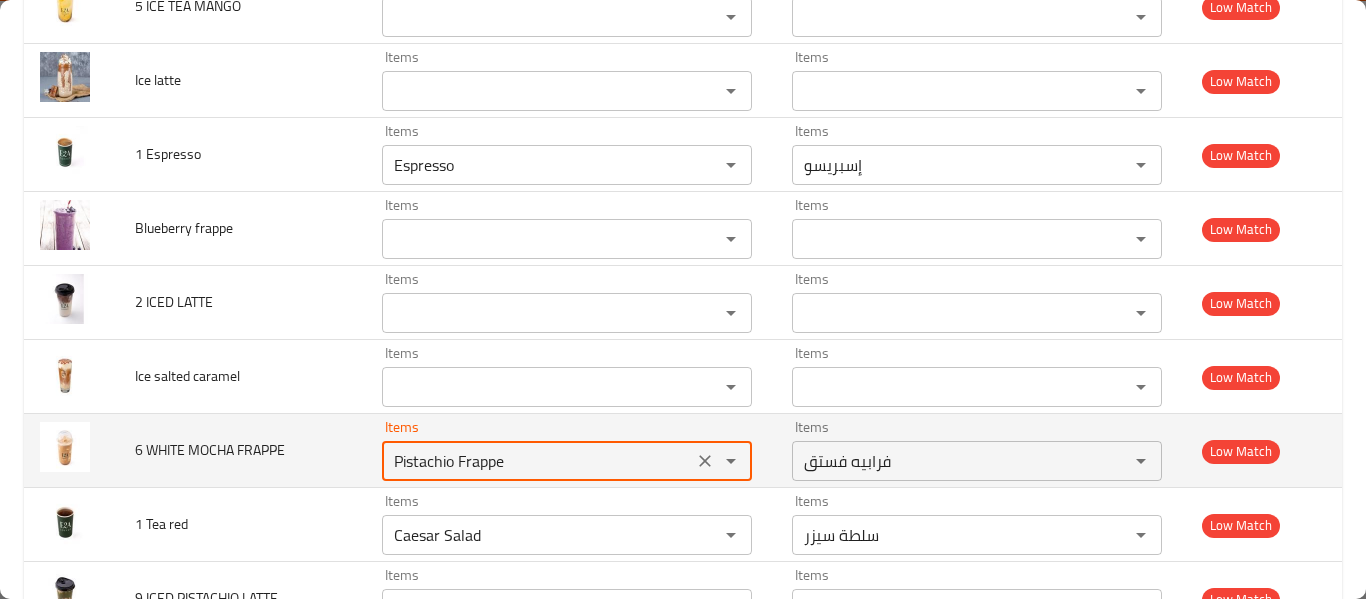 type 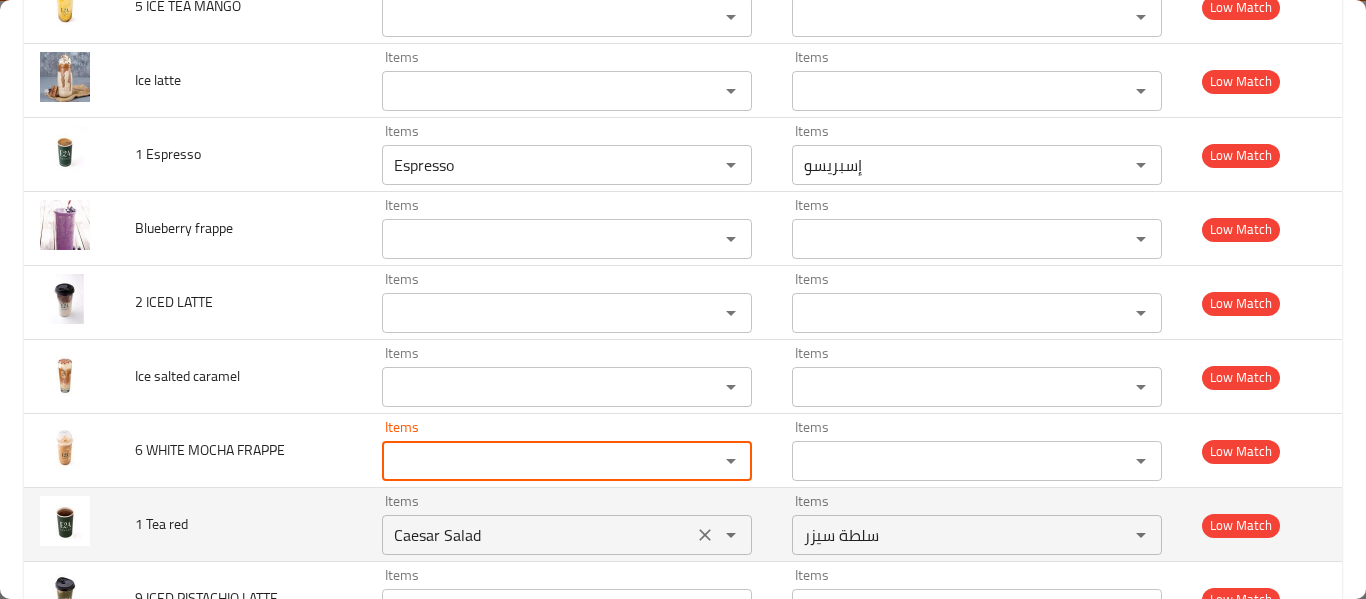 drag, startPoint x: 681, startPoint y: 540, endPoint x: 697, endPoint y: 539, distance: 16.03122 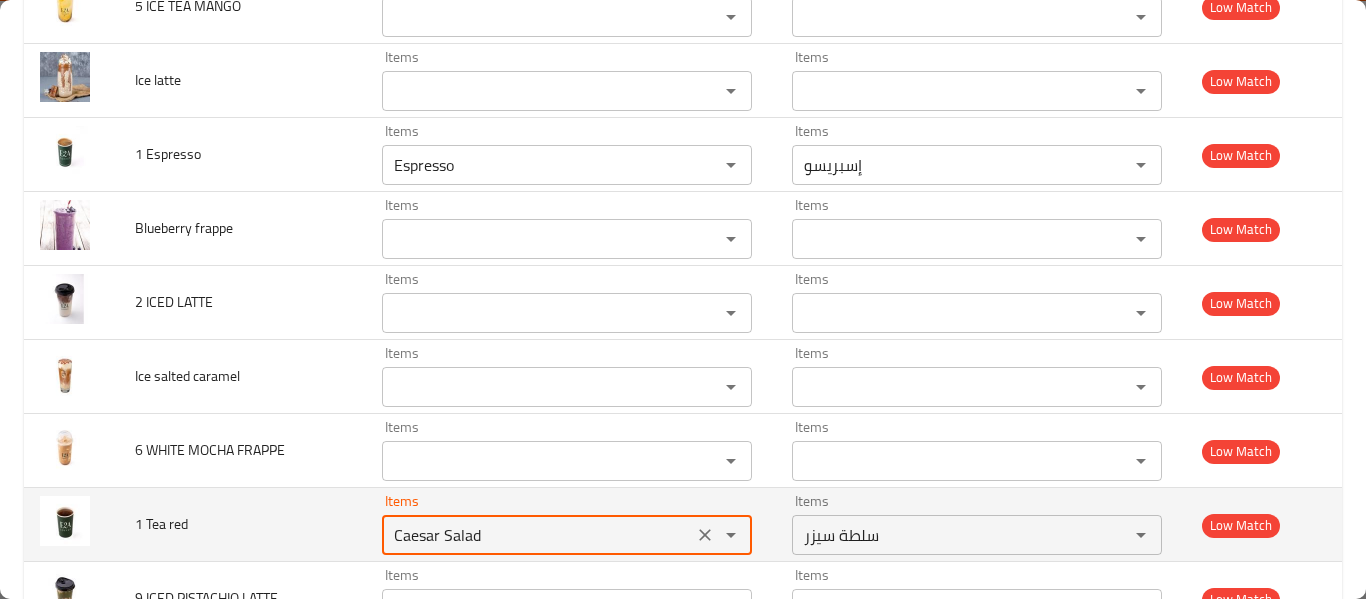 click 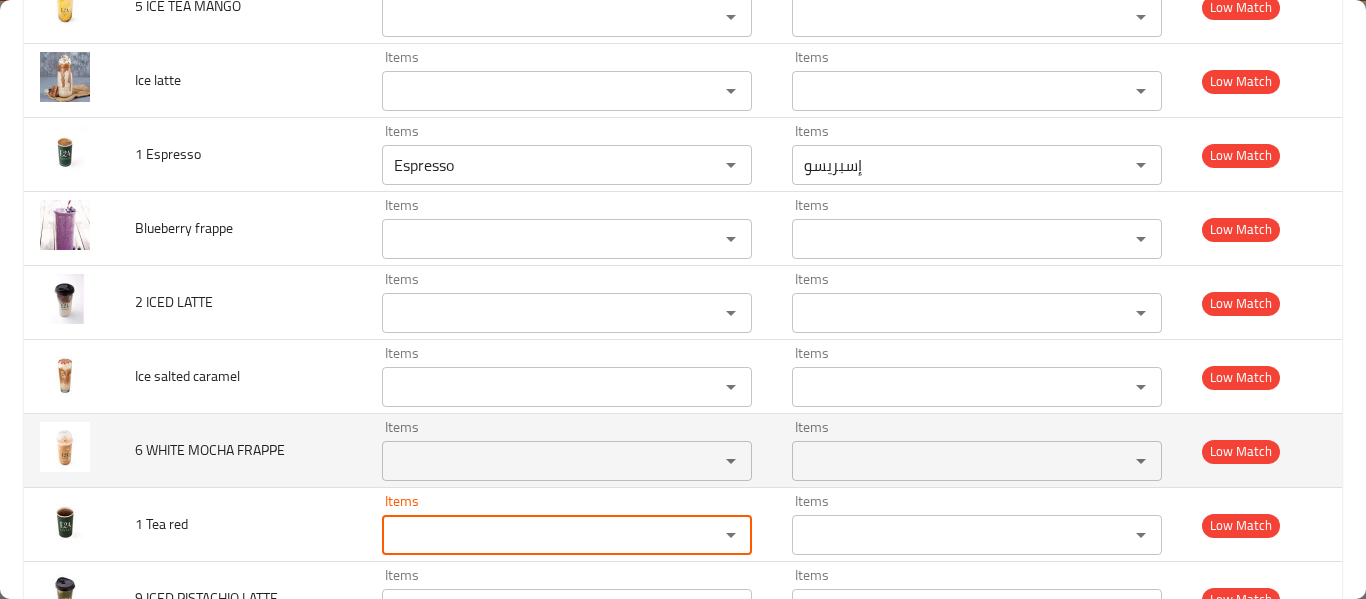 click on "Items Items" at bounding box center (567, 450) 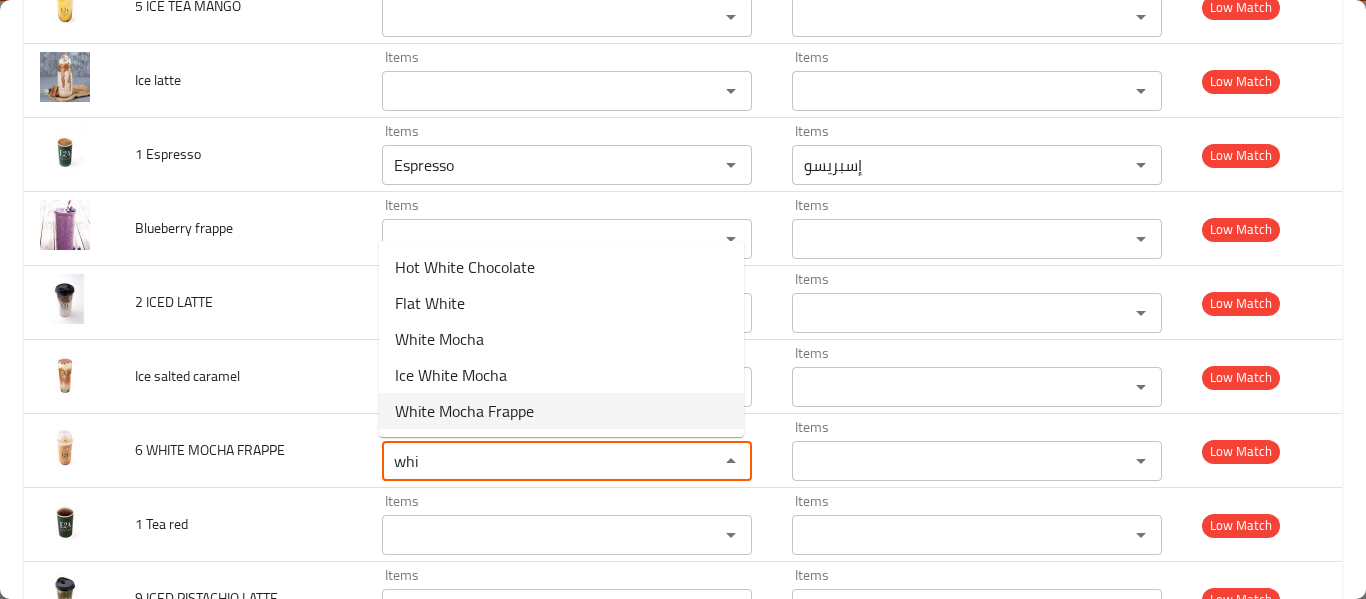 click on "White Mocha Frappe" at bounding box center (464, 411) 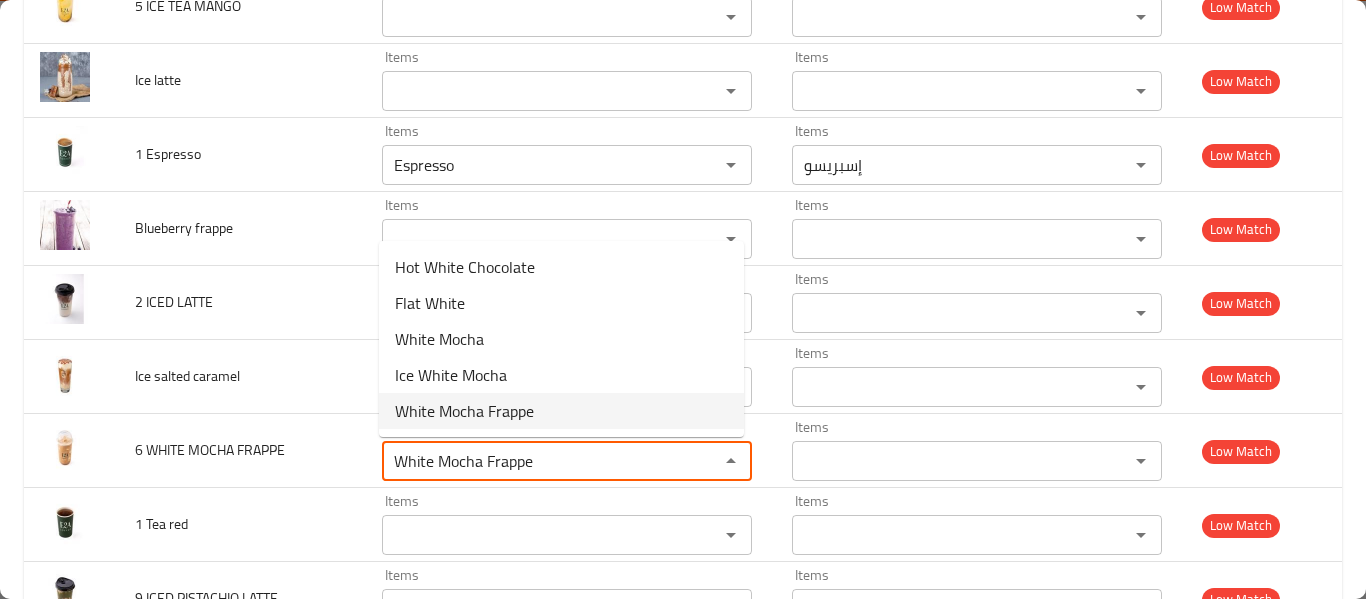 click on "Items Items" at bounding box center (571, 377) 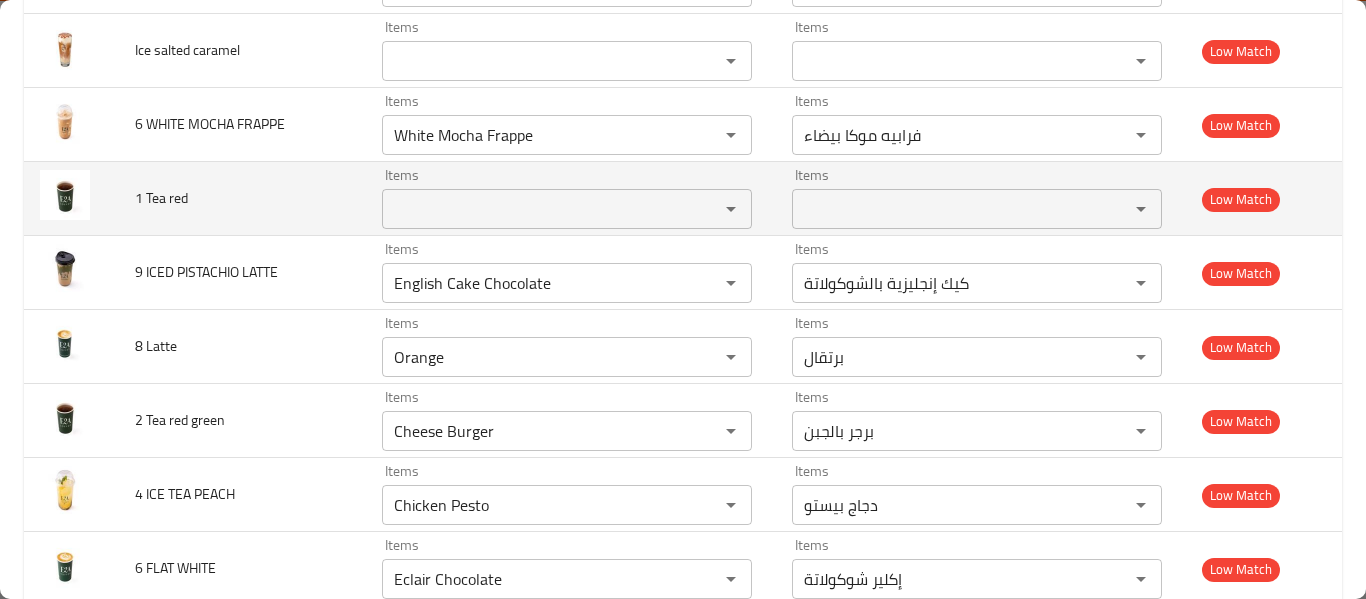 scroll, scrollTop: 5561, scrollLeft: 0, axis: vertical 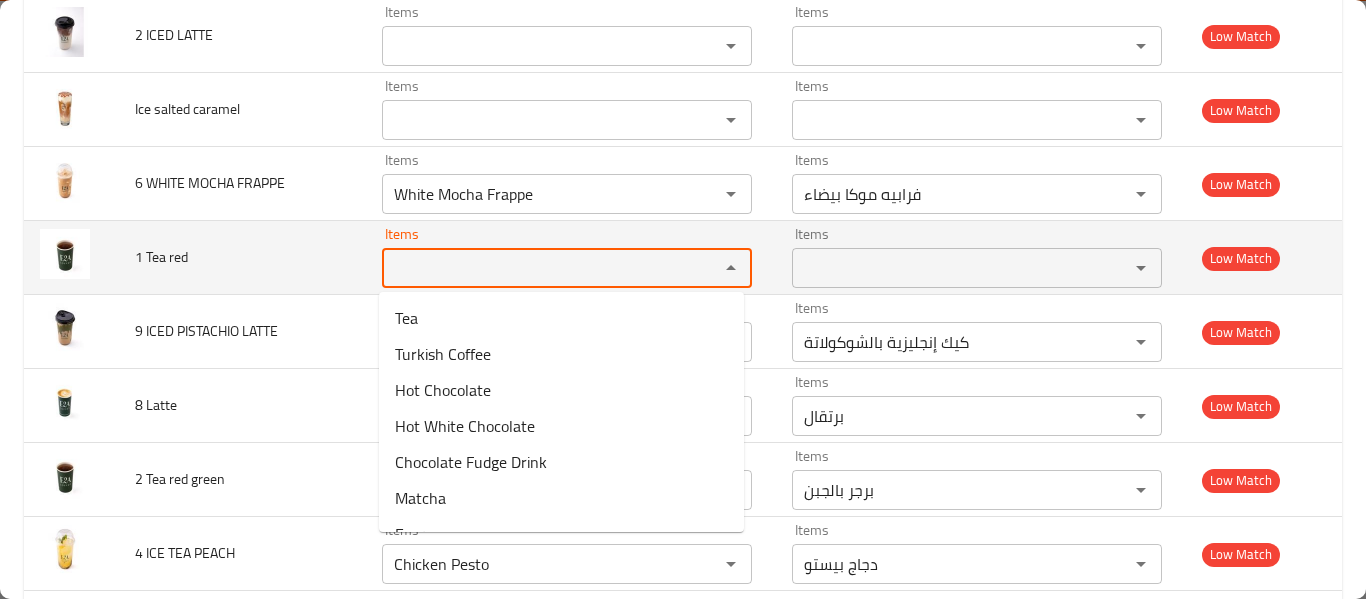 click on "Items" at bounding box center (537, 268) 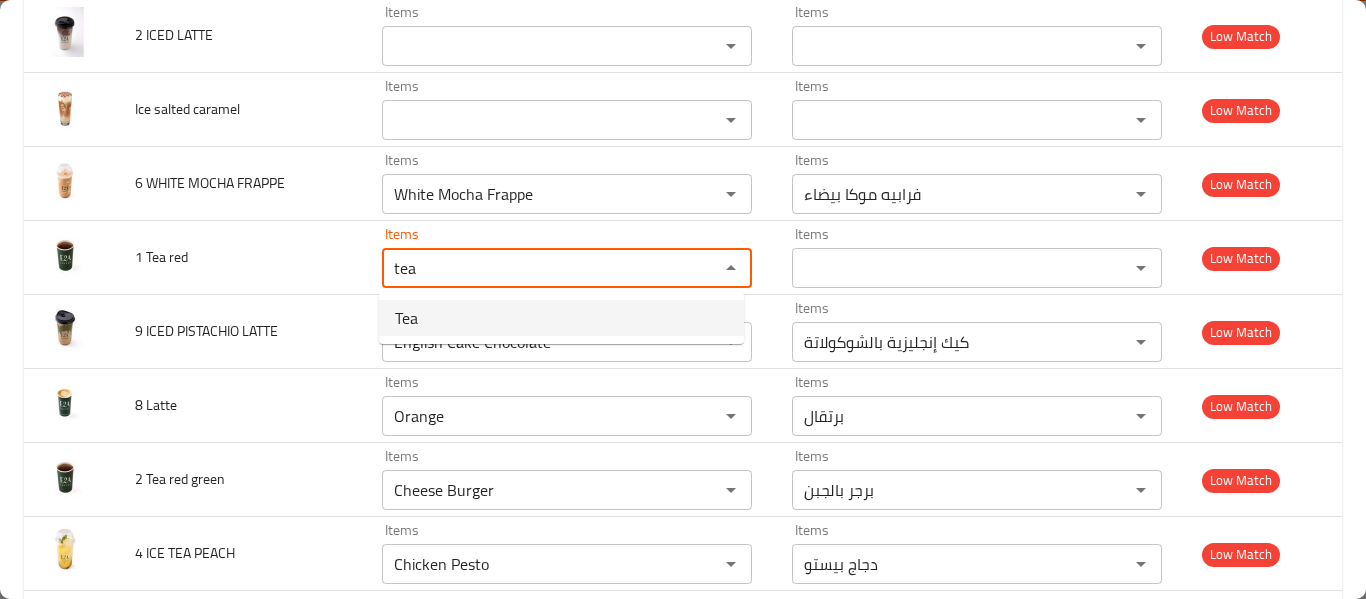 click on "Tea" at bounding box center [561, 318] 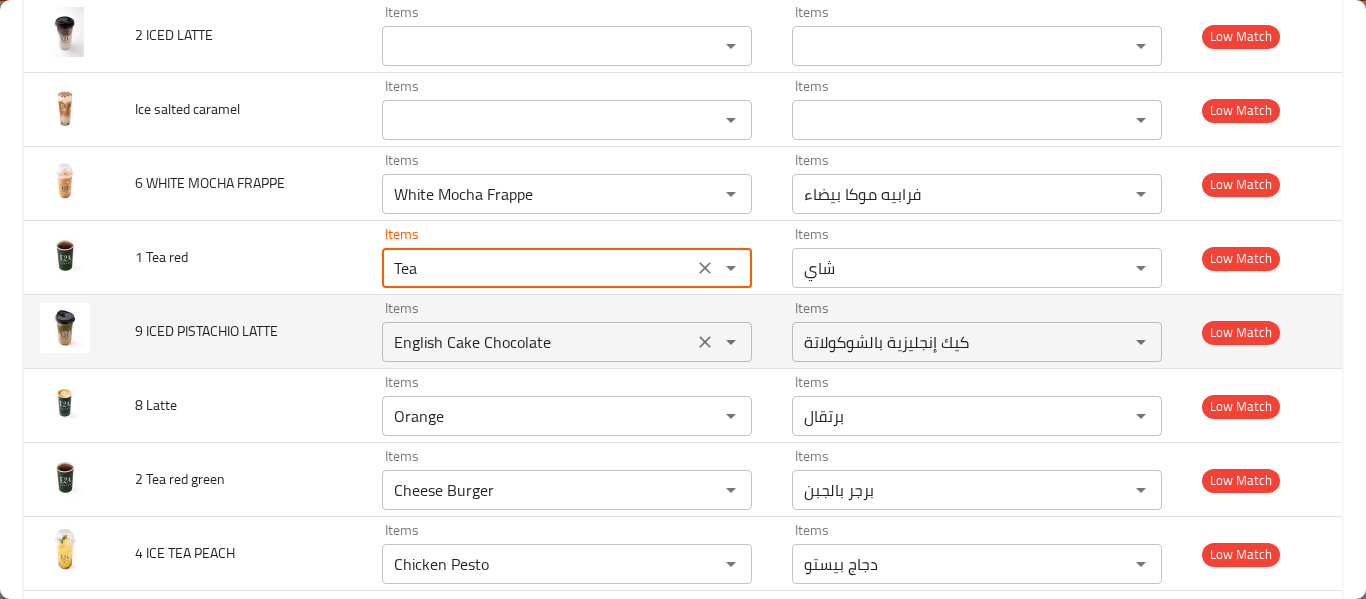 click 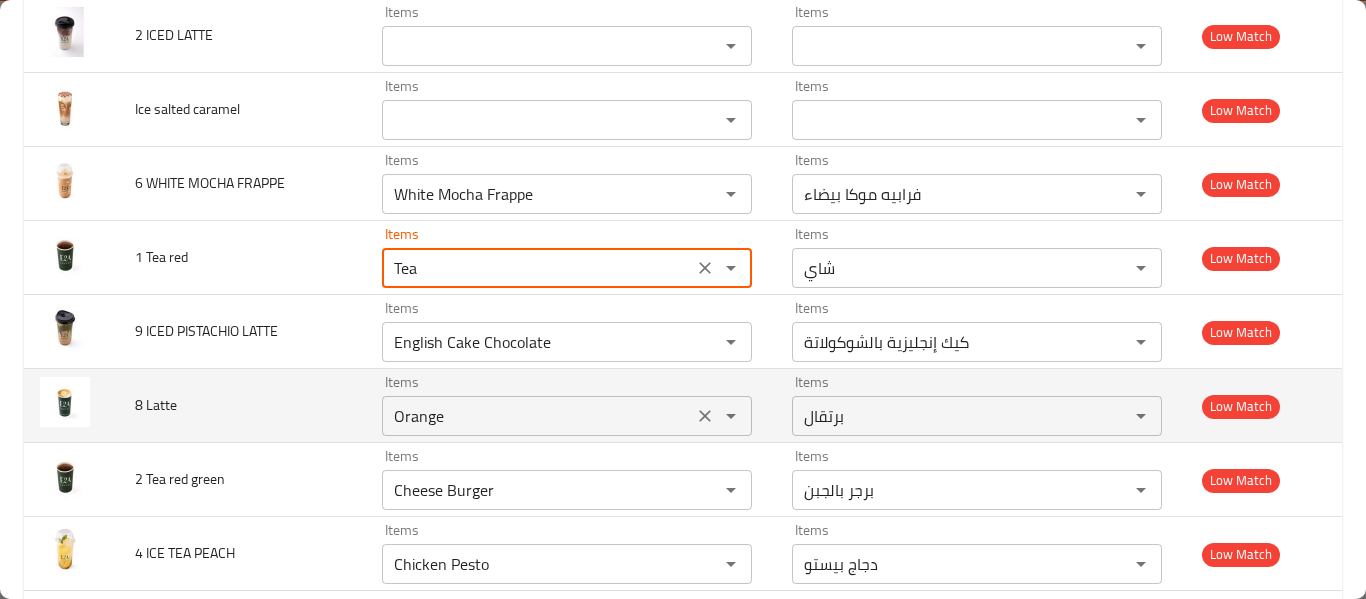 type 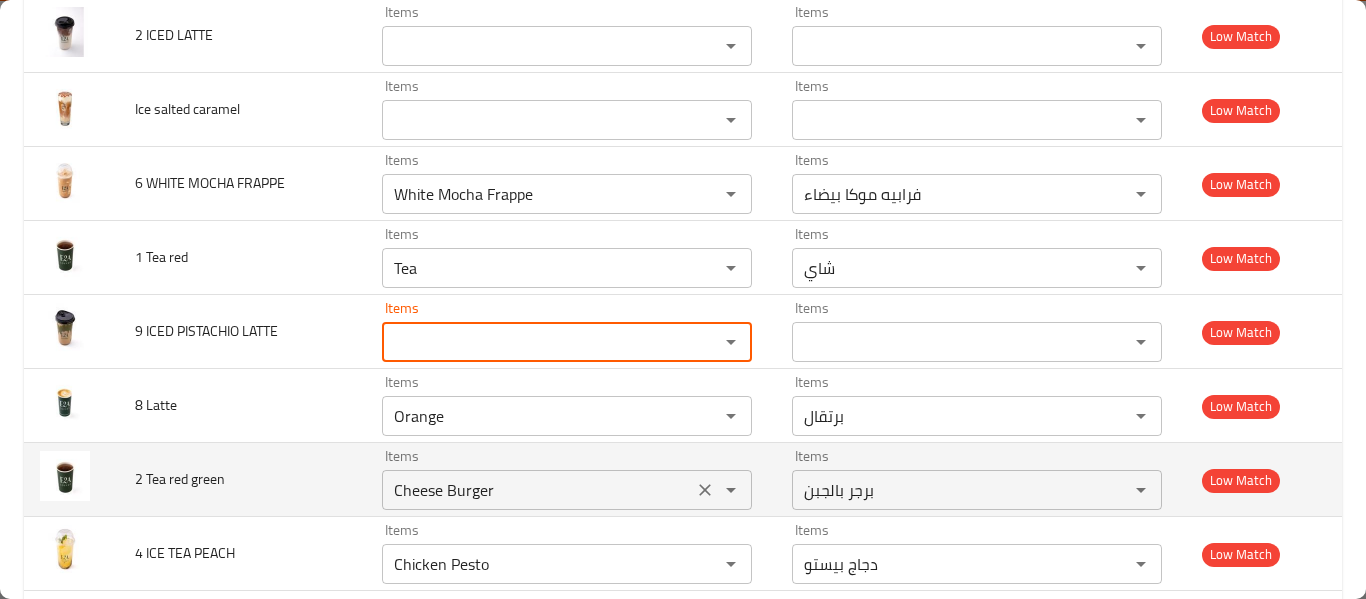 click 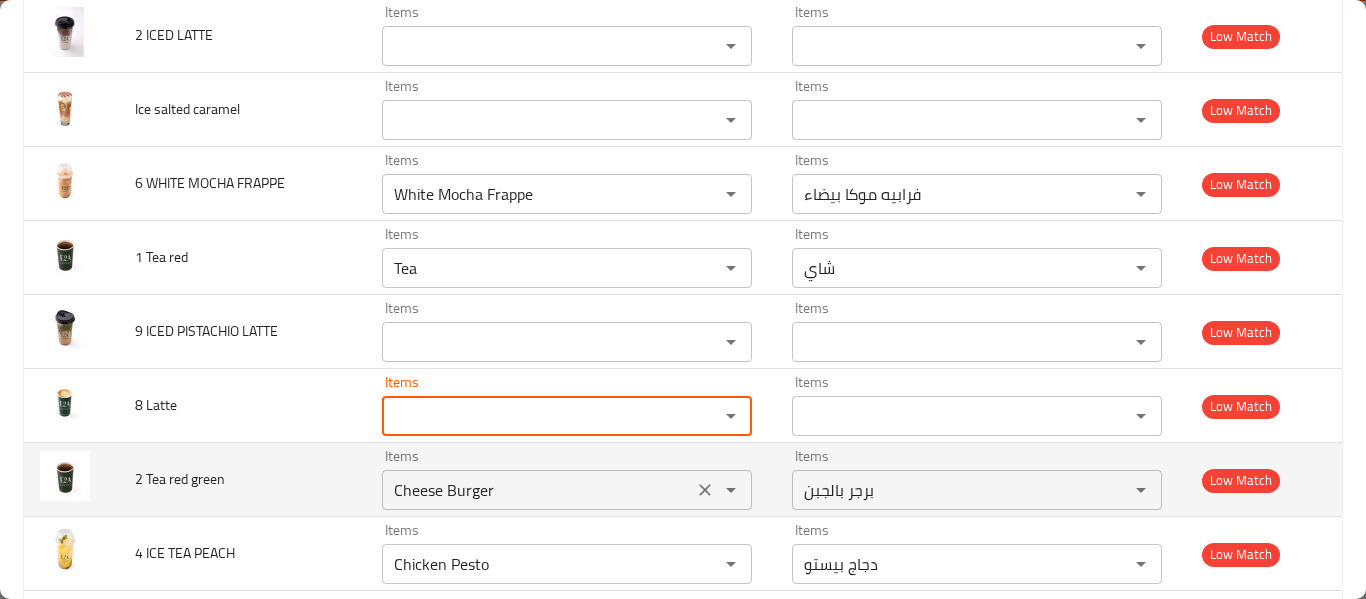 drag, startPoint x: 698, startPoint y: 485, endPoint x: 703, endPoint y: 474, distance: 12.083046 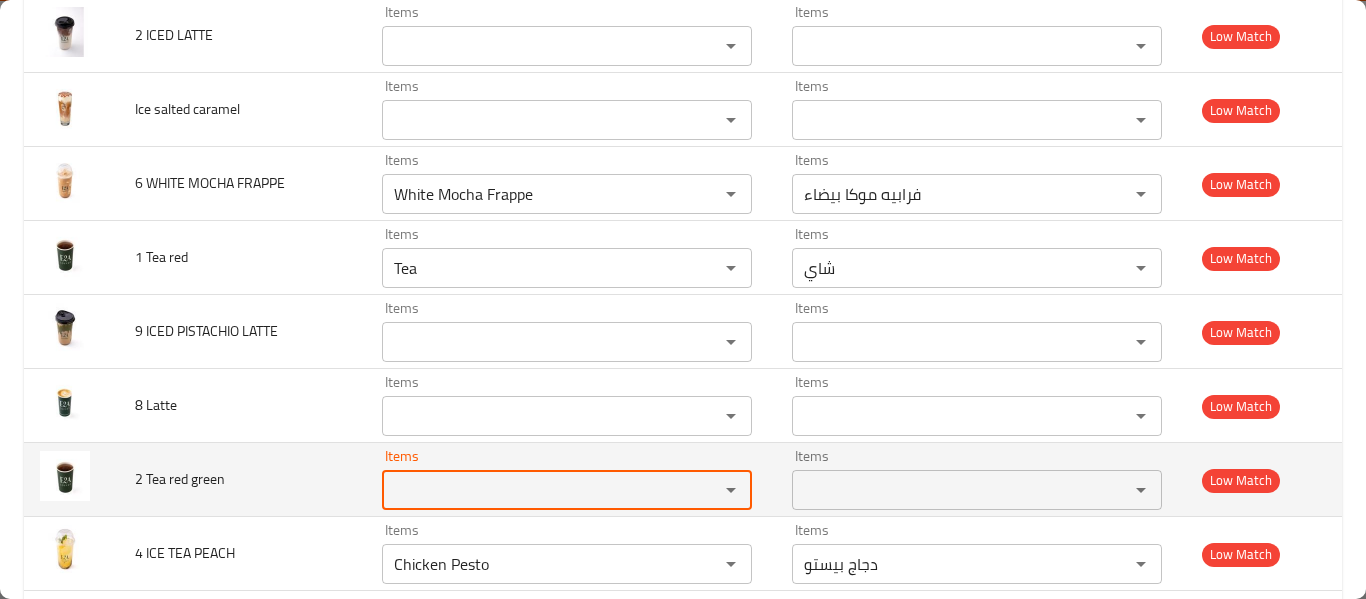 scroll, scrollTop: 5828, scrollLeft: 0, axis: vertical 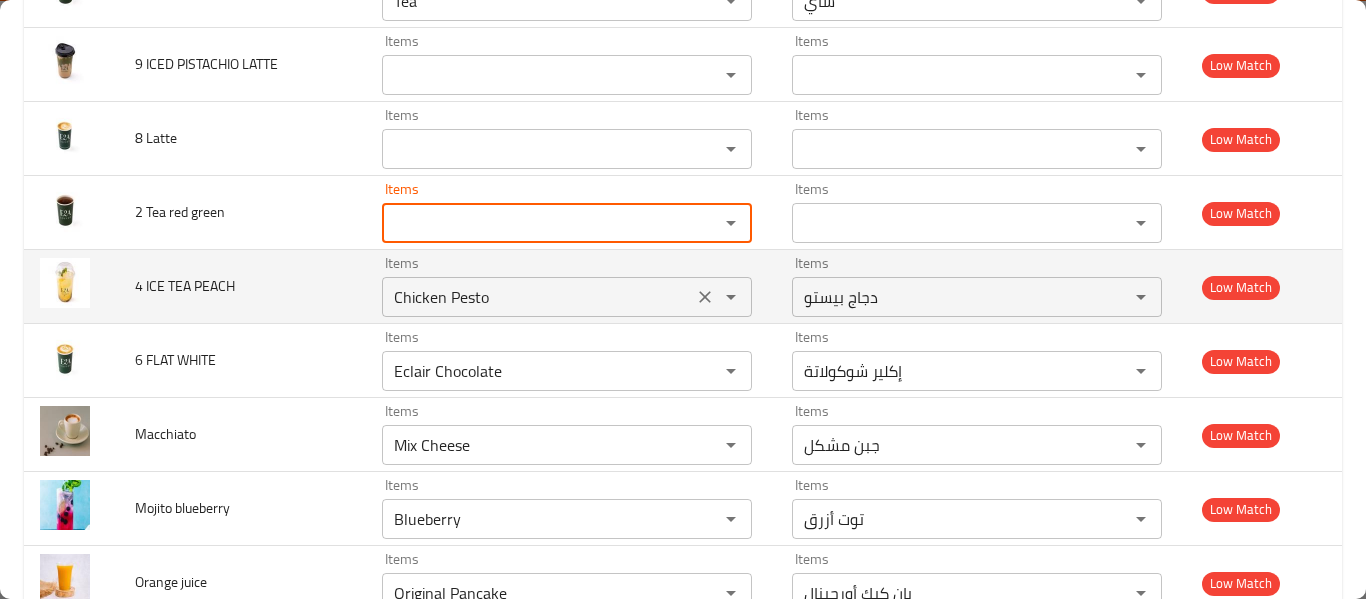 click 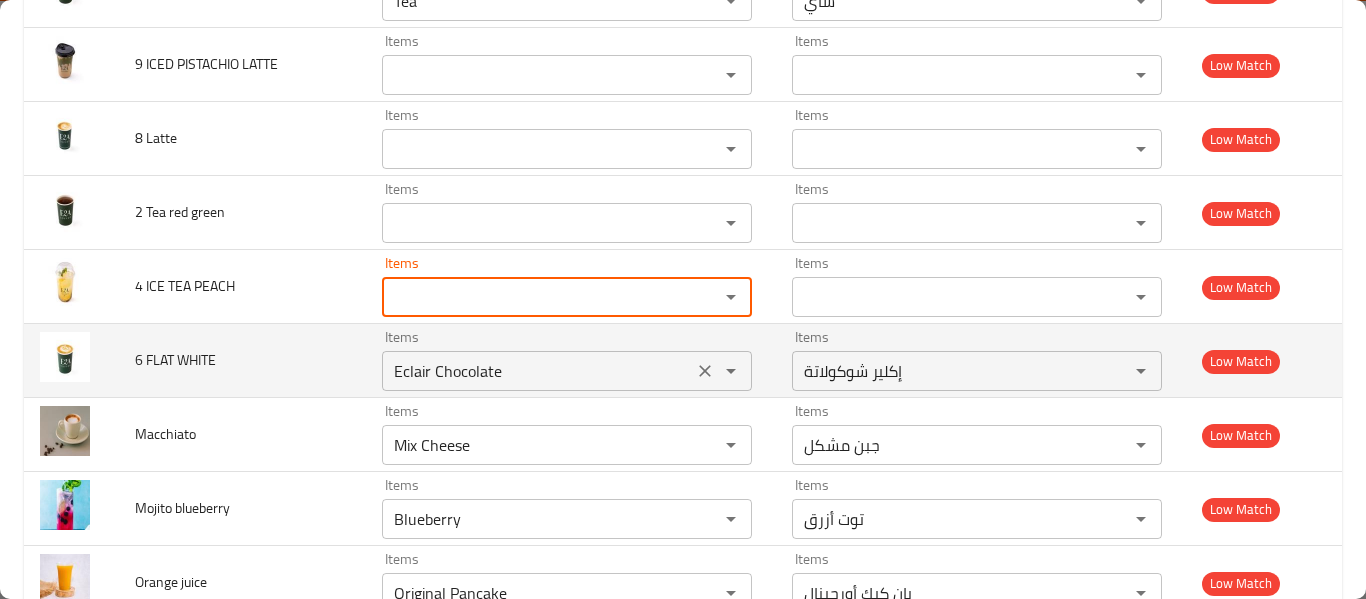 click at bounding box center (731, 371) 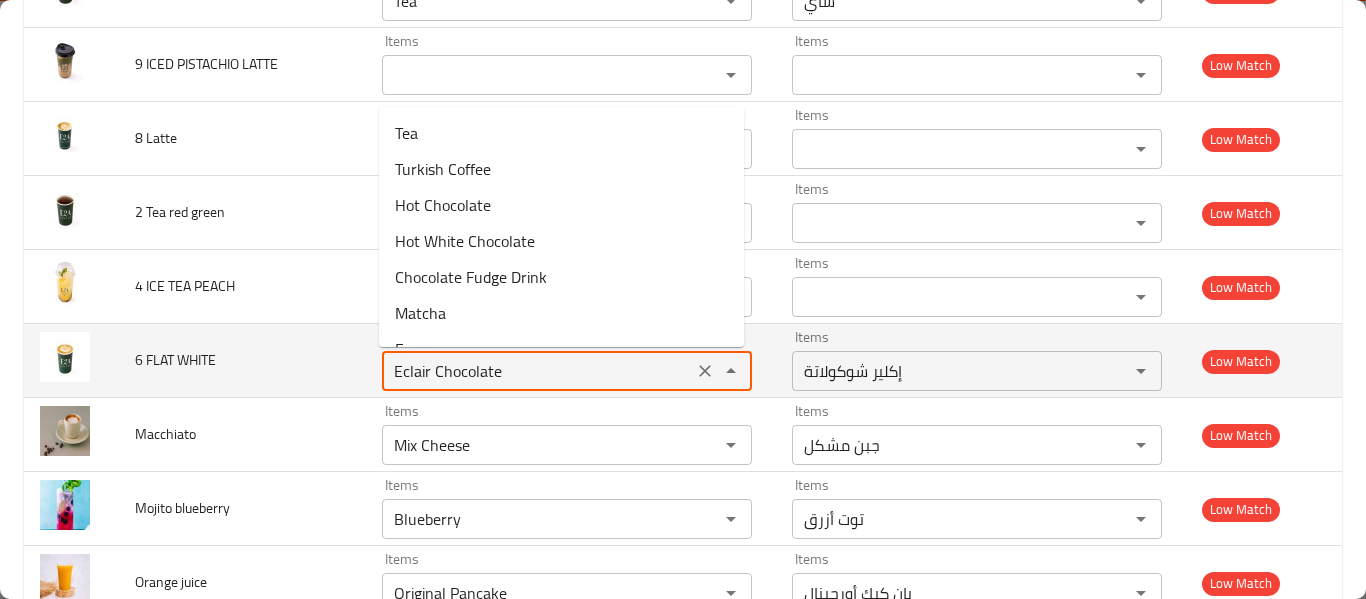 click 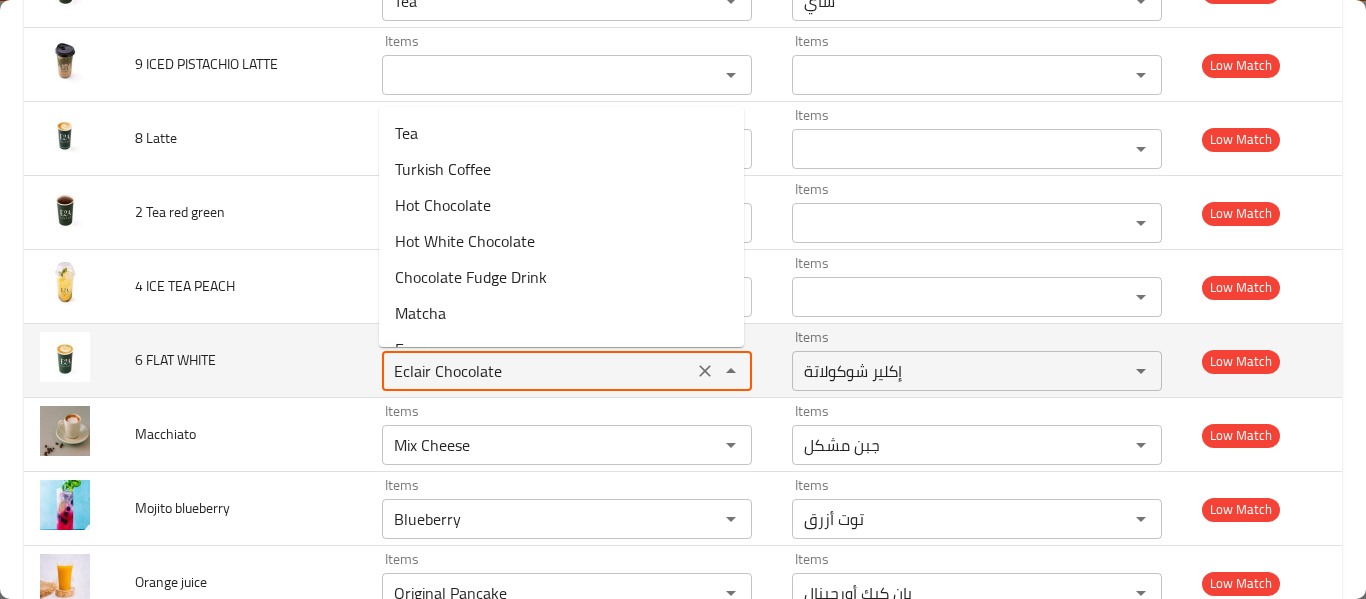 type 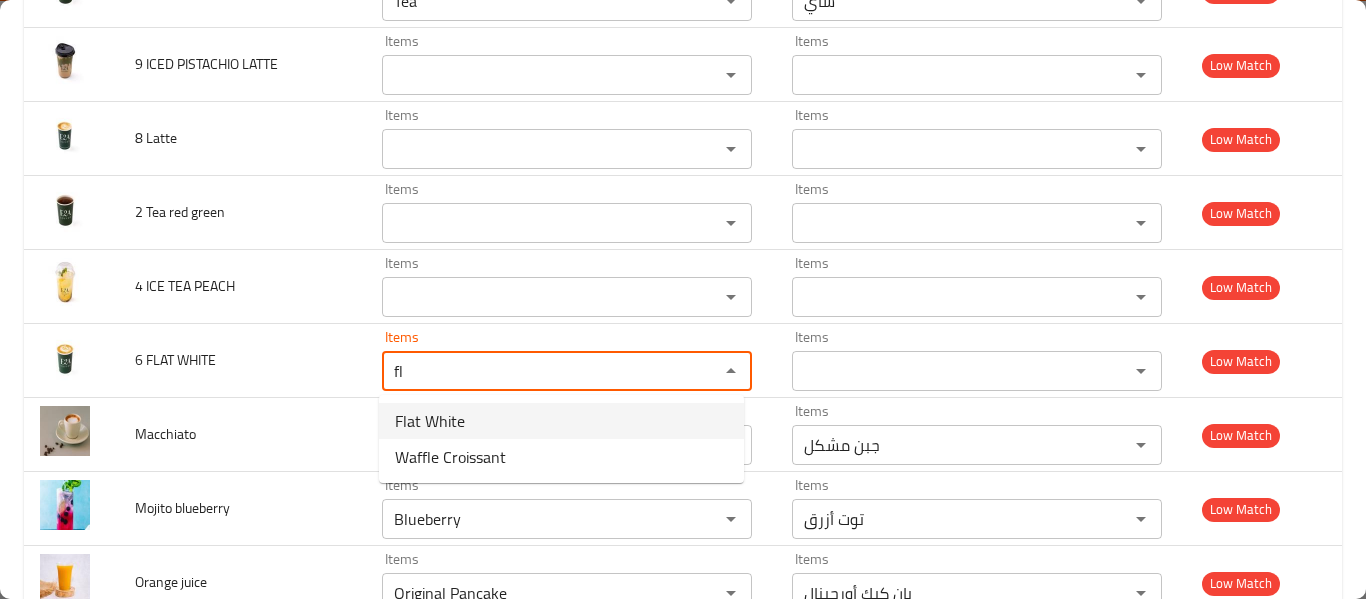 click on "Flat White" at bounding box center [561, 421] 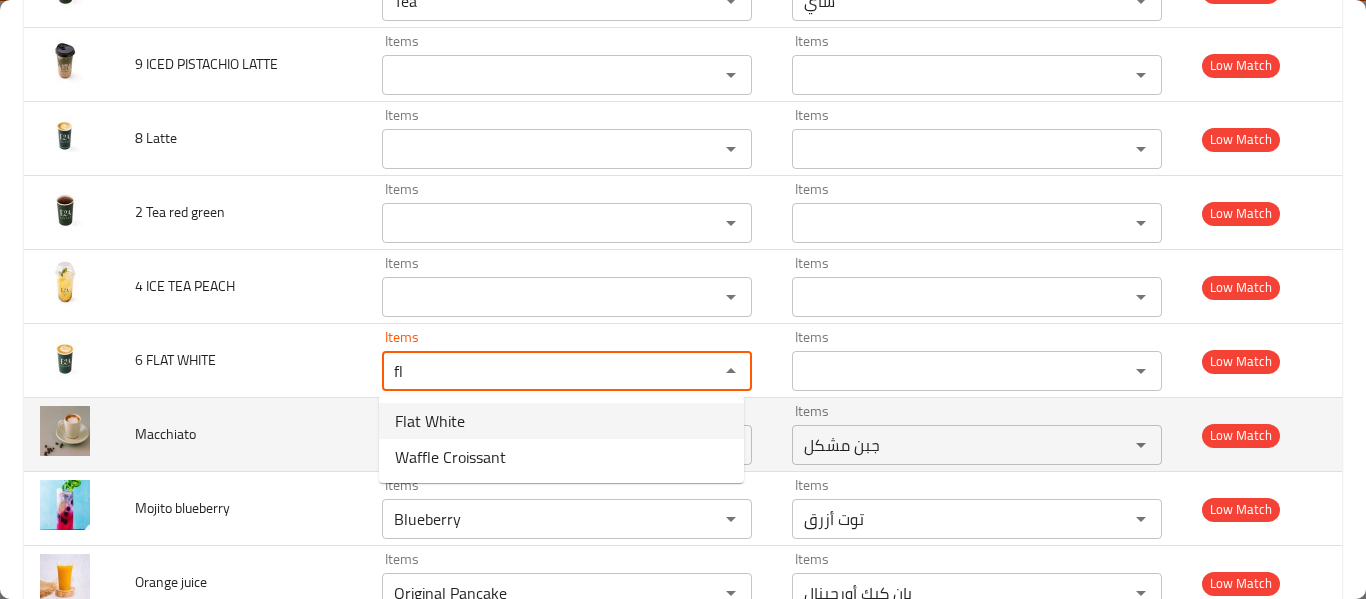 type on "Flat White" 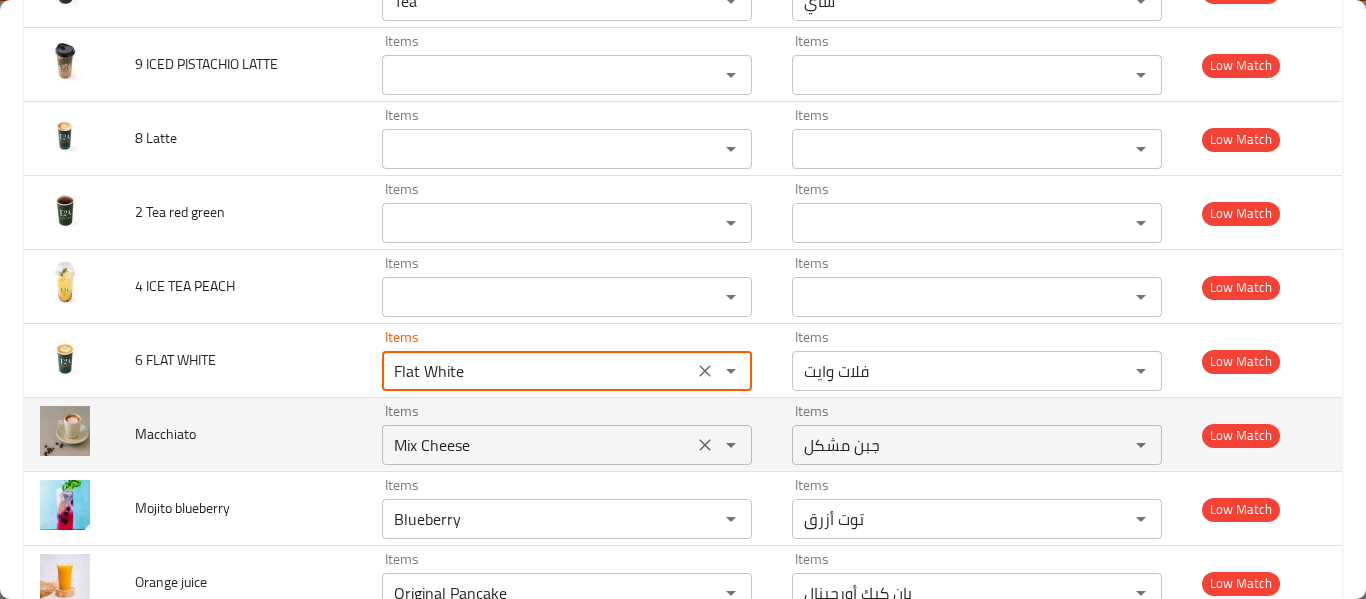 click 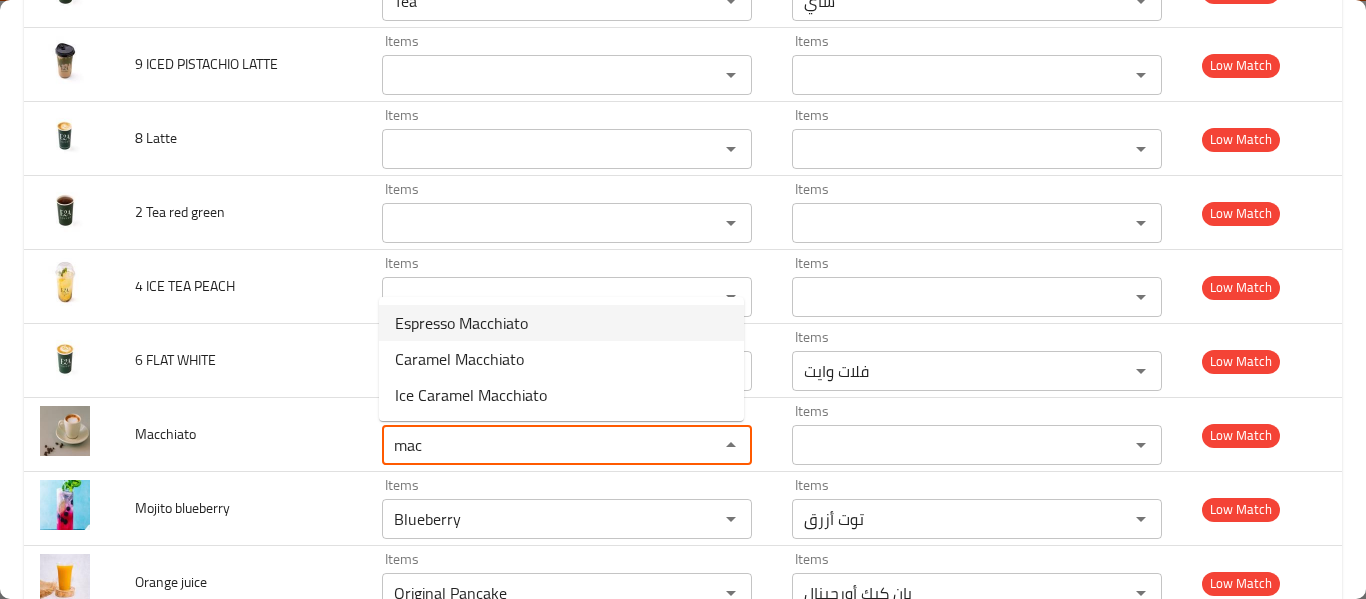 click on "Espresso Macchiato" at bounding box center [561, 323] 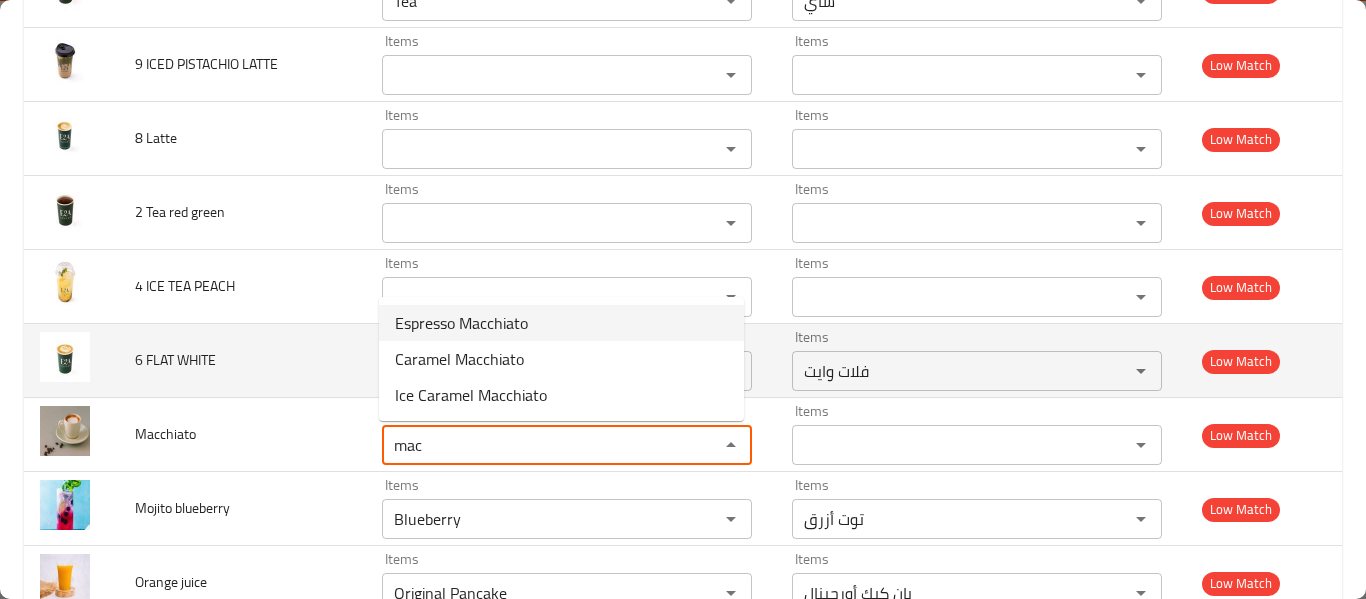 type on "Espresso Macchiato" 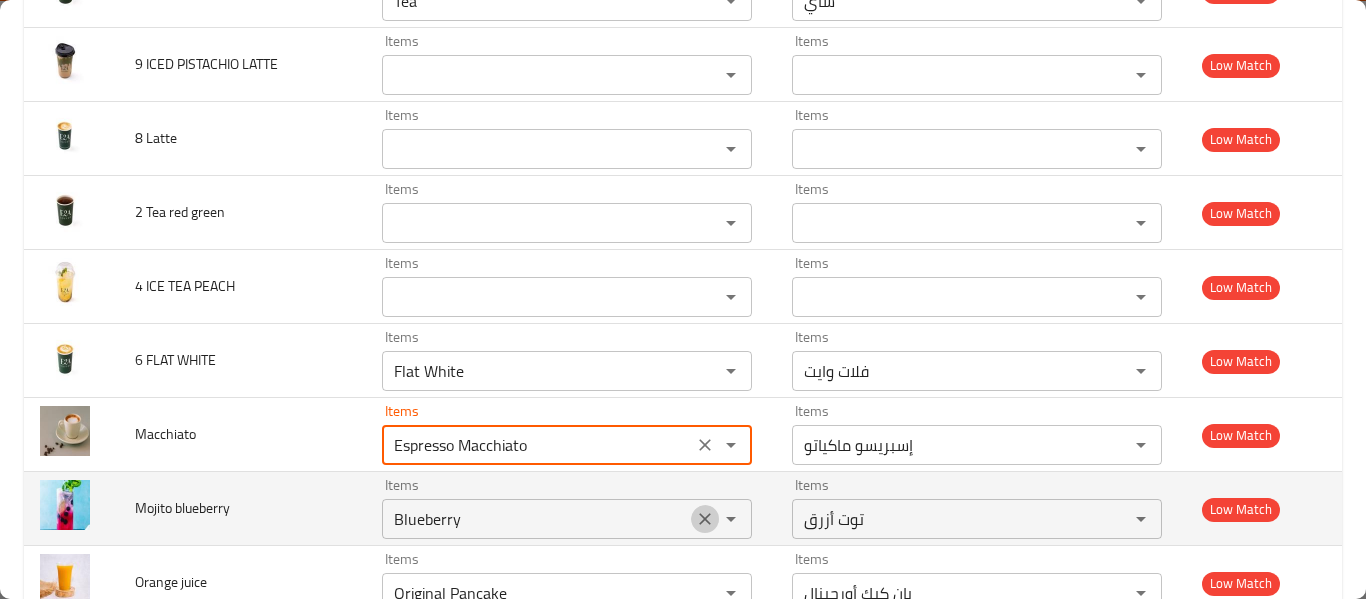 click 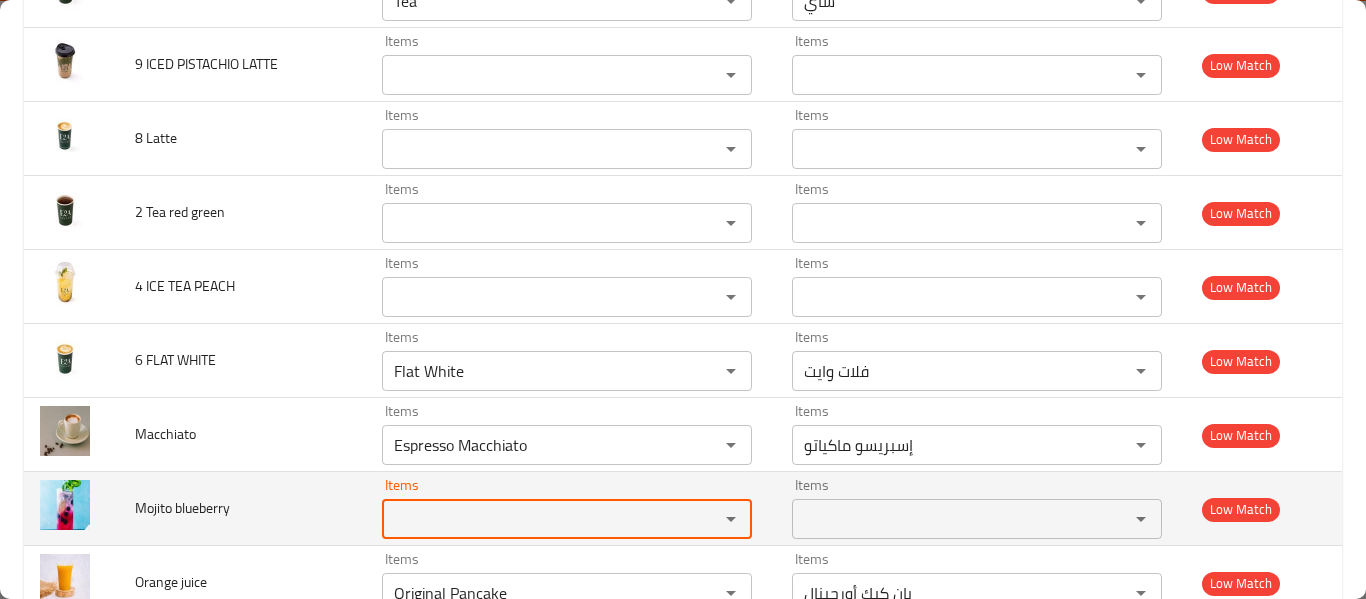 scroll, scrollTop: 6094, scrollLeft: 0, axis: vertical 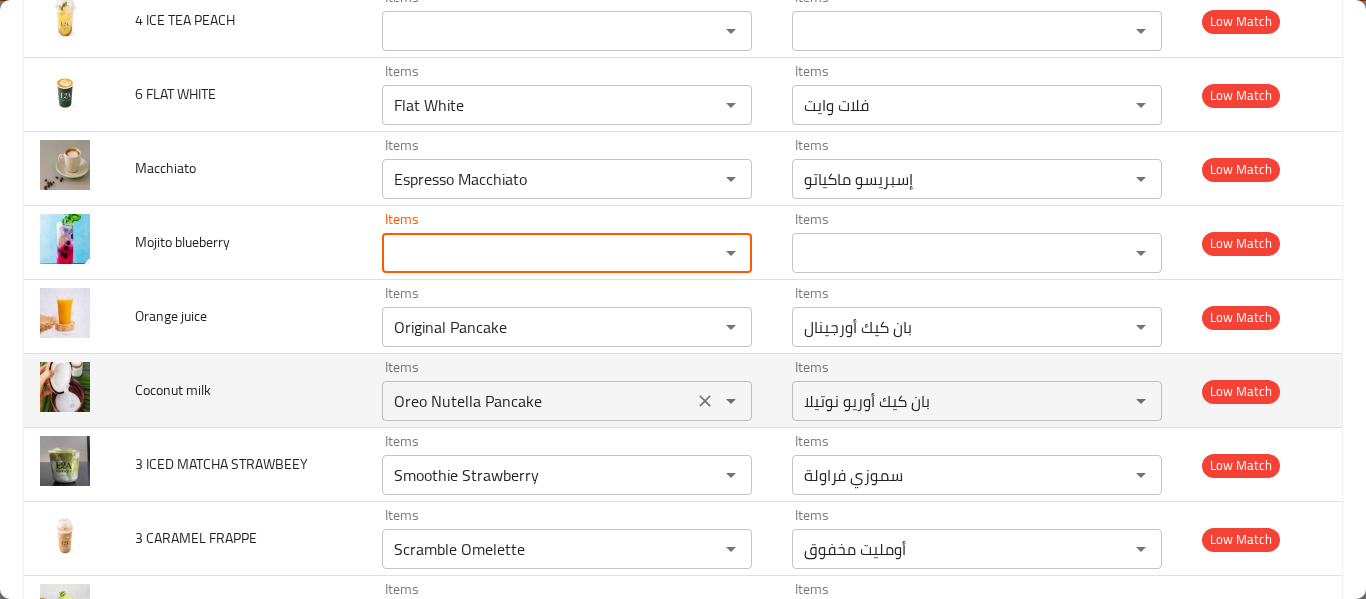 click 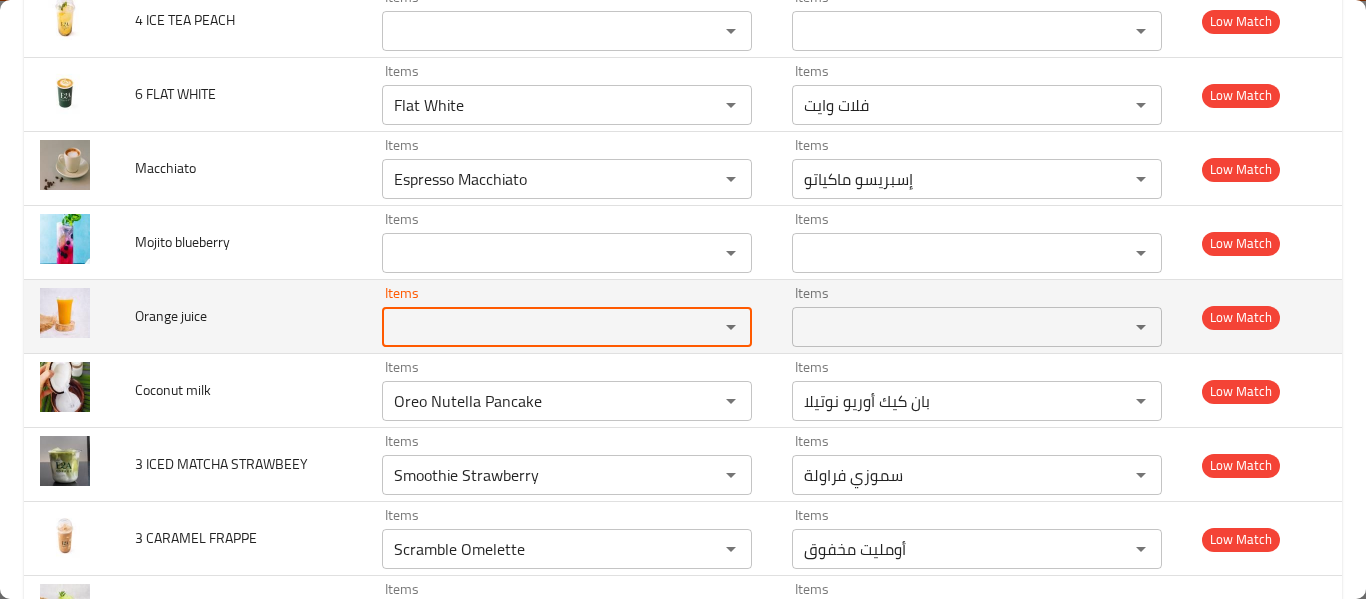 click on "Items" at bounding box center (537, 327) 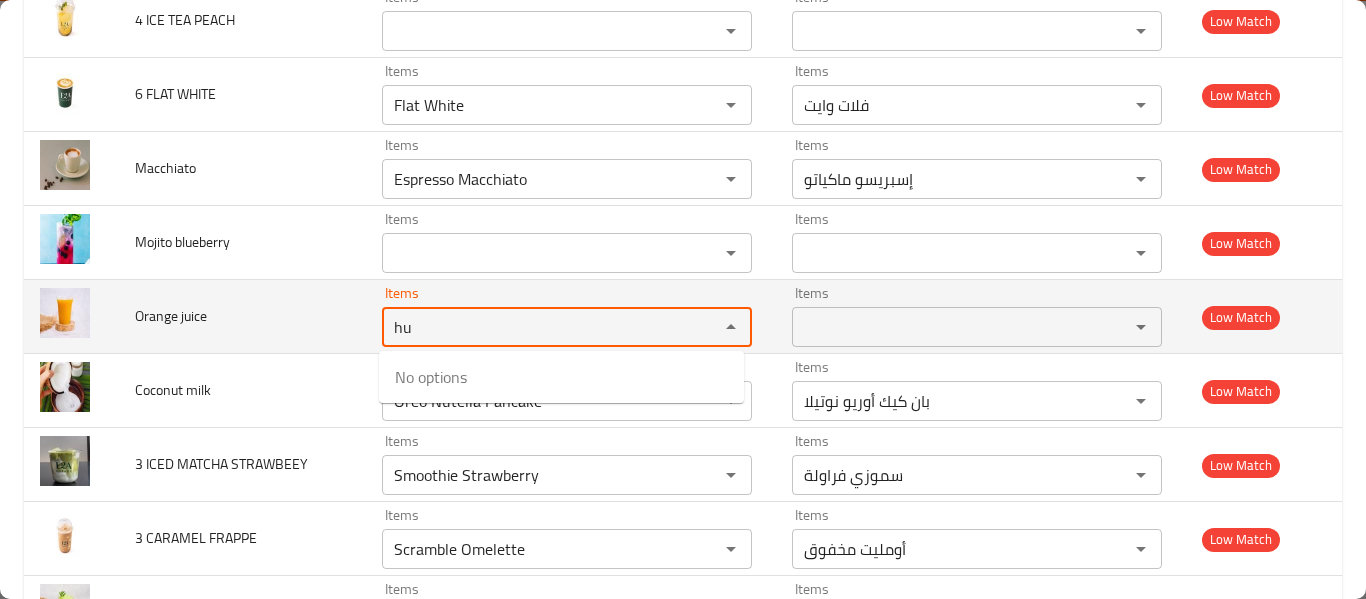 type on "h" 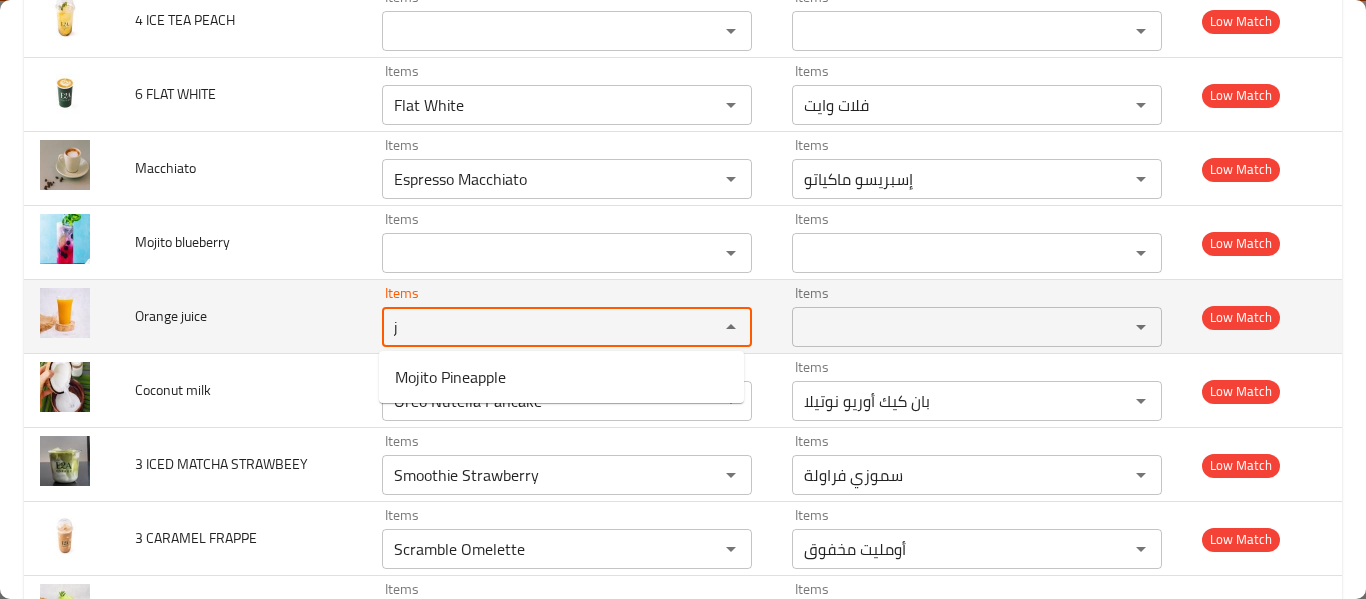 type on "j" 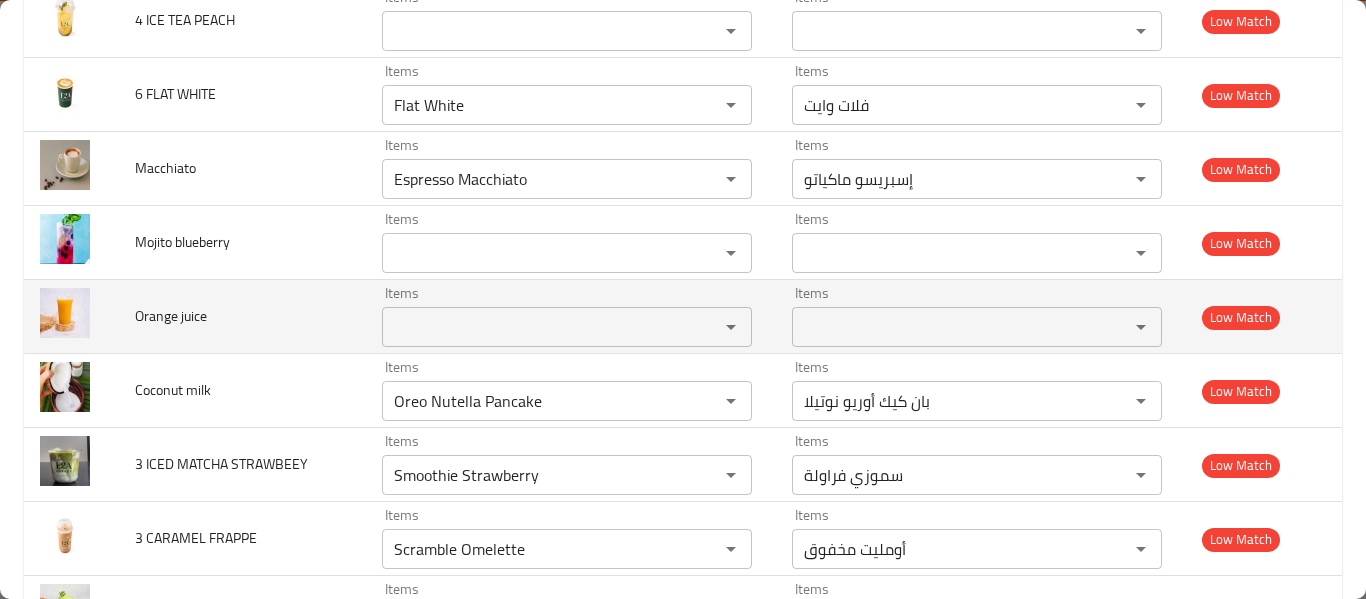 click on "Orange juice" at bounding box center [171, 316] 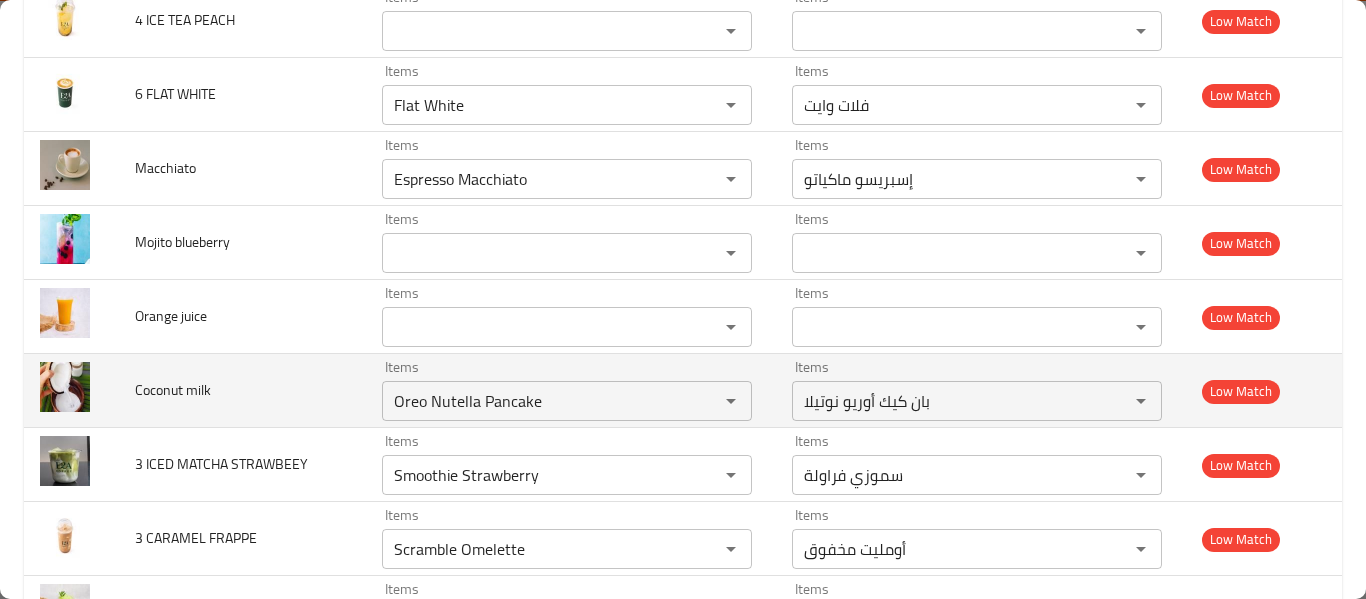 click on "Coconut milk" at bounding box center [242, 391] 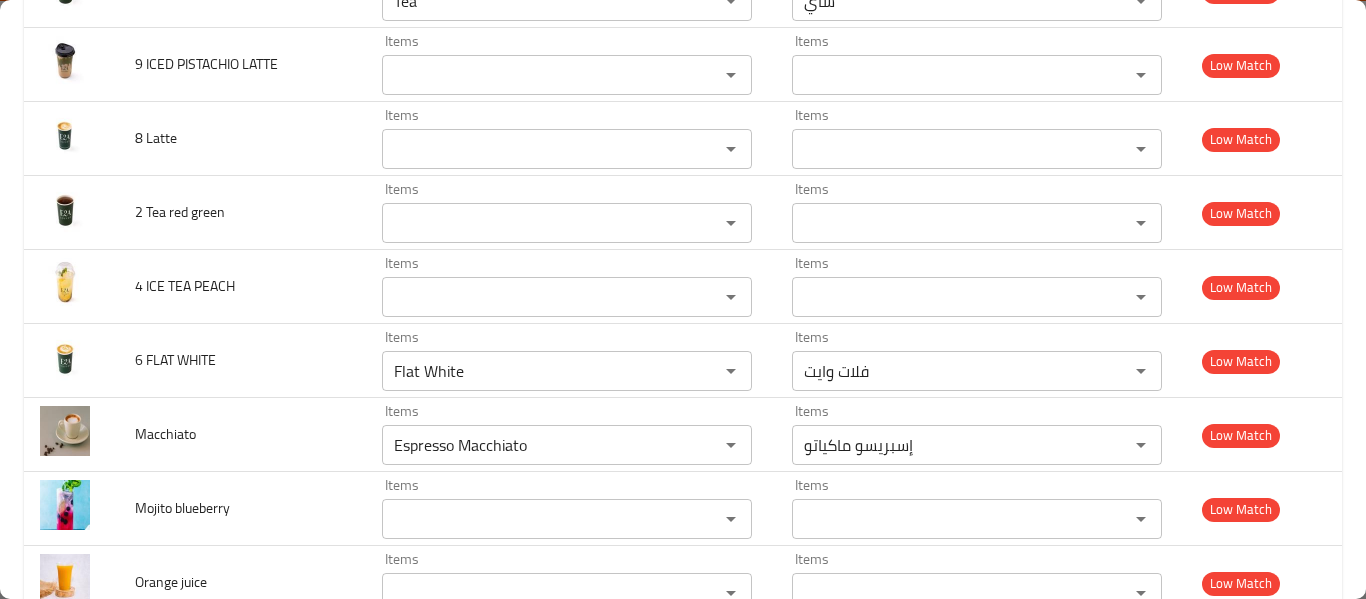 scroll, scrollTop: 6094, scrollLeft: 0, axis: vertical 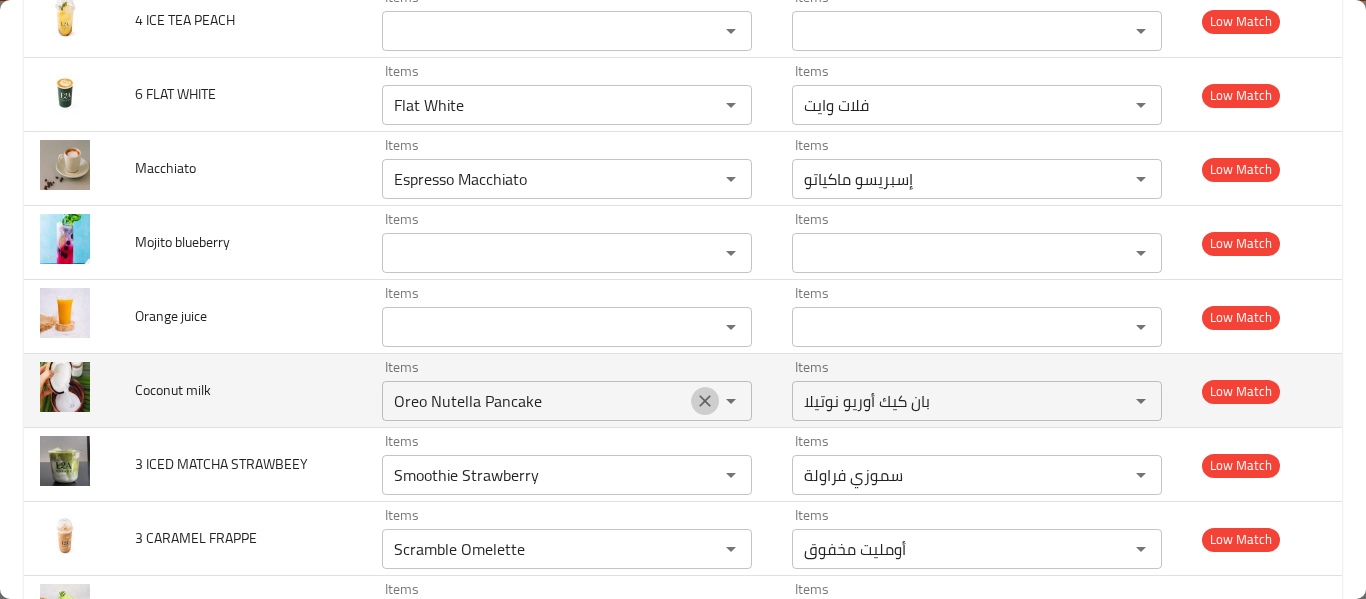 click 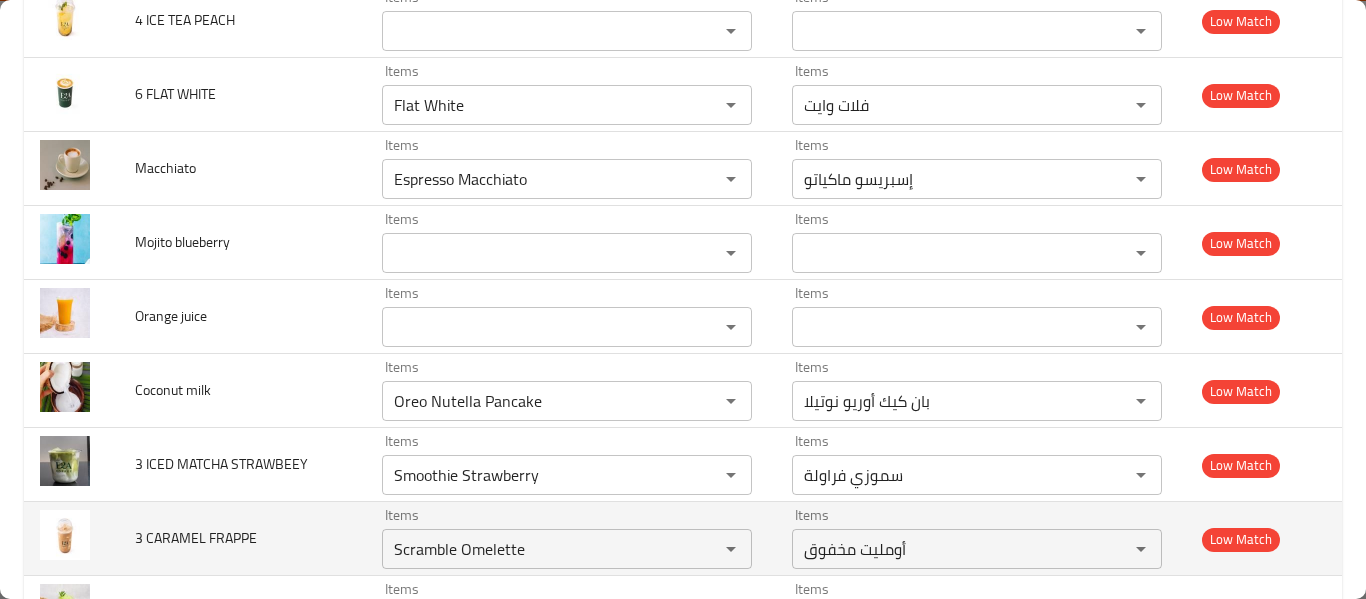 type 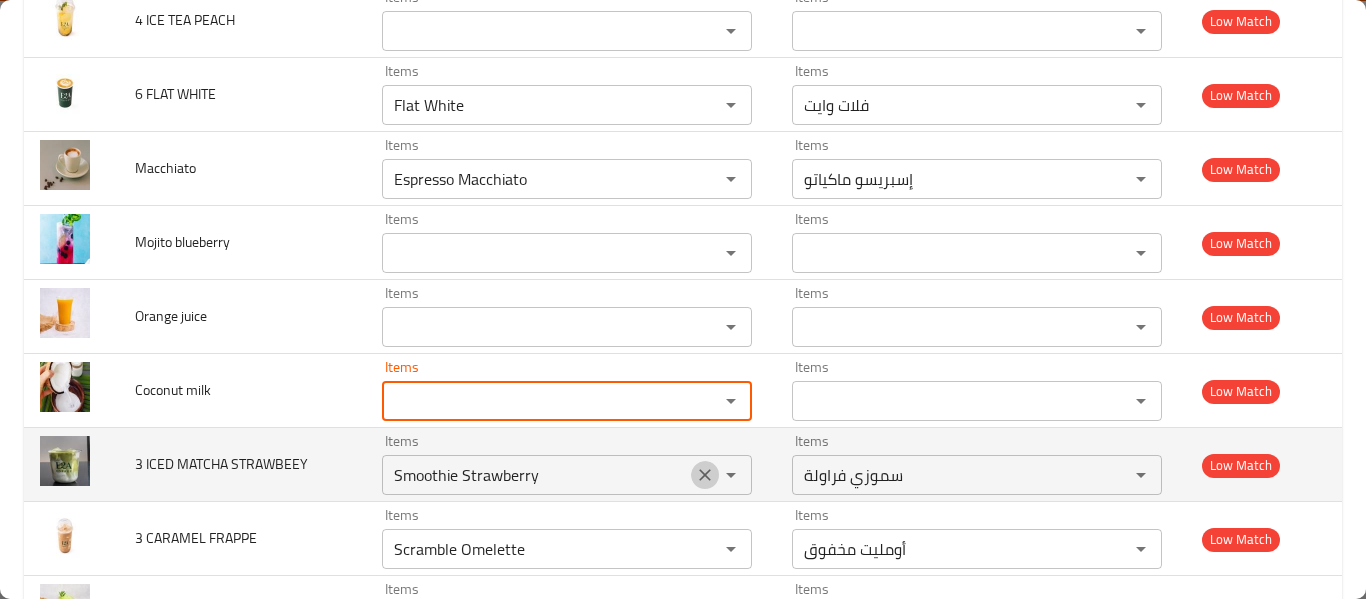 click 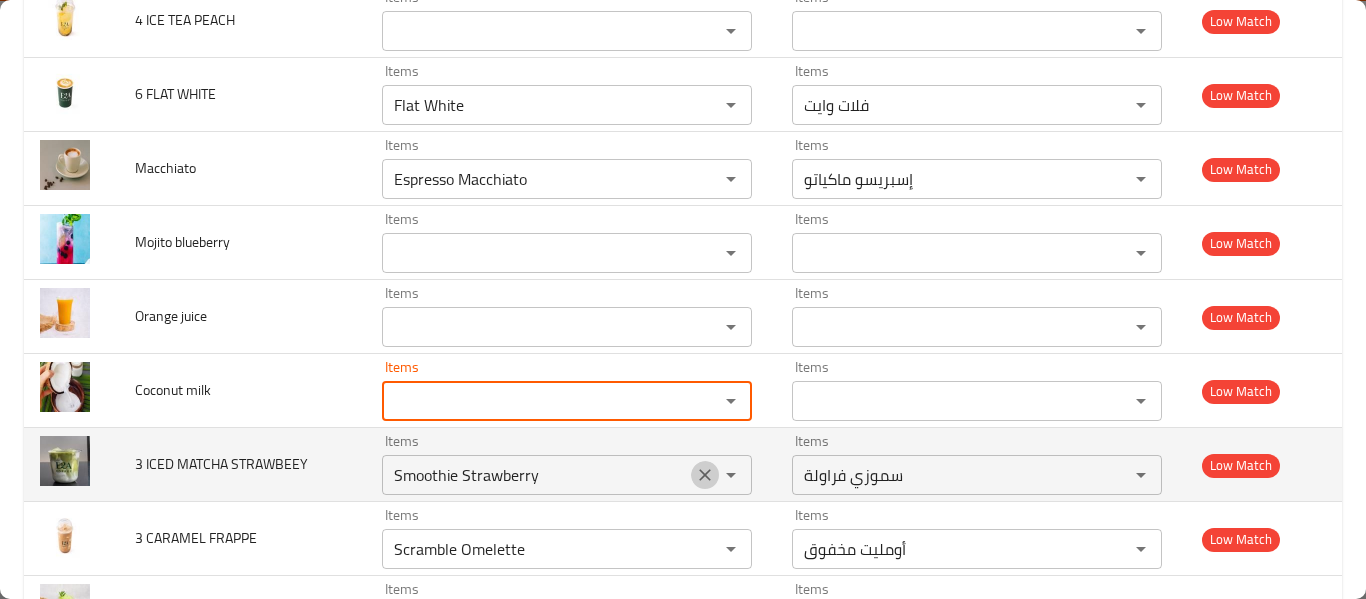 type 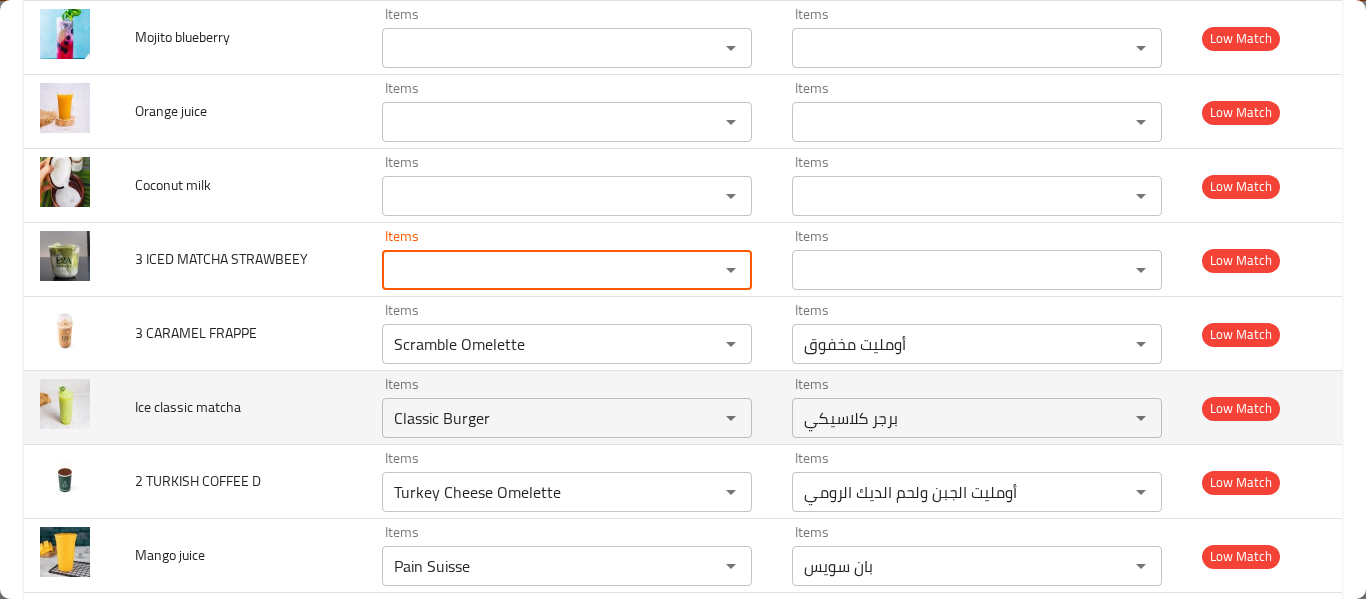 scroll, scrollTop: 6361, scrollLeft: 0, axis: vertical 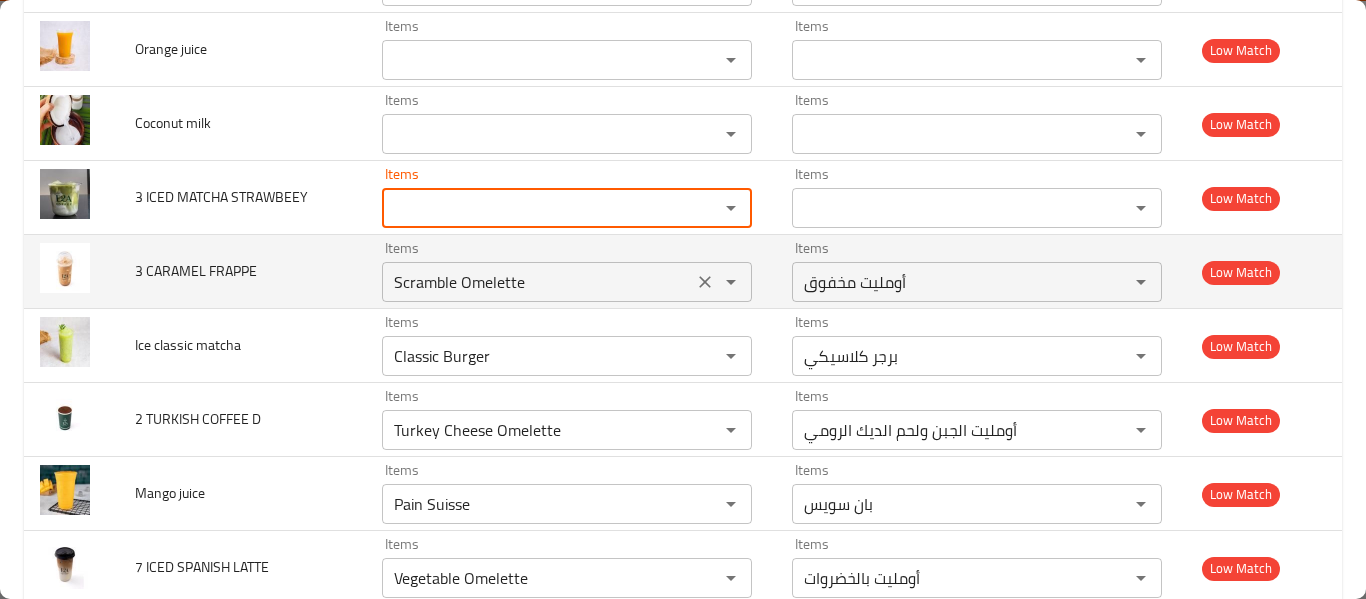 click 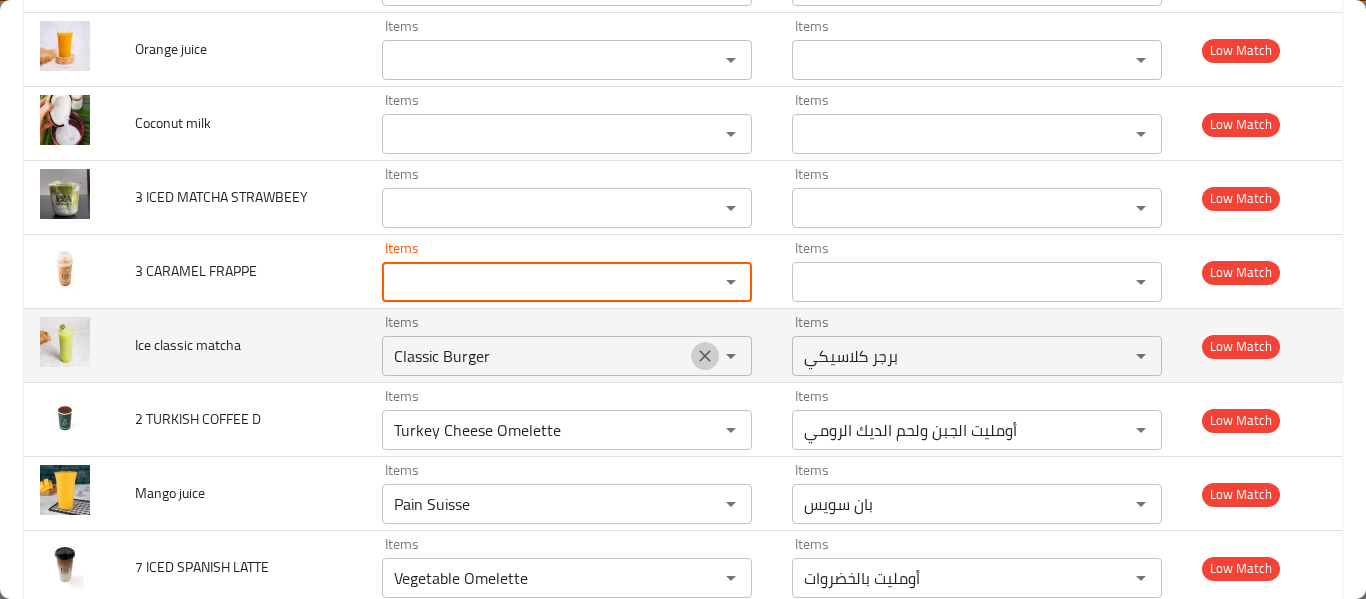 click 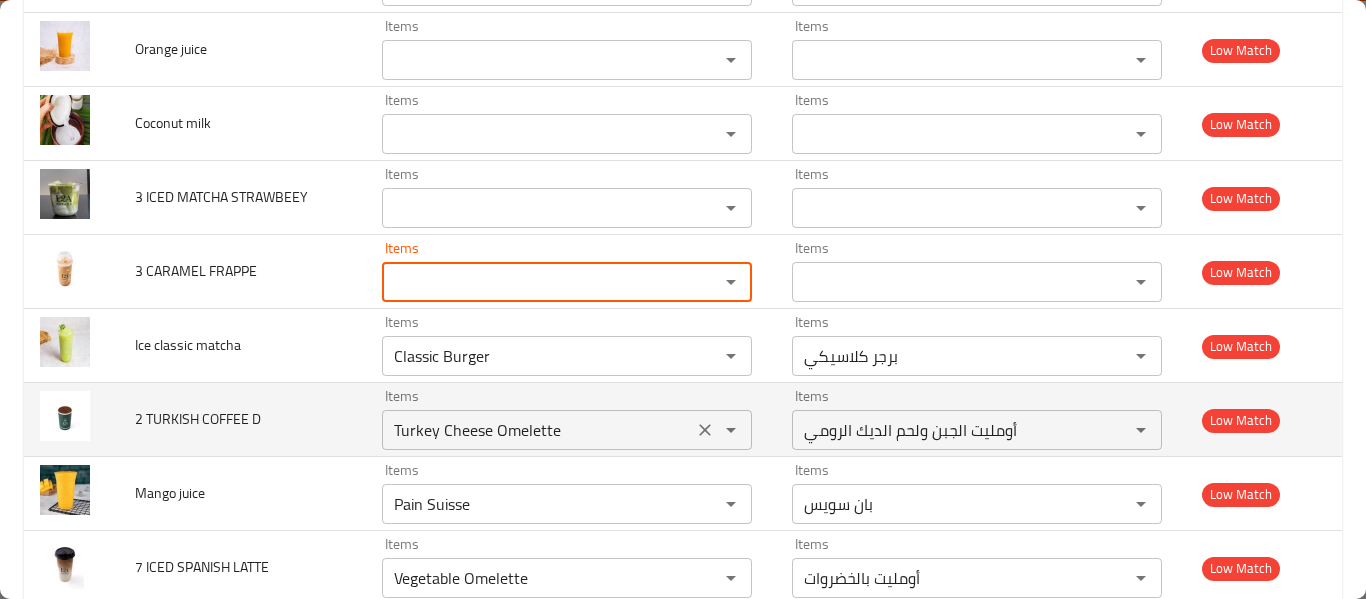 type 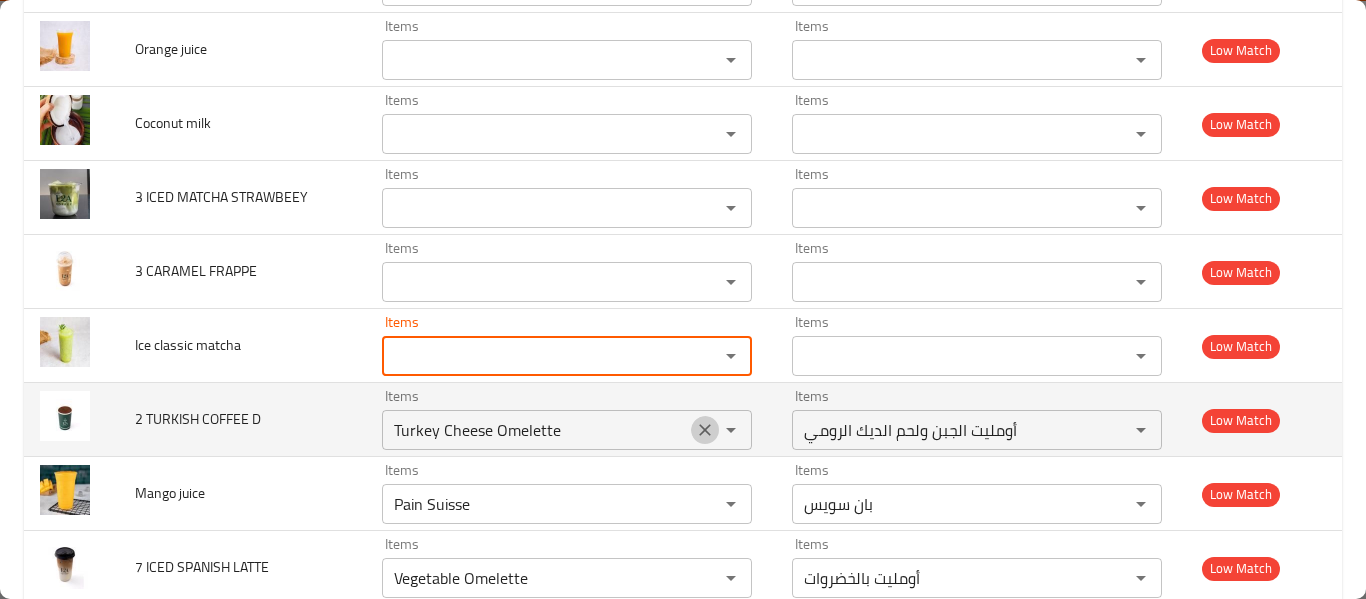 drag, startPoint x: 700, startPoint y: 421, endPoint x: 698, endPoint y: 434, distance: 13.152946 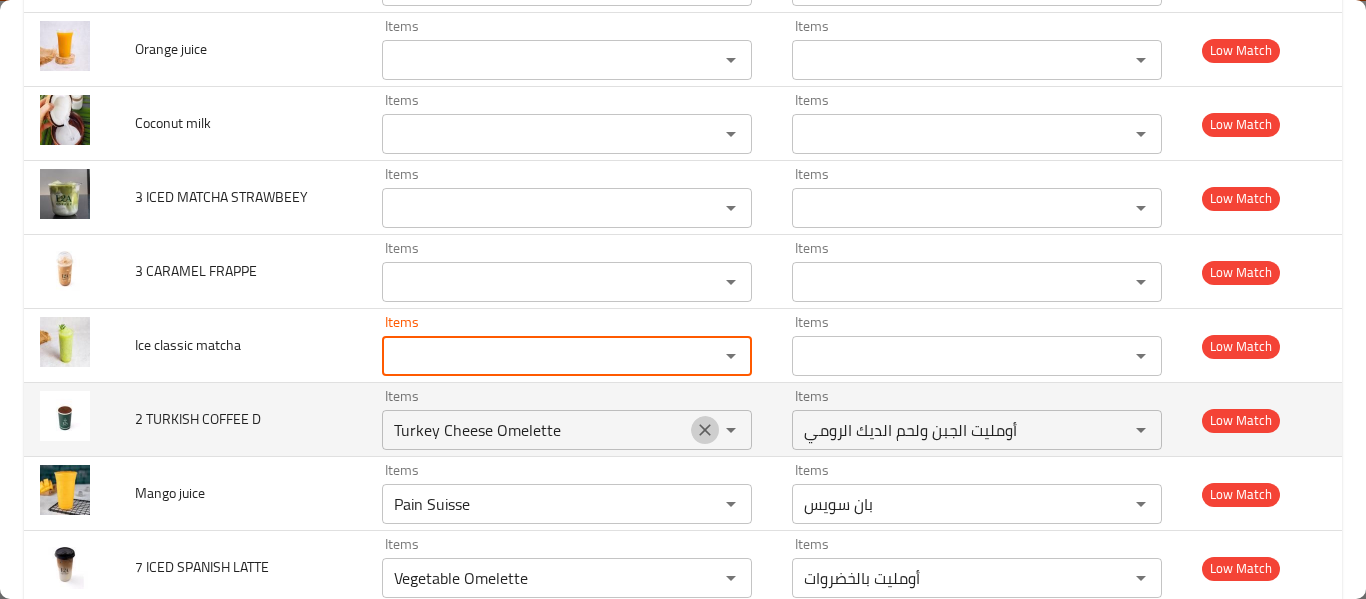 click 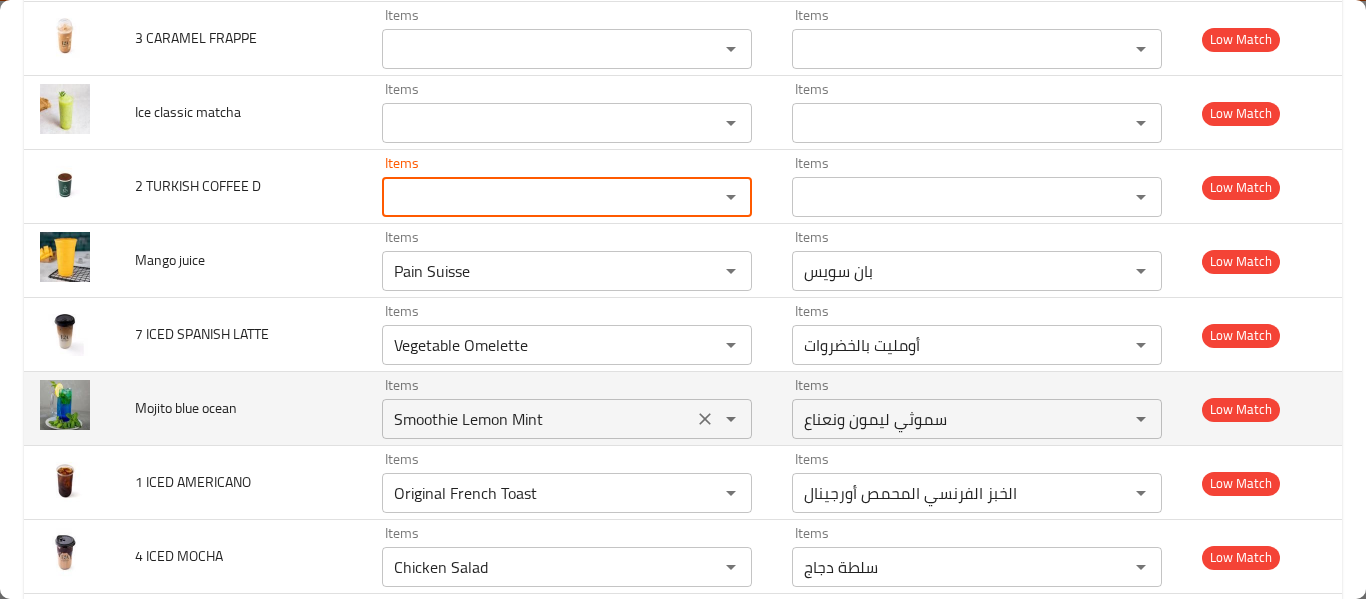 scroll, scrollTop: 6628, scrollLeft: 0, axis: vertical 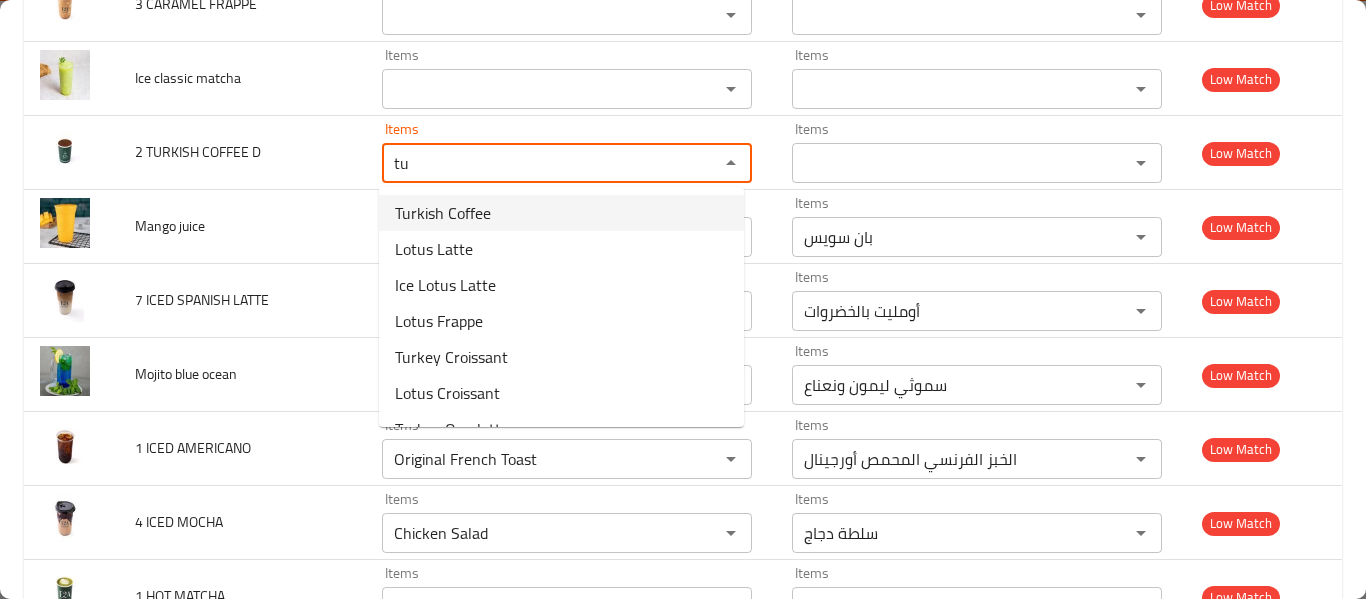click on "Turkish Coffee" at bounding box center [561, 213] 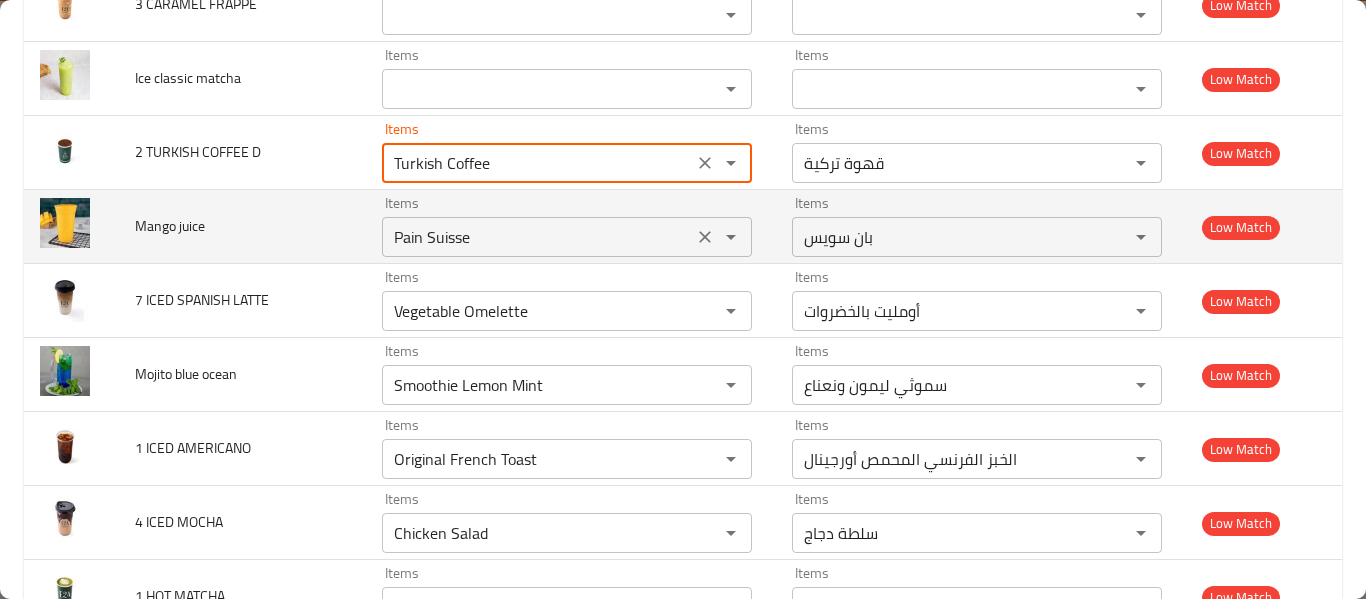 click 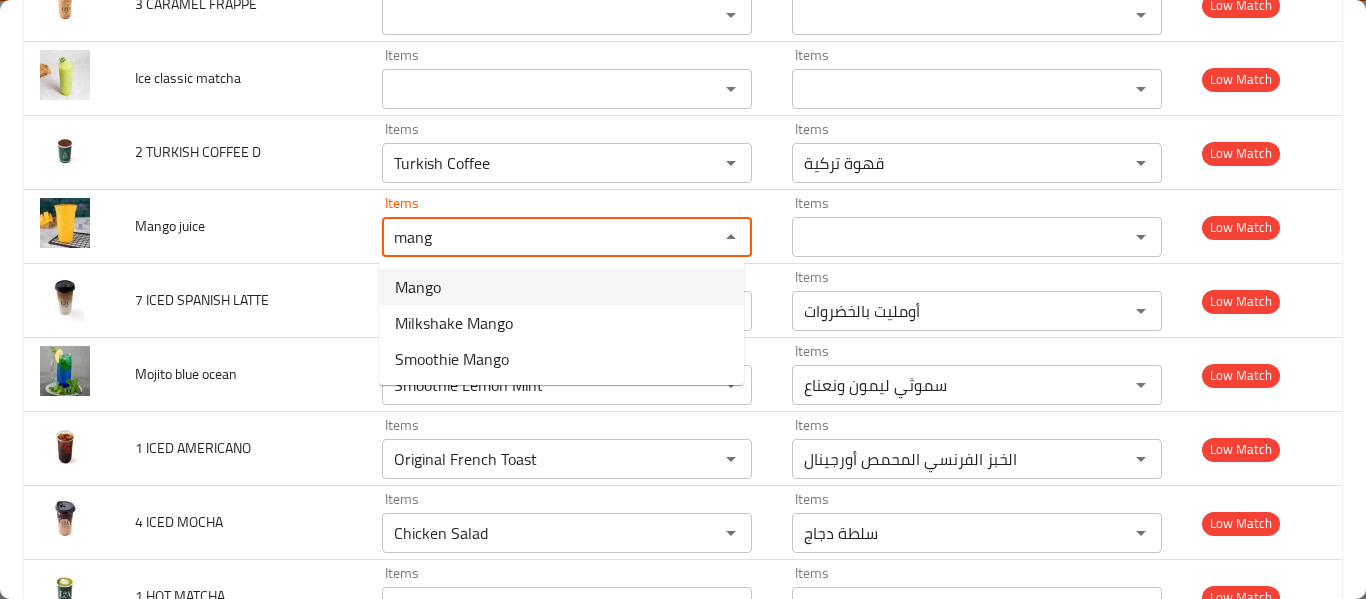 click on "Mango" at bounding box center [561, 287] 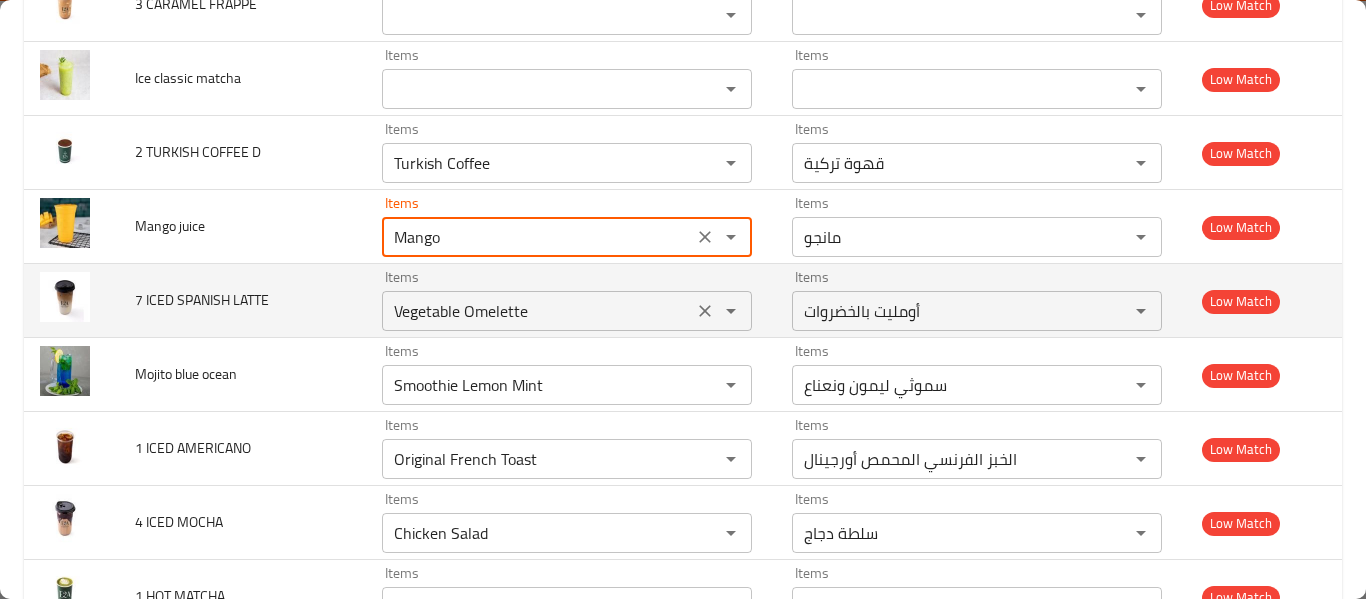 click 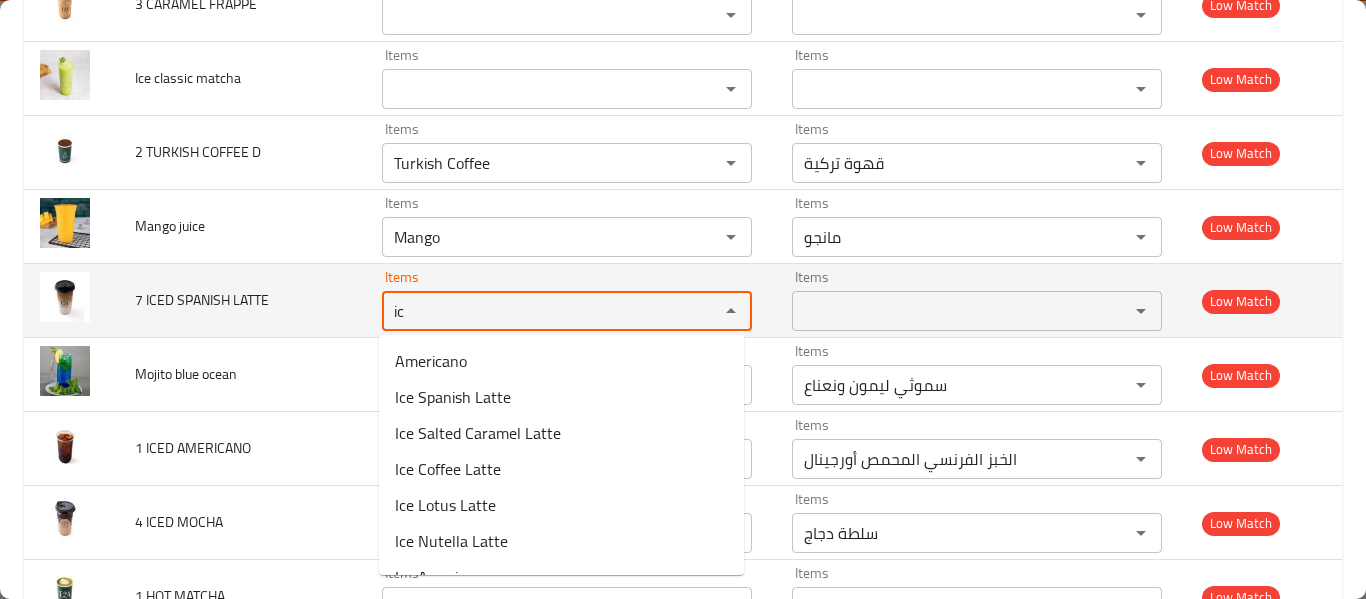 type on "i" 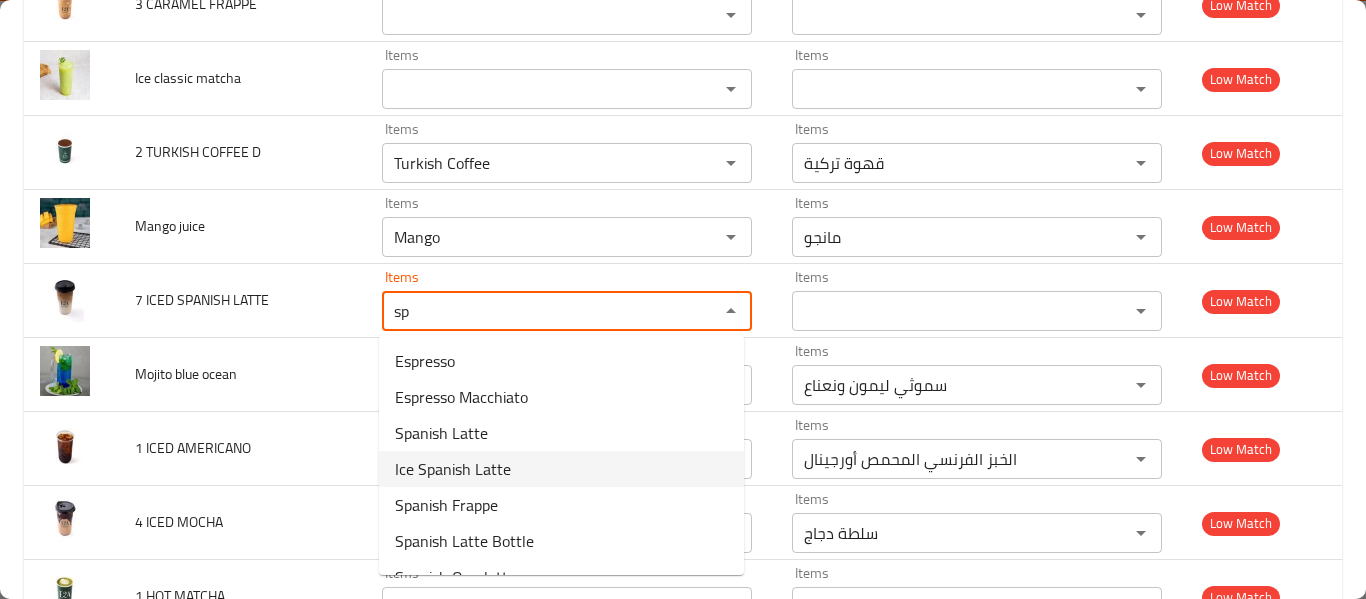 click on "Ice Spanish Latte" at bounding box center (561, 469) 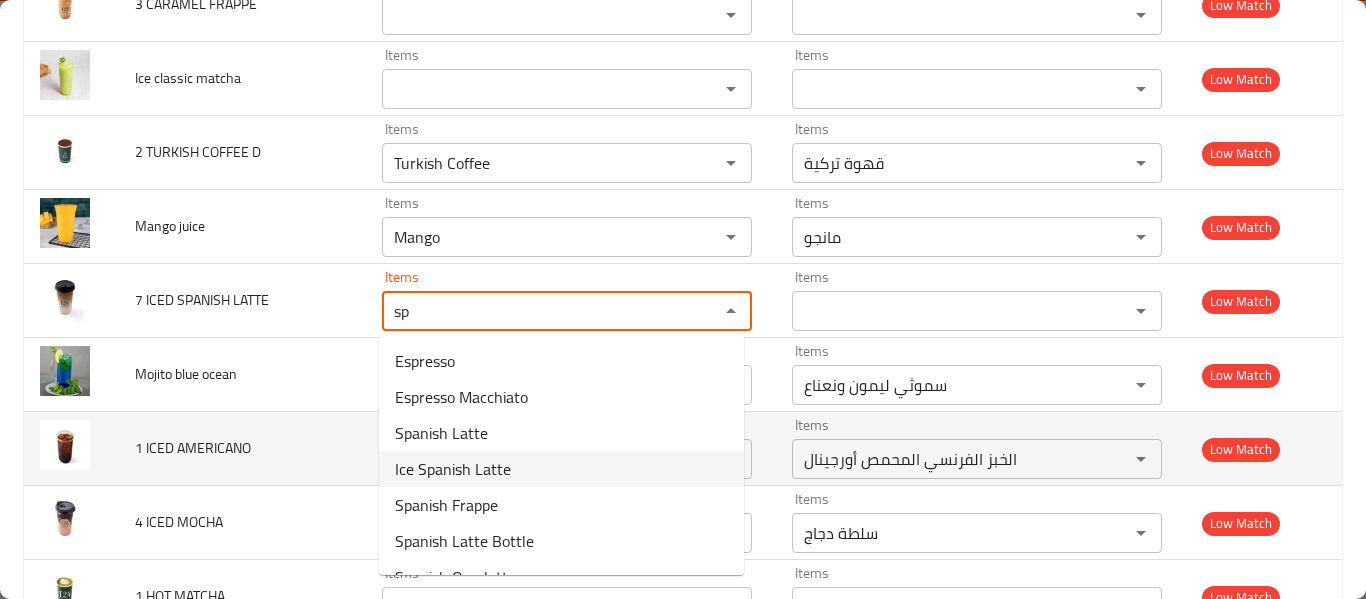 type on "Ice Spanish Latte" 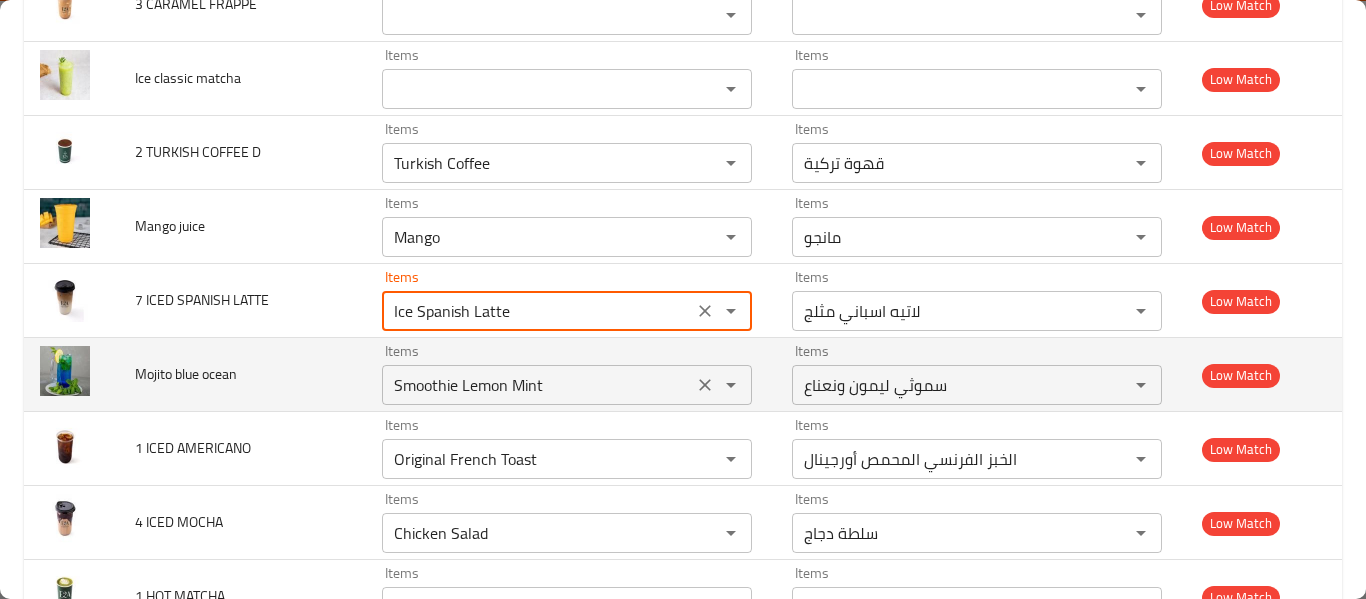 click 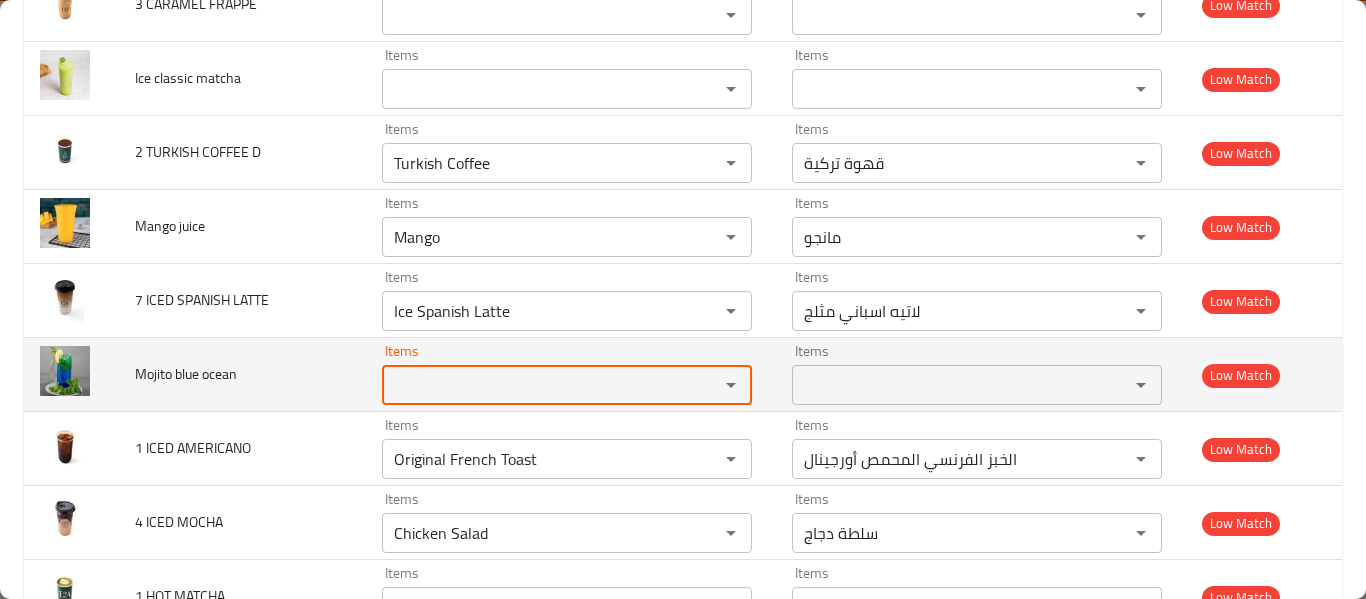 type 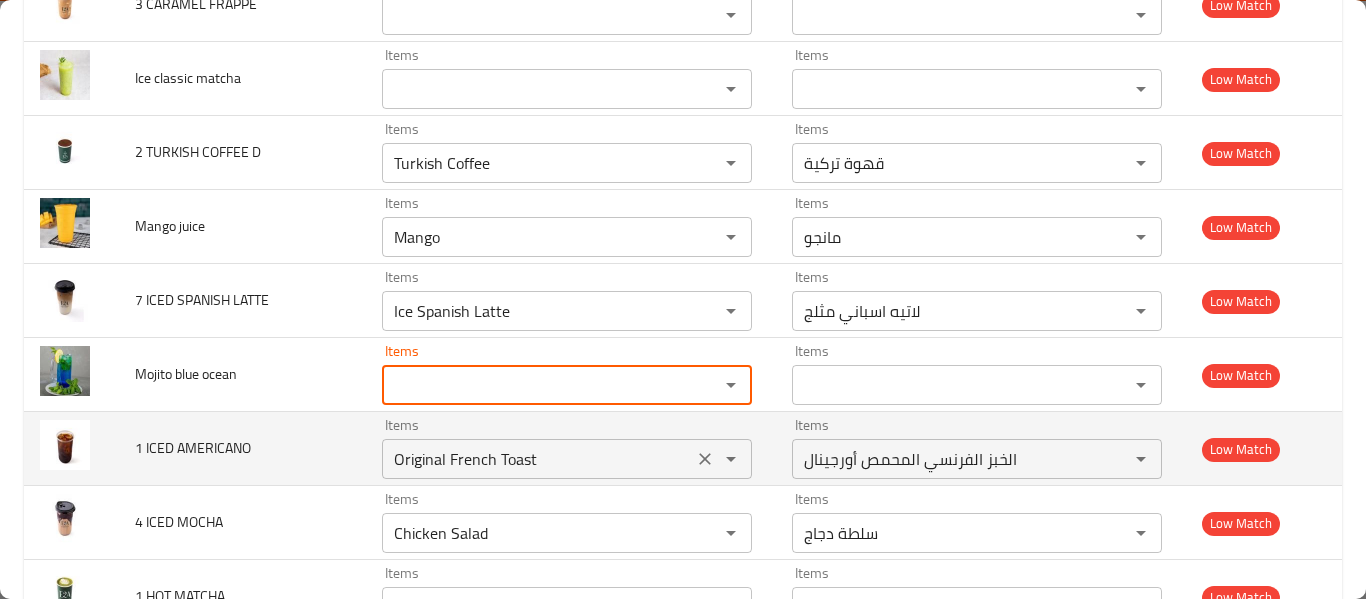 click on "Original French Toast" at bounding box center [537, 459] 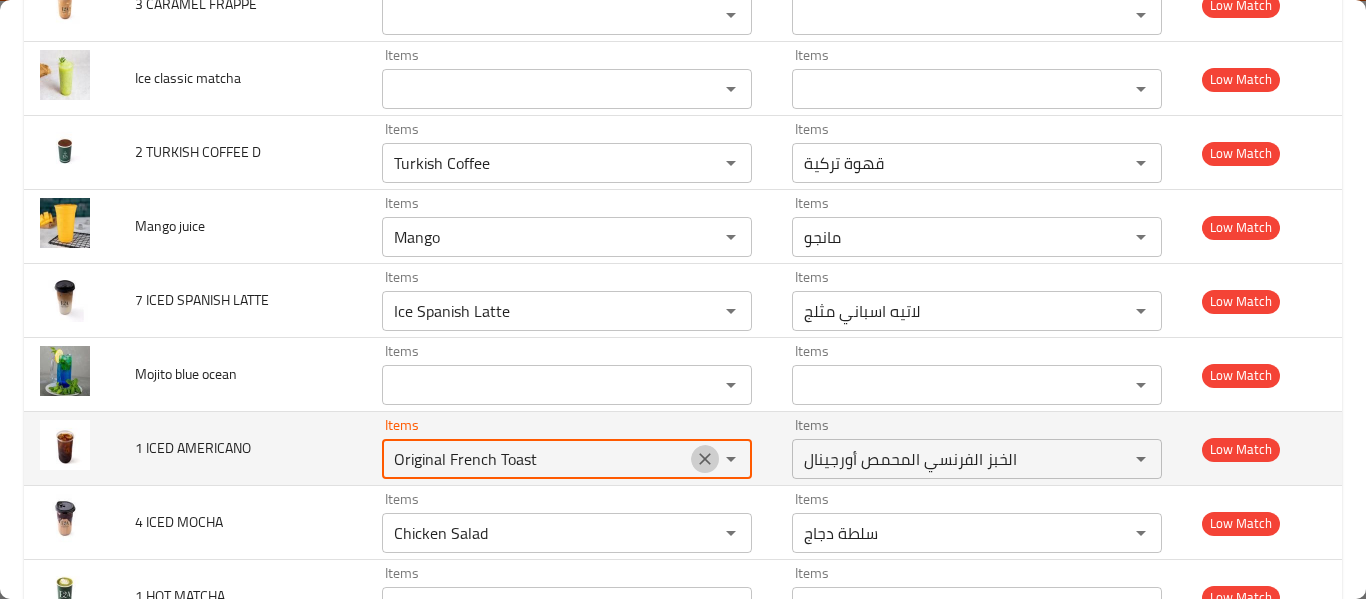 click 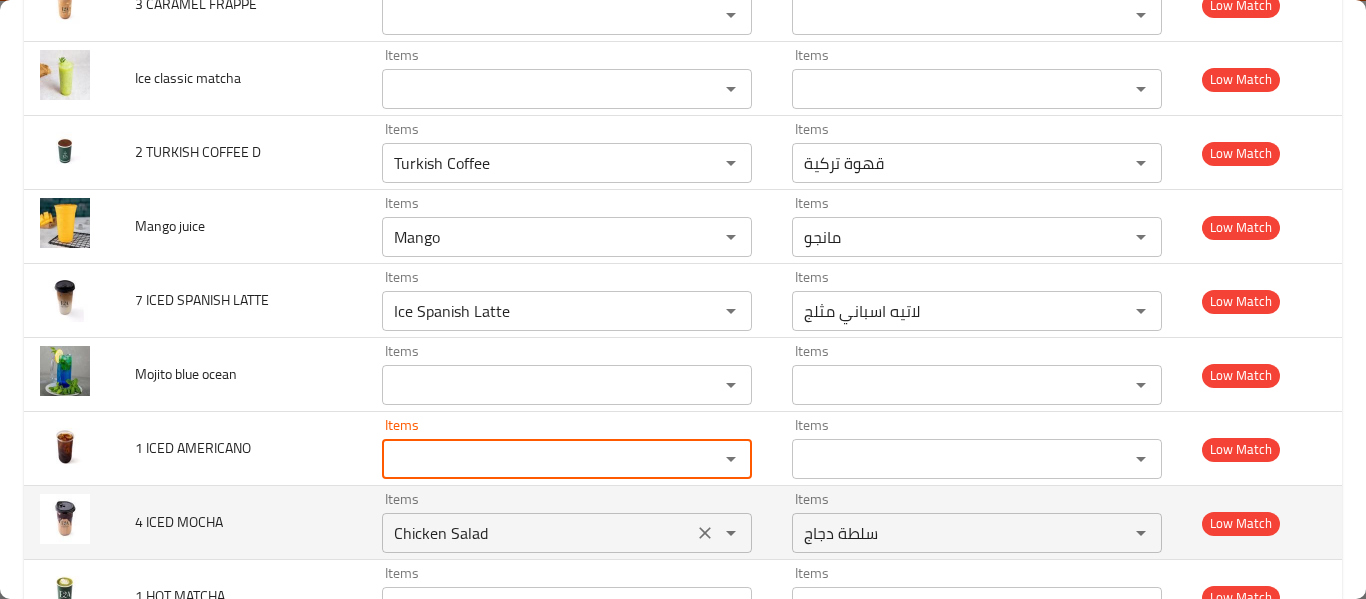 click 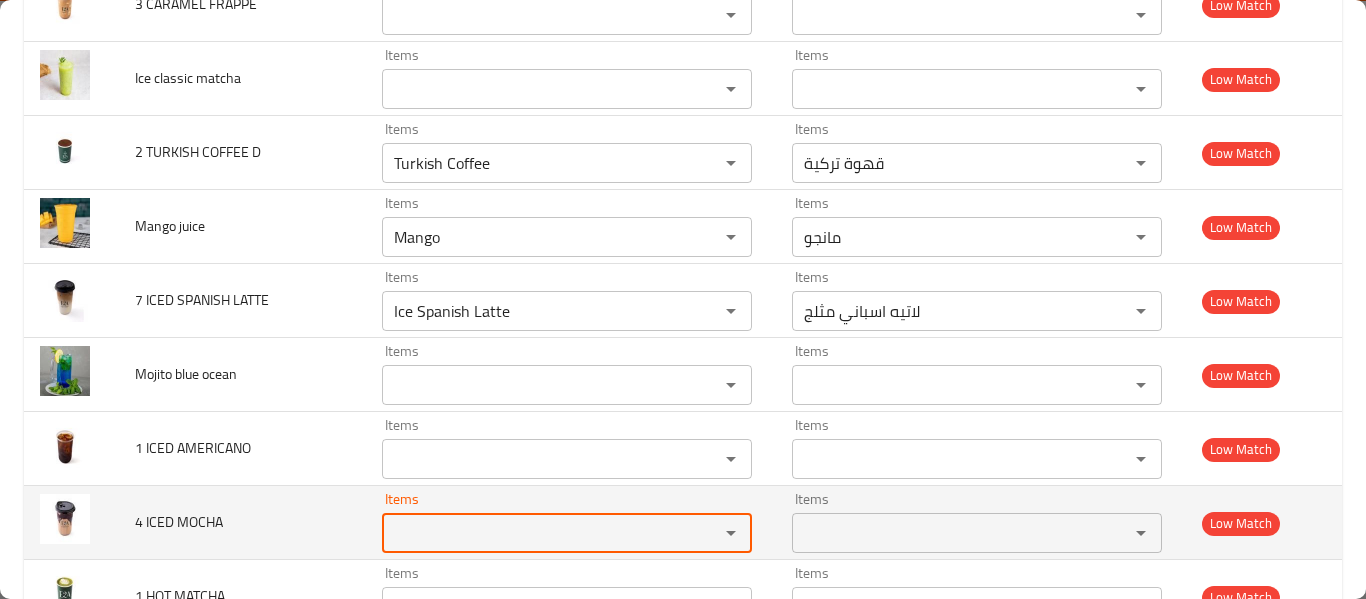 type 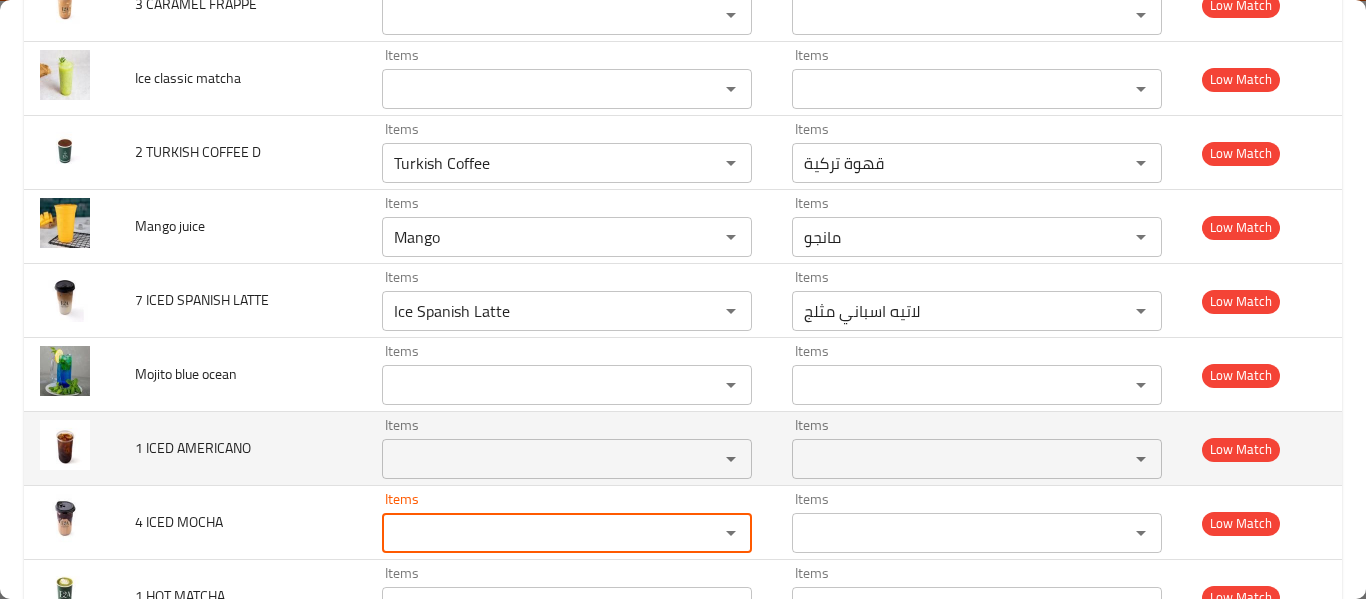 scroll, scrollTop: 6894, scrollLeft: 0, axis: vertical 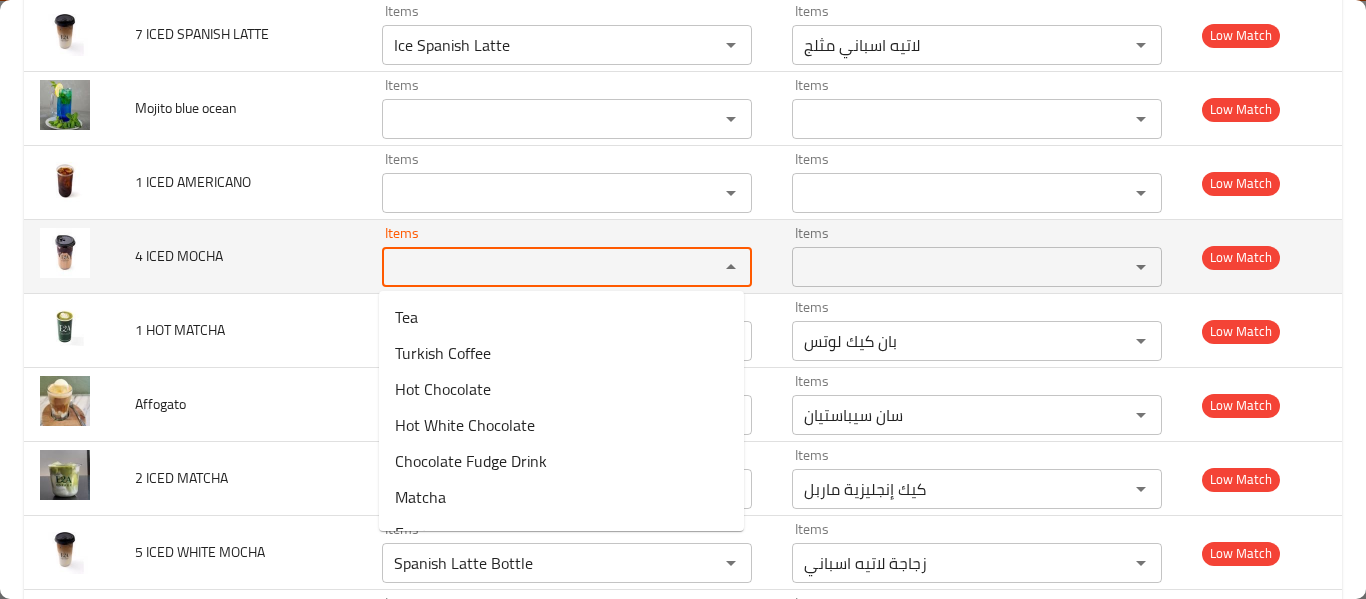 click on "Items" at bounding box center [537, 267] 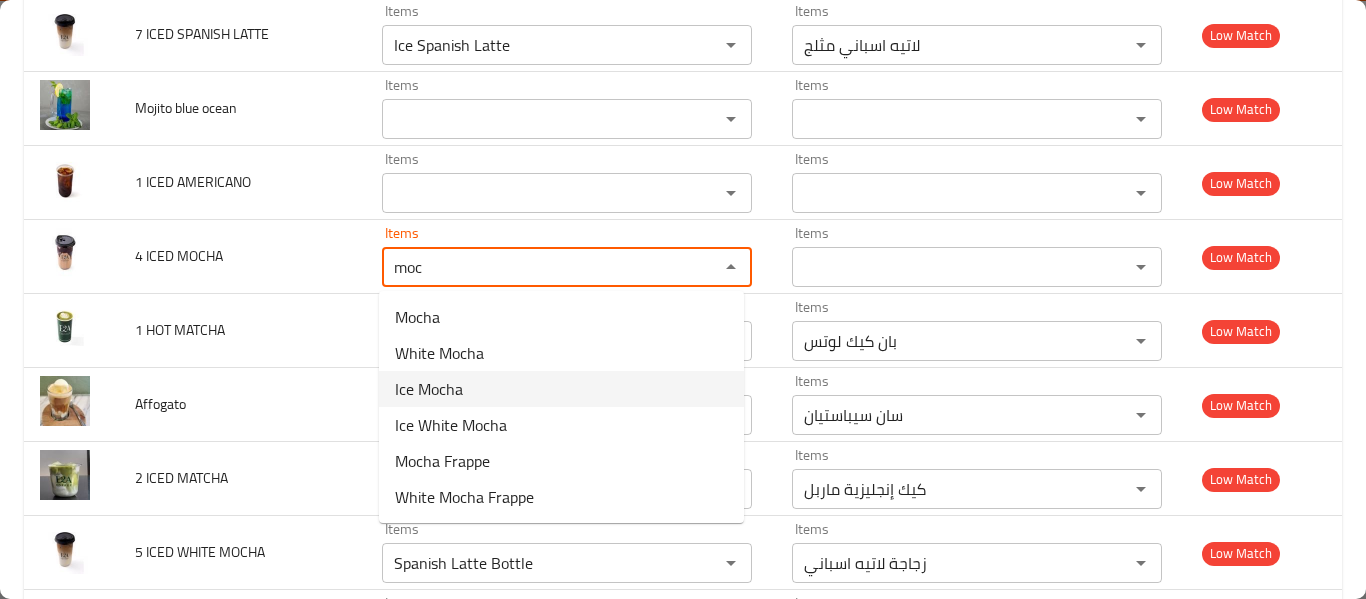 click on "Ice Mocha" at bounding box center (561, 389) 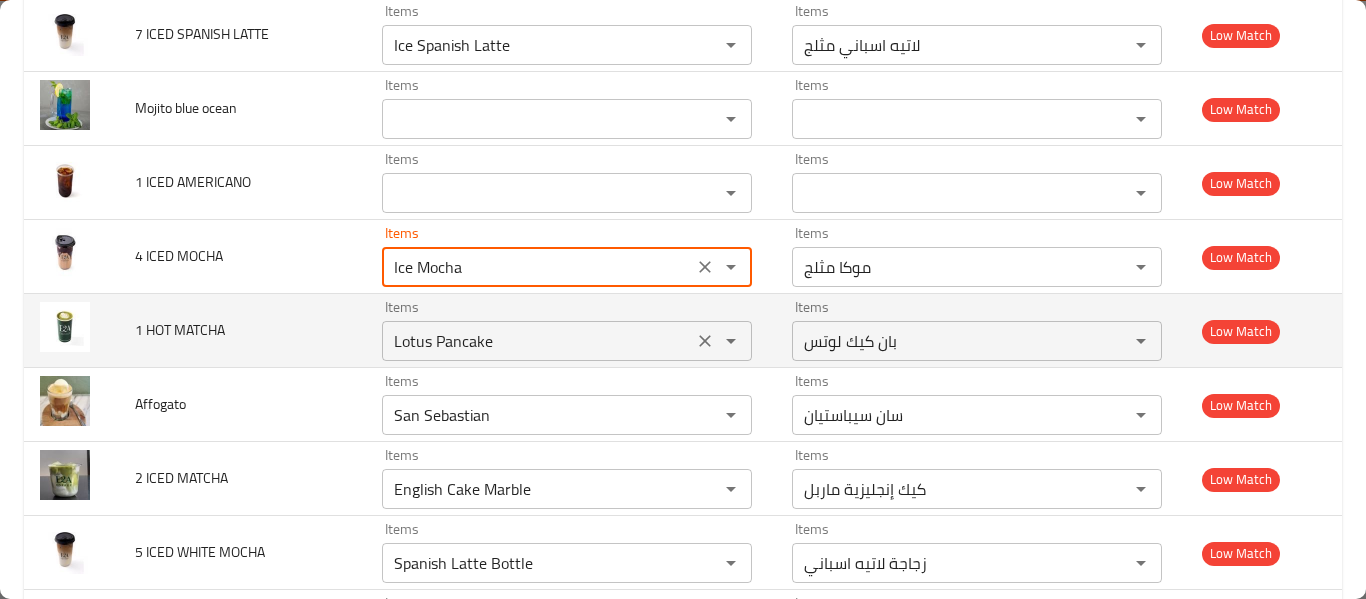 click 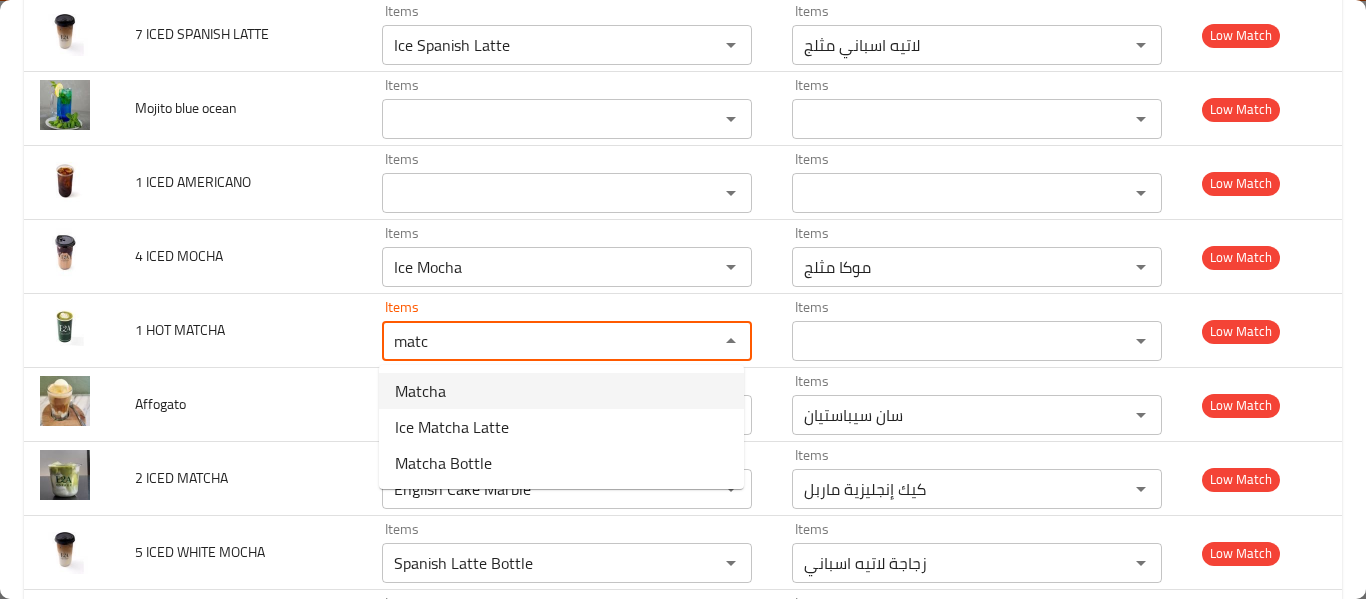 click on "Matcha" at bounding box center (561, 391) 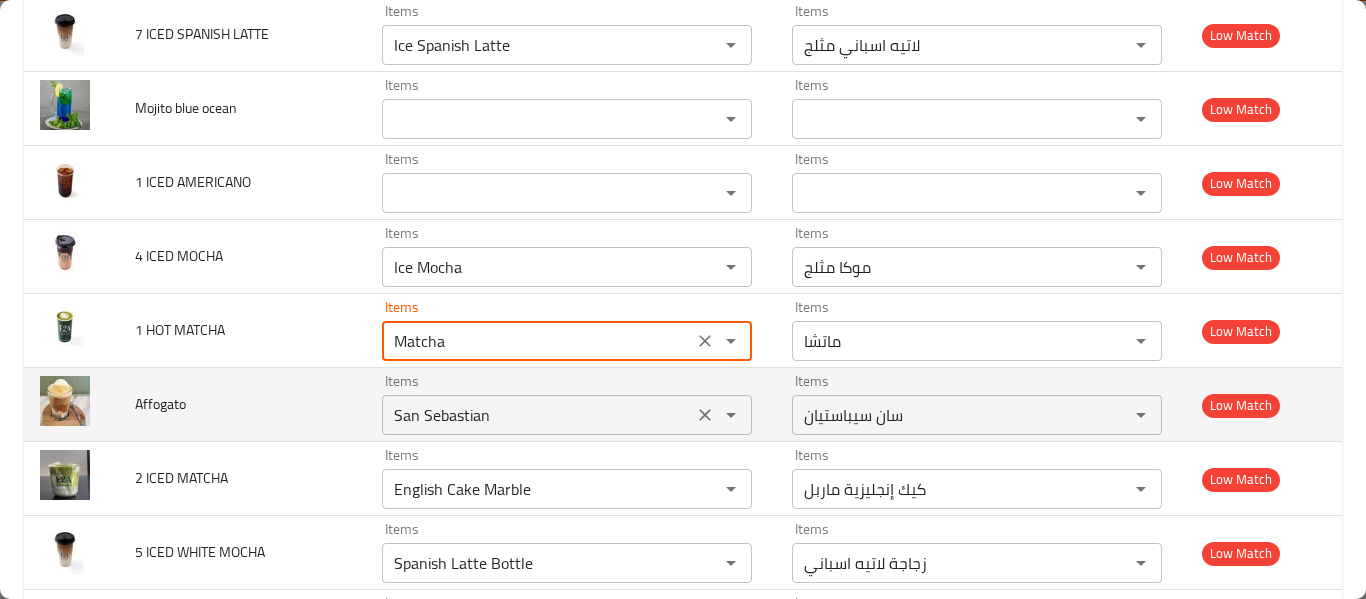 click 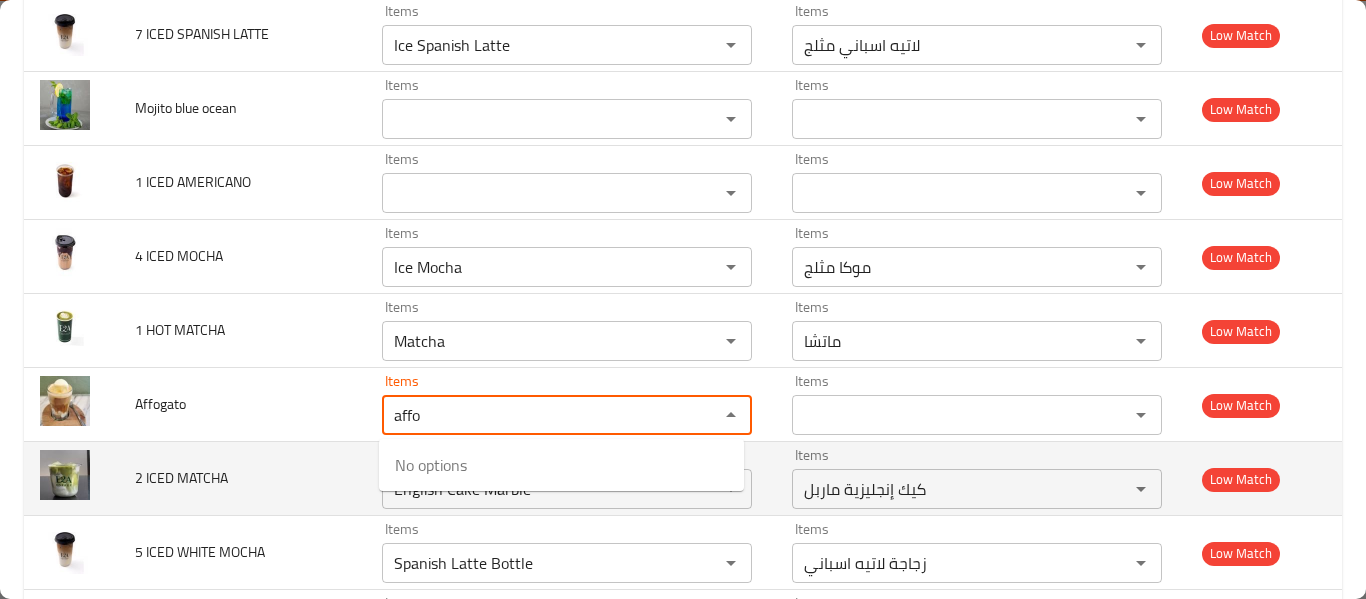 type on "affo" 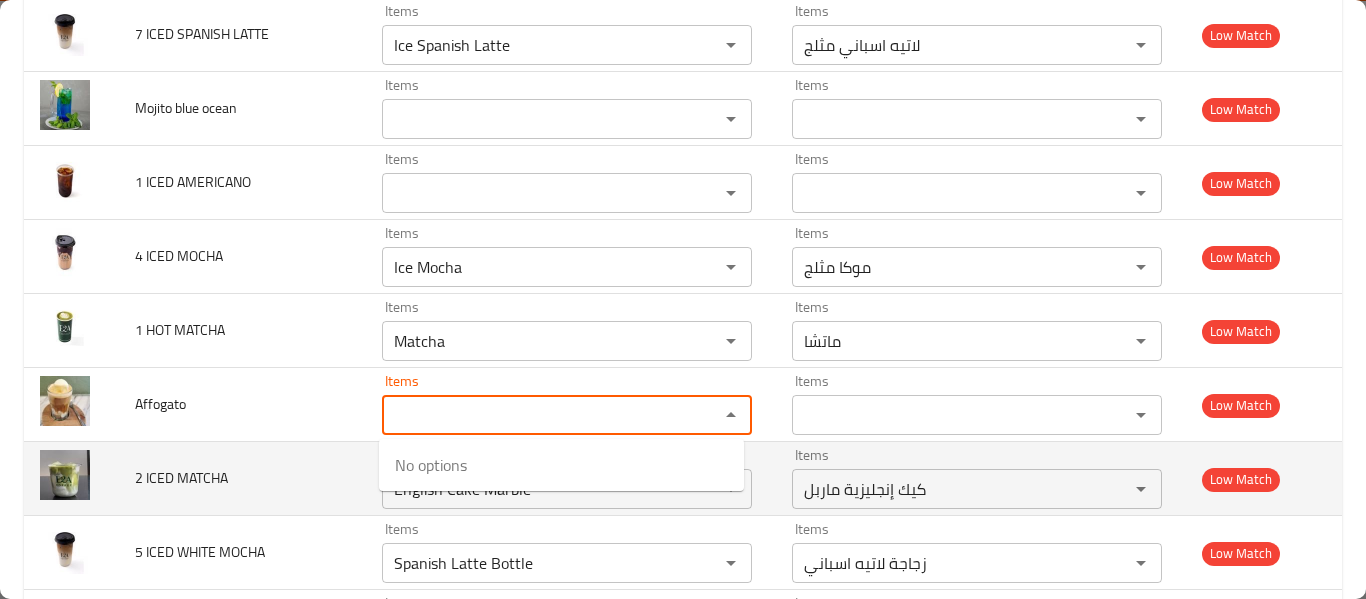 click on "2 ICED MATCHA" at bounding box center (242, 479) 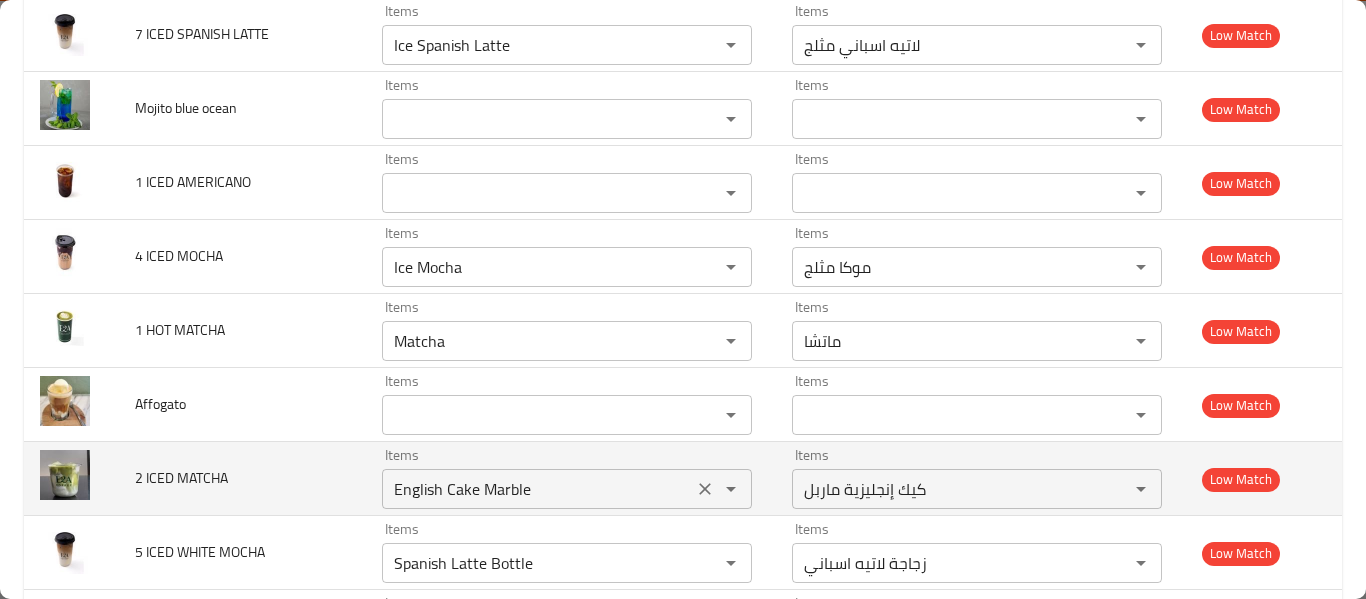 click on "English Cake Marble" at bounding box center [537, 489] 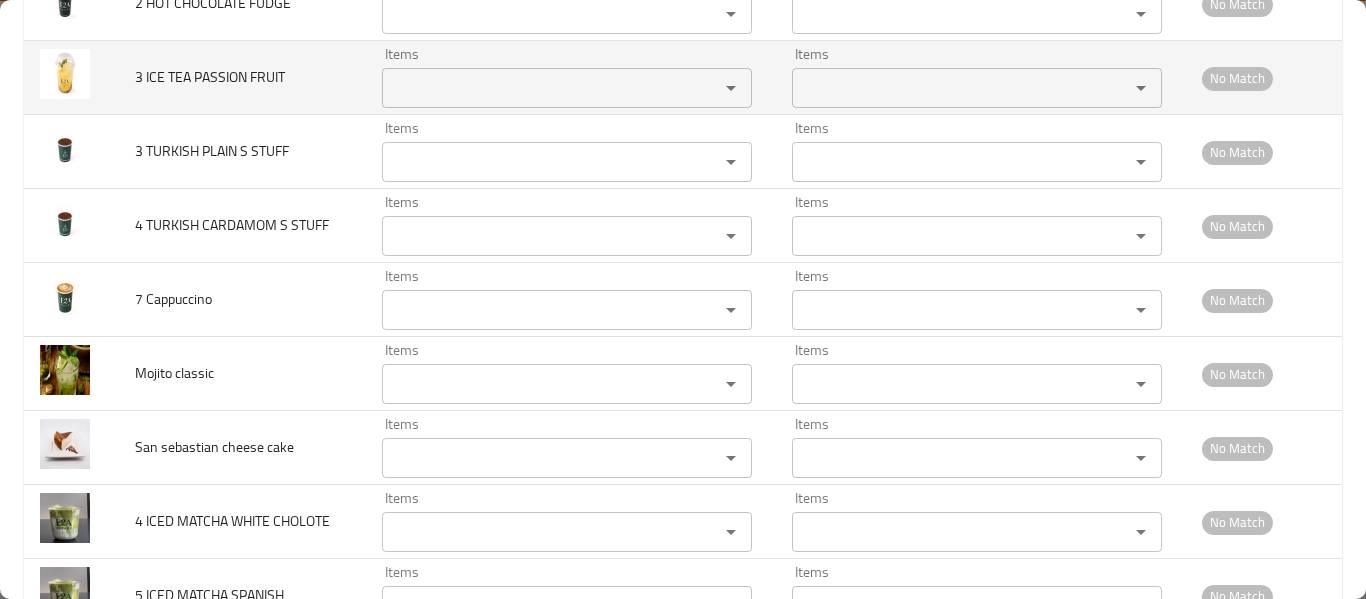 scroll, scrollTop: 7961, scrollLeft: 0, axis: vertical 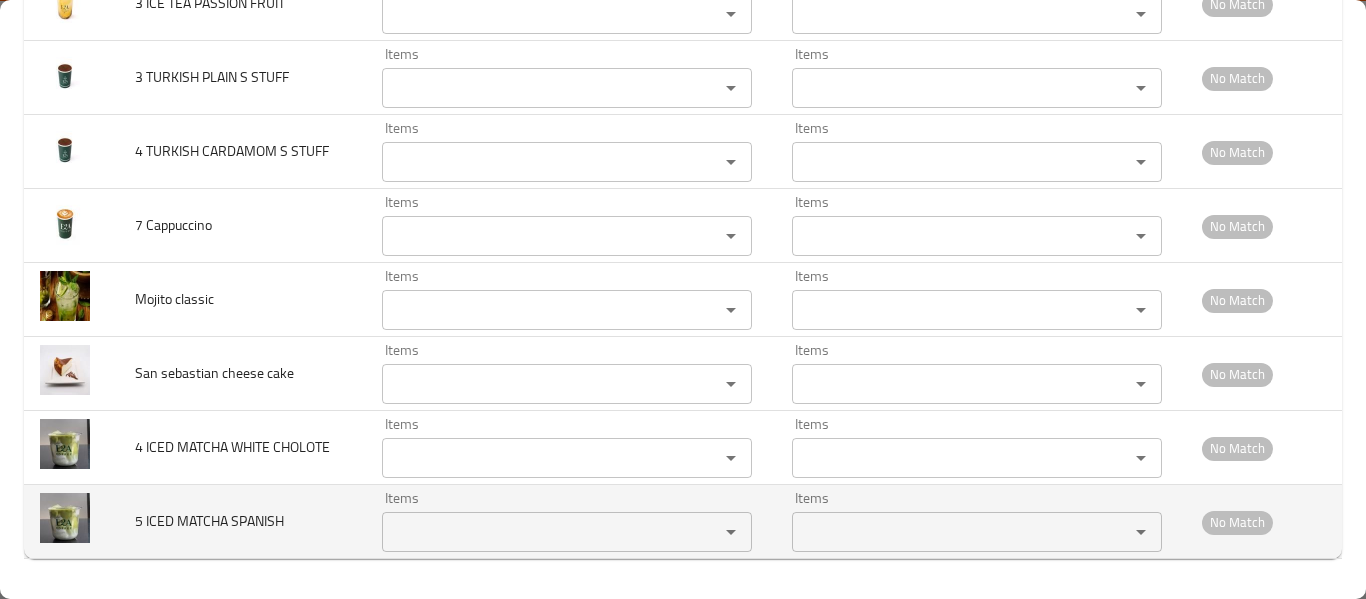click on "Items" at bounding box center (537, 532) 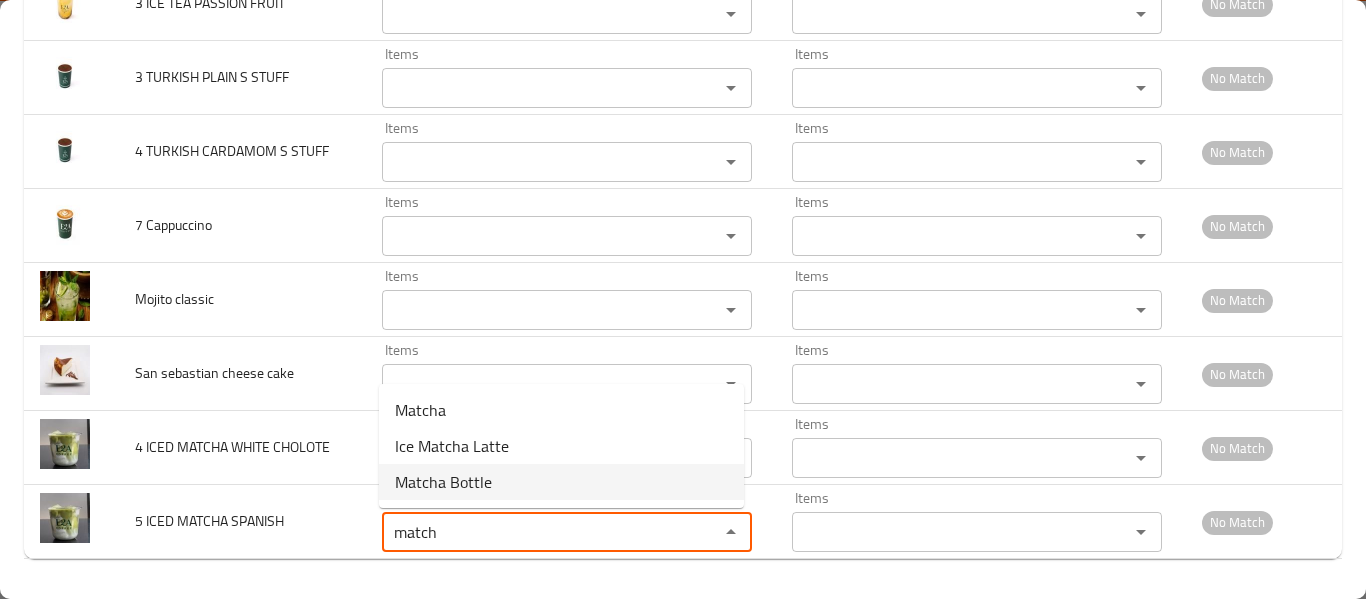 click on "Matcha Bottle" at bounding box center [561, 482] 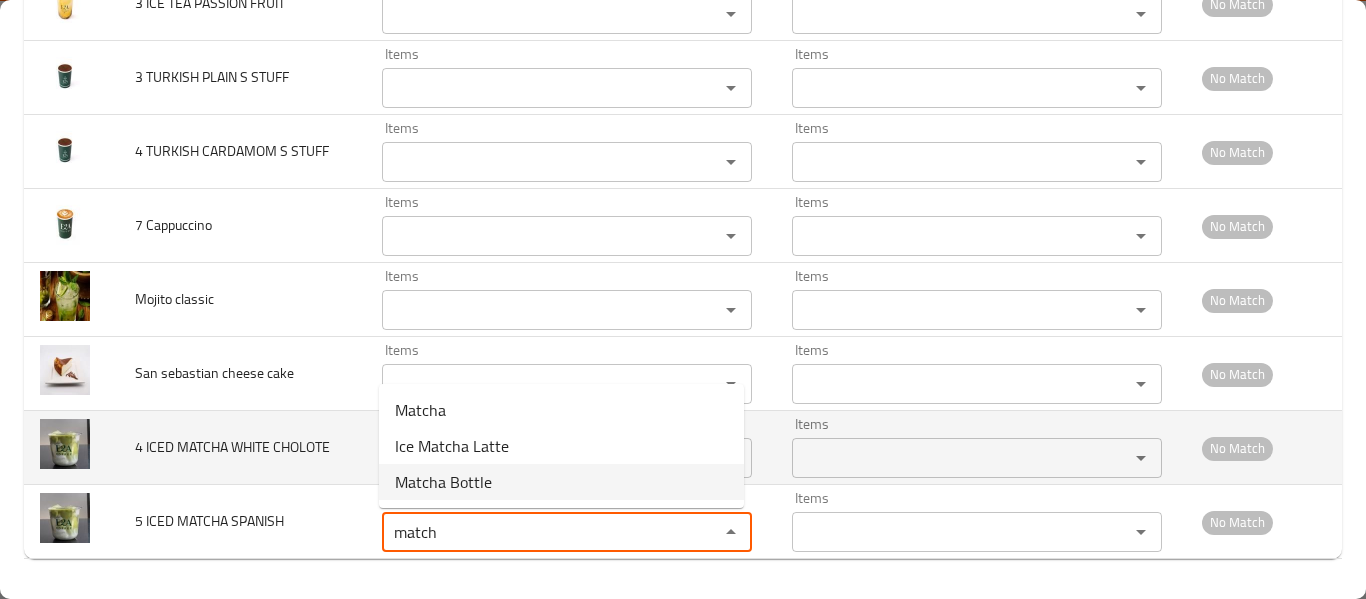 type on "Matcha Bottle" 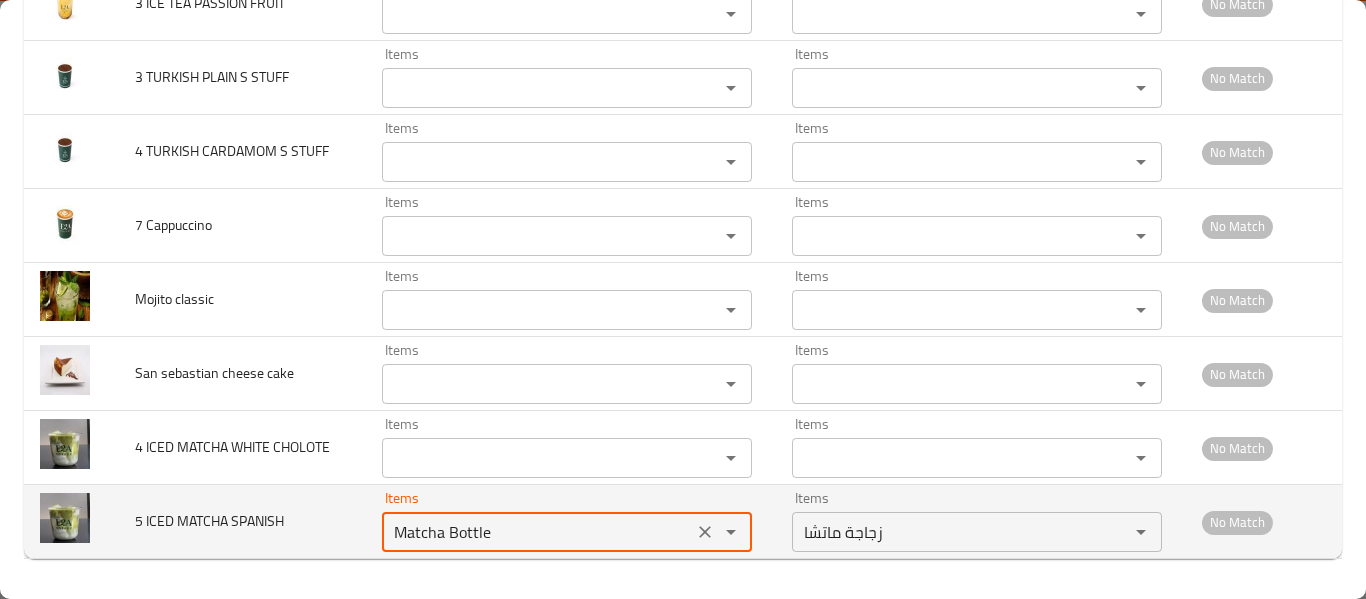 click at bounding box center (717, 532) 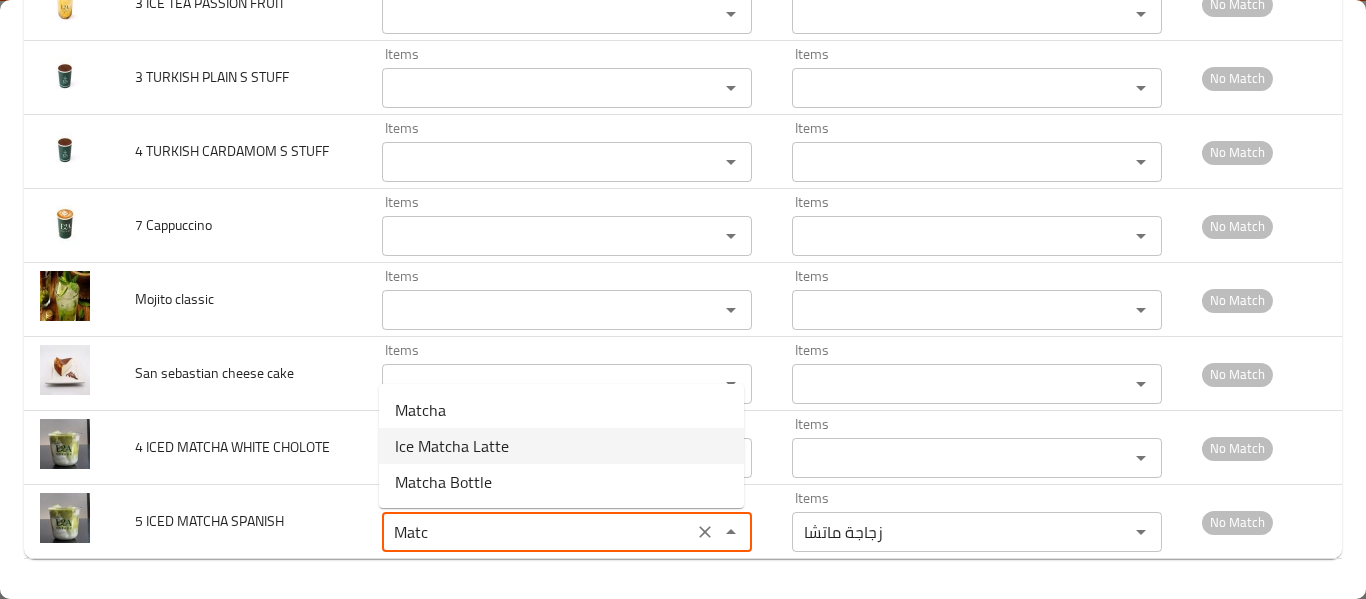 click on "Ice Matcha Latte" at bounding box center [561, 446] 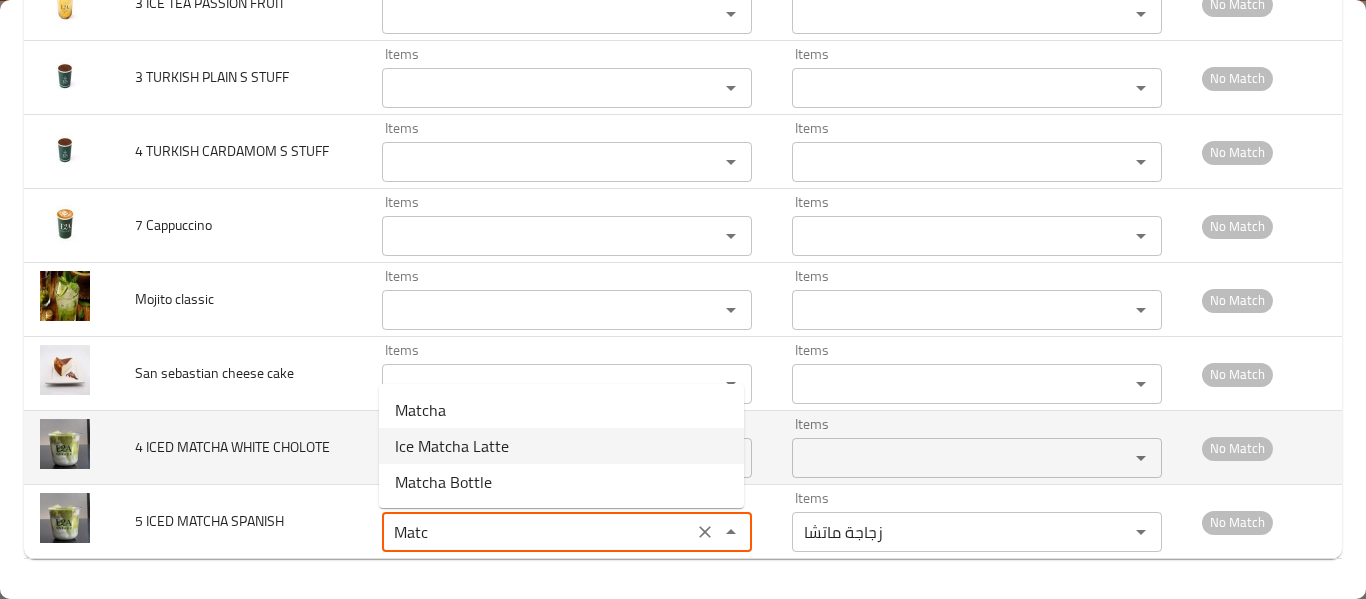 type on "Ice Matcha Latte" 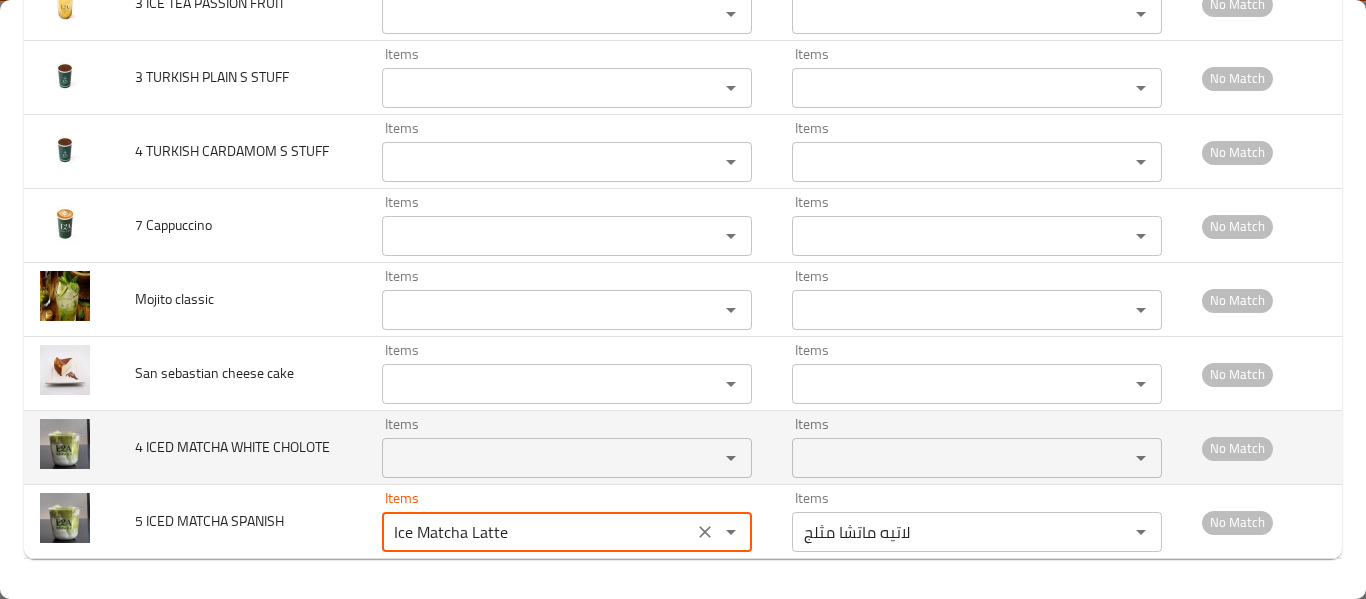 type on "Ice Matcha Latte" 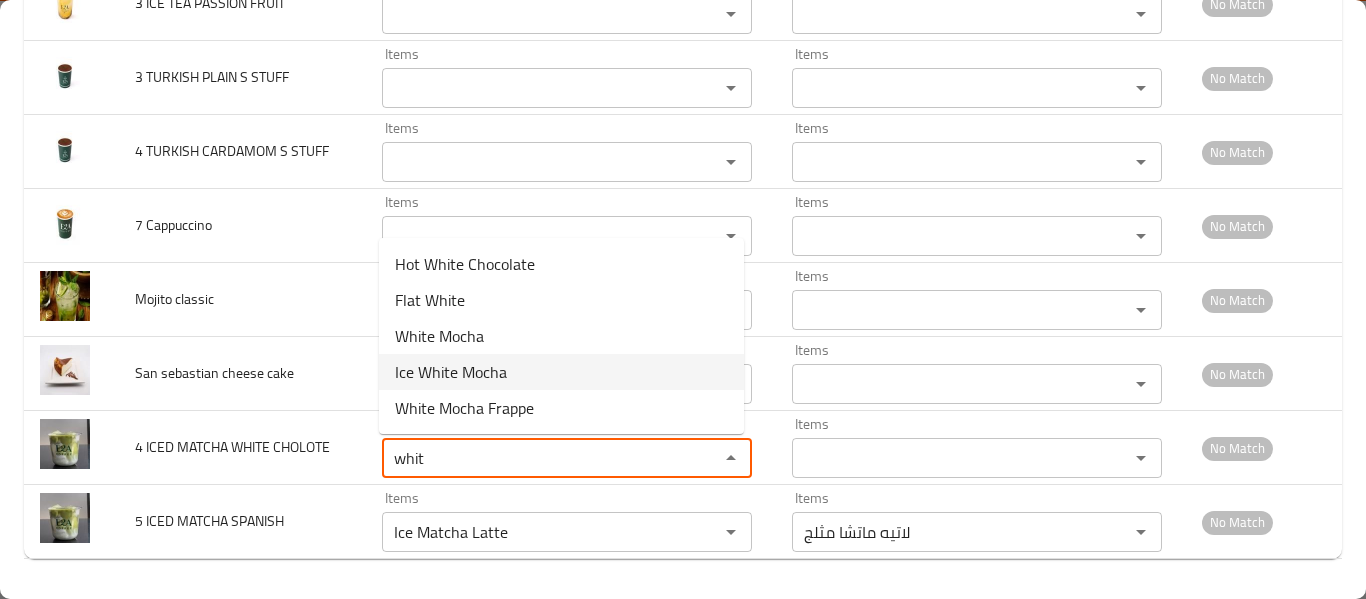 click on "Ice White Mocha" at bounding box center [561, 372] 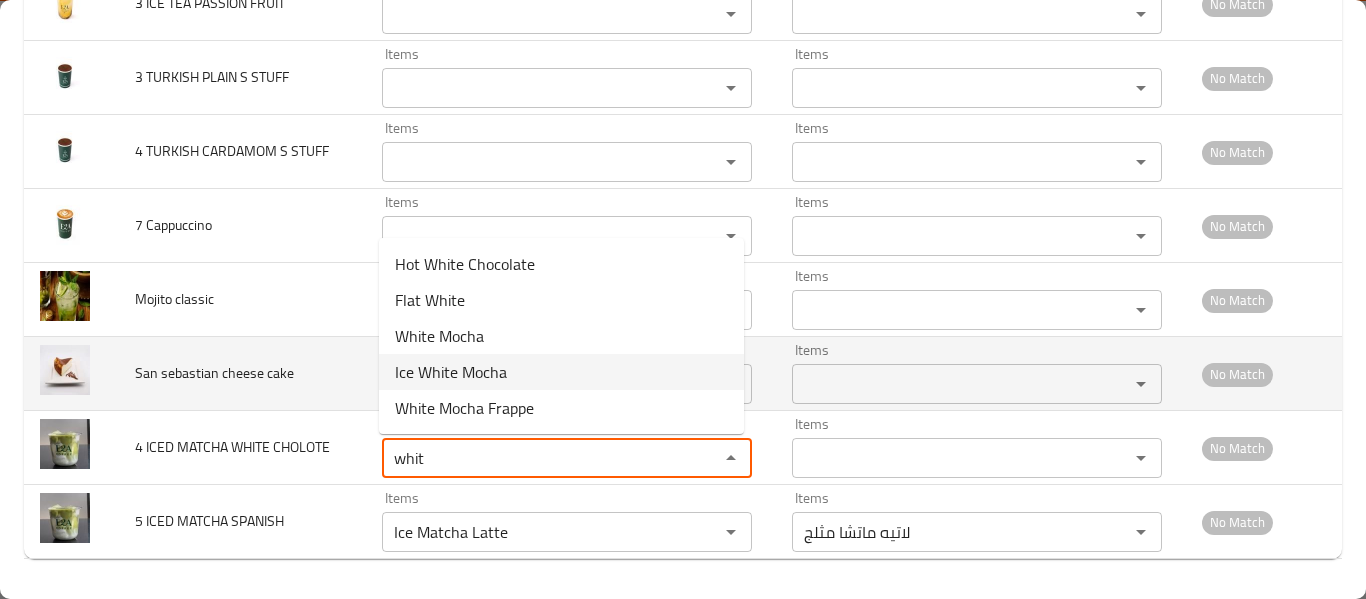 type on "Ice White Mocha" 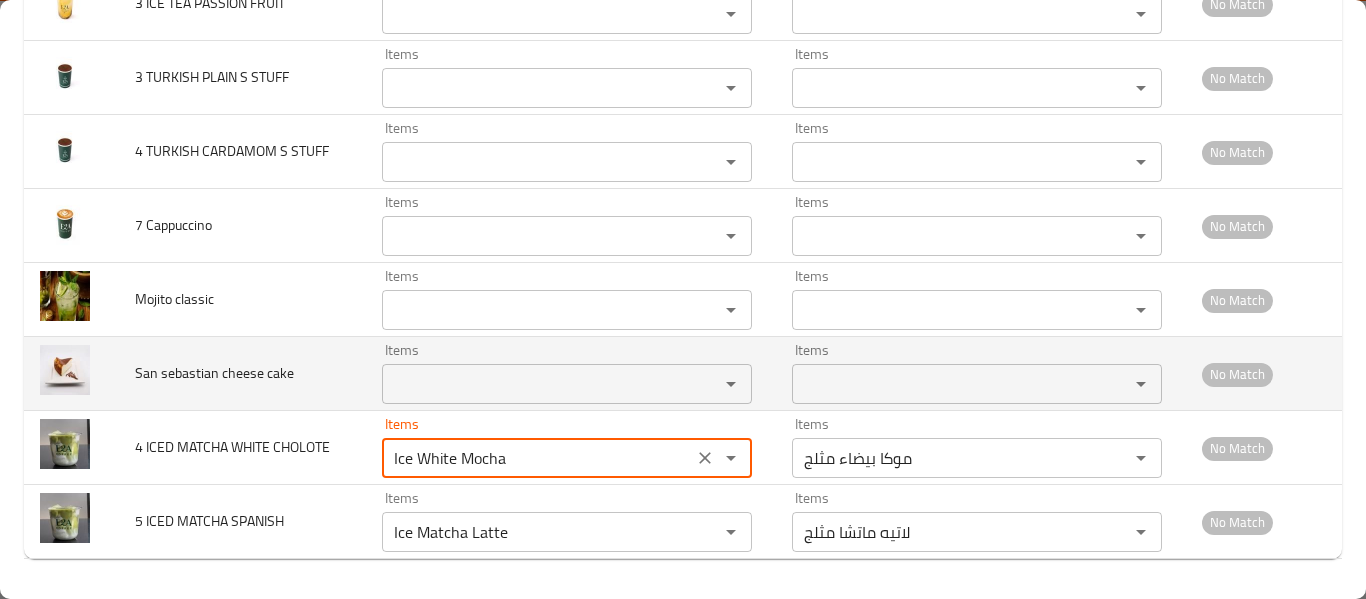 type on "Ice White Mocha" 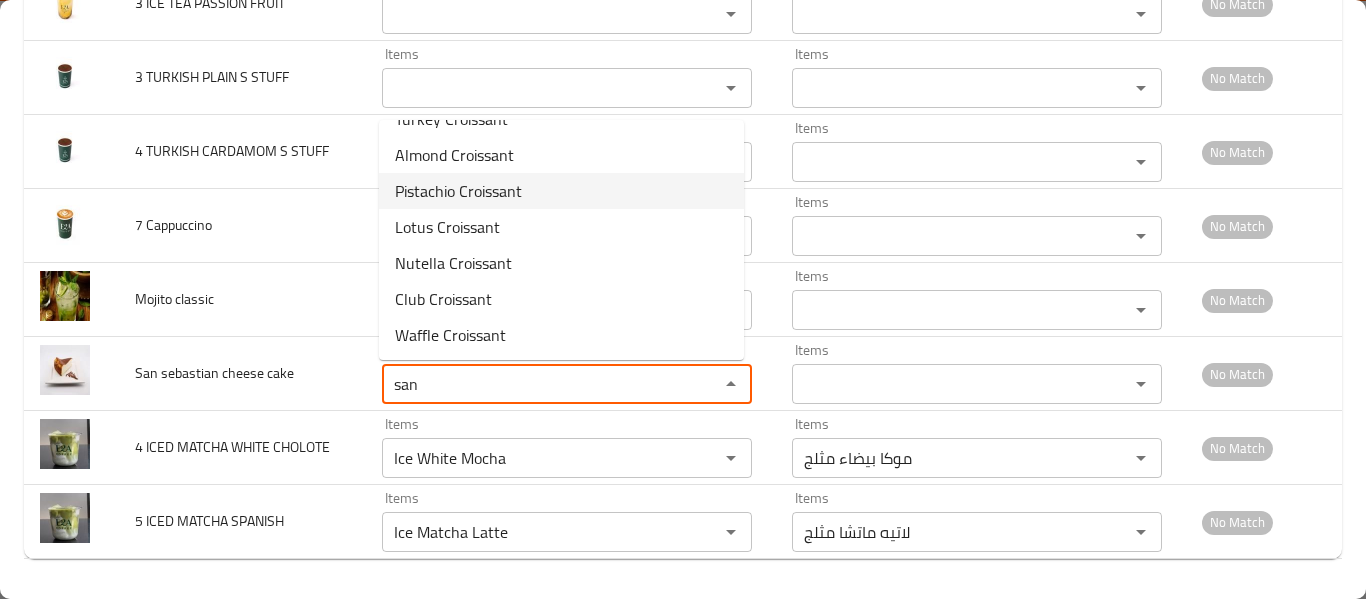 scroll, scrollTop: 136, scrollLeft: 0, axis: vertical 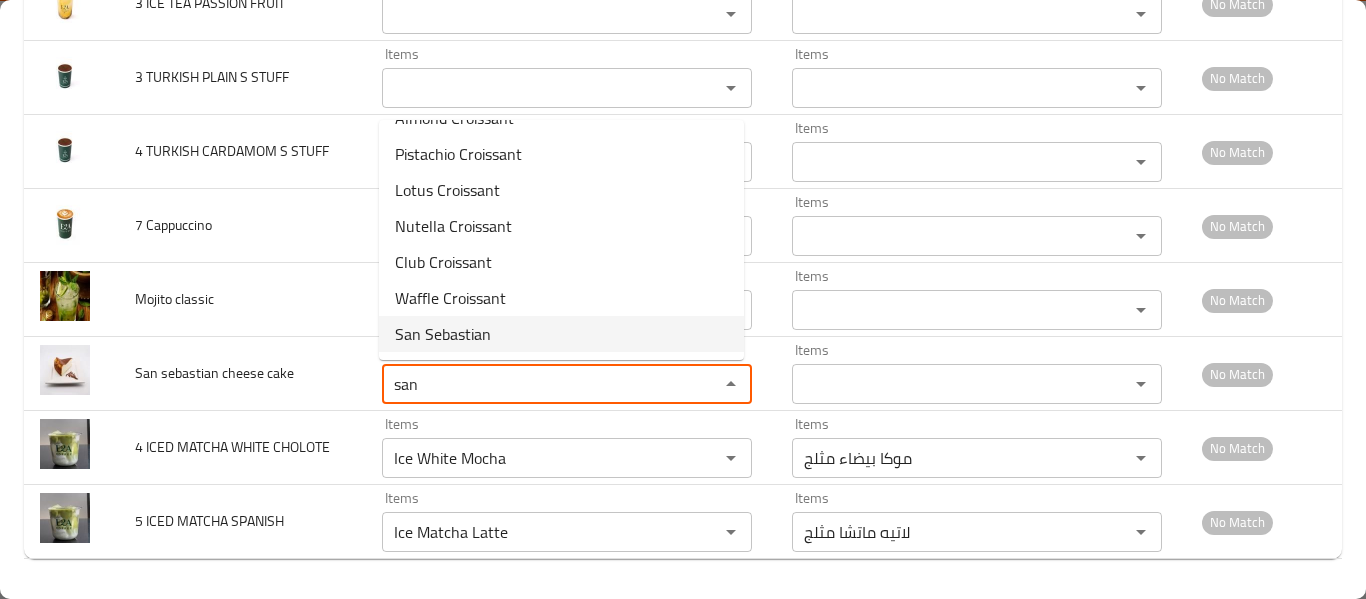 click on "San Sebastian" at bounding box center [561, 334] 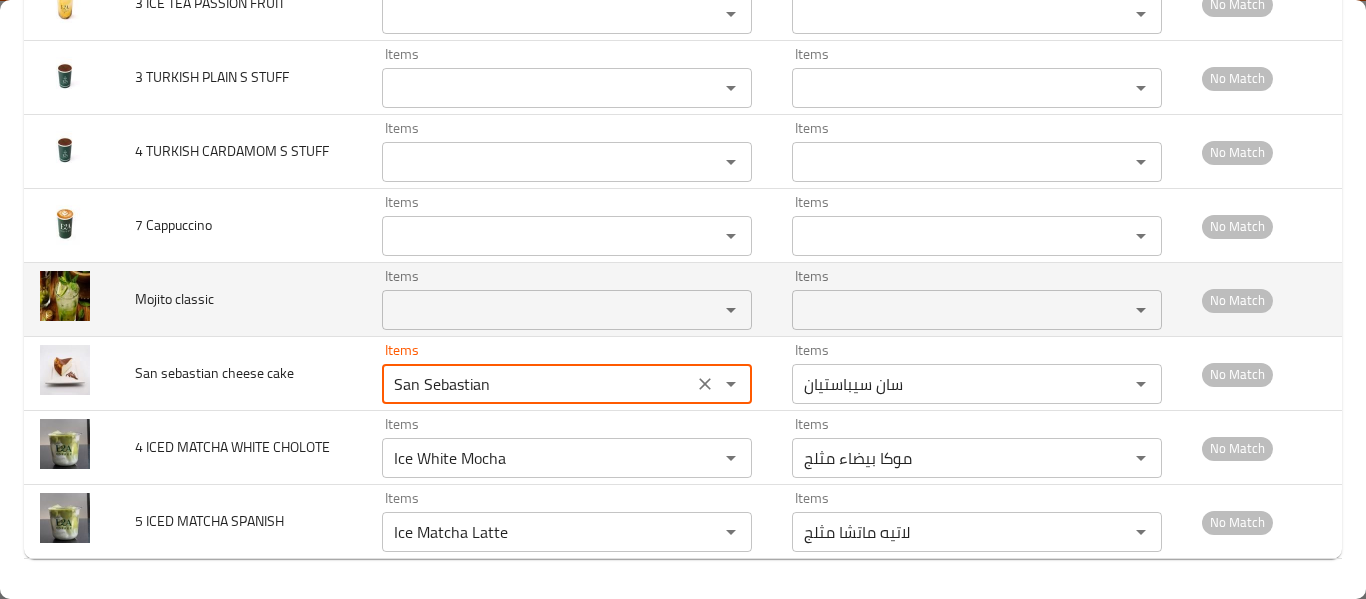 type on "San Sebastian" 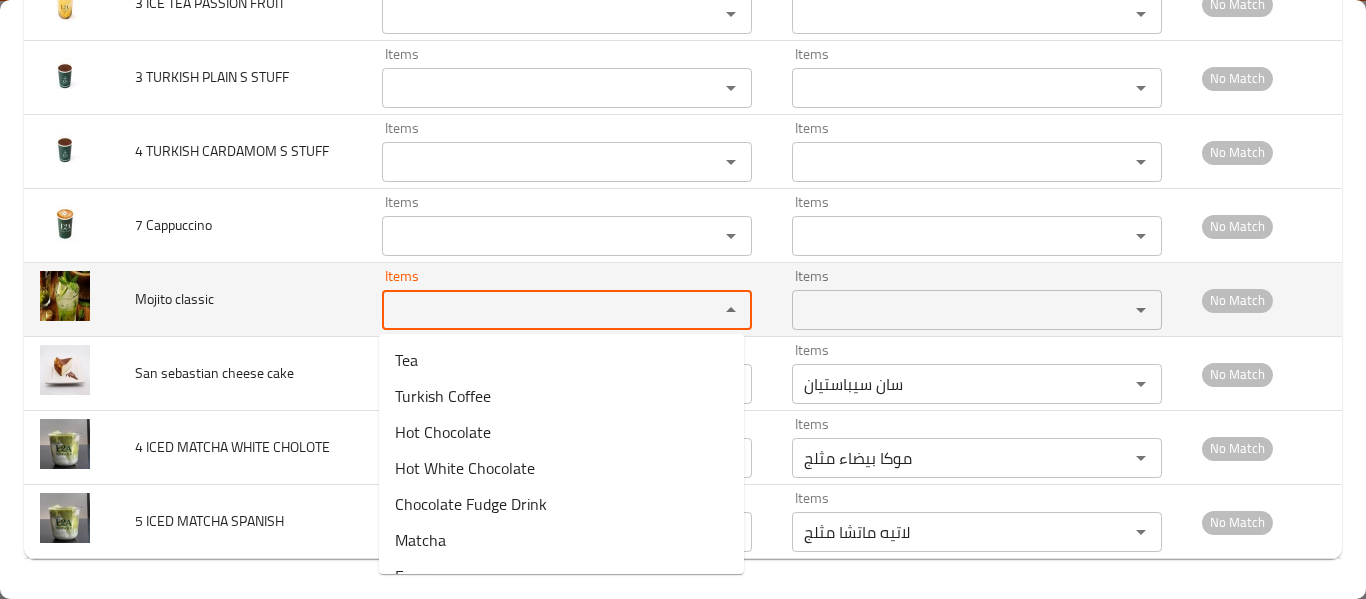 click on "Items Items" at bounding box center (571, 300) 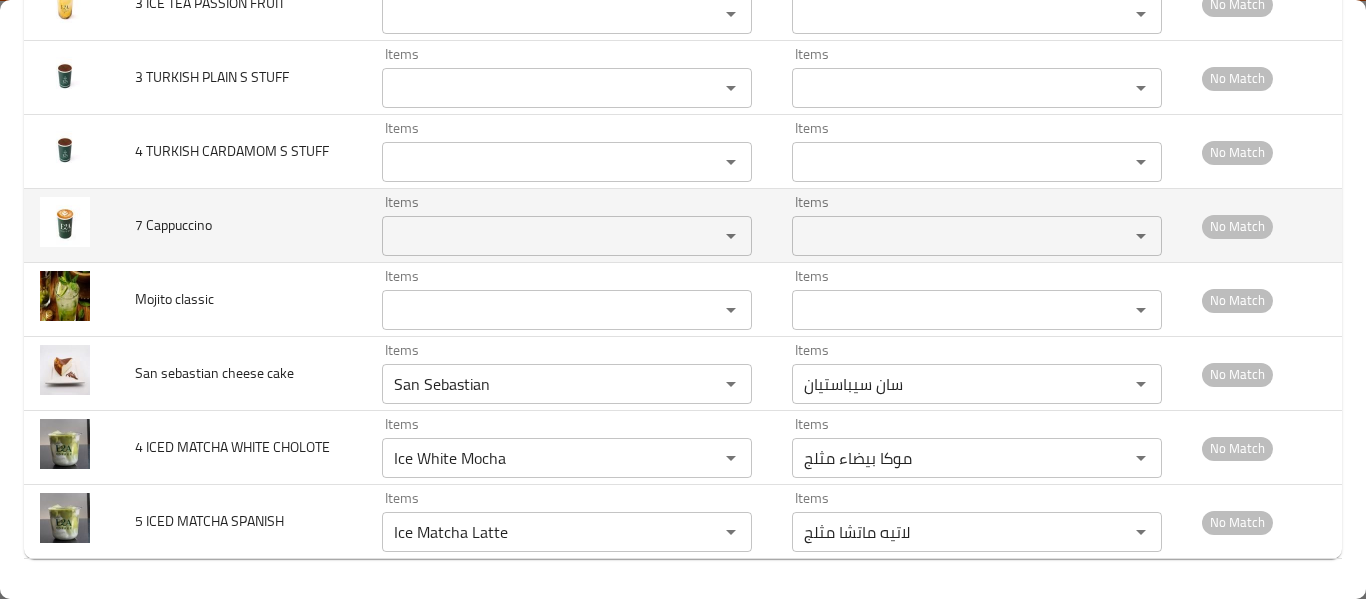 click on "Items" at bounding box center (567, 236) 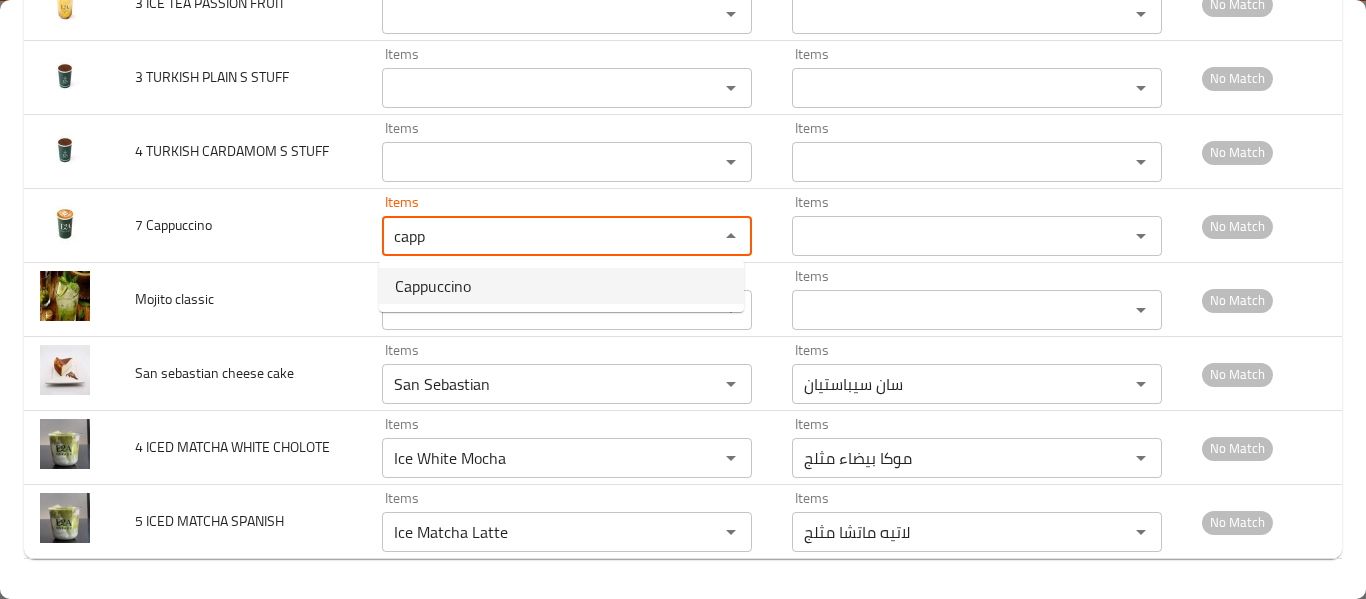 click on "Cappuccino" at bounding box center (561, 286) 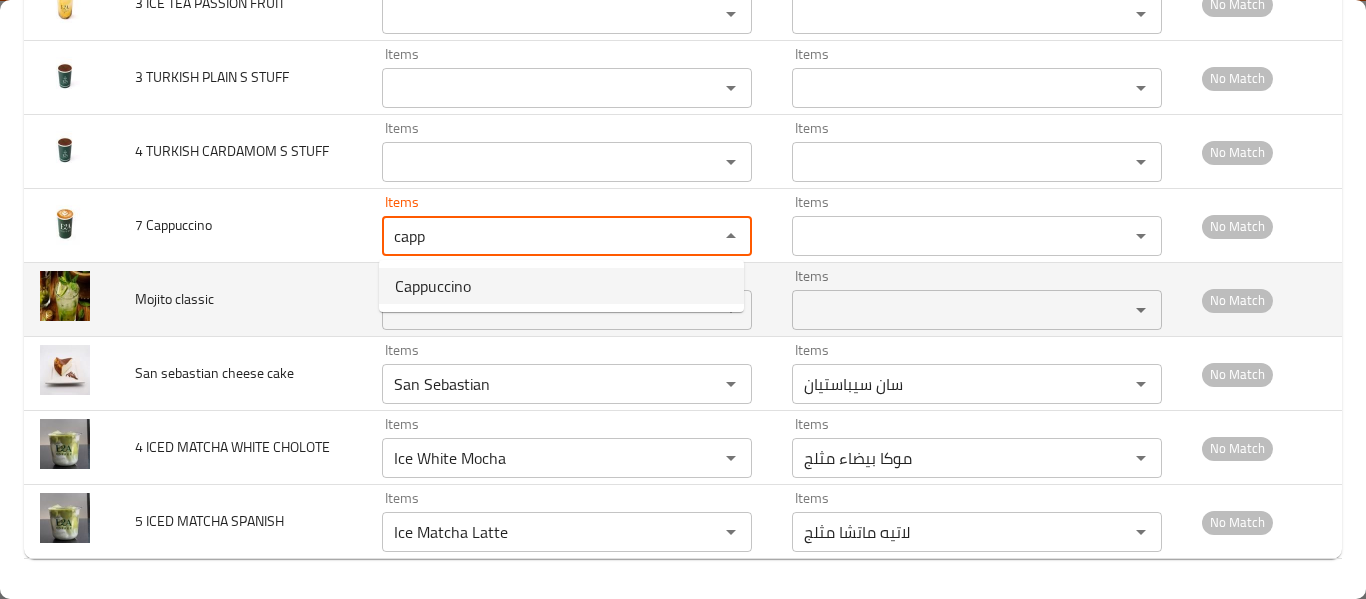 type on "Cappuccino" 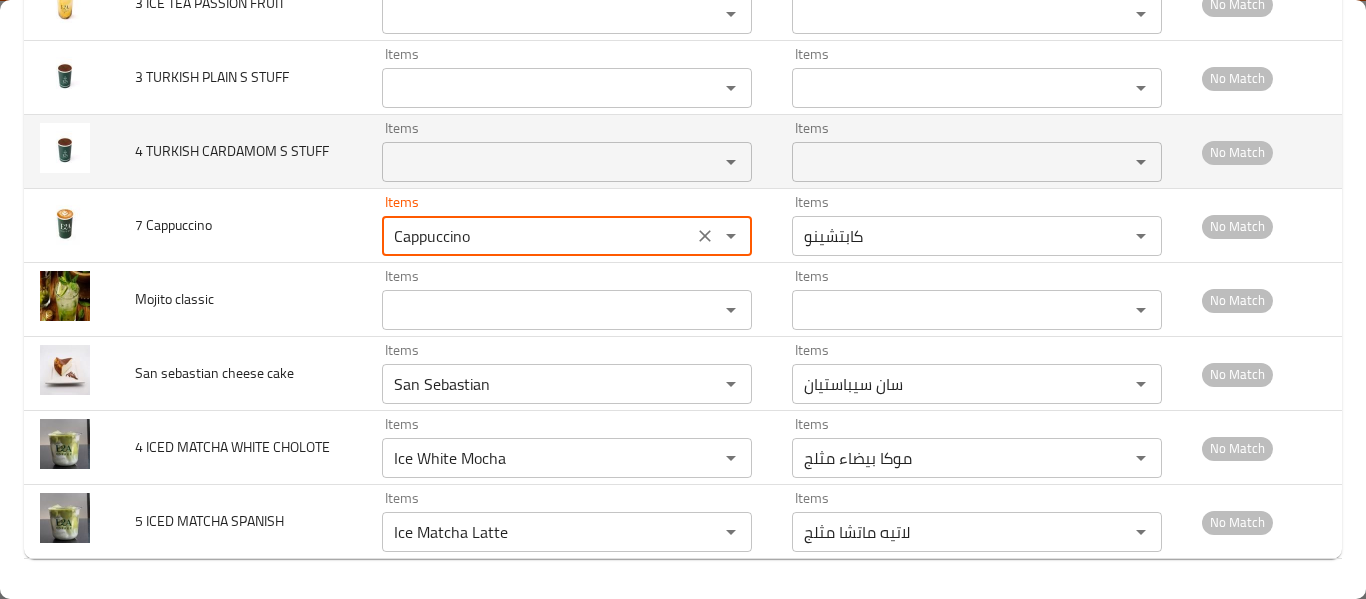 click on "Items" at bounding box center [567, 162] 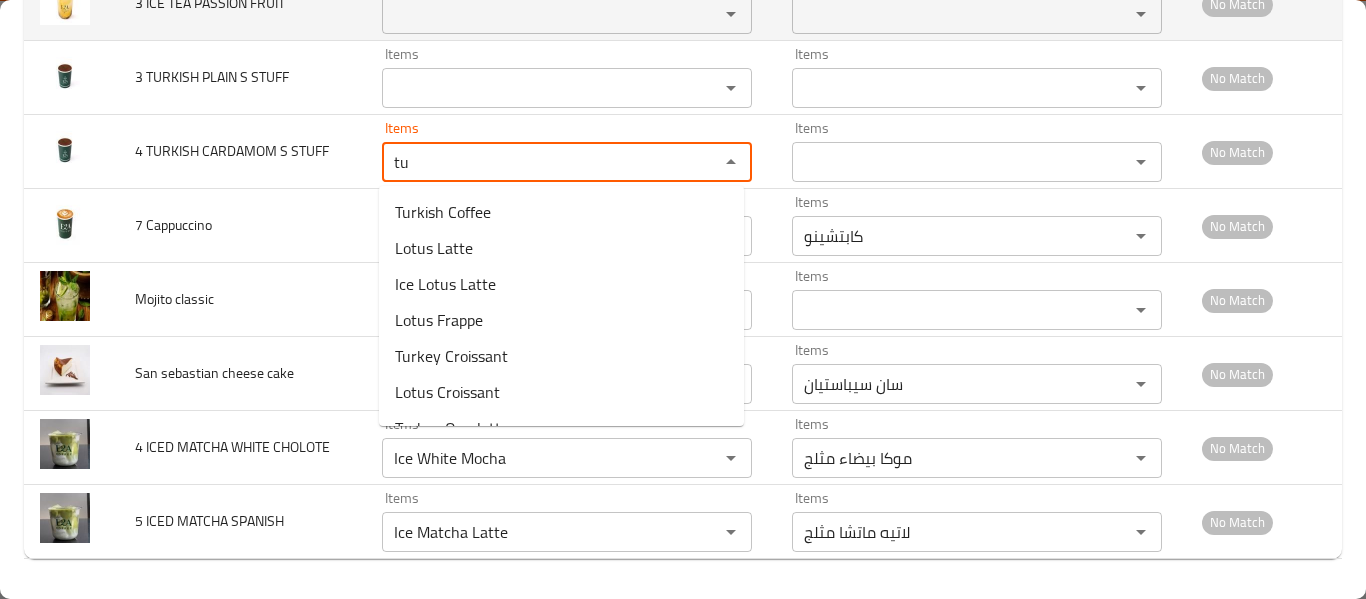 type on "tu" 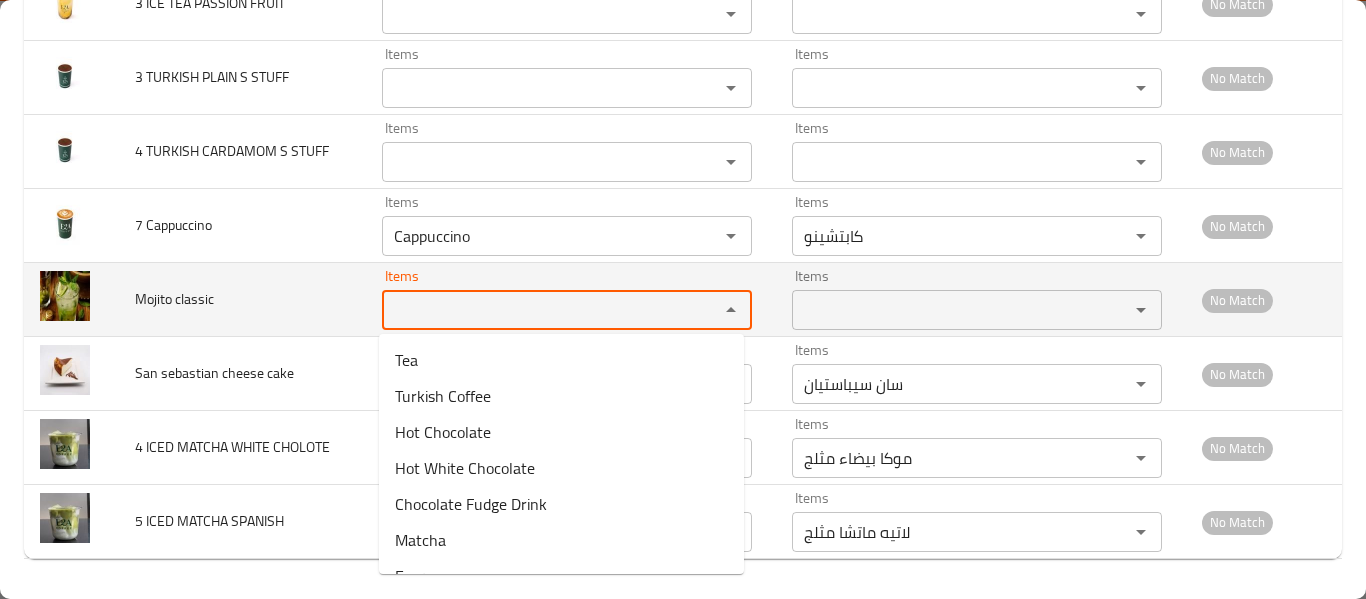 click on "Items" at bounding box center [537, 310] 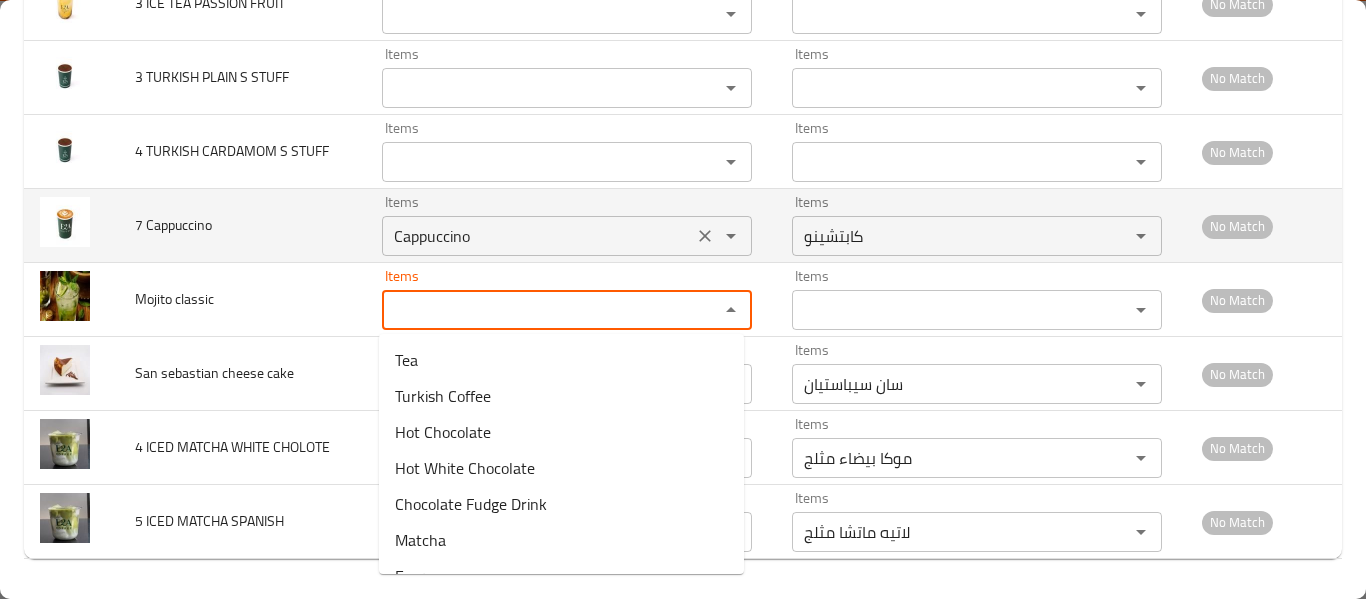 click on "Cappuccino" at bounding box center [537, 236] 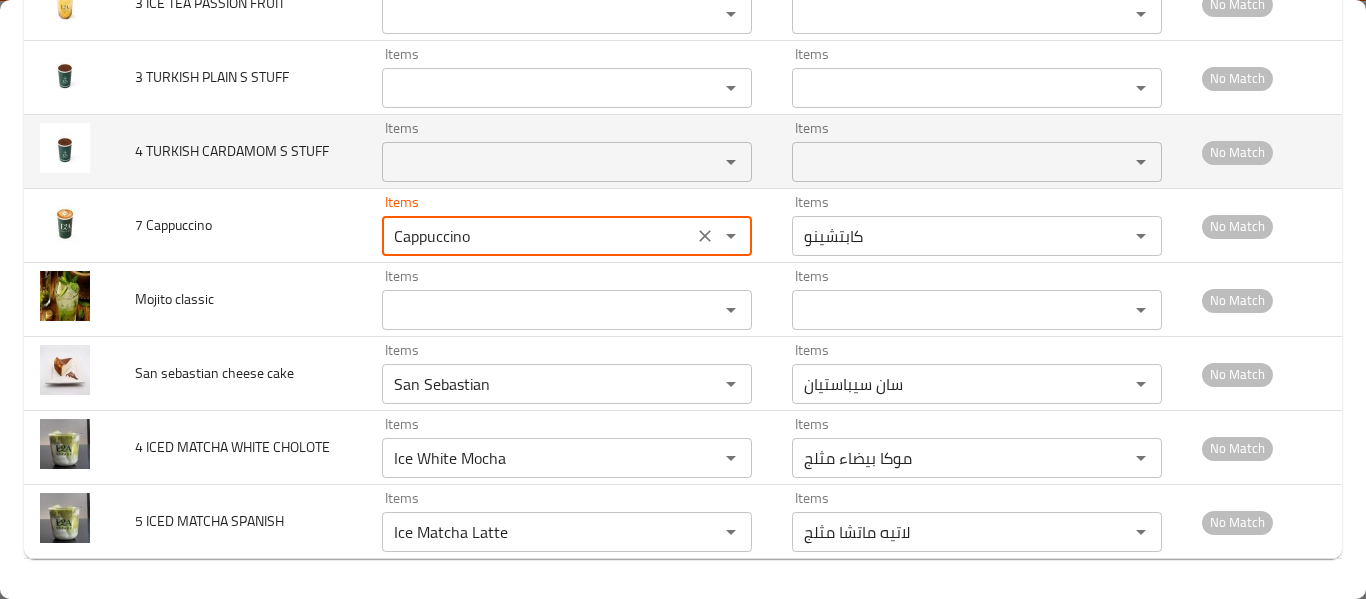 click on "Items" at bounding box center [537, 162] 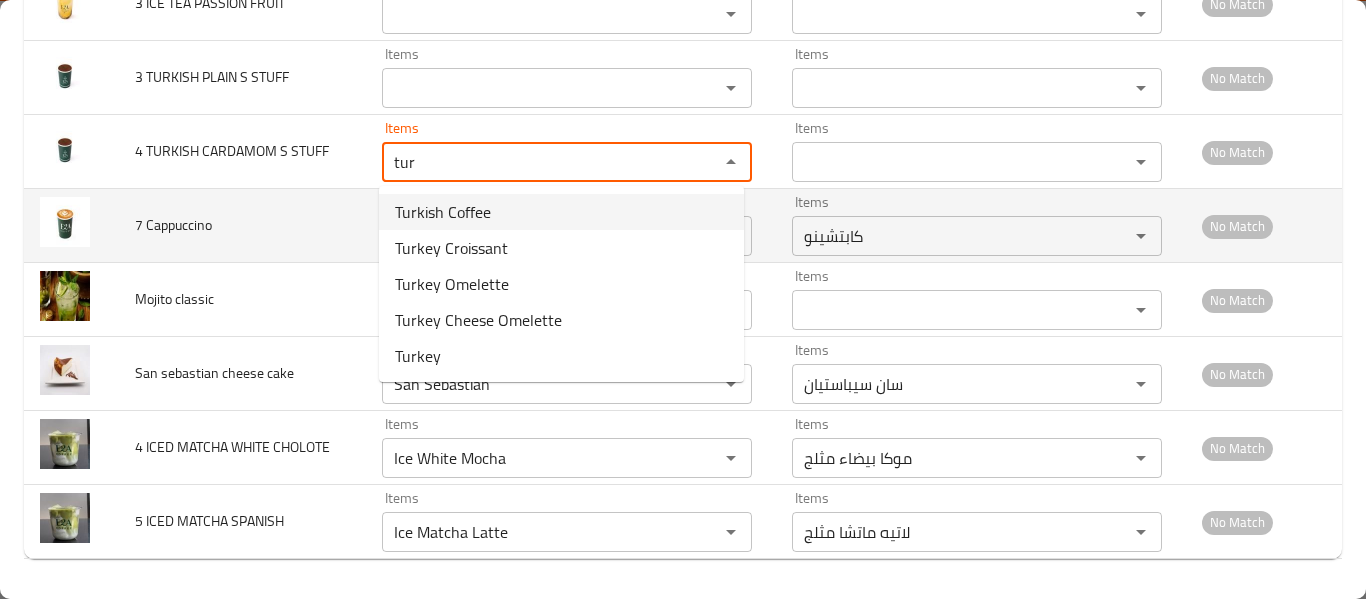 type on "tur" 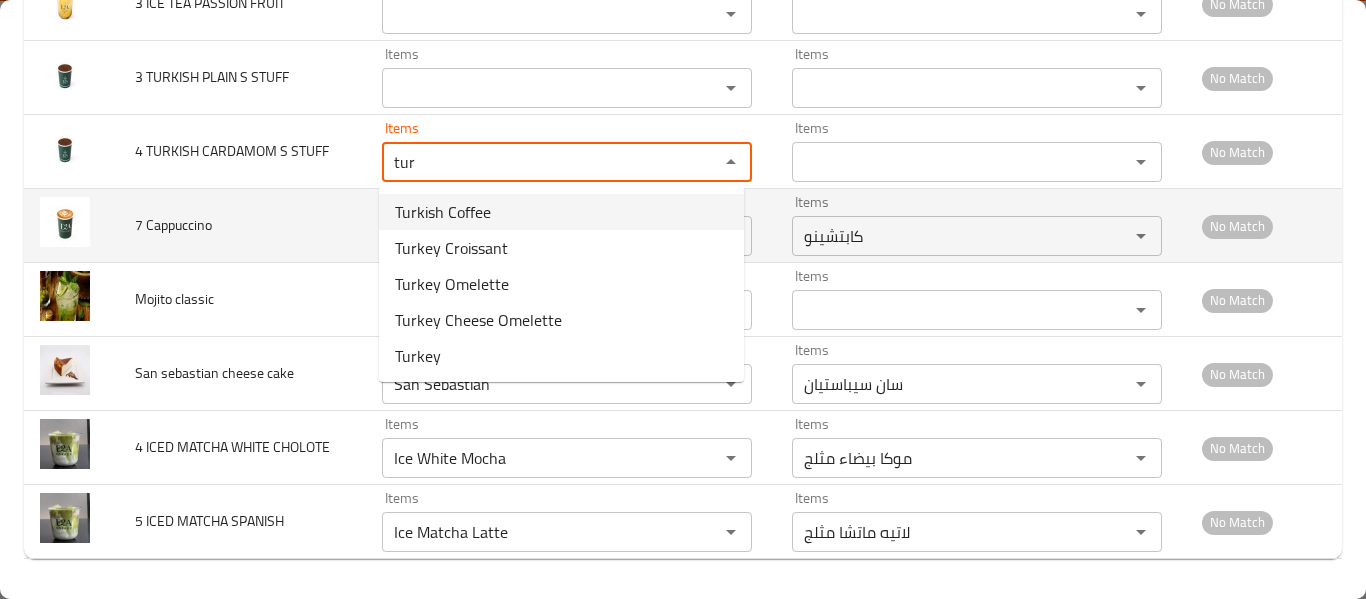 type 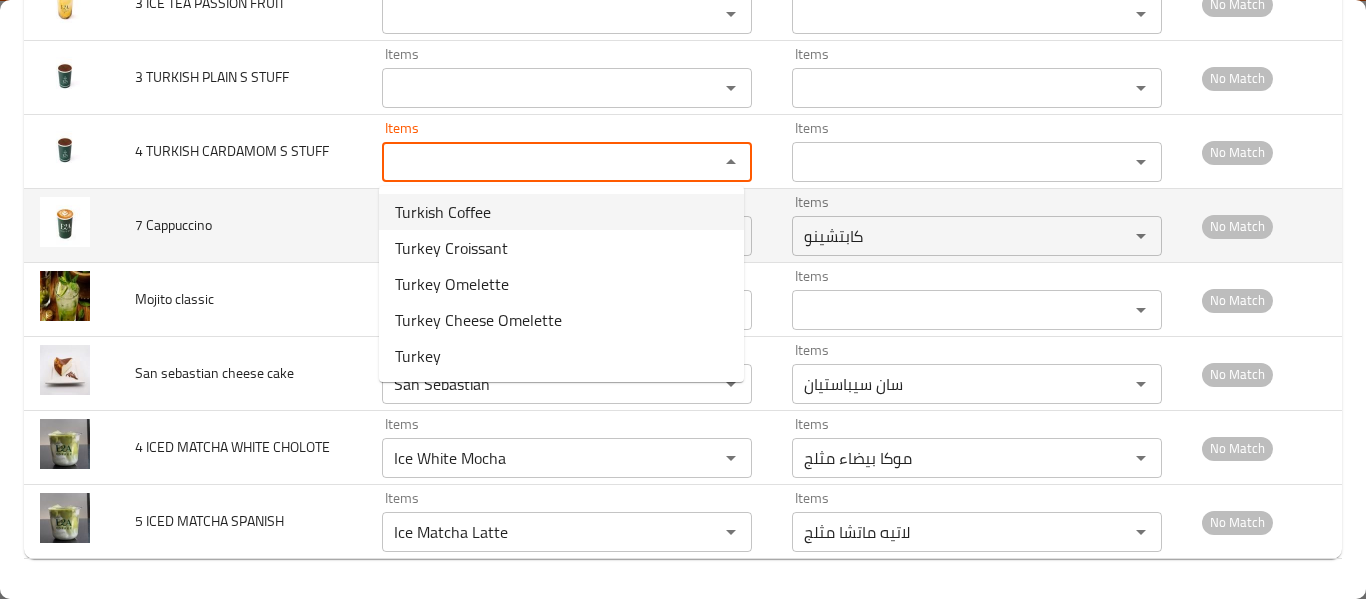 click on "7 Cappuccino" at bounding box center [242, 226] 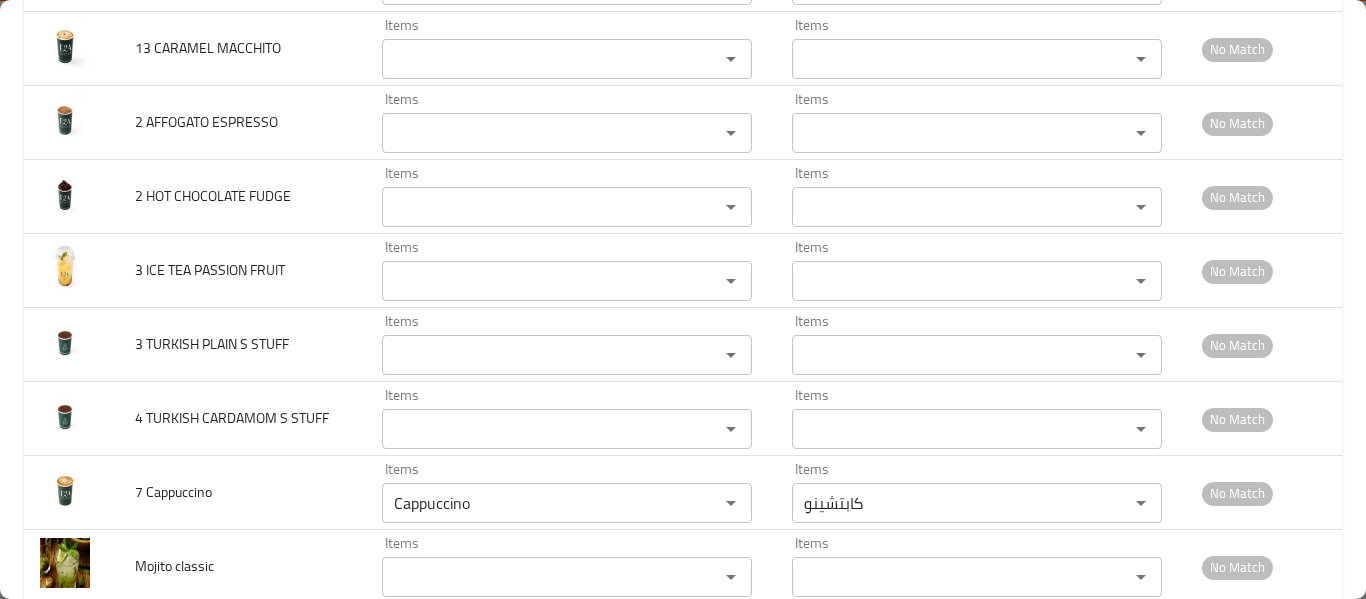scroll, scrollTop: 7161, scrollLeft: 0, axis: vertical 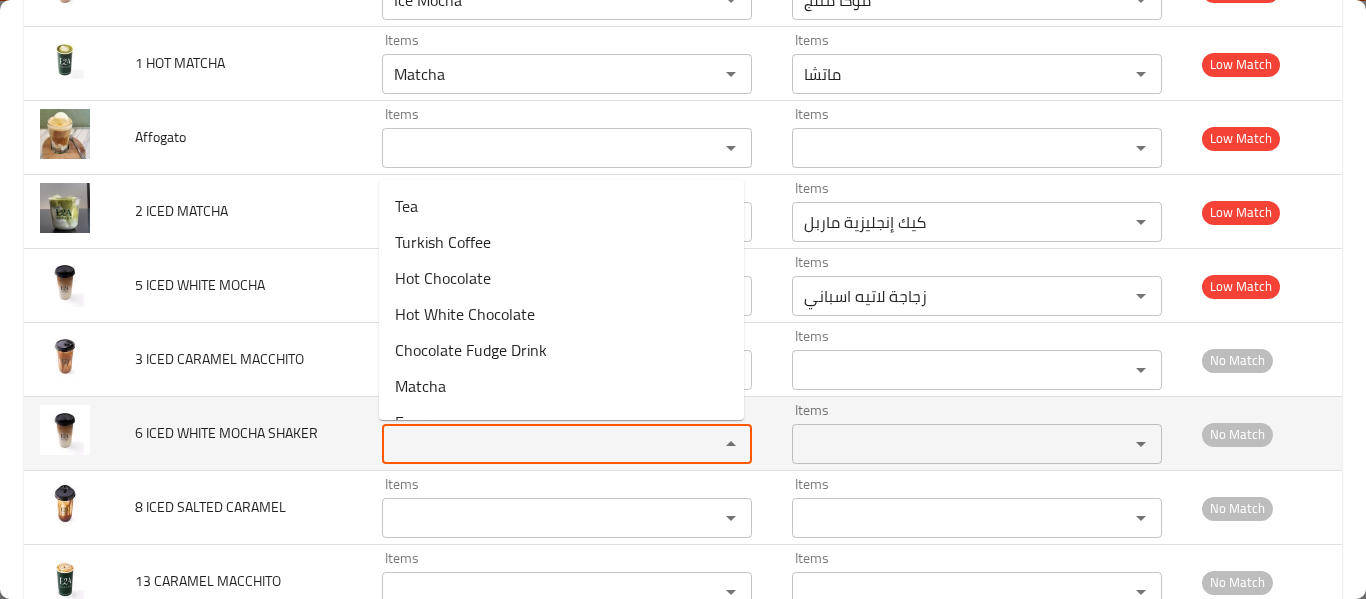 click on "Items" at bounding box center (537, 444) 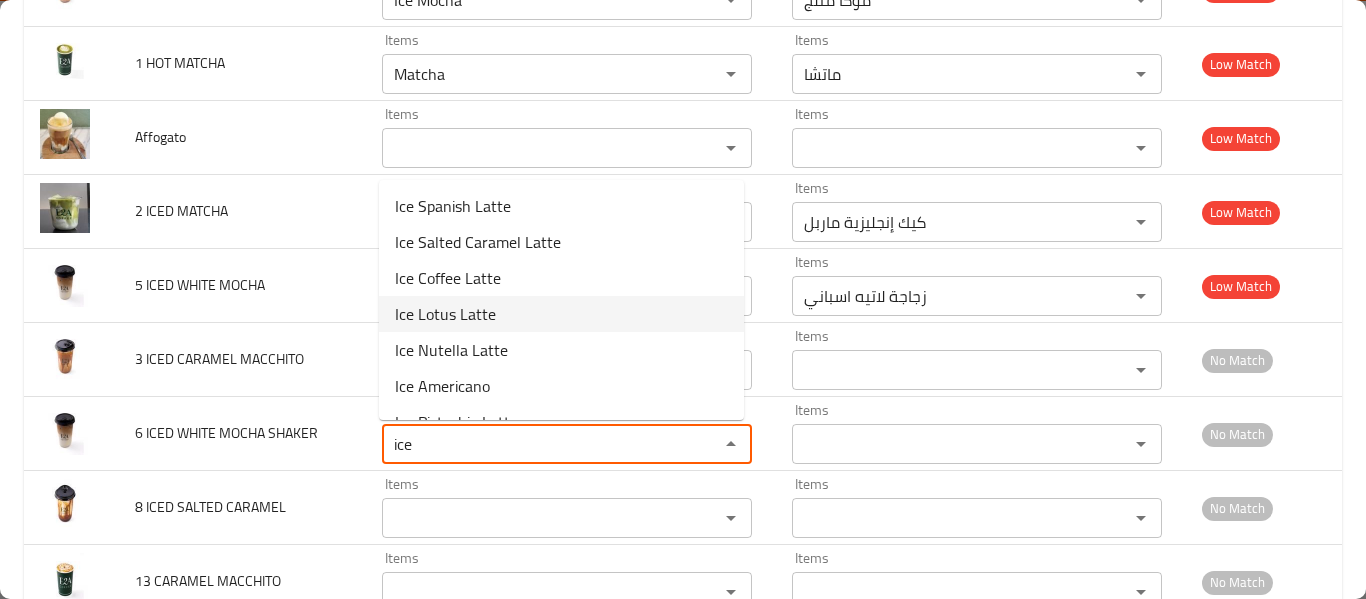 scroll, scrollTop: 172, scrollLeft: 0, axis: vertical 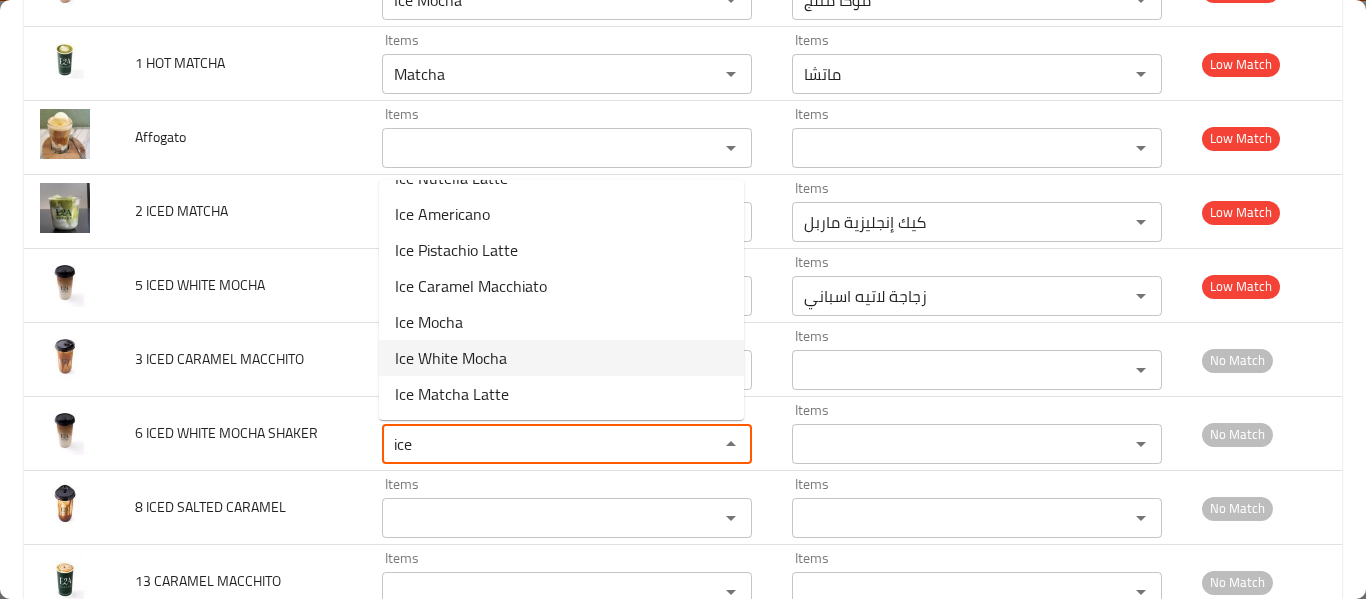 click on "Ice White Mocha" at bounding box center [561, 358] 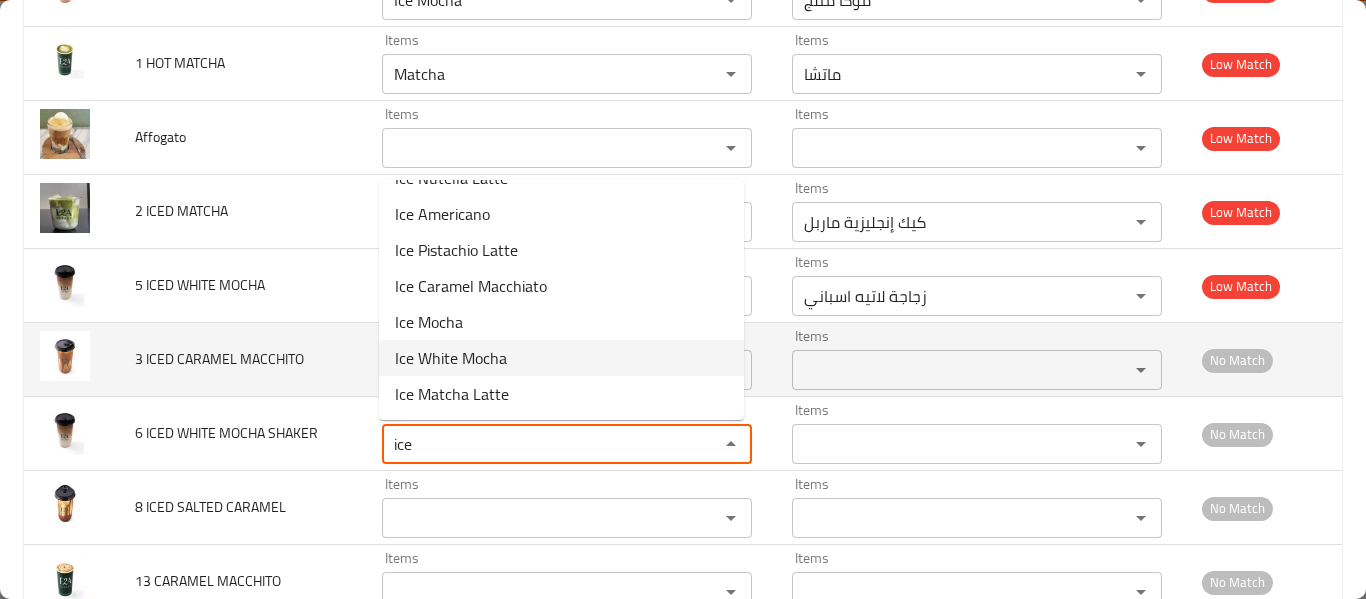 type on "Ice White Mocha" 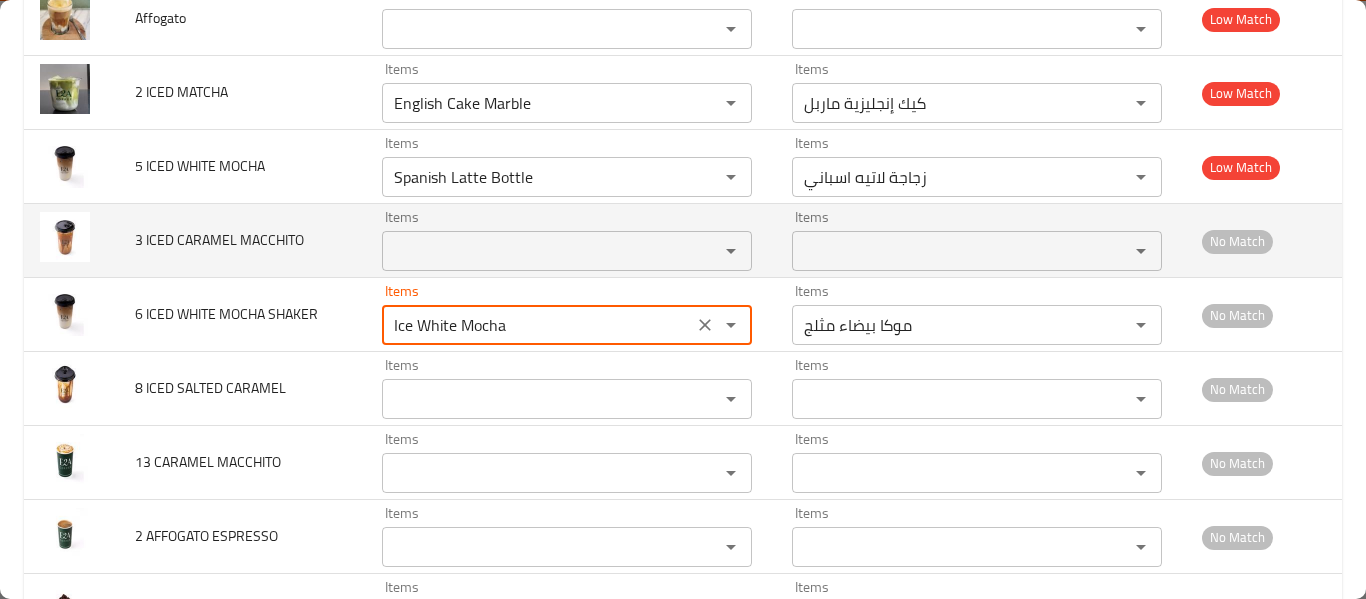 scroll, scrollTop: 7428, scrollLeft: 0, axis: vertical 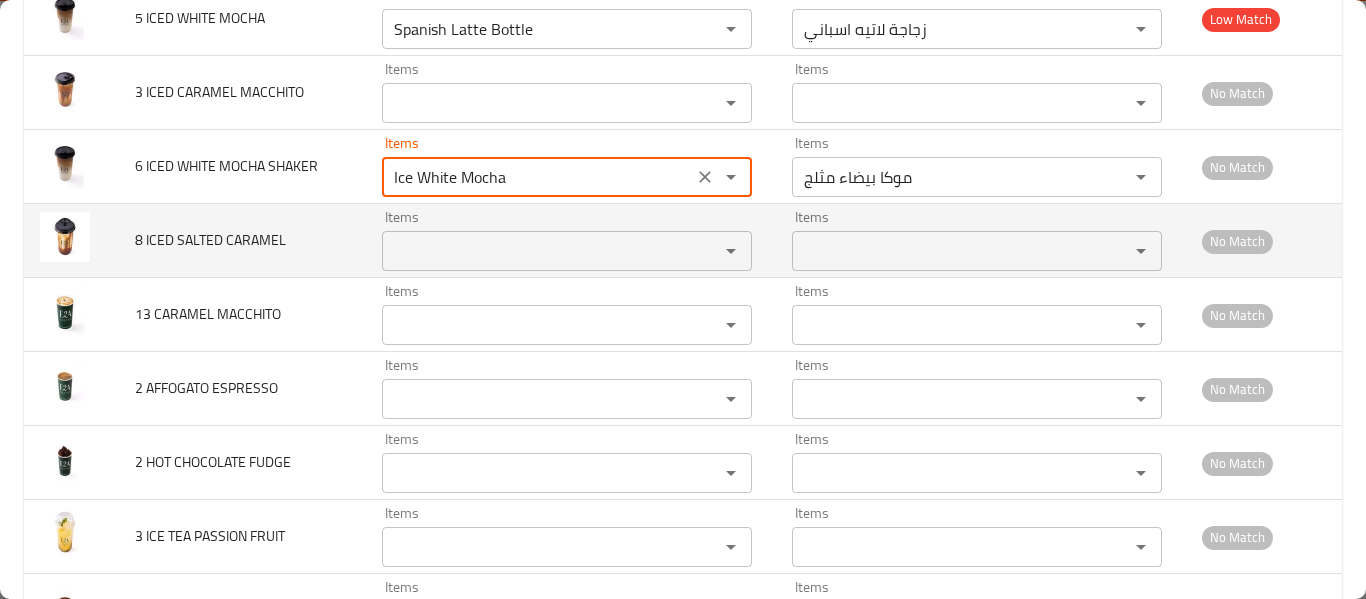 type on "Ice White Mocha" 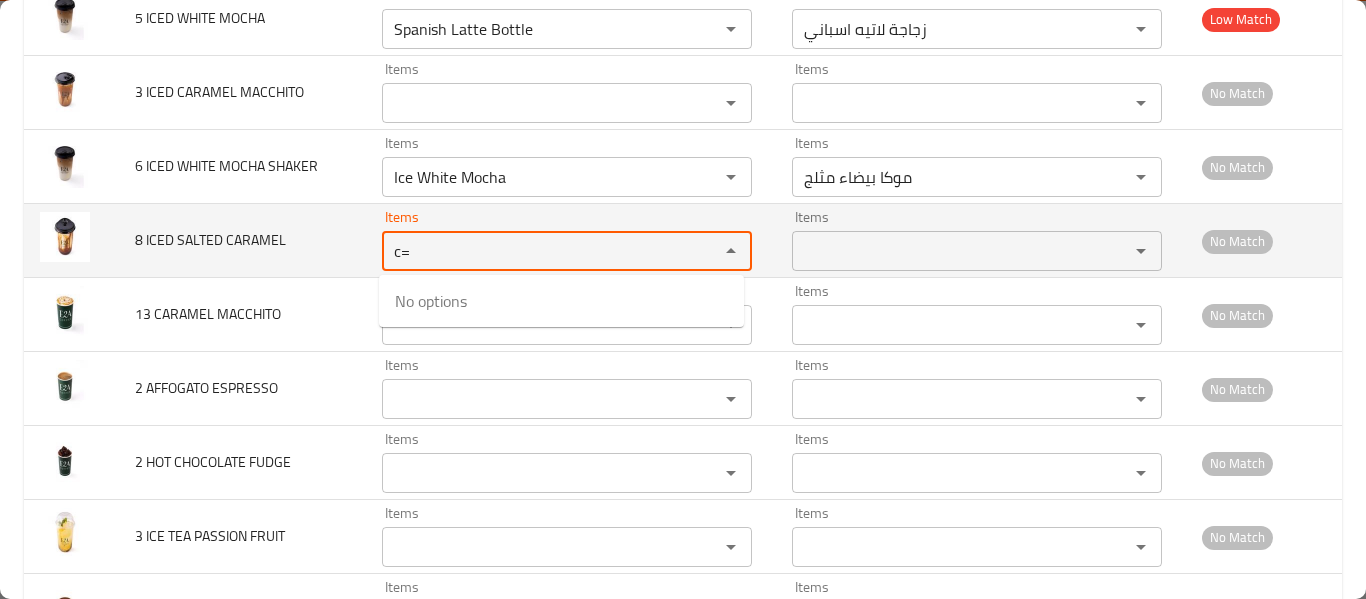 type on "c" 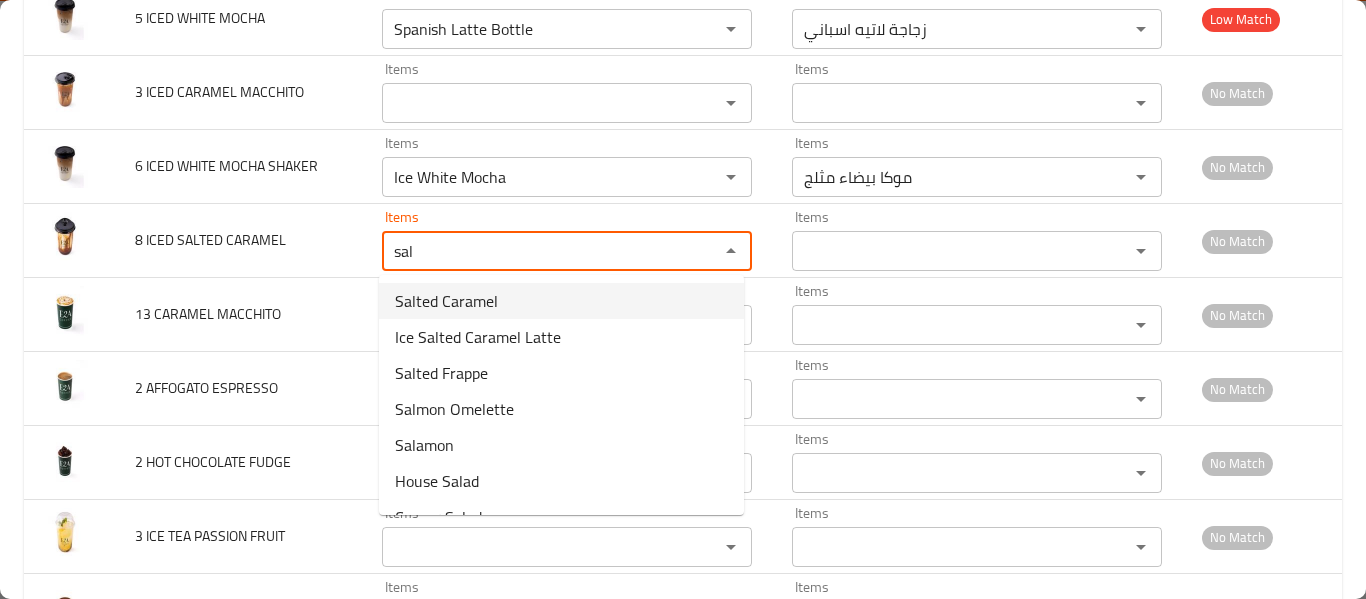 click on "Salted Caramel" at bounding box center [446, 301] 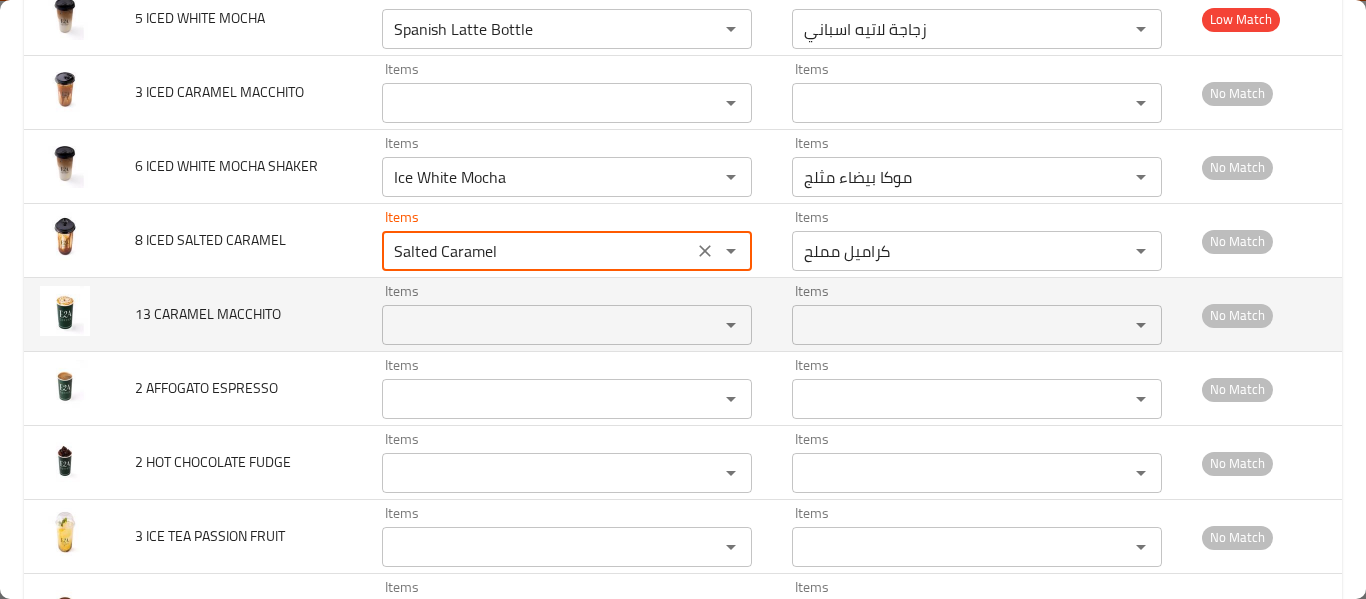 type on "Salted Caramel" 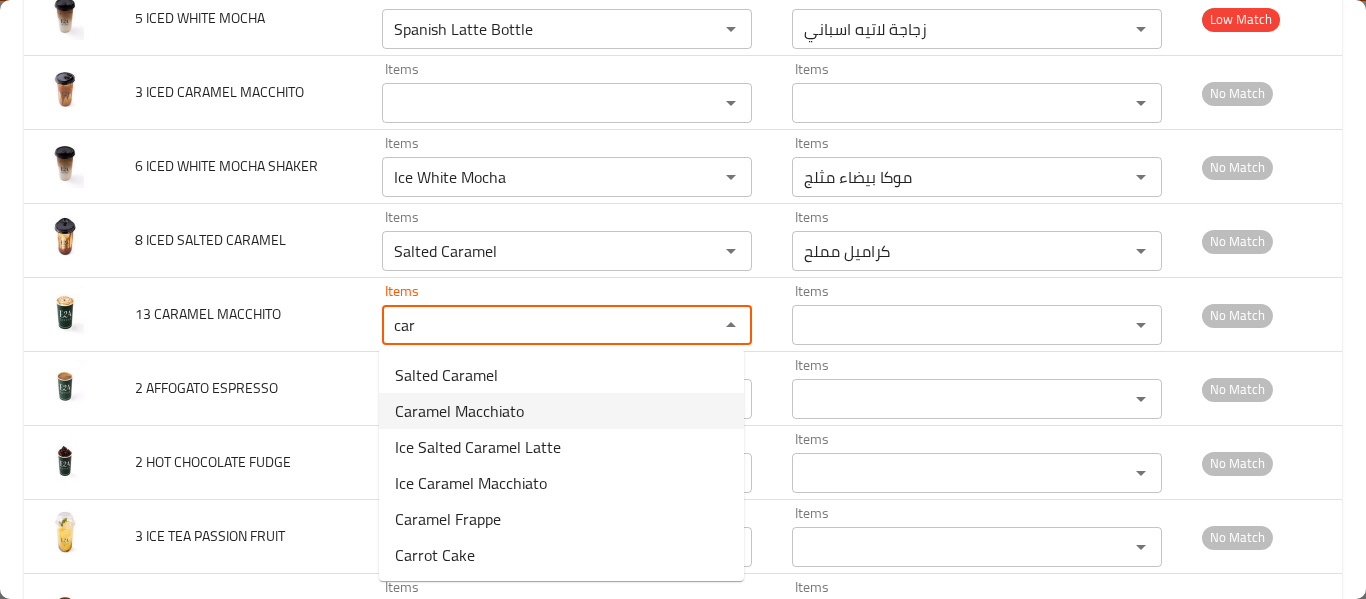 click on "Caramel Macchiato" at bounding box center (459, 411) 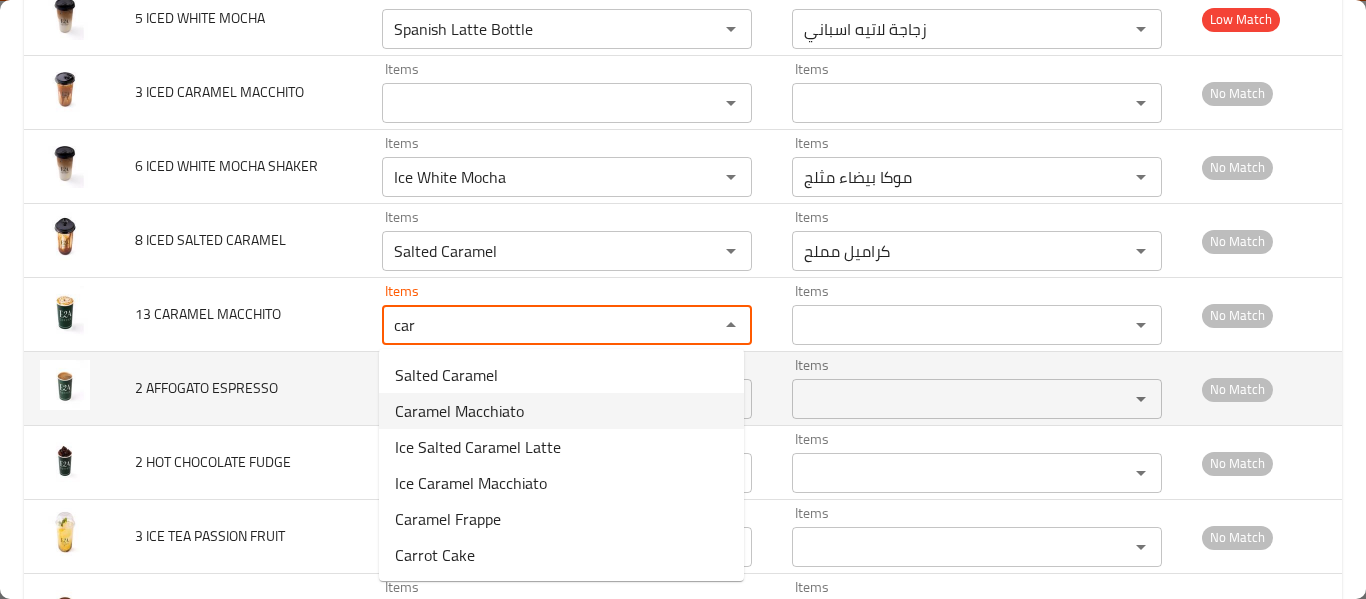 type on "Caramel Macchiato" 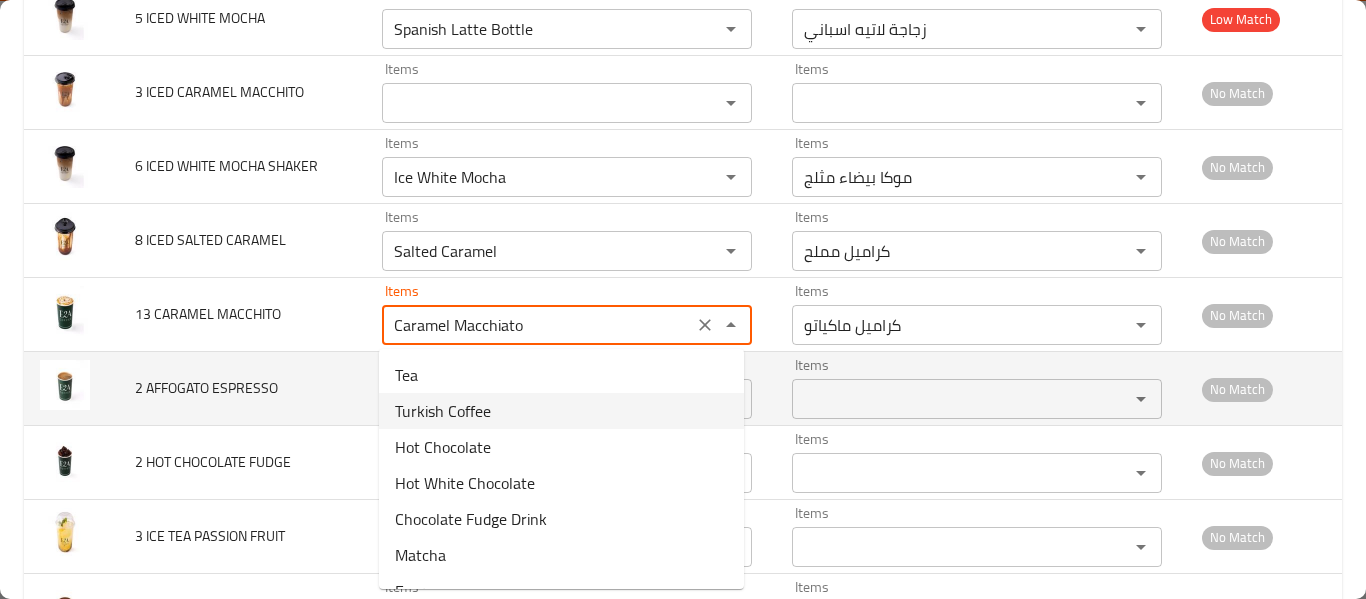 type on "Caramel Macchiato" 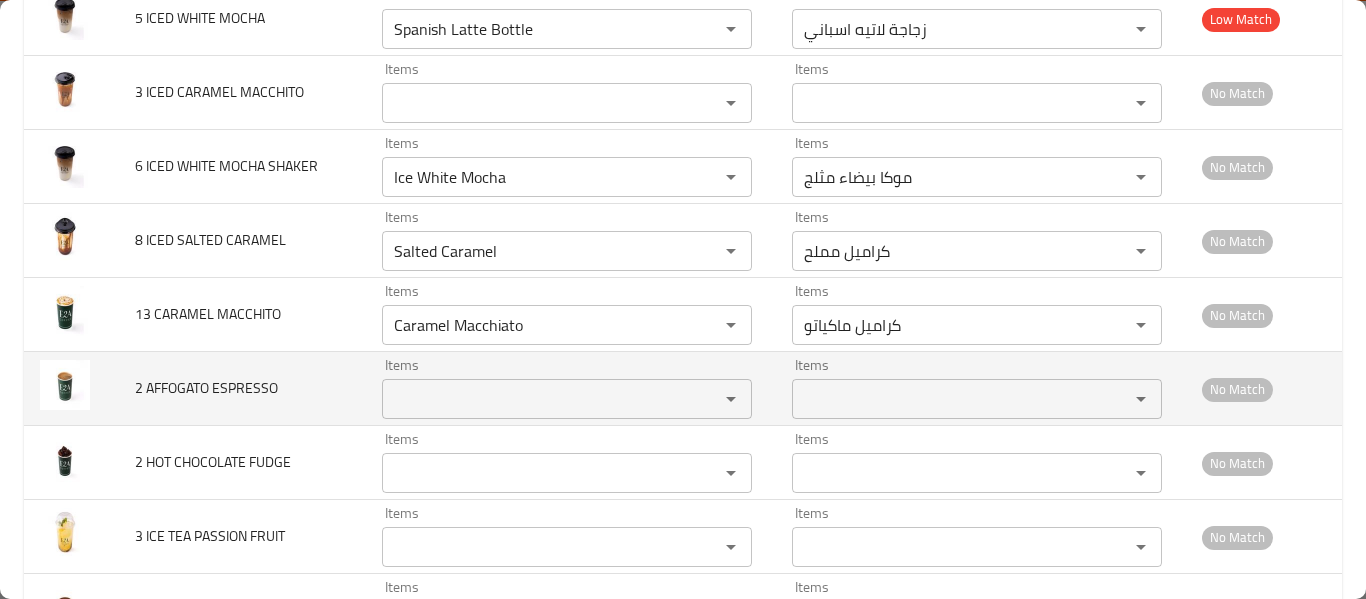 click on "Items" at bounding box center [537, 399] 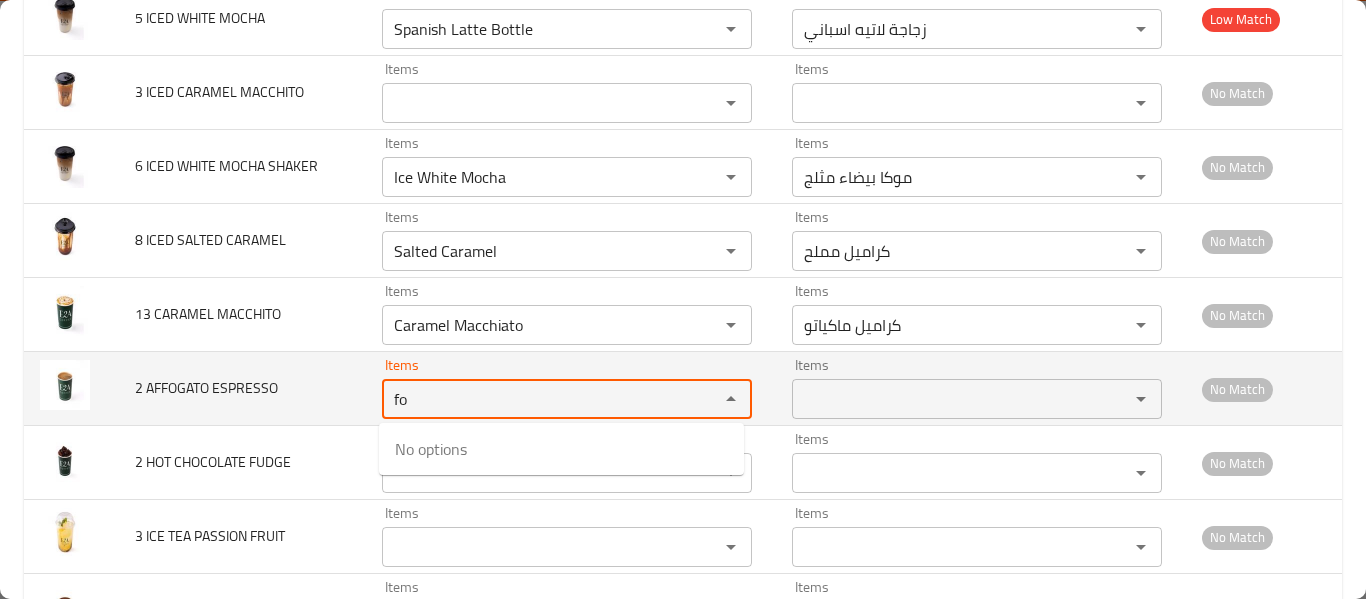 type on "f" 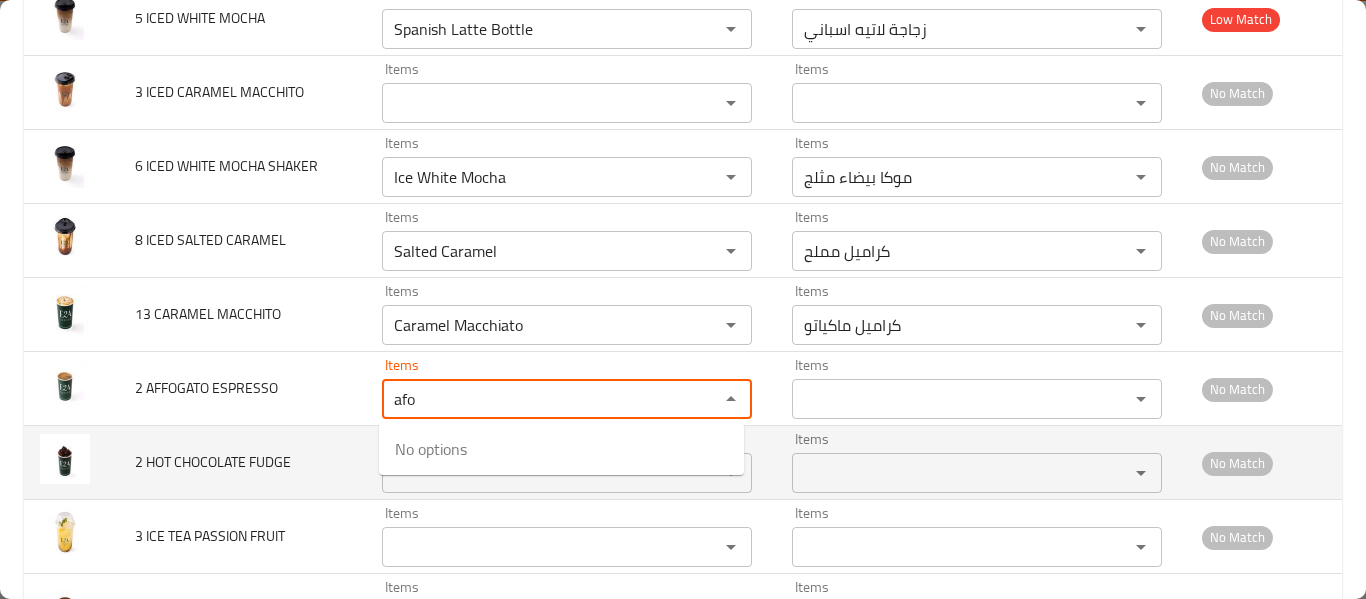 type on "afo" 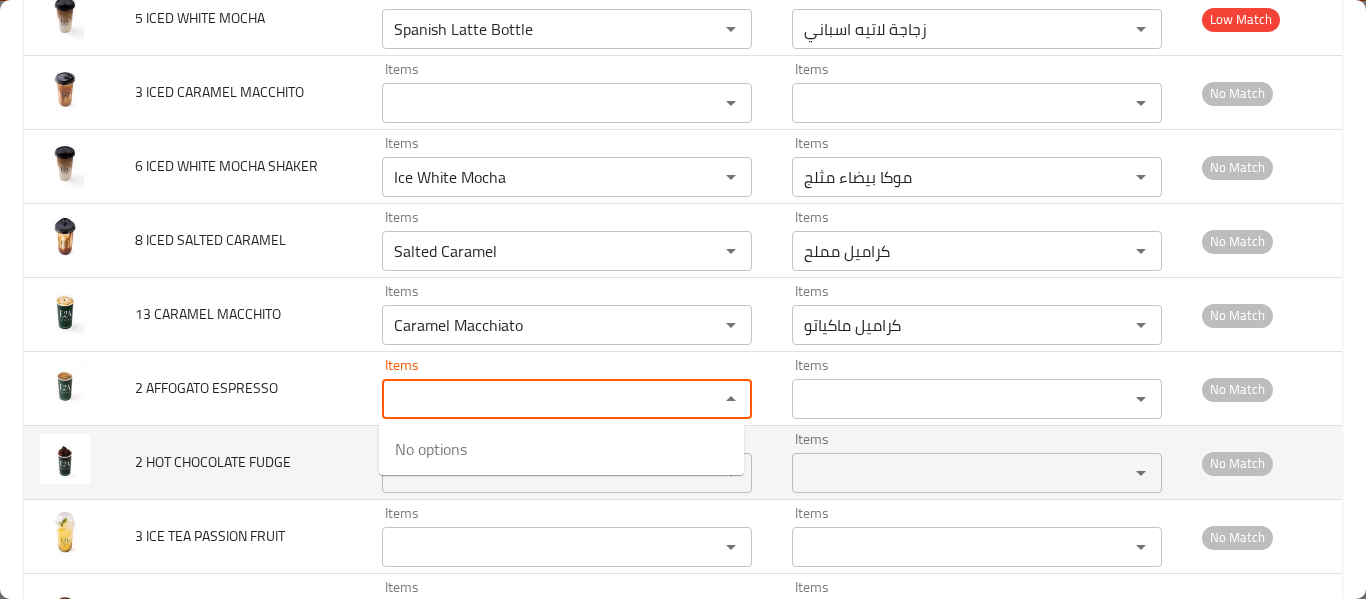 click on "2 HOT CHOCOLATE FUDGE" at bounding box center (213, 462) 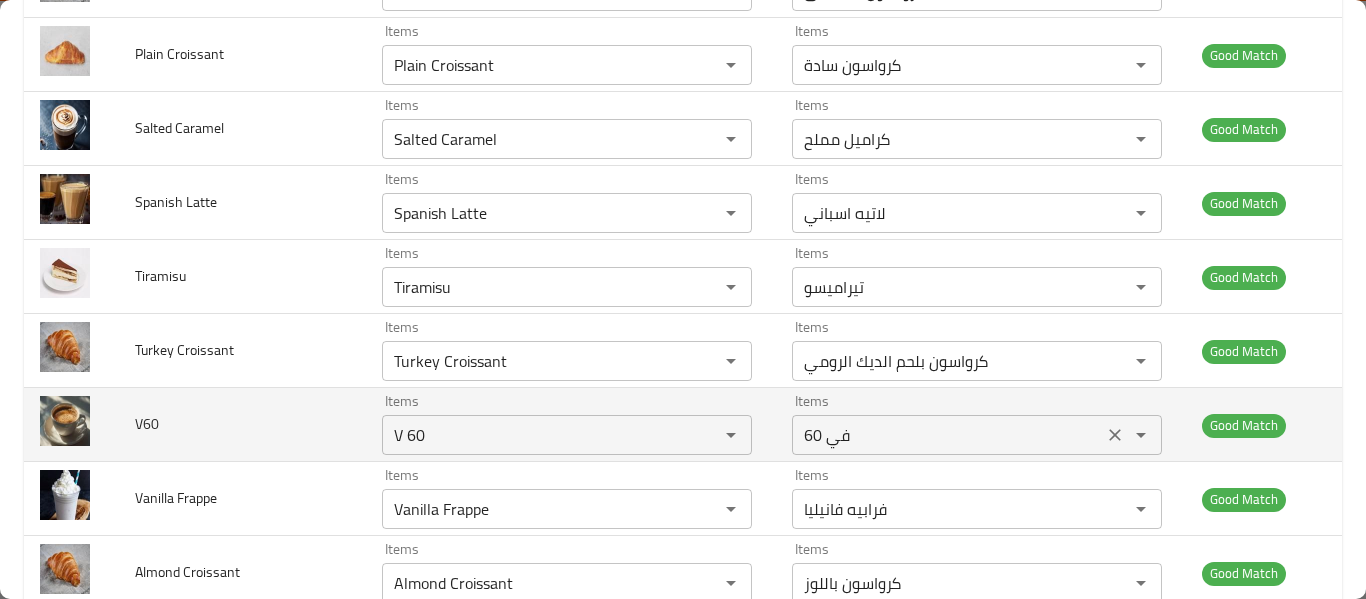 scroll, scrollTop: 0, scrollLeft: 0, axis: both 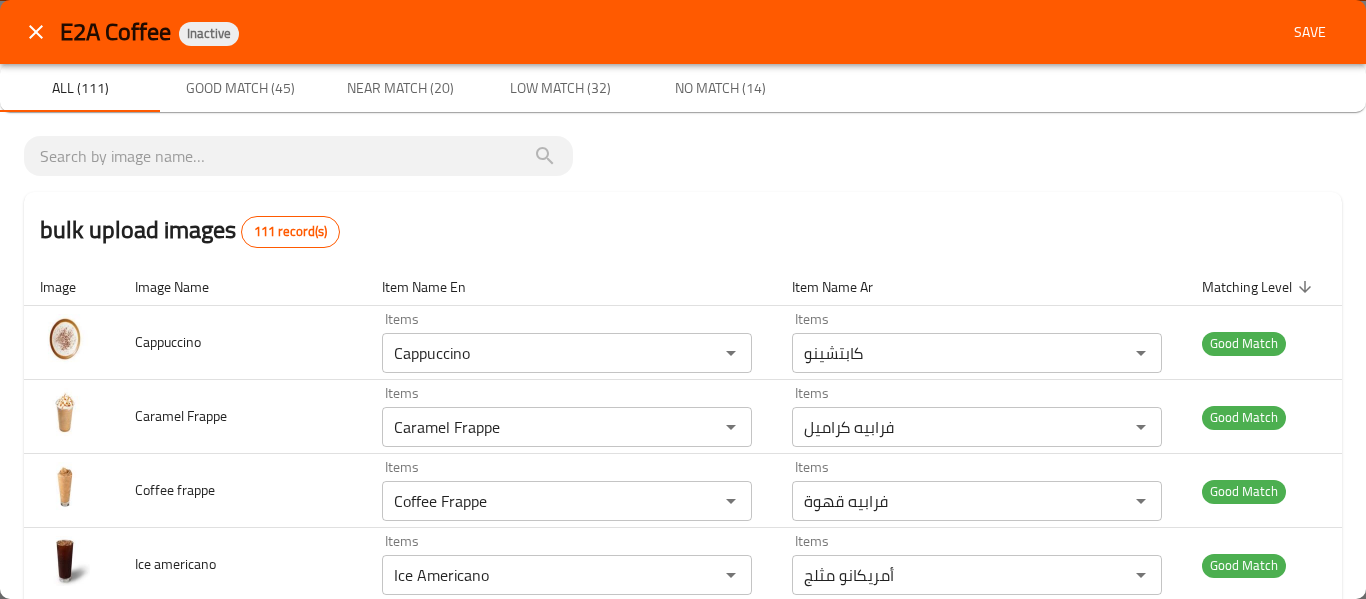 click on "Save" at bounding box center (1310, 32) 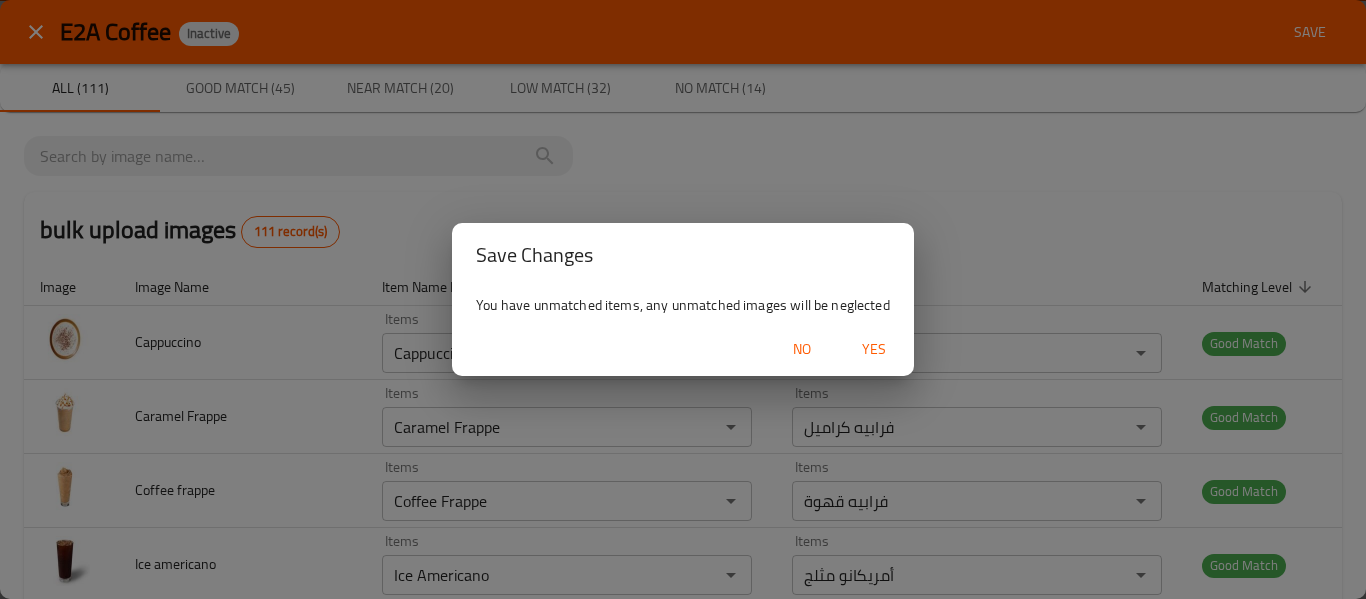 click on "Yes" at bounding box center [874, 349] 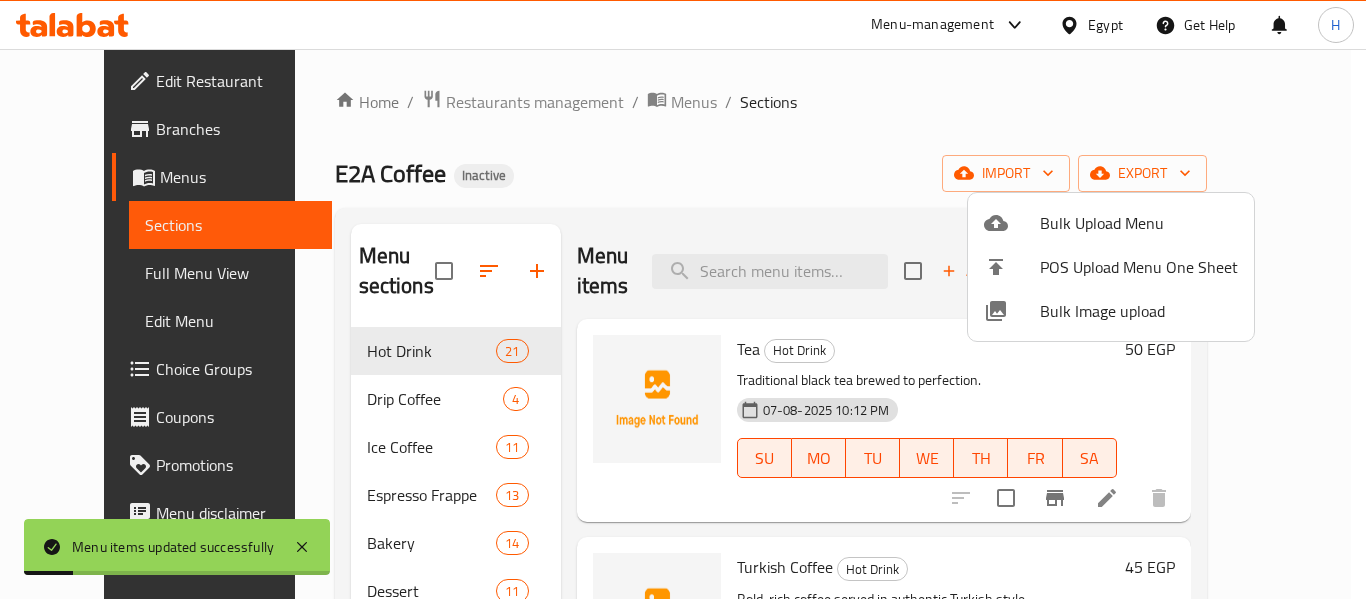 click at bounding box center [683, 299] 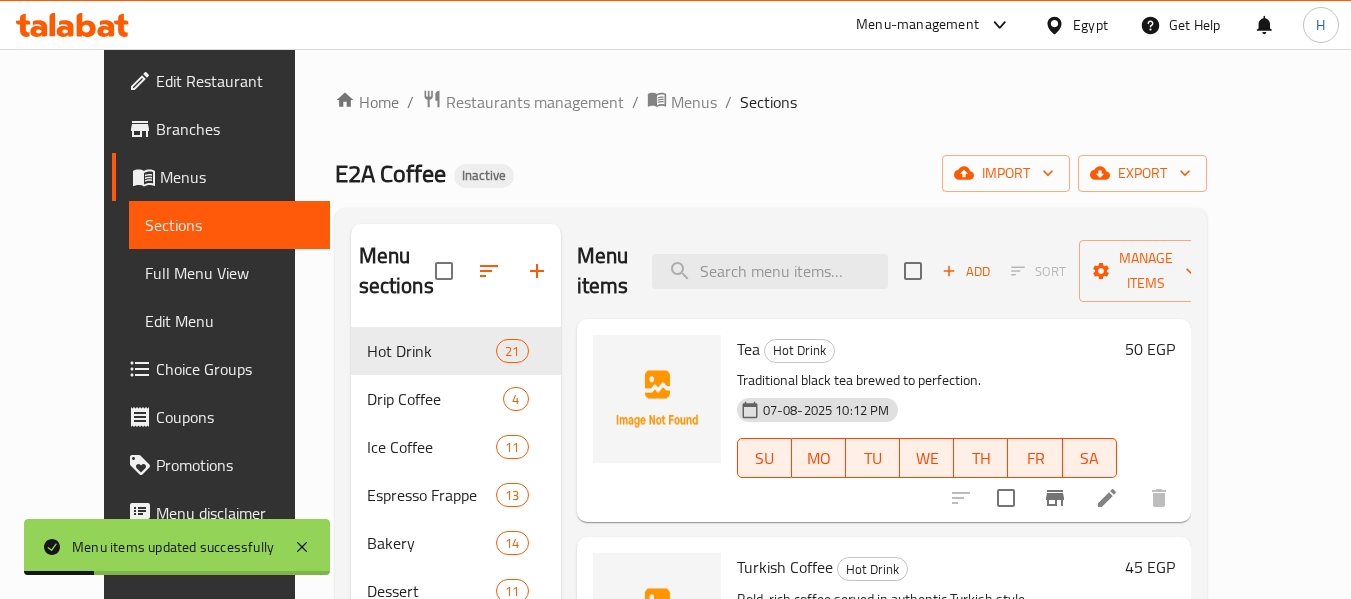 click on "Full Menu View" at bounding box center [229, 273] 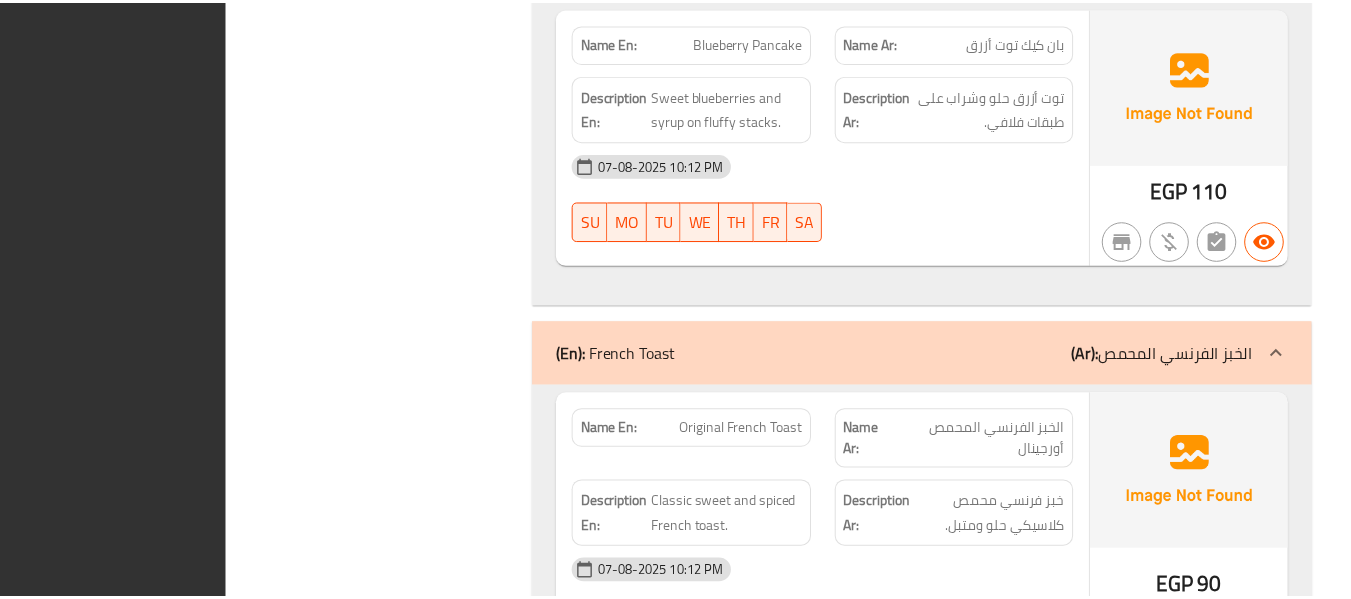 scroll, scrollTop: 39402, scrollLeft: 0, axis: vertical 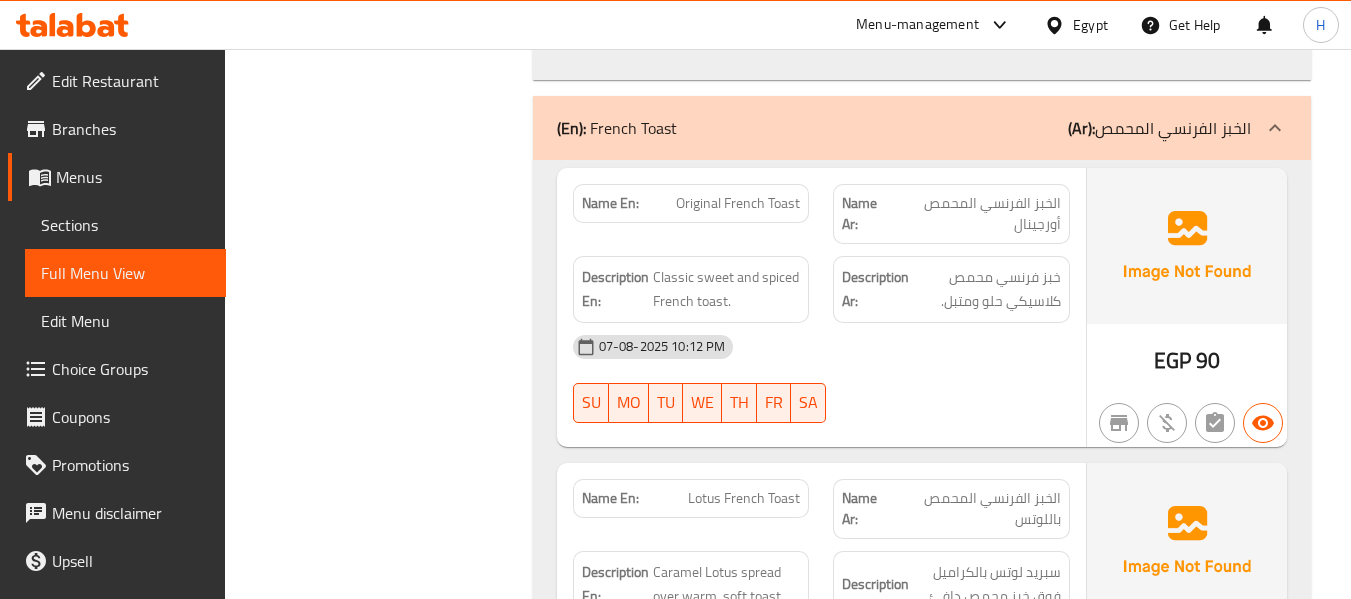 click on "Egypt" at bounding box center (1076, 25) 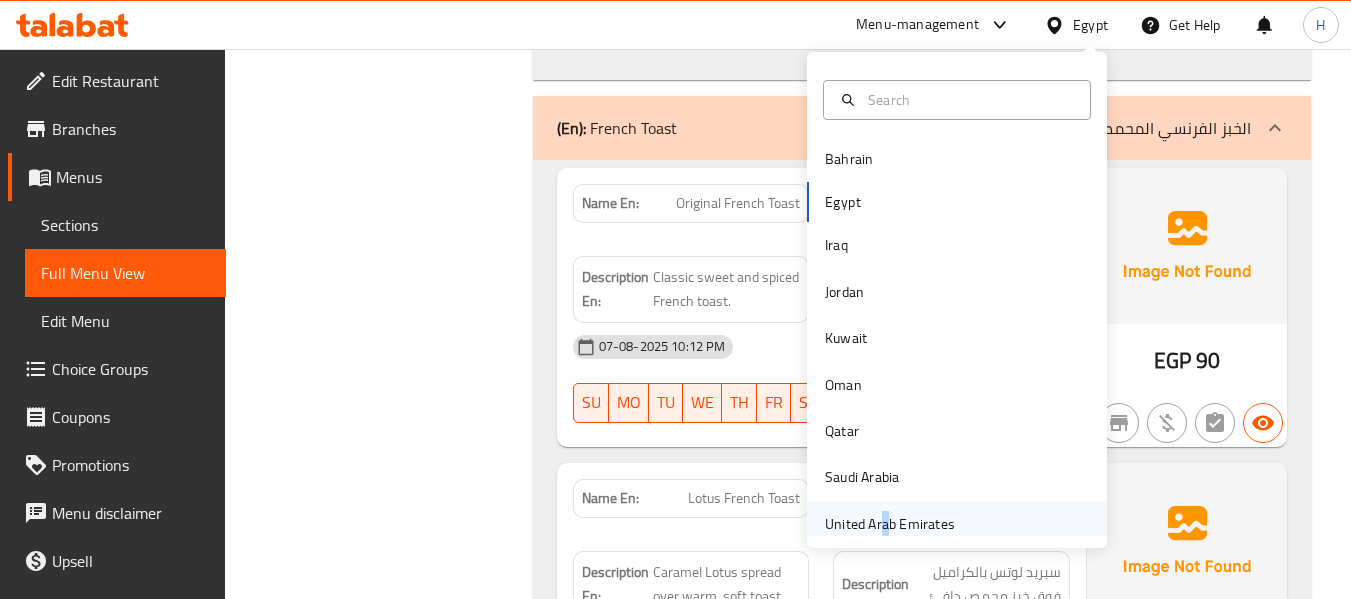 click on "United Arab Emirates" at bounding box center [890, 524] 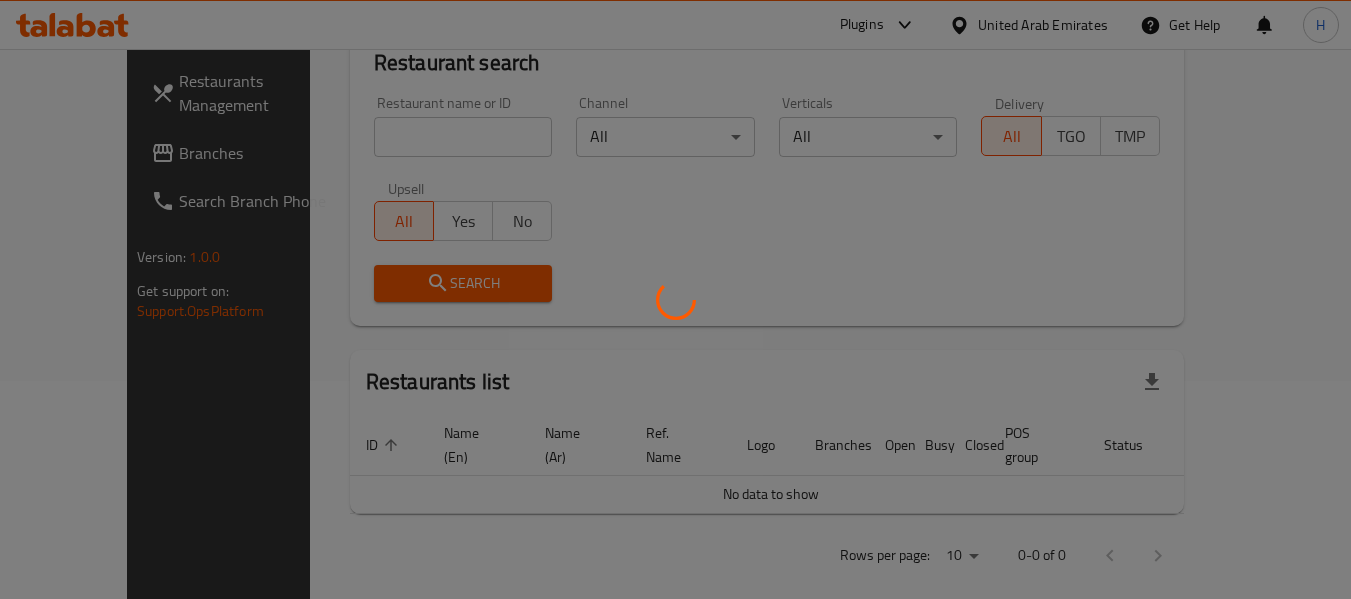 scroll, scrollTop: 915, scrollLeft: 0, axis: vertical 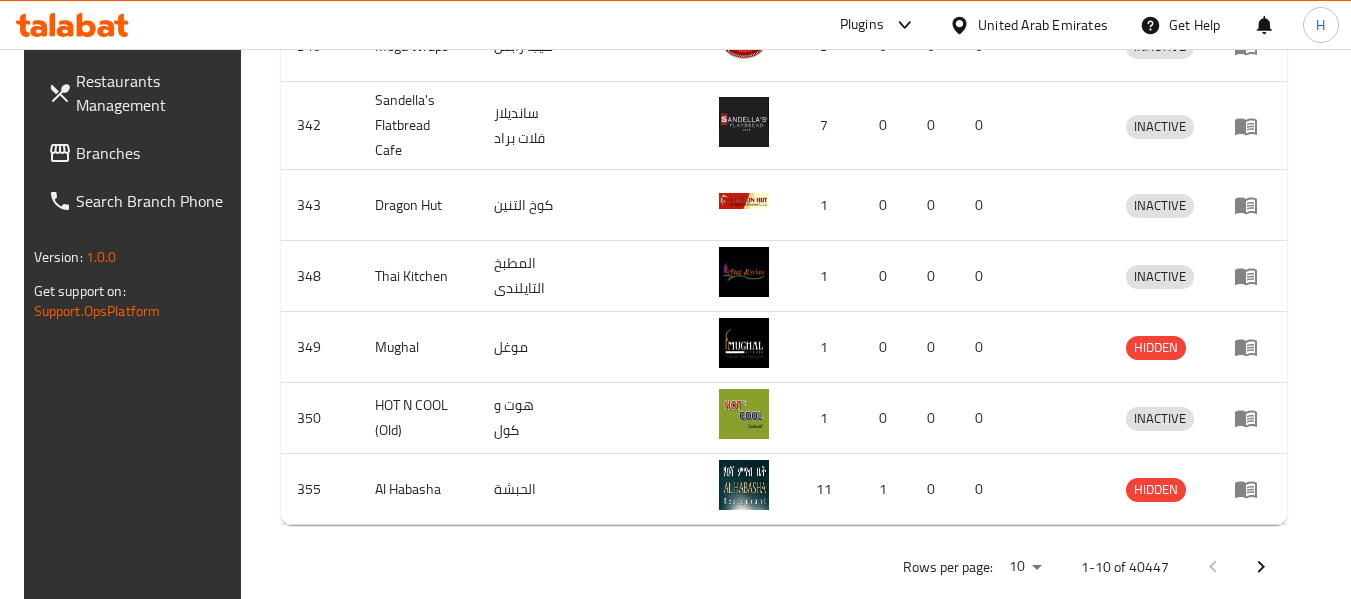click on "Branches" at bounding box center [155, 153] 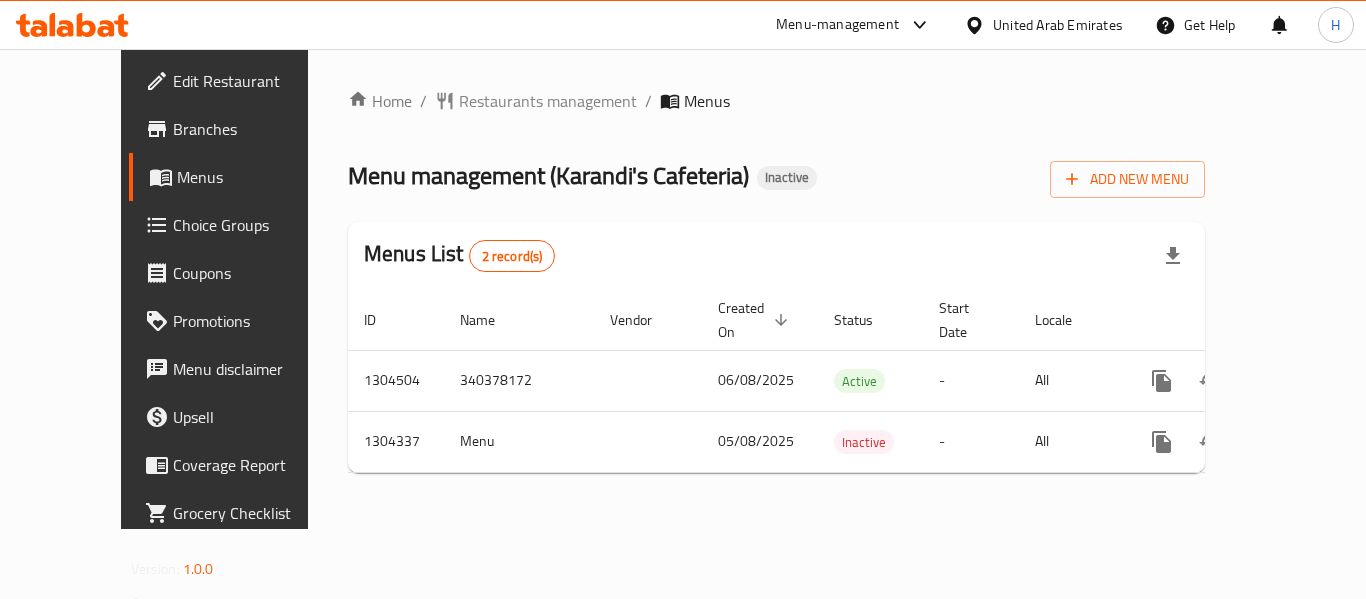 scroll, scrollTop: 0, scrollLeft: 0, axis: both 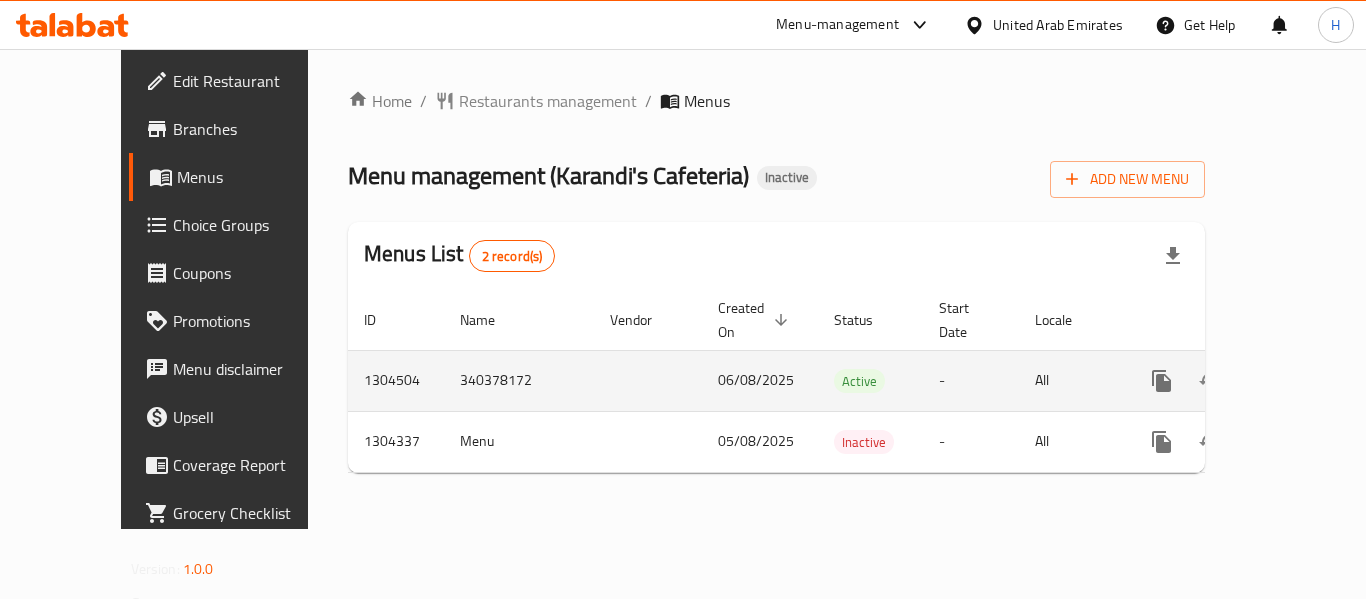 click 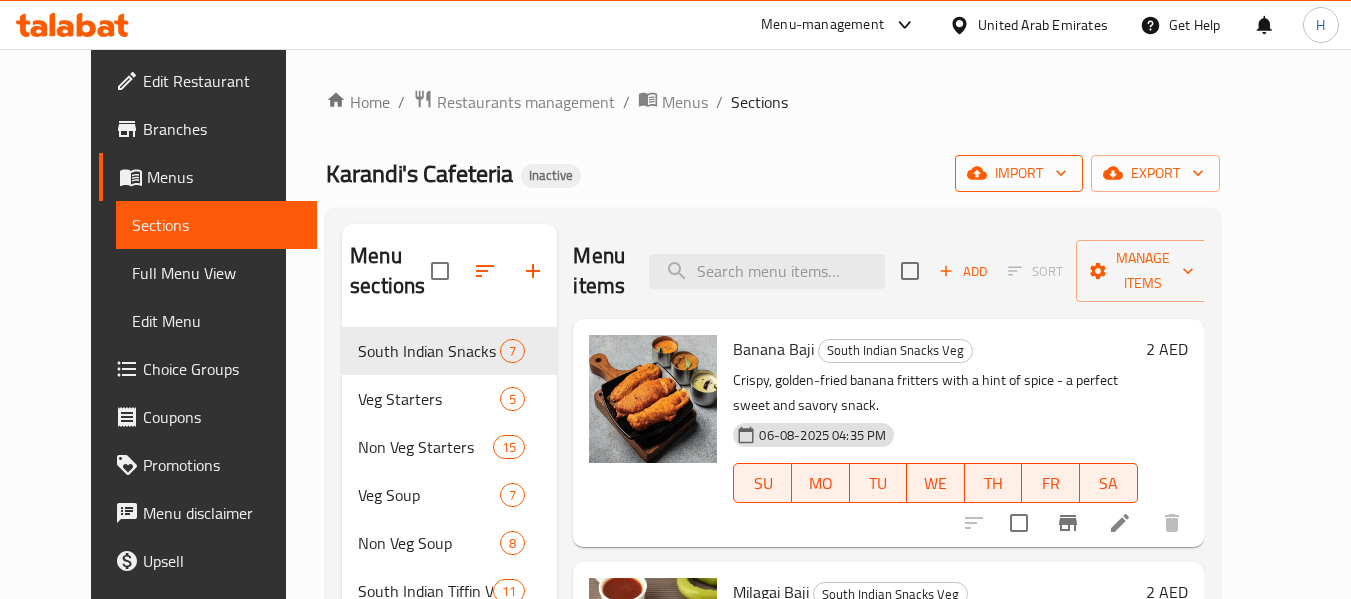 click on "import" at bounding box center (1019, 173) 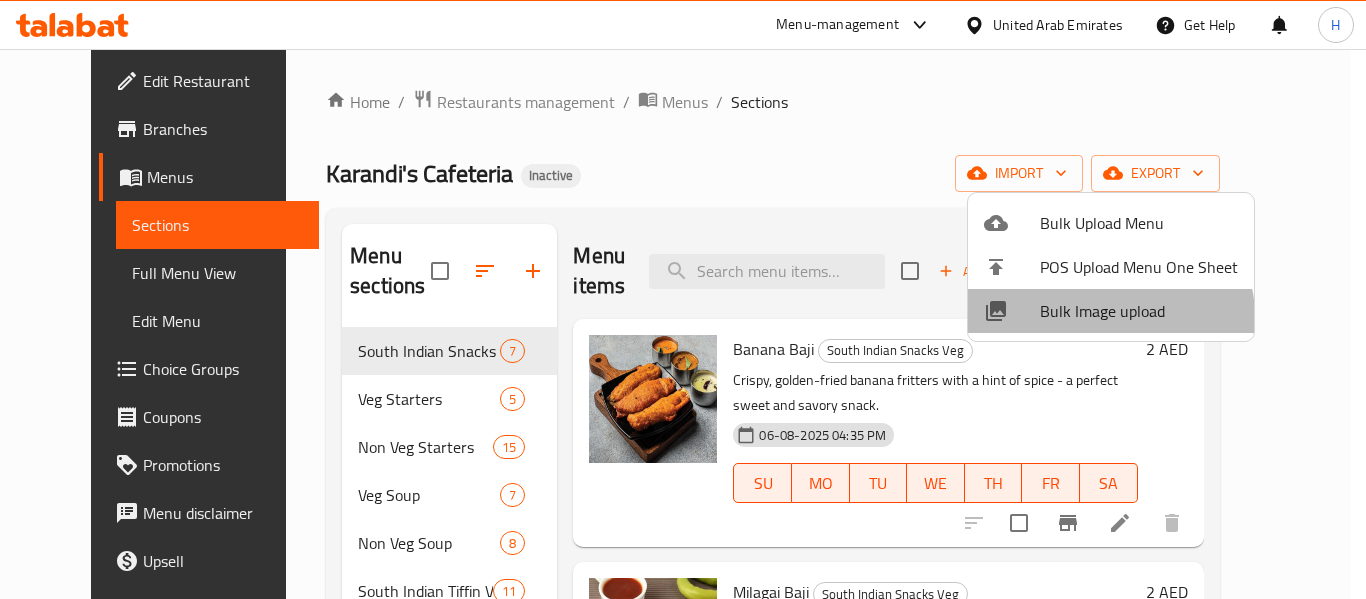 click on "Bulk Image upload" at bounding box center (1111, 311) 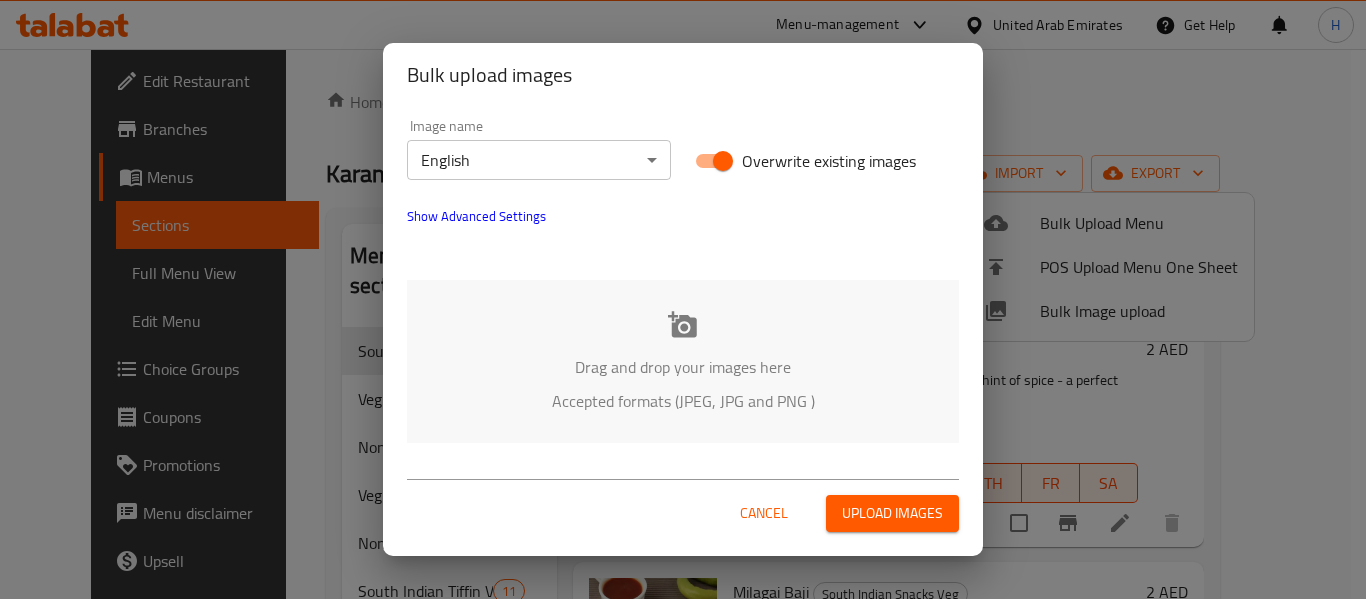 click on "Drag and drop your images here Accepted formats (JPEG, JPG and PNG )" at bounding box center (683, 361) 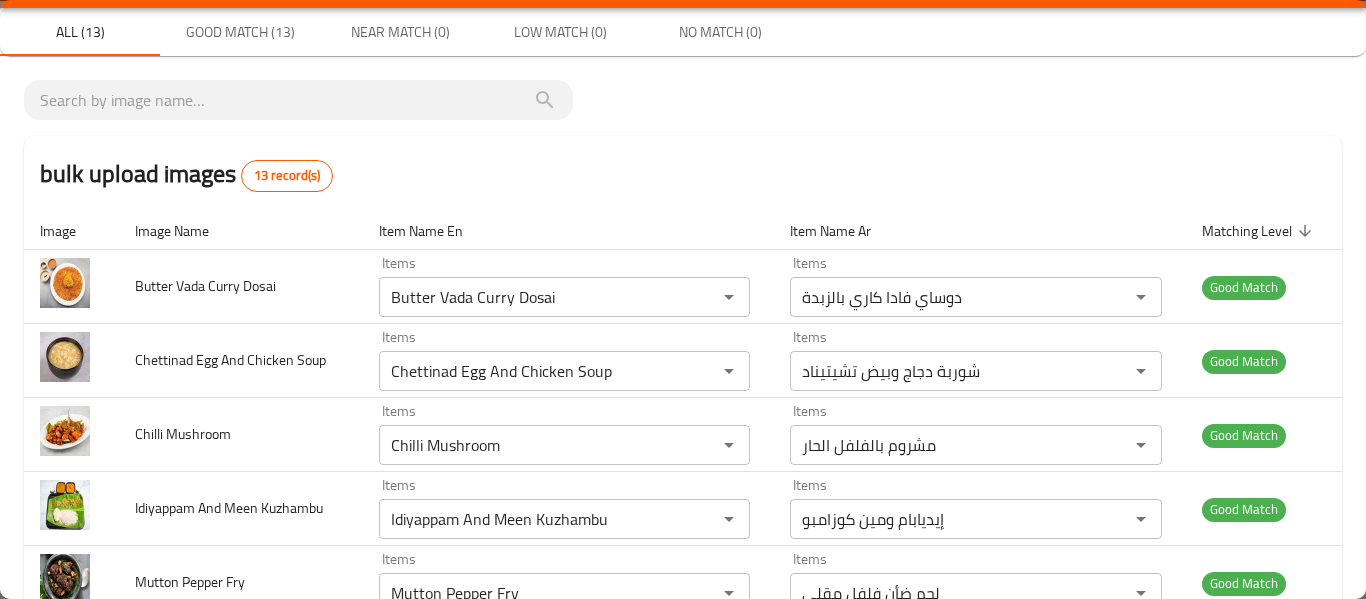 scroll, scrollTop: 0, scrollLeft: 0, axis: both 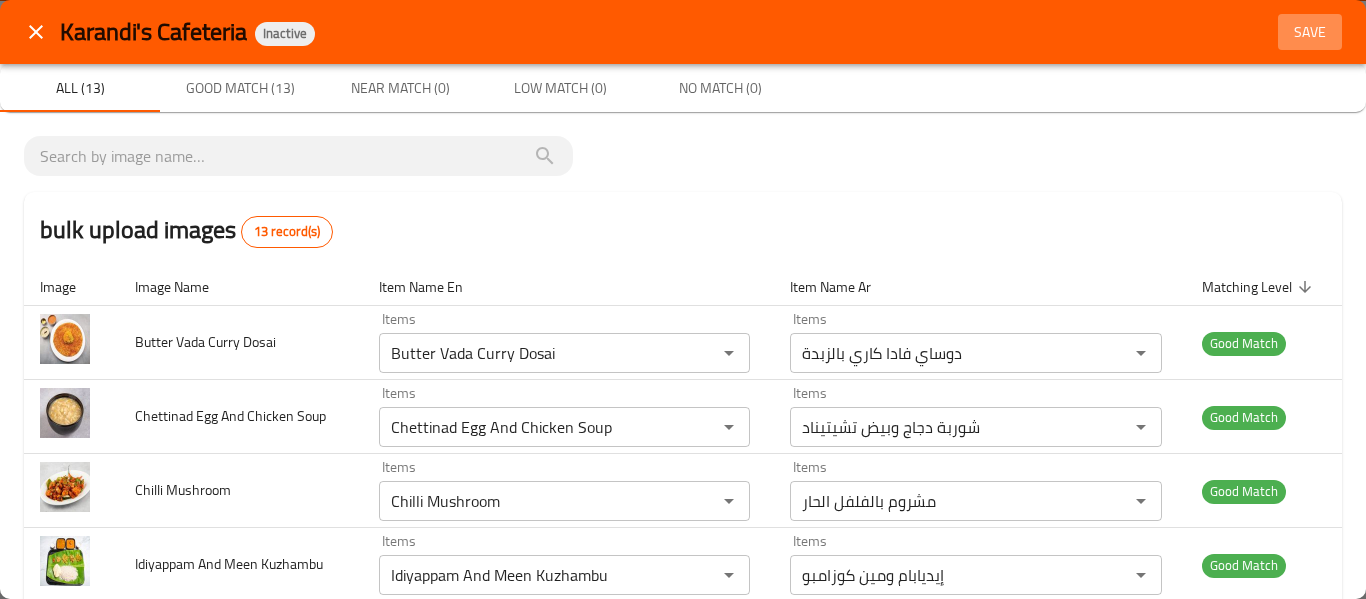 drag, startPoint x: 1311, startPoint y: 37, endPoint x: 1298, endPoint y: 41, distance: 13.601471 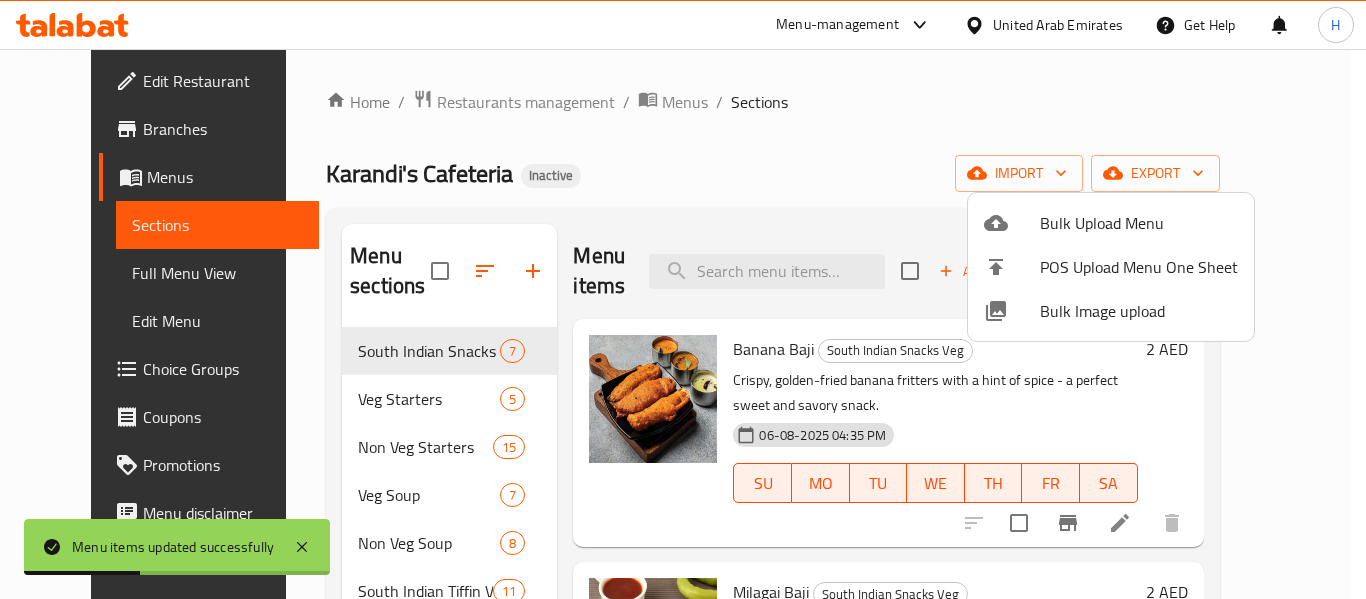 click at bounding box center [683, 299] 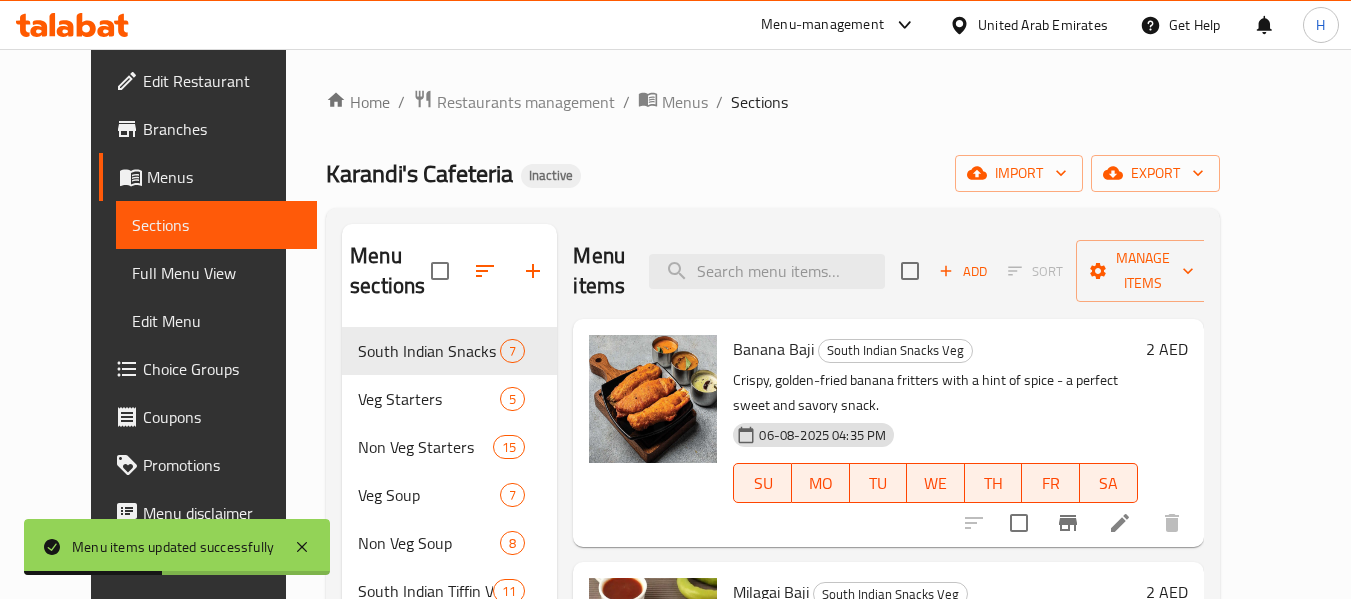 drag, startPoint x: 96, startPoint y: 266, endPoint x: 1136, endPoint y: 3, distance: 1072.739 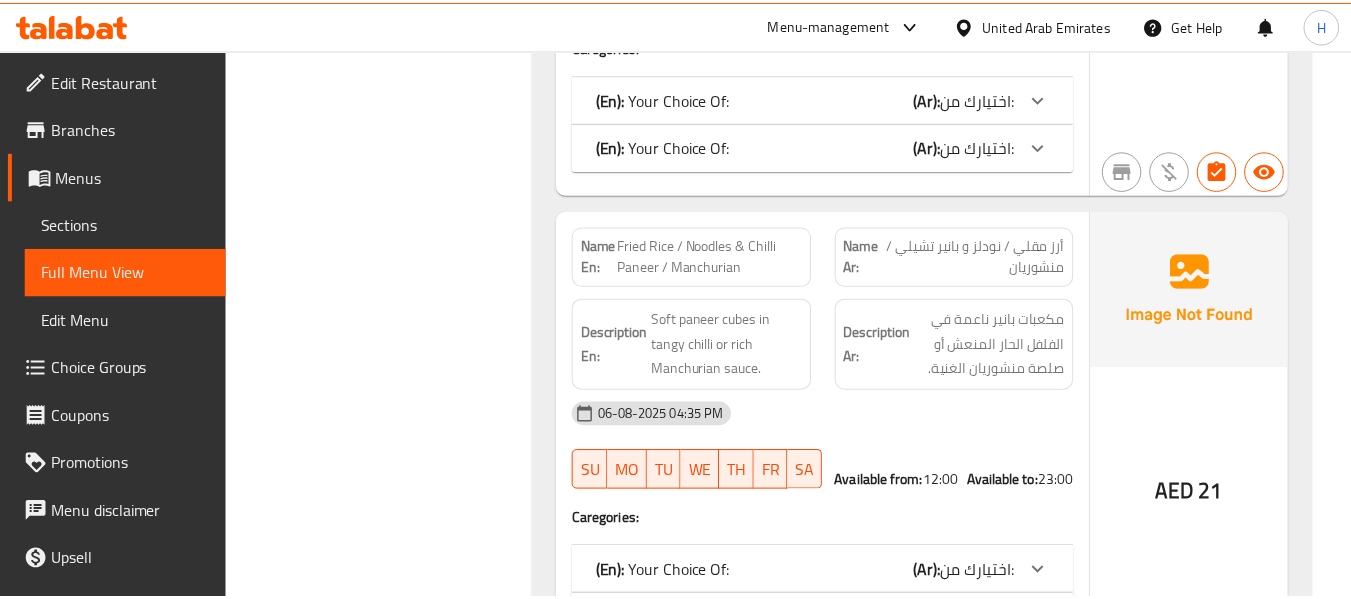 scroll, scrollTop: 75224, scrollLeft: 0, axis: vertical 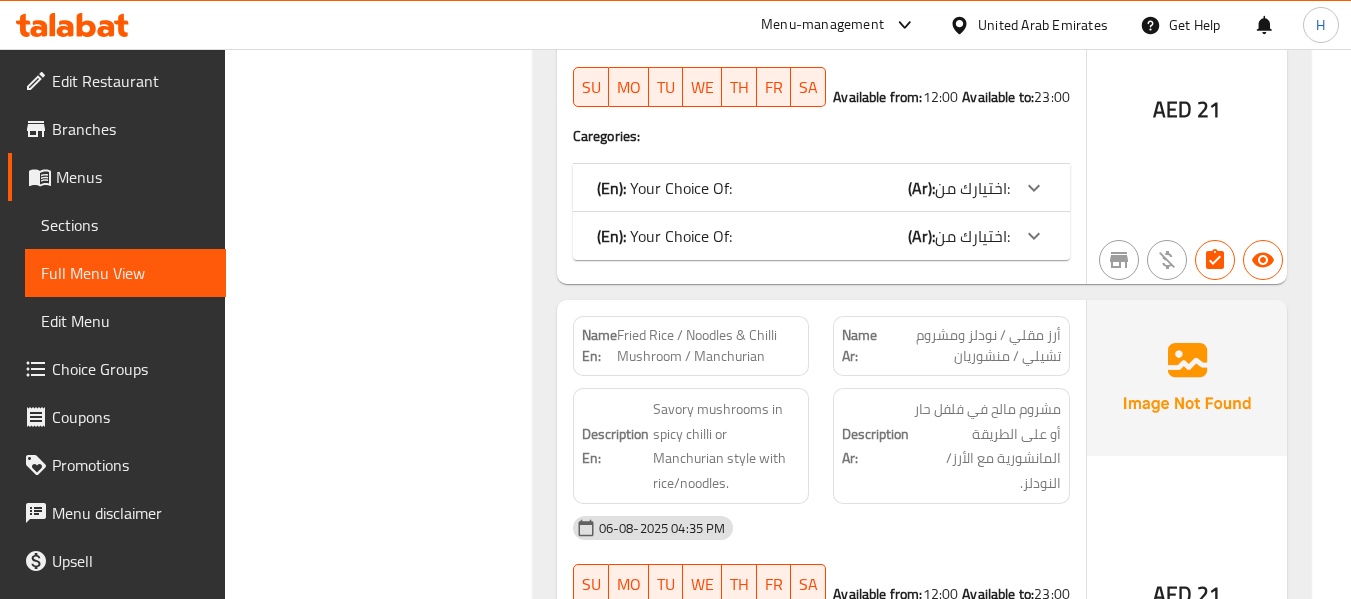 click on "United Arab Emirates" at bounding box center (1043, 25) 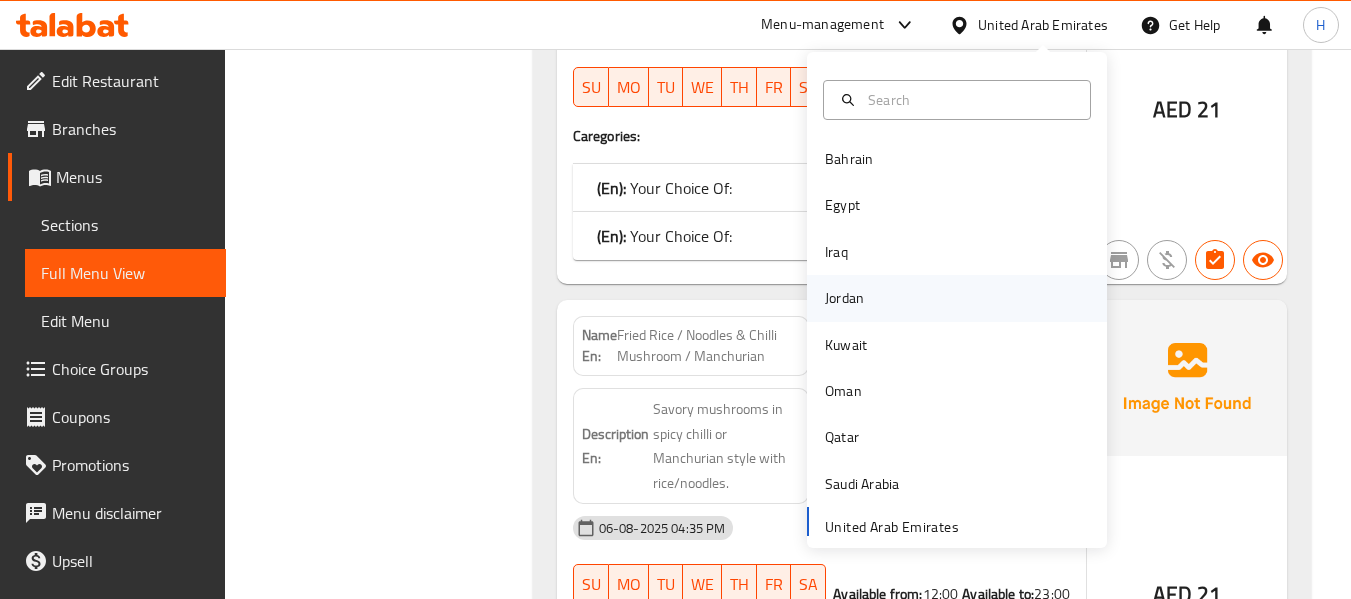 click on "Jordan" at bounding box center (957, 298) 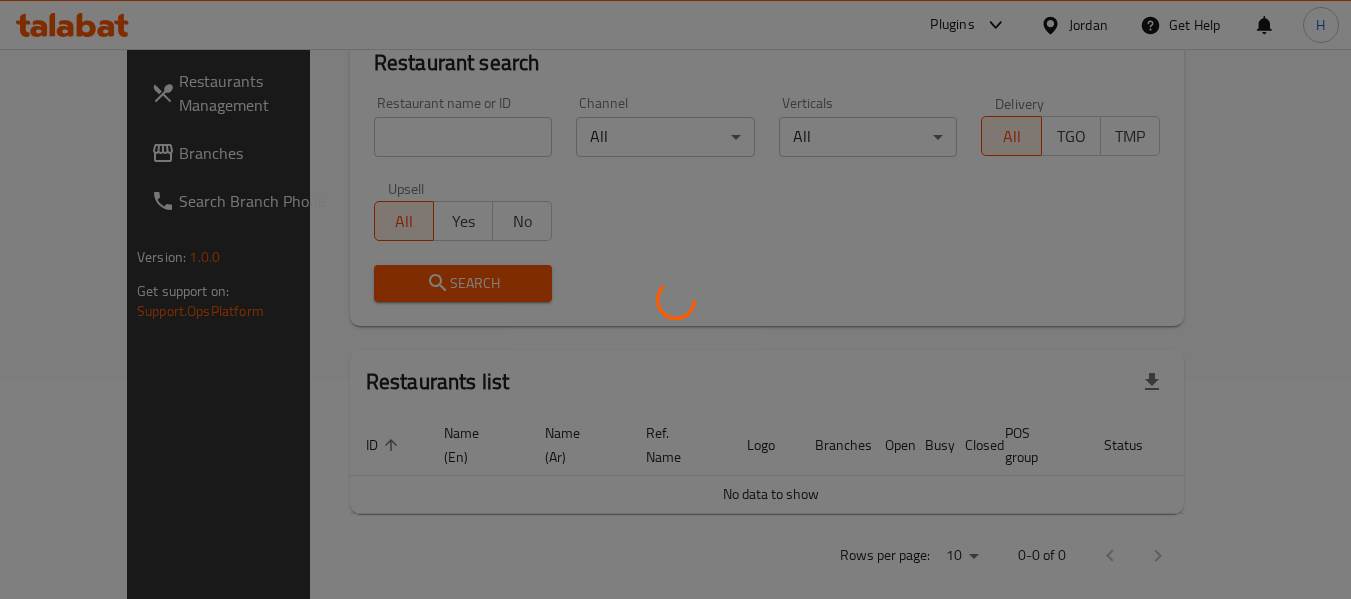 scroll, scrollTop: 999, scrollLeft: 0, axis: vertical 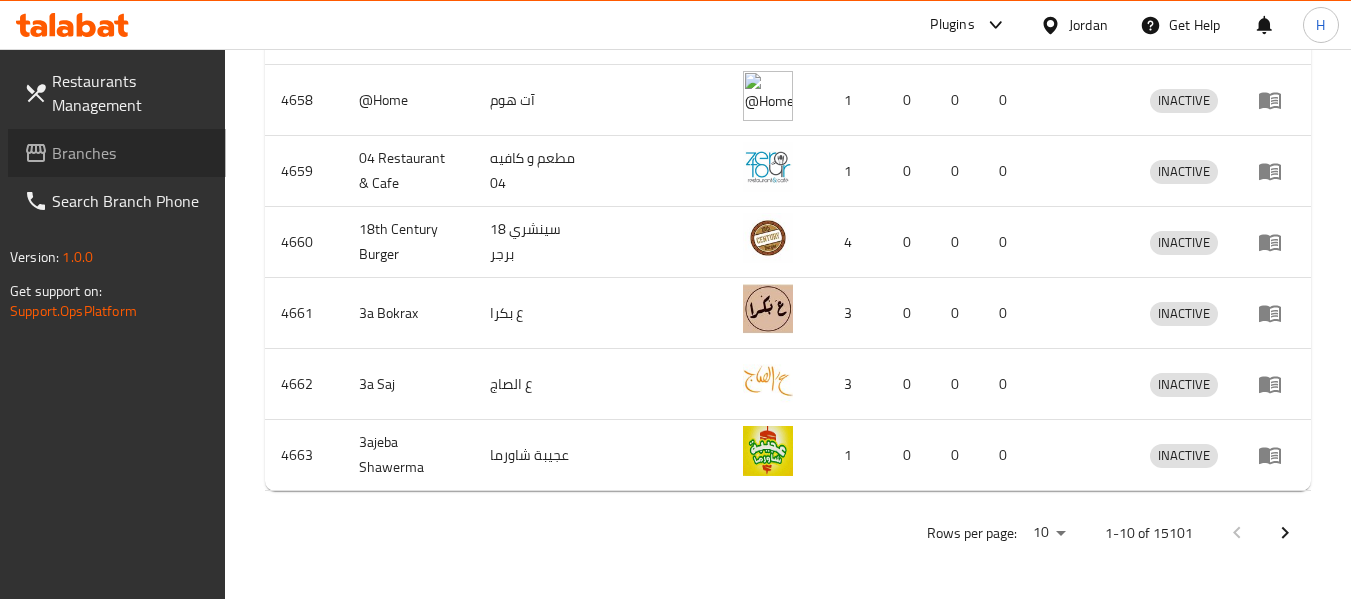 click on "Branches" at bounding box center (131, 153) 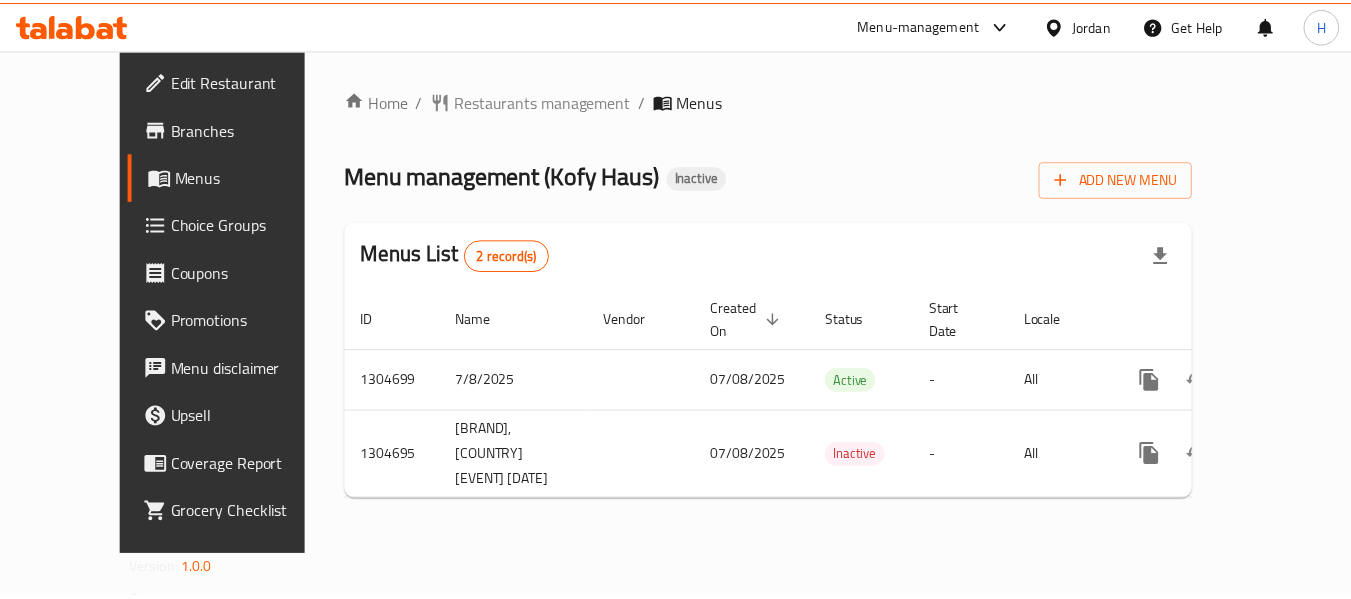 scroll, scrollTop: 0, scrollLeft: 0, axis: both 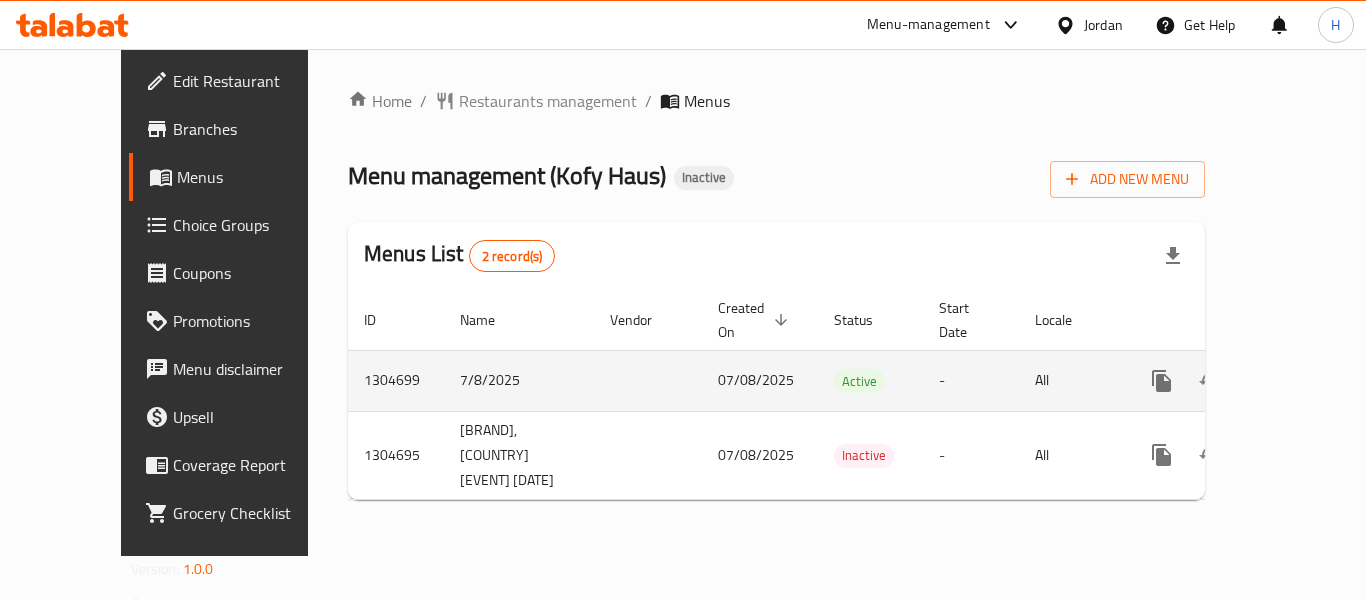 click 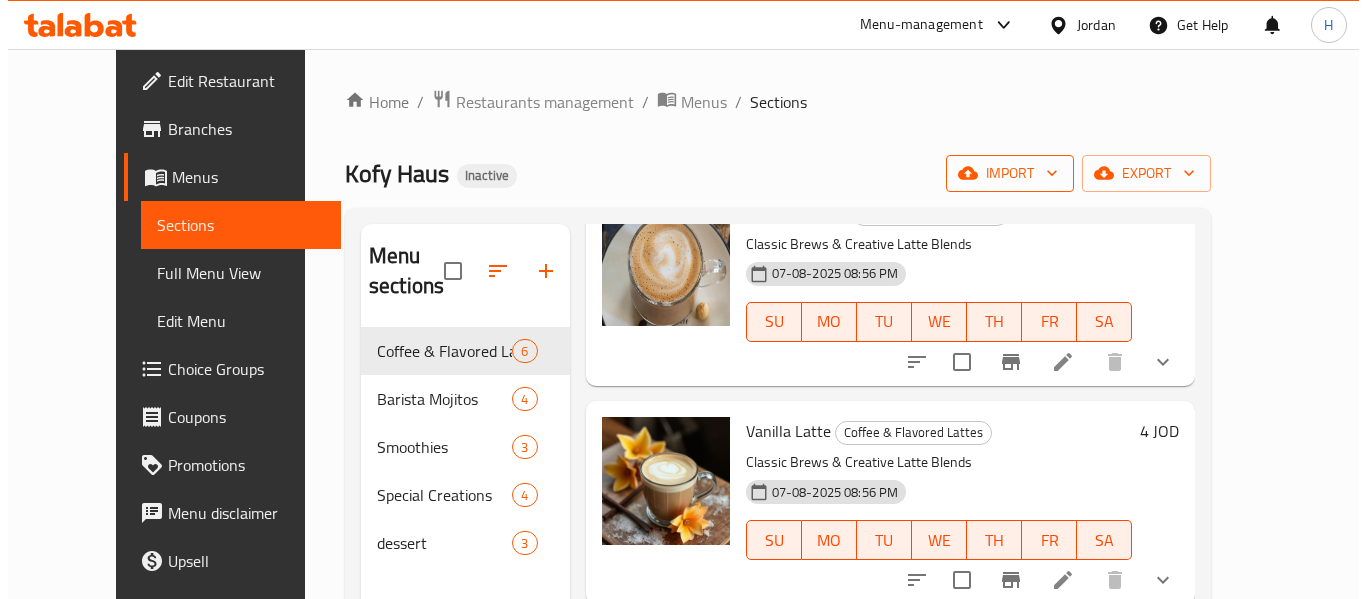 scroll, scrollTop: 259, scrollLeft: 0, axis: vertical 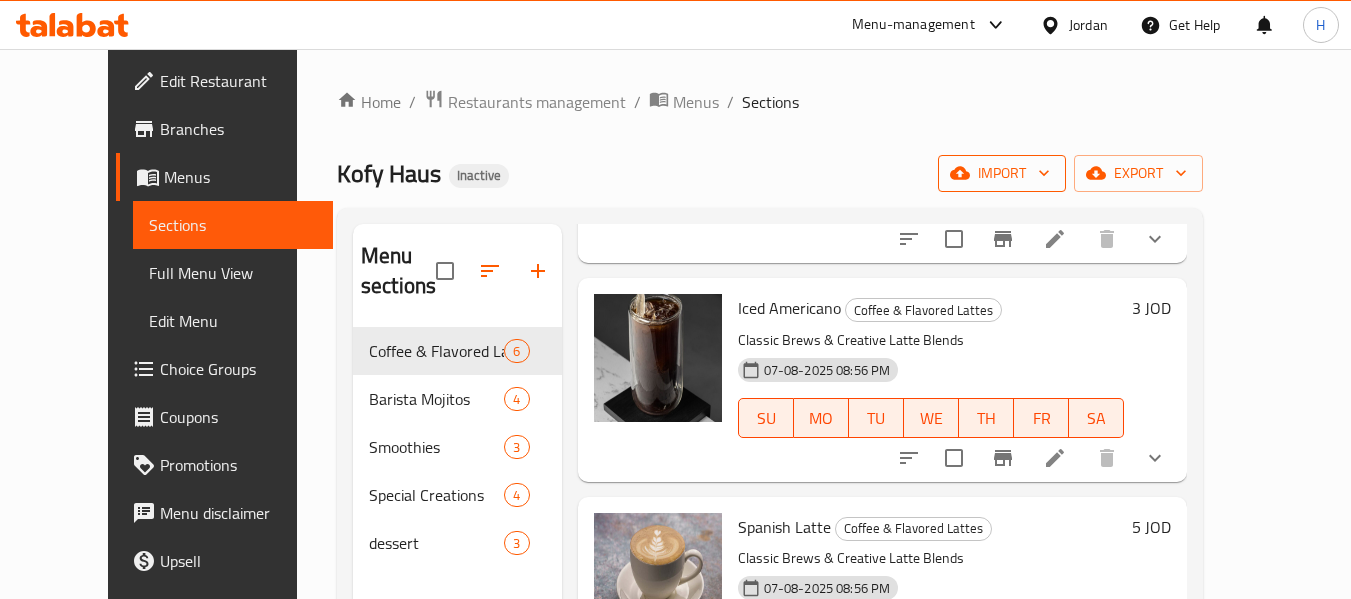 click on "import" at bounding box center (1002, 173) 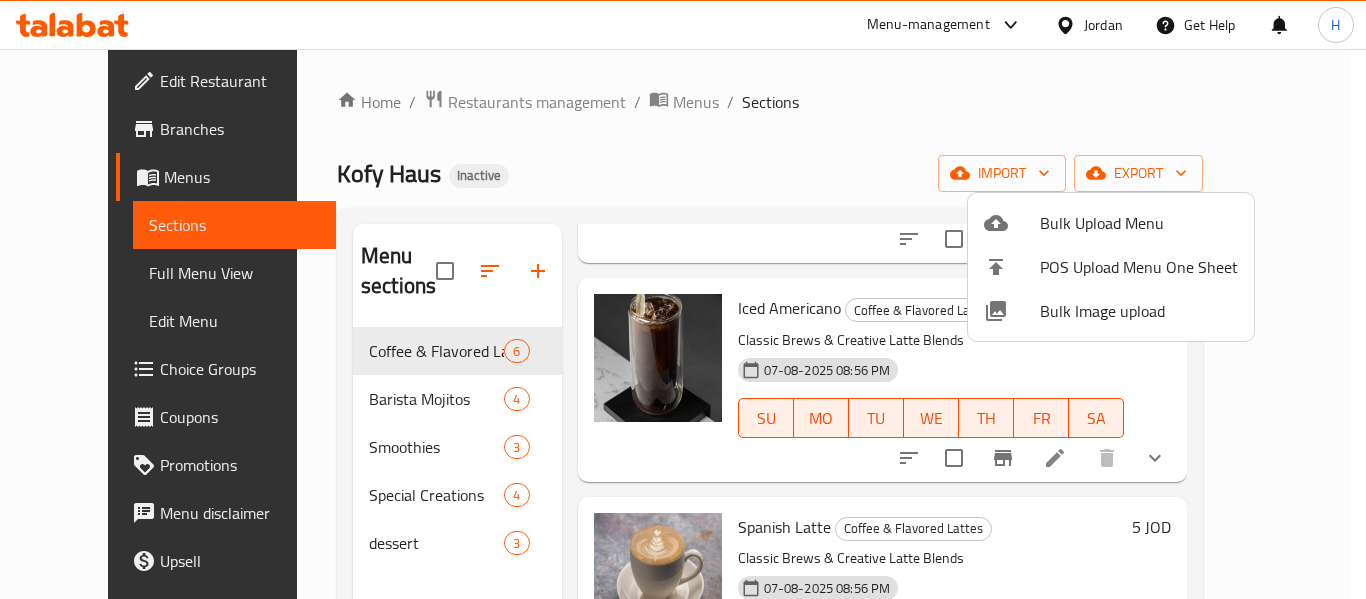 click at bounding box center (1012, 311) 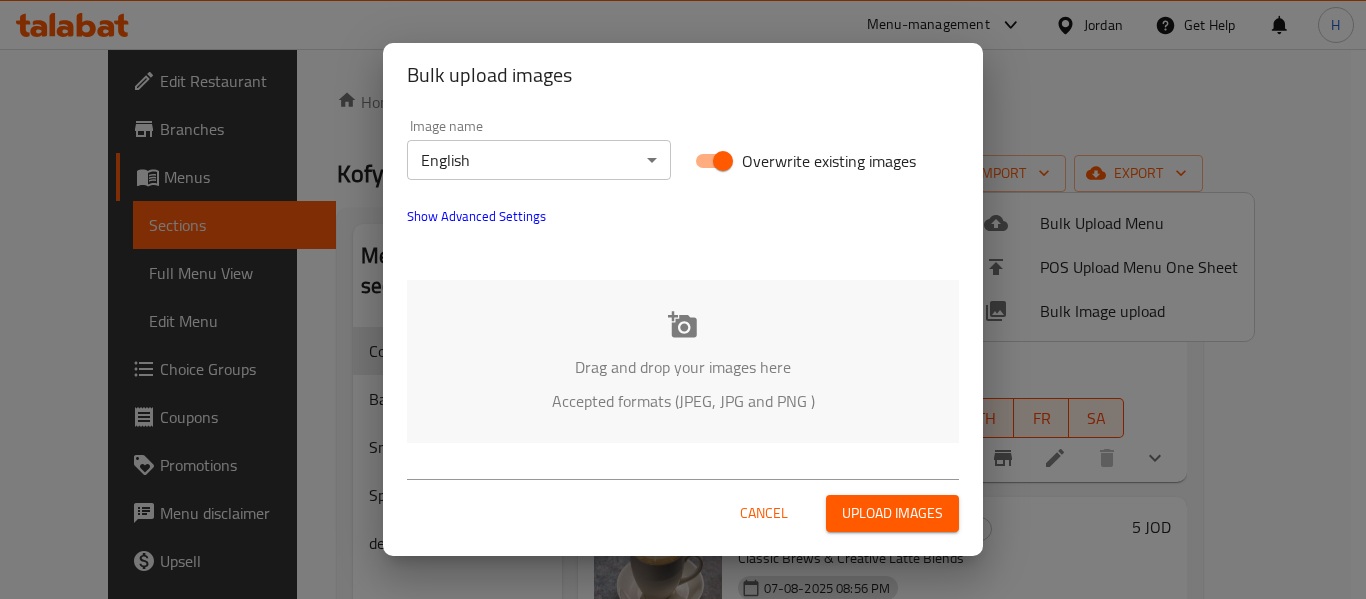 click on "Accepted formats (JPEG, JPG and PNG )" at bounding box center [683, 401] 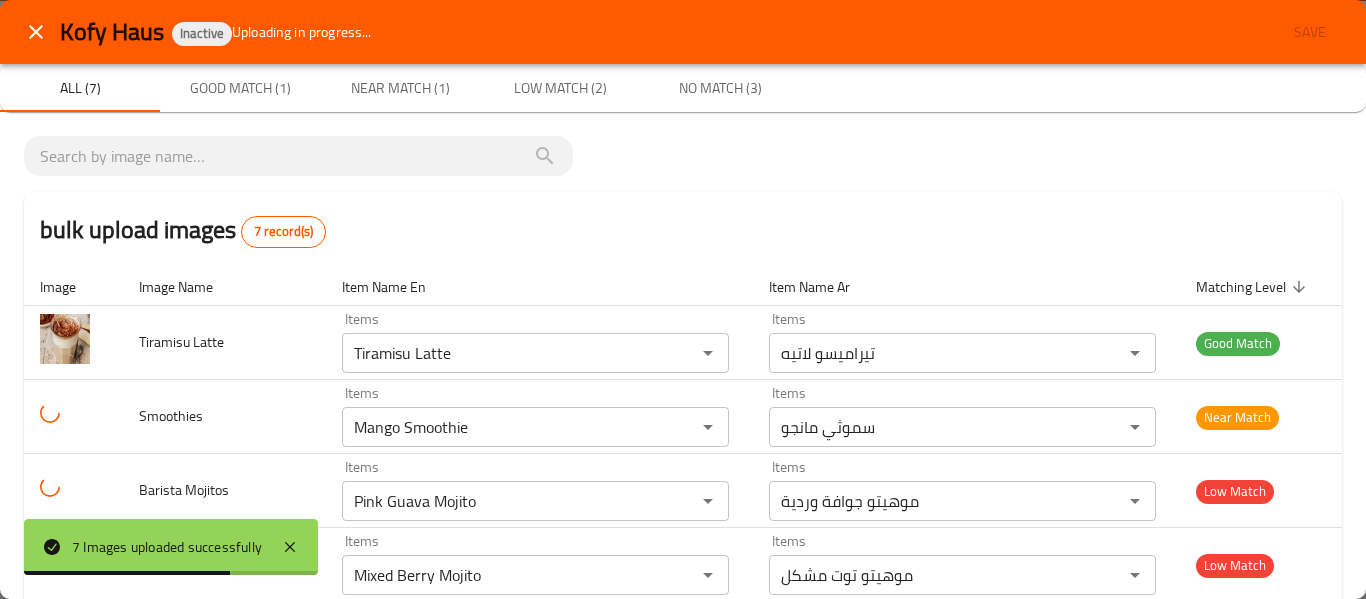 scroll, scrollTop: 265, scrollLeft: 0, axis: vertical 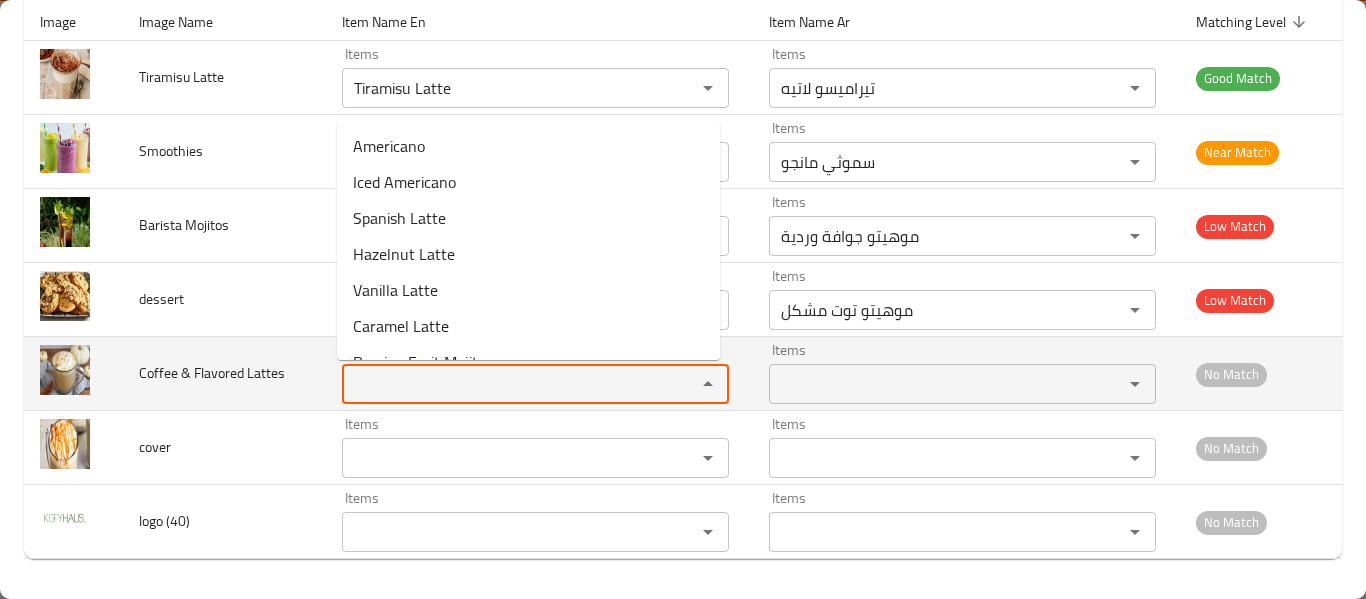 click on "Items" at bounding box center [506, 384] 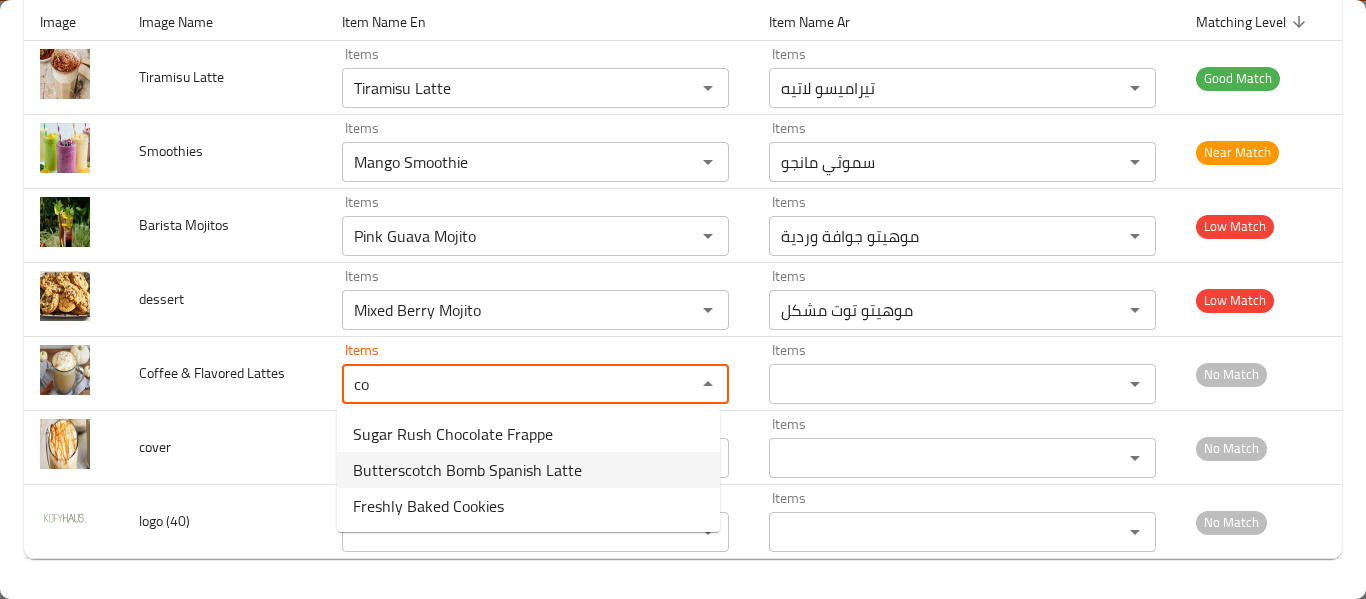 type on "co" 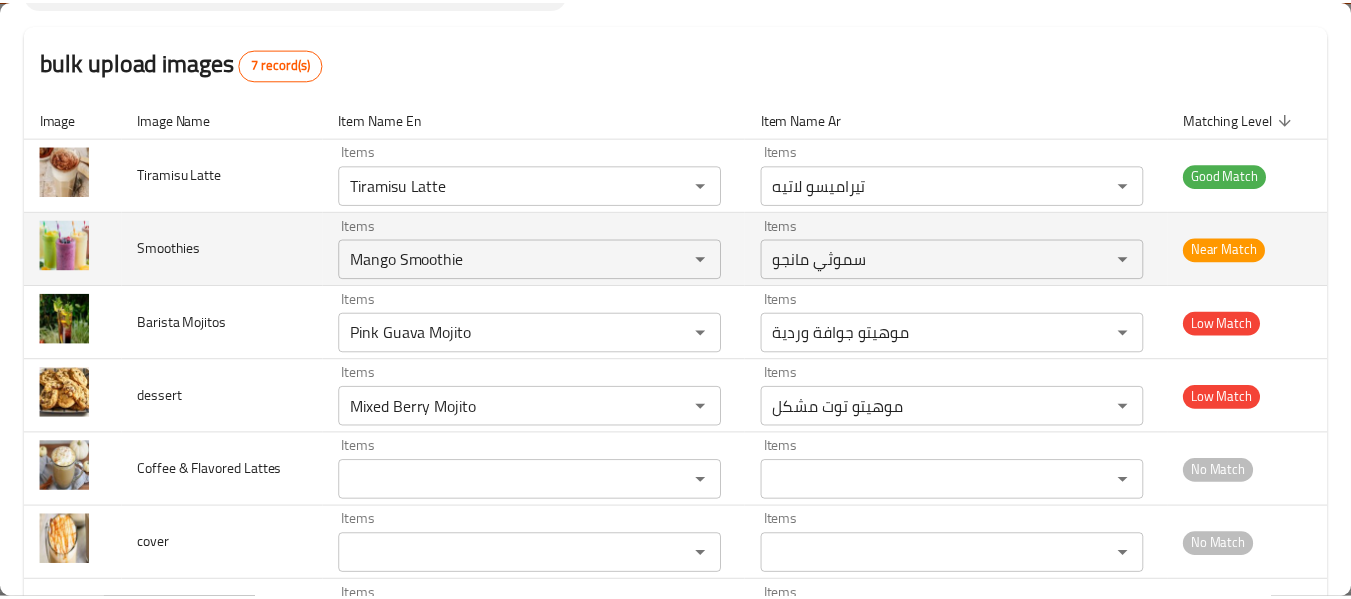 scroll, scrollTop: 0, scrollLeft: 0, axis: both 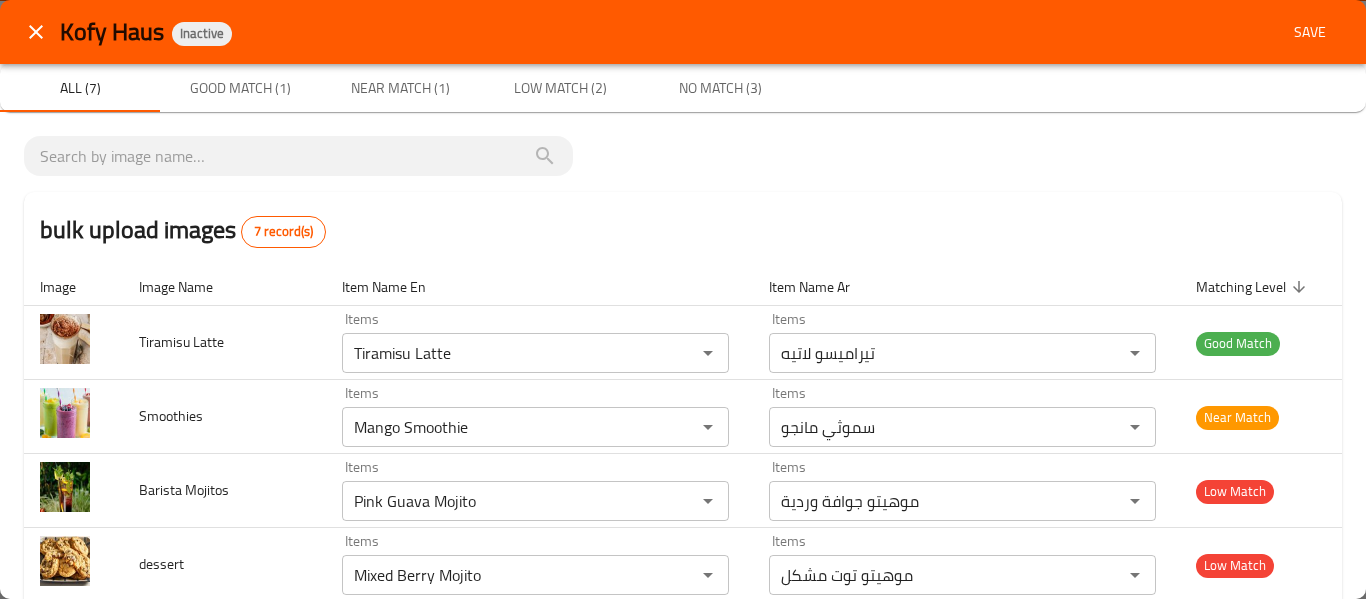 drag, startPoint x: 1337, startPoint y: 31, endPoint x: 1322, endPoint y: 31, distance: 15 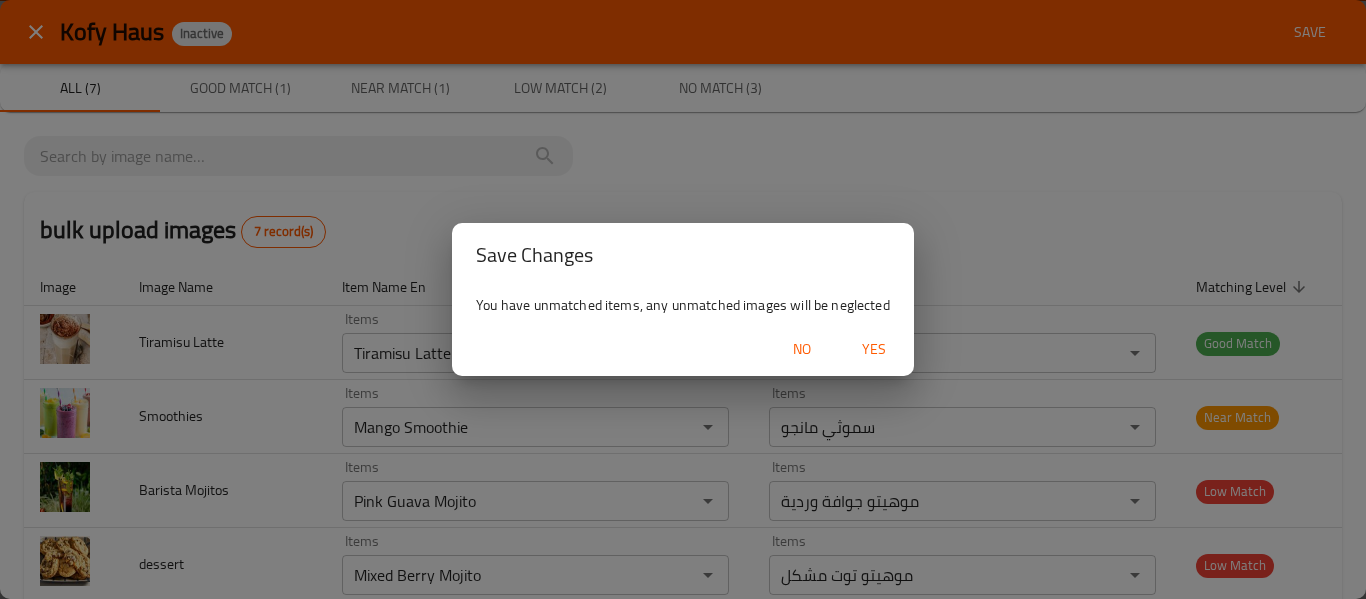 click on "Yes" at bounding box center [874, 349] 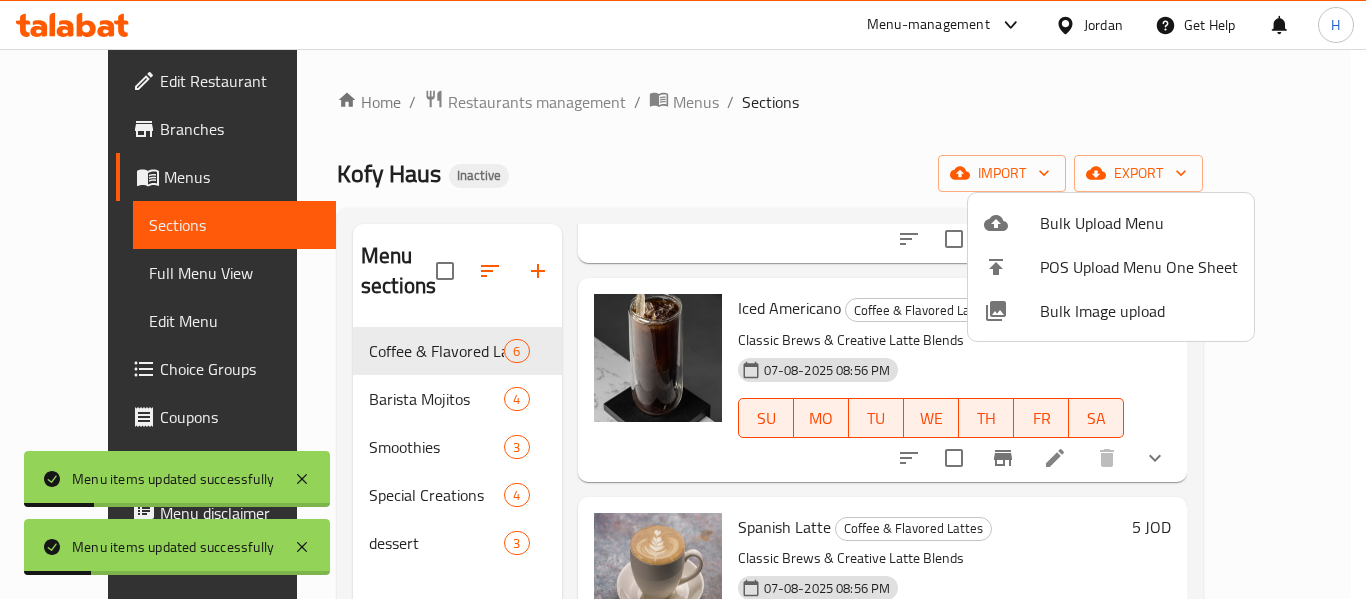click at bounding box center [683, 299] 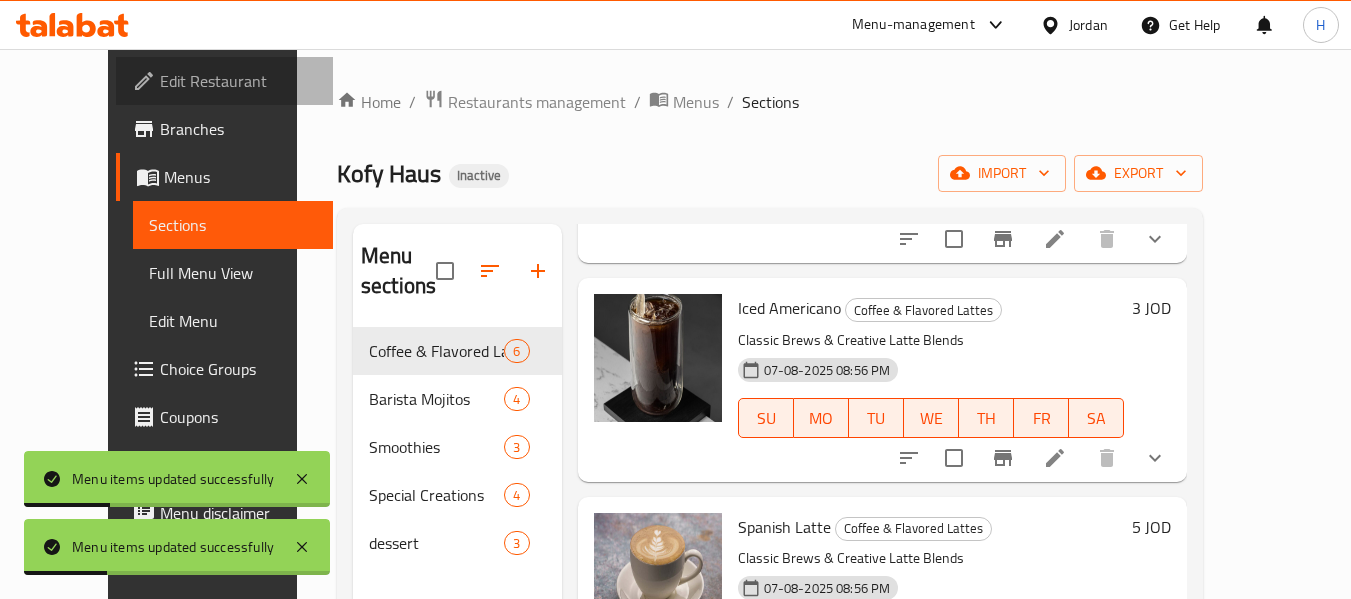 click on "Edit Restaurant" at bounding box center [239, 81] 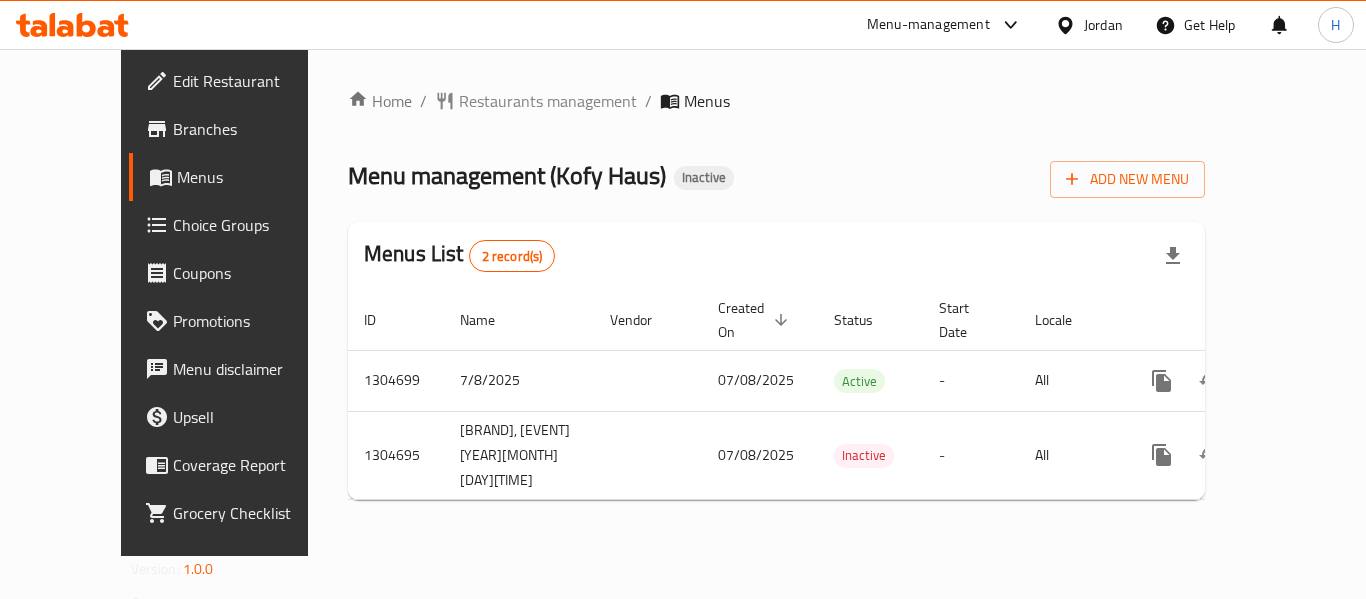 scroll, scrollTop: 0, scrollLeft: 0, axis: both 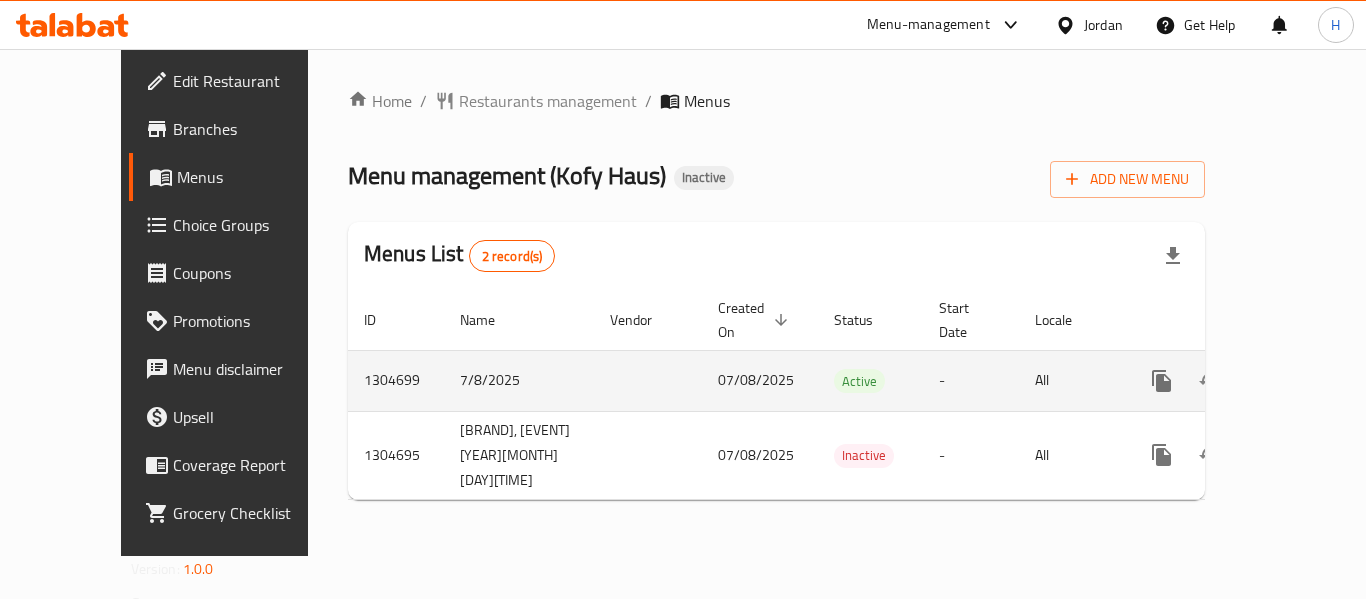 click 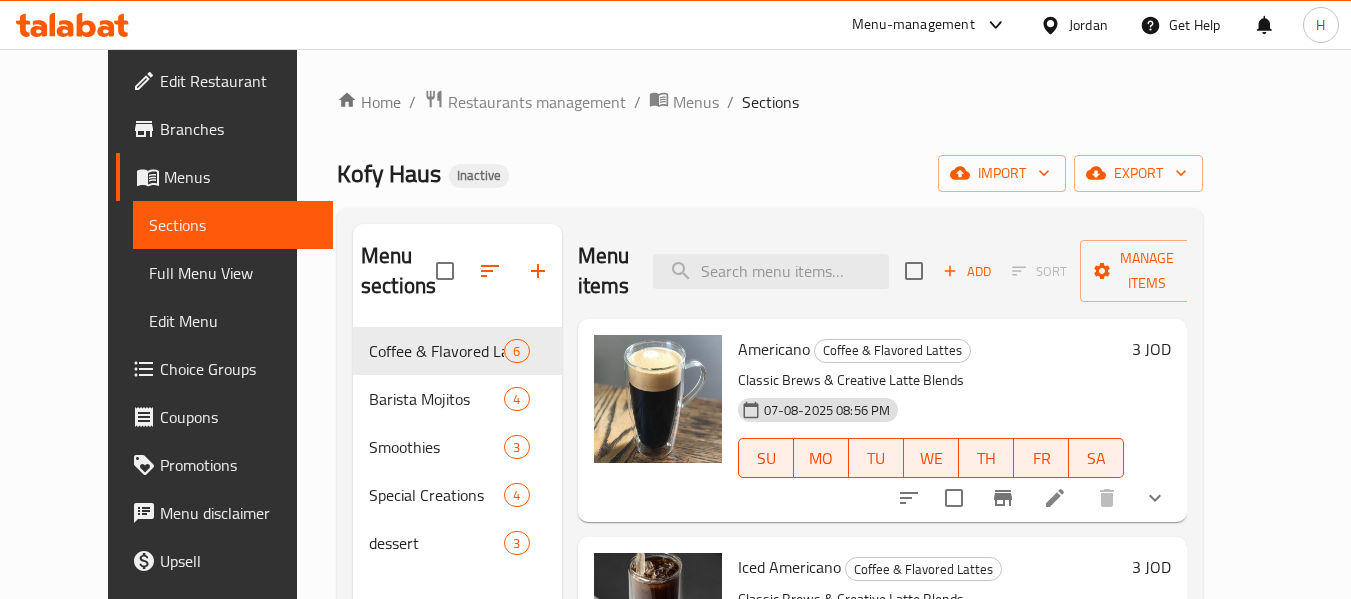 click on "Full Menu View" at bounding box center (233, 273) 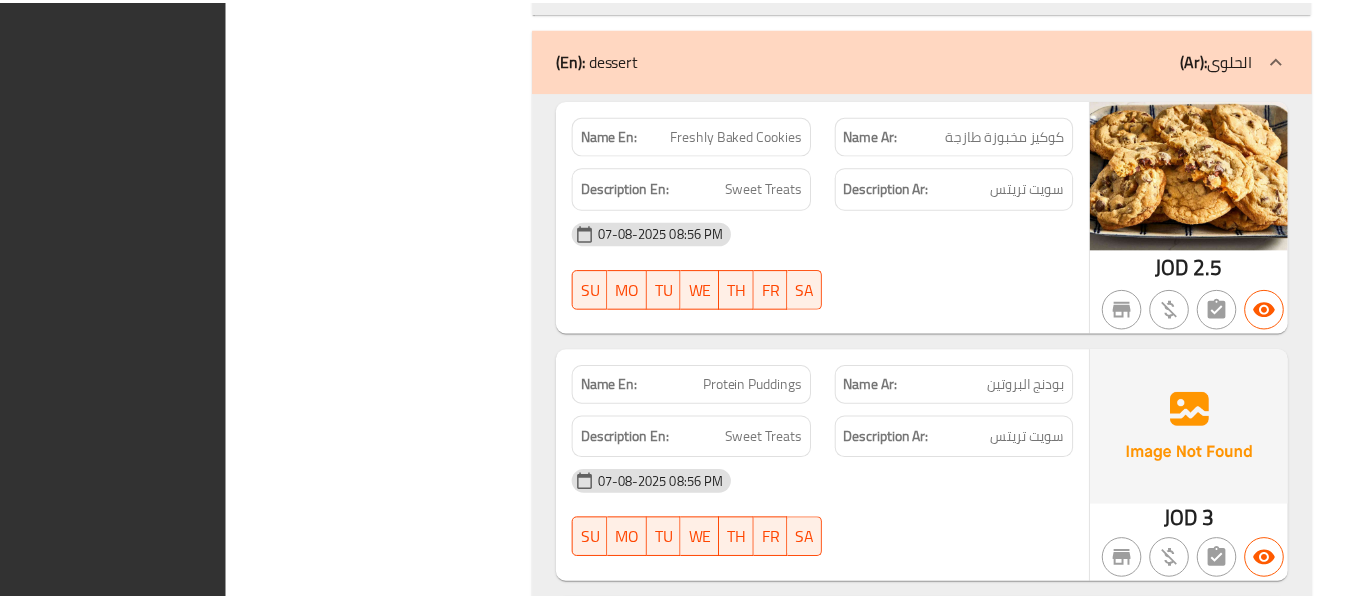 scroll, scrollTop: 6683, scrollLeft: 0, axis: vertical 